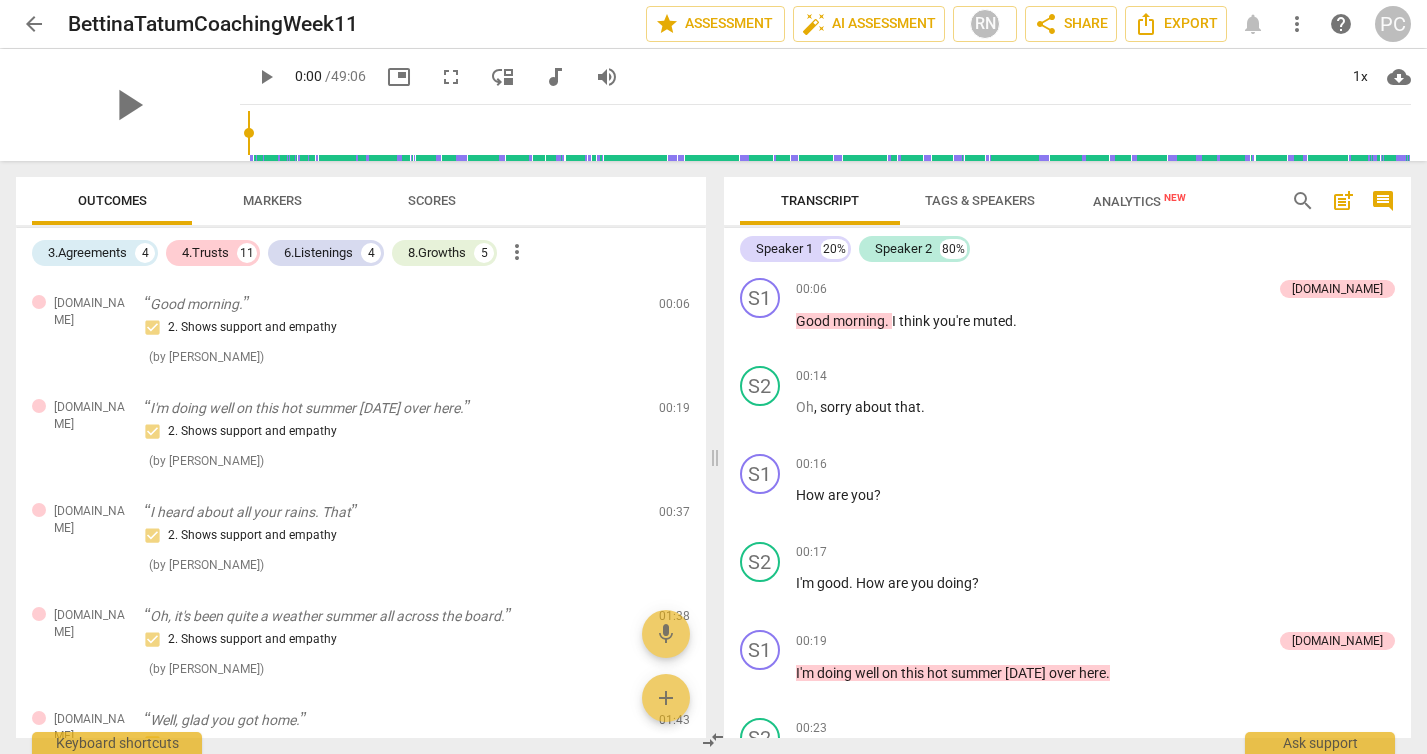 scroll, scrollTop: 0, scrollLeft: 0, axis: both 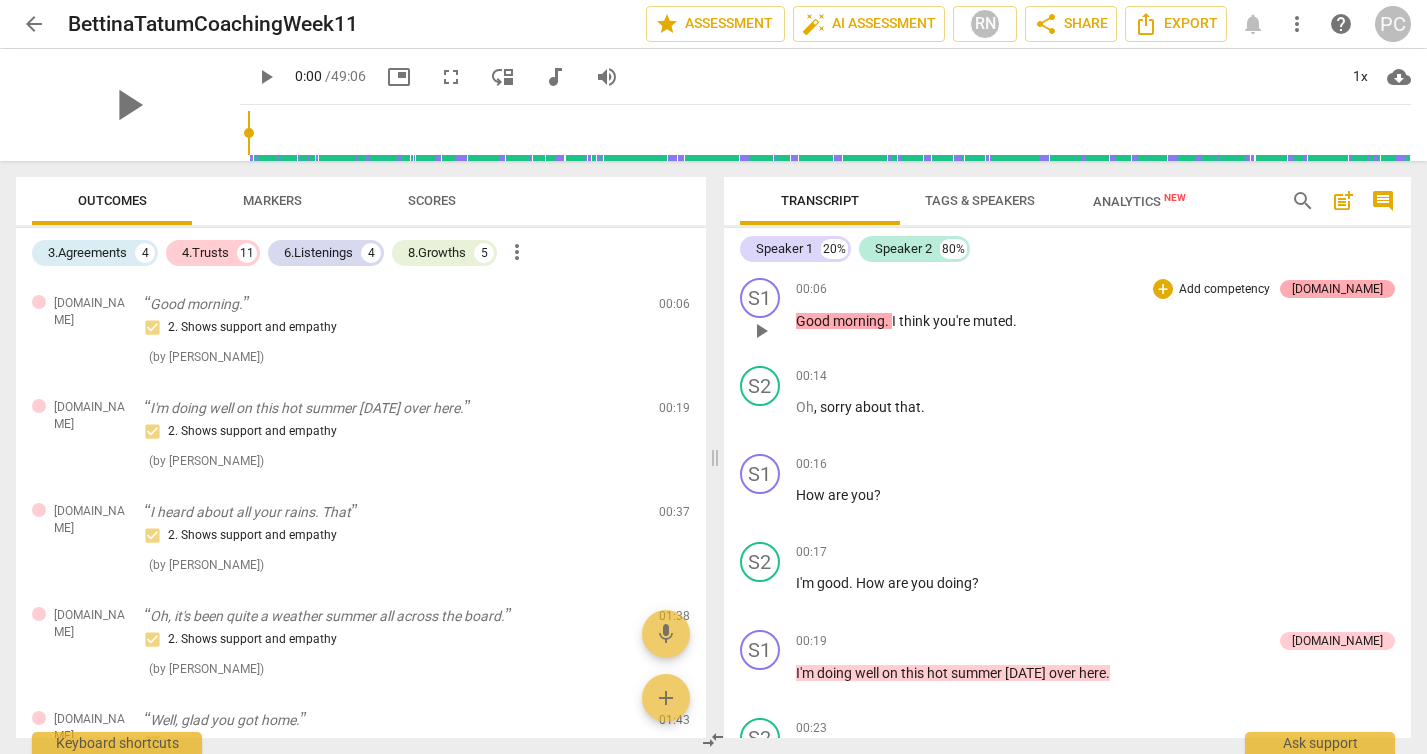 click on "[DOMAIN_NAME]" at bounding box center (1337, 289) 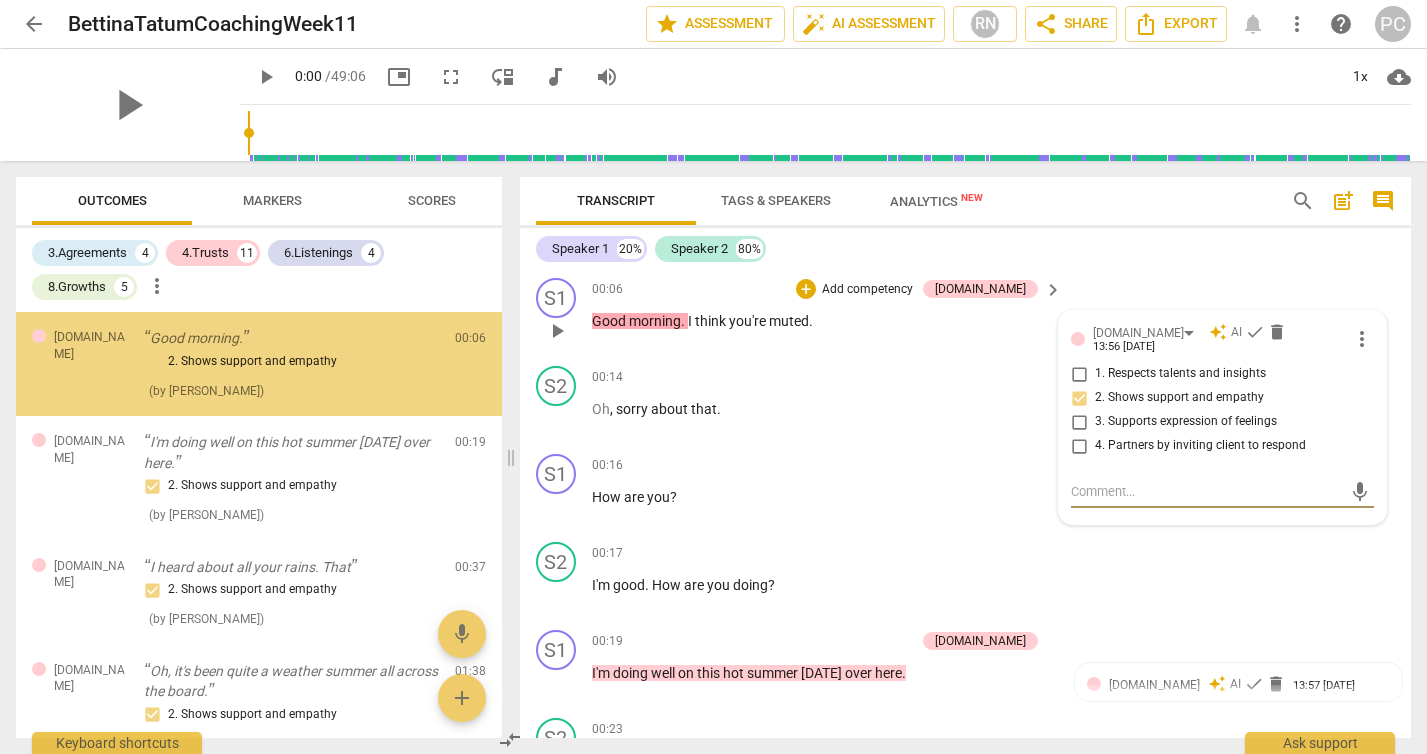 click on "S1 play_arrow pause 00:06 + Add competency [DOMAIN_NAME] keyboard_arrow_right Good   morning .   I   think   you're   muted . [DOMAIN_NAME] auto_awesome AI check delete 13:56 [DATE] more_vert 1. Respects talents and insights 2. Shows support and empathy 3. Supports expression of feelings 4. Partners by inviting client to respond mic" at bounding box center [965, 314] 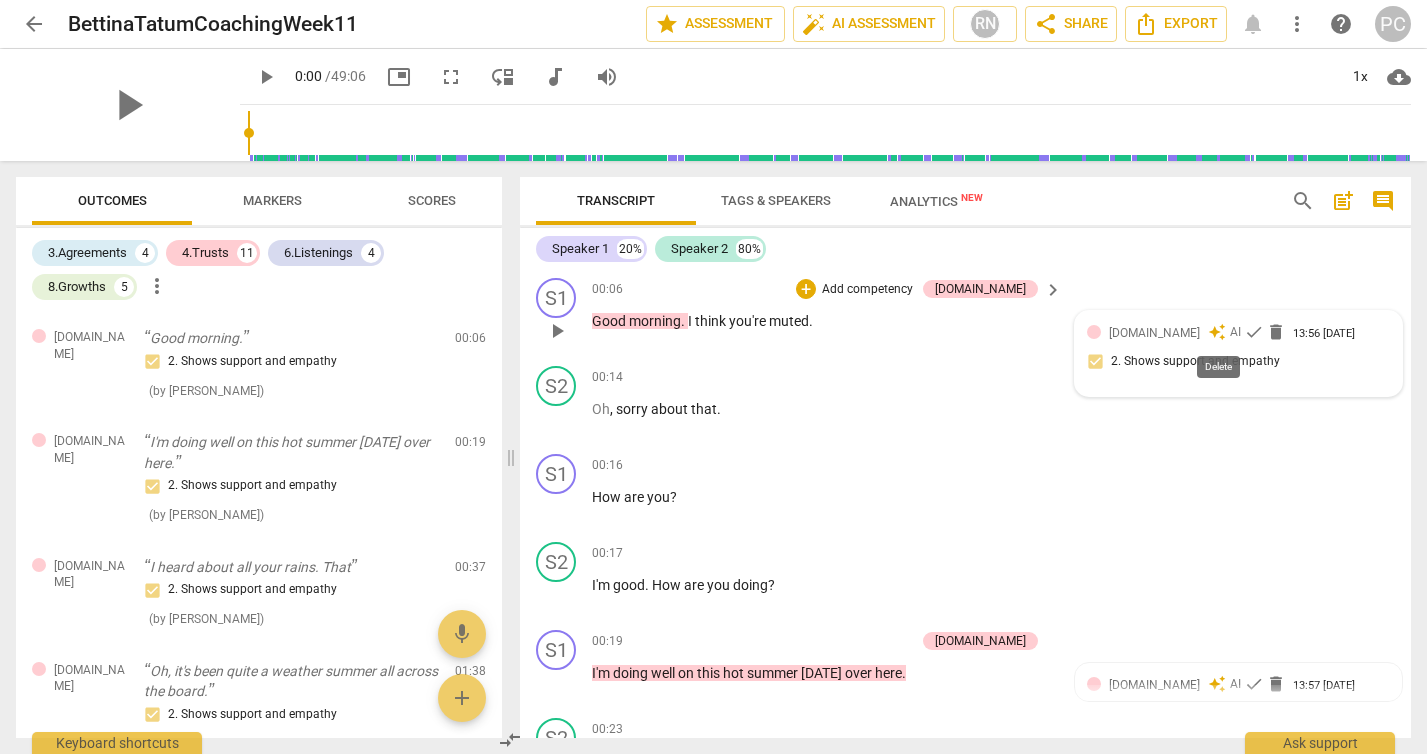 click on "delete" at bounding box center (1276, 332) 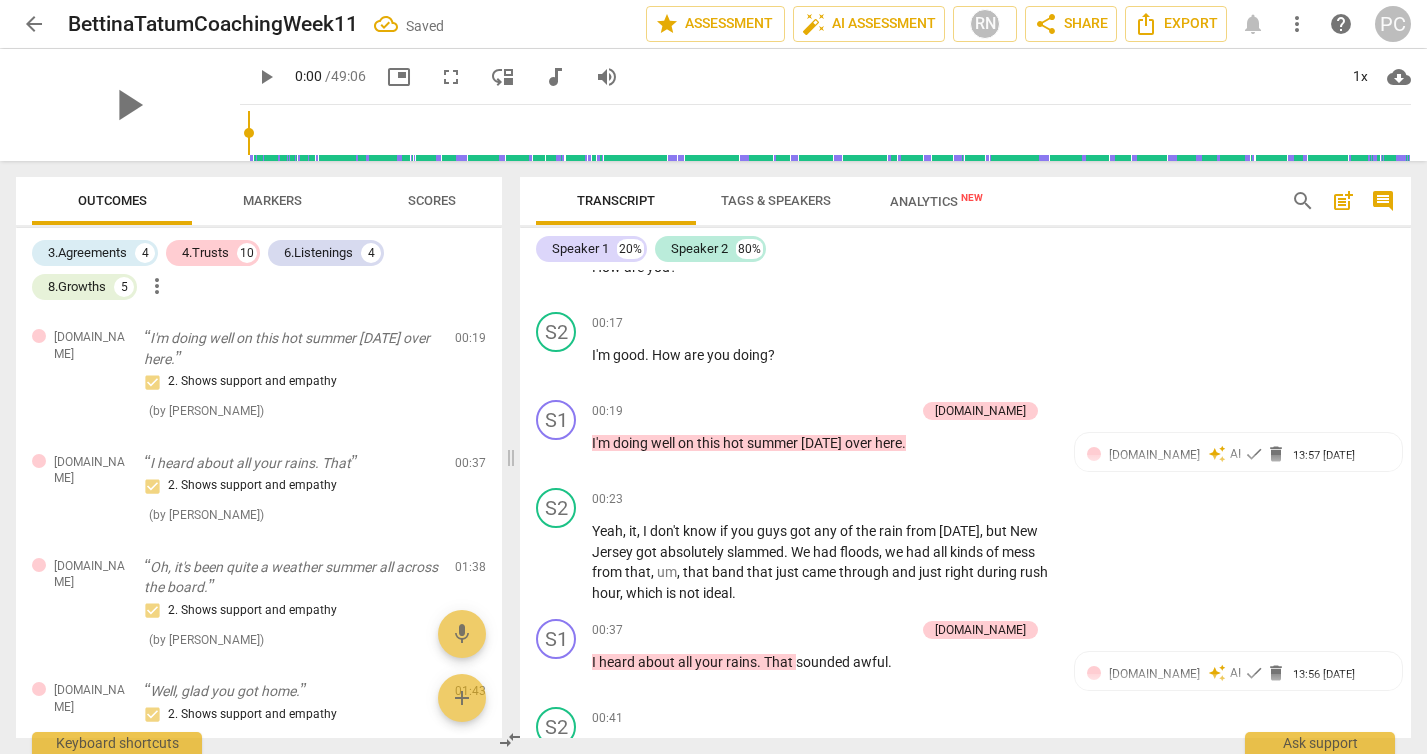 scroll, scrollTop: 240, scrollLeft: 0, axis: vertical 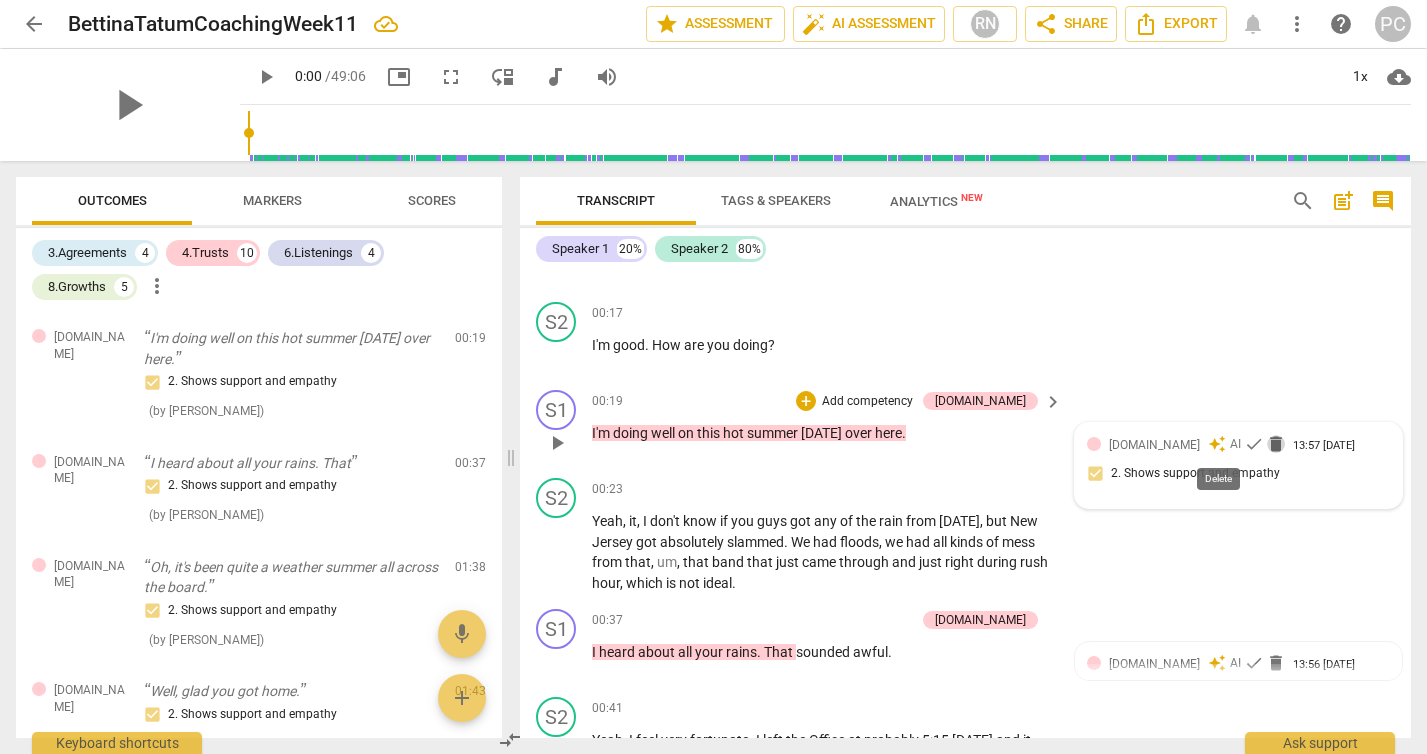 click on "delete" at bounding box center [1276, 444] 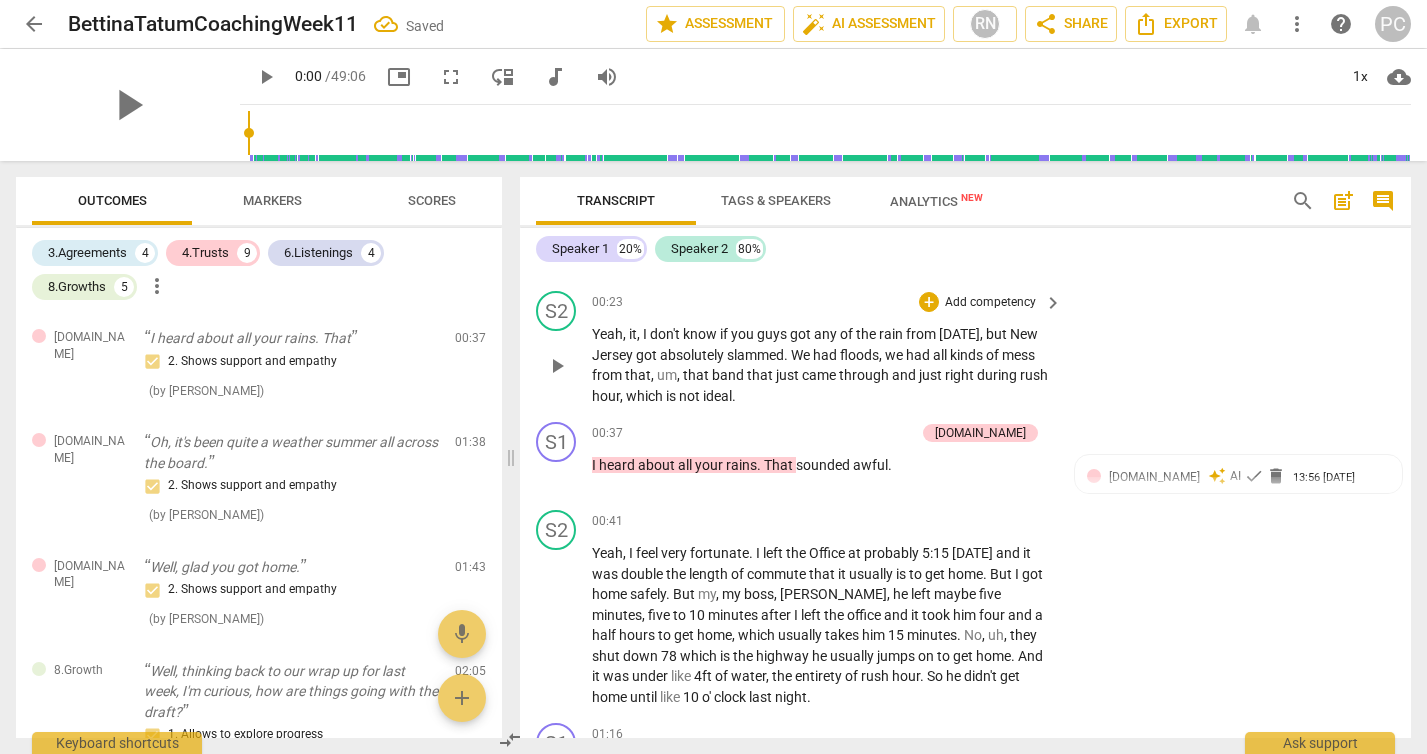 scroll, scrollTop: 429, scrollLeft: 0, axis: vertical 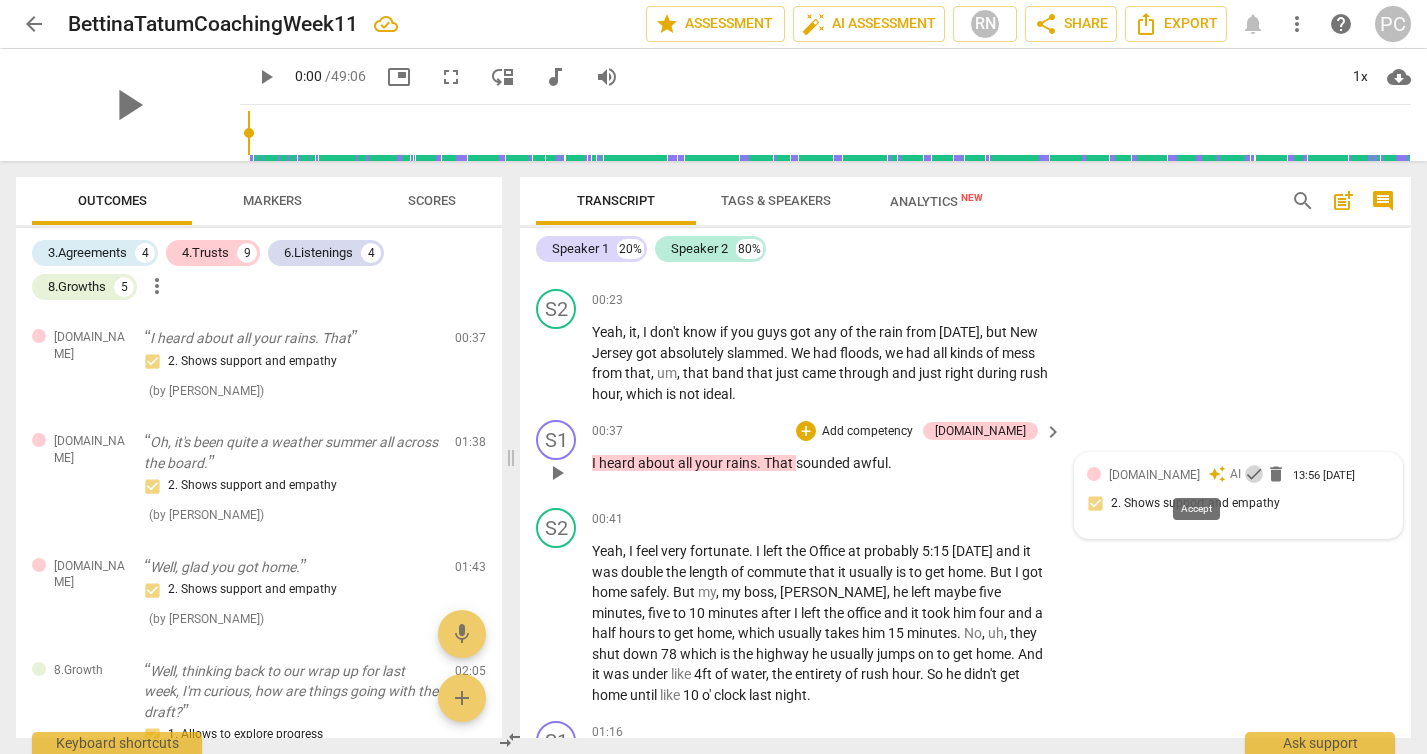 click on "check" at bounding box center [1254, 474] 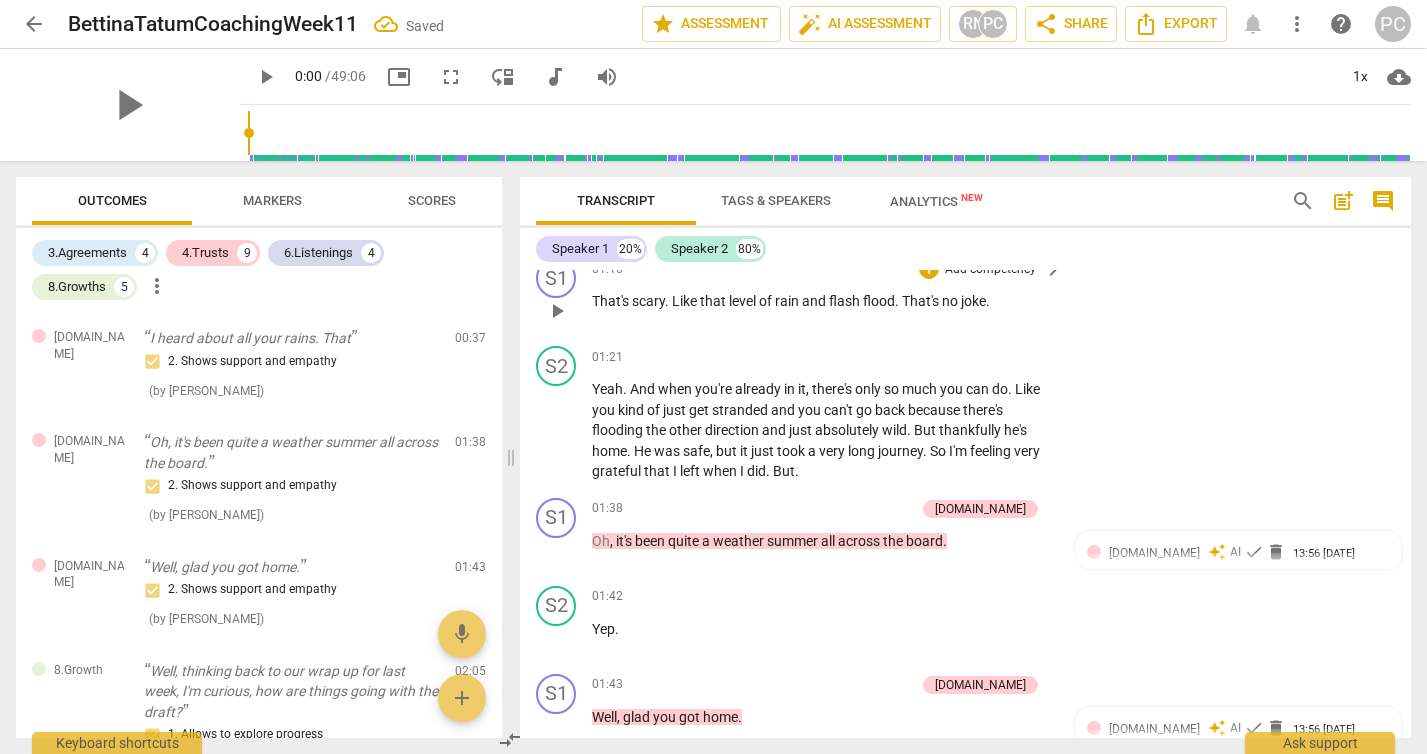 scroll, scrollTop: 922, scrollLeft: 0, axis: vertical 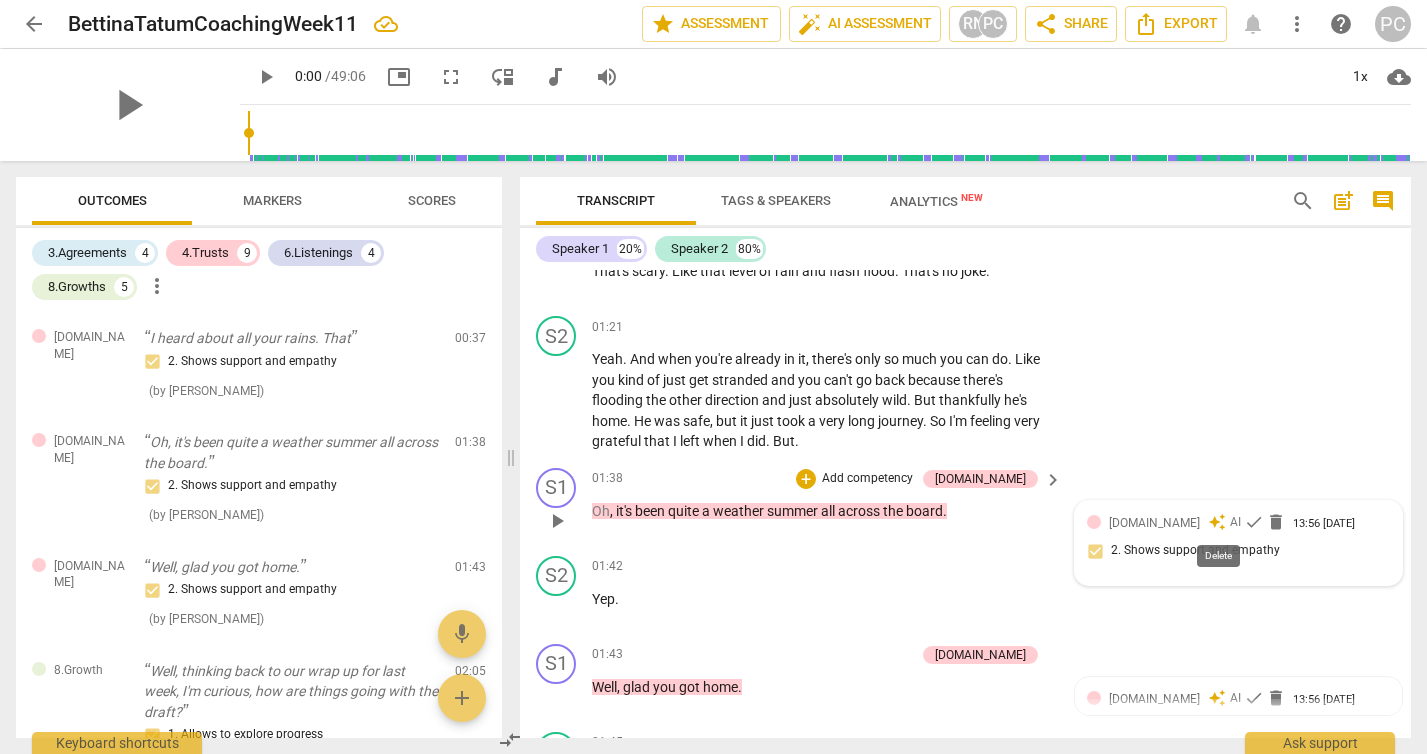 click on "delete" at bounding box center (1276, 522) 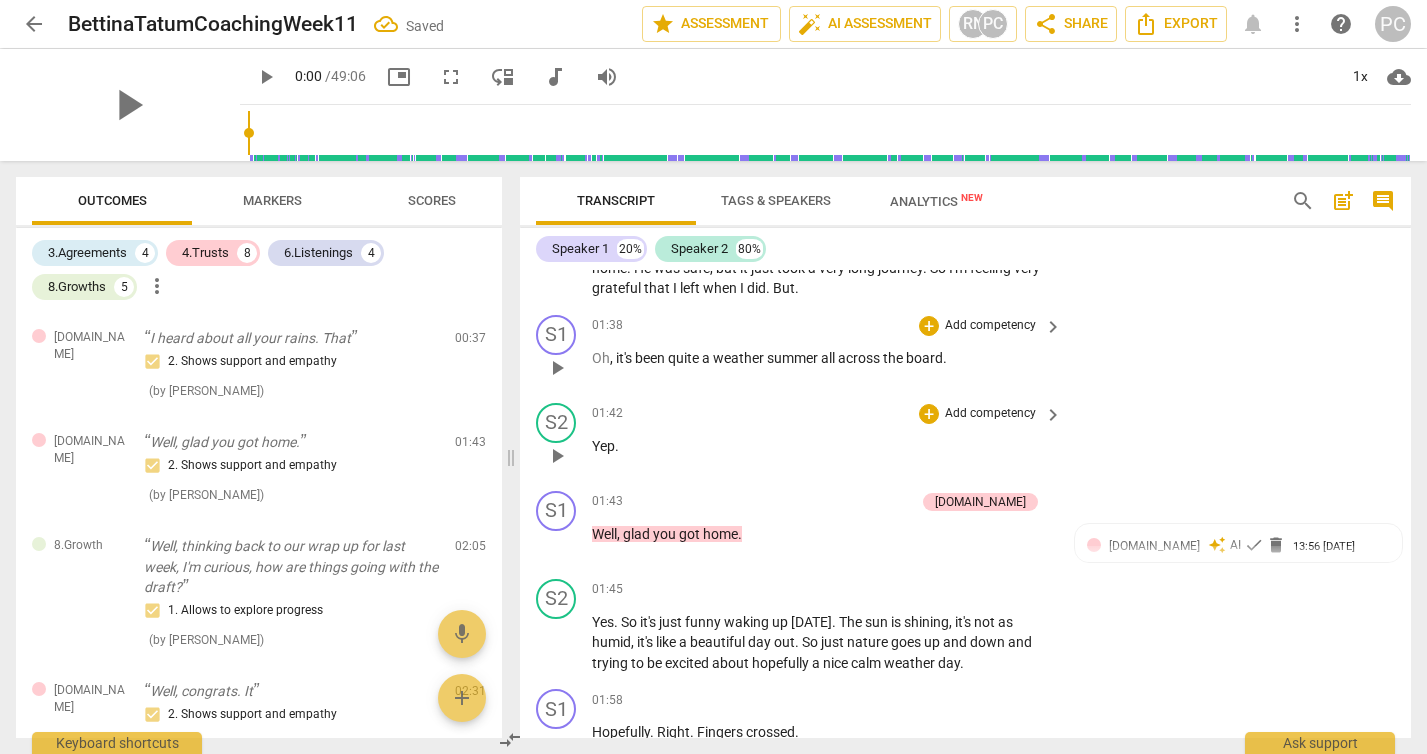 scroll, scrollTop: 1110, scrollLeft: 0, axis: vertical 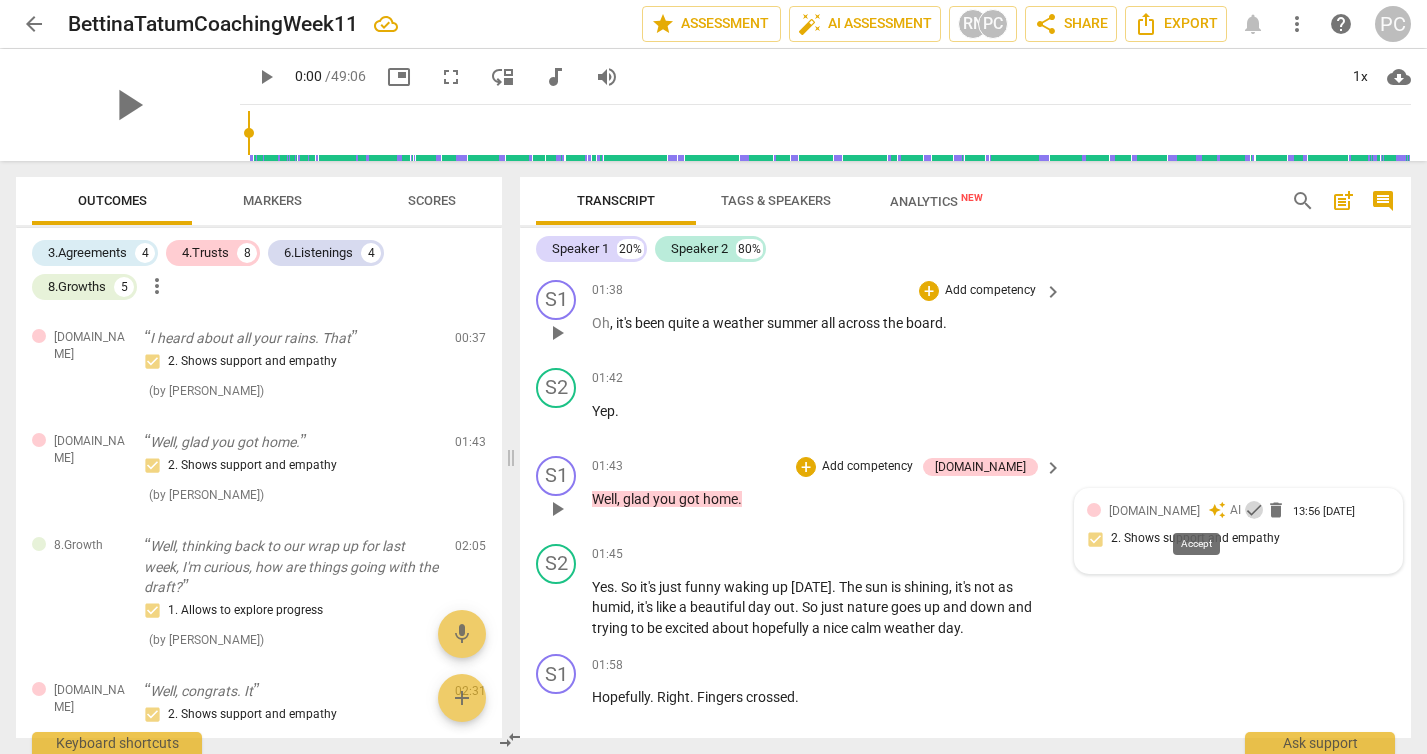 click on "check" at bounding box center [1254, 510] 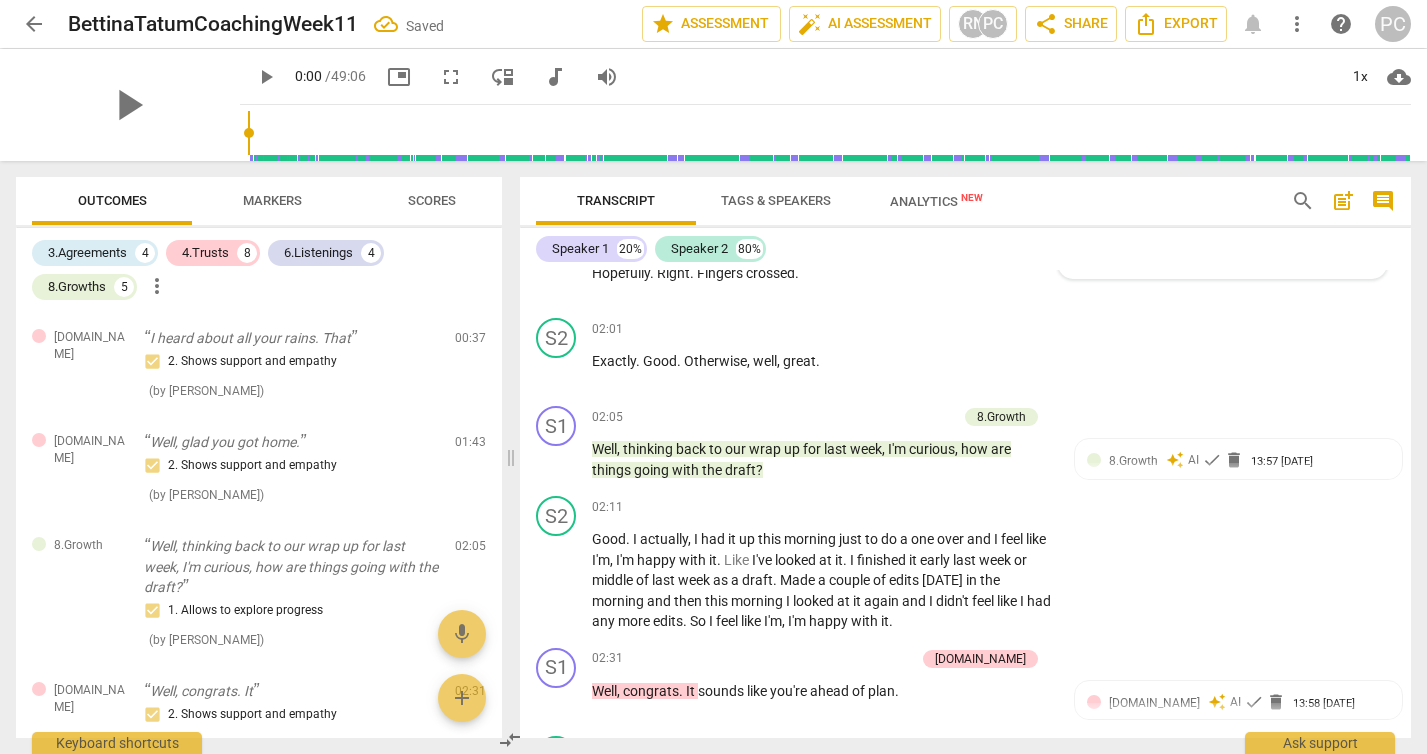 scroll, scrollTop: 1542, scrollLeft: 0, axis: vertical 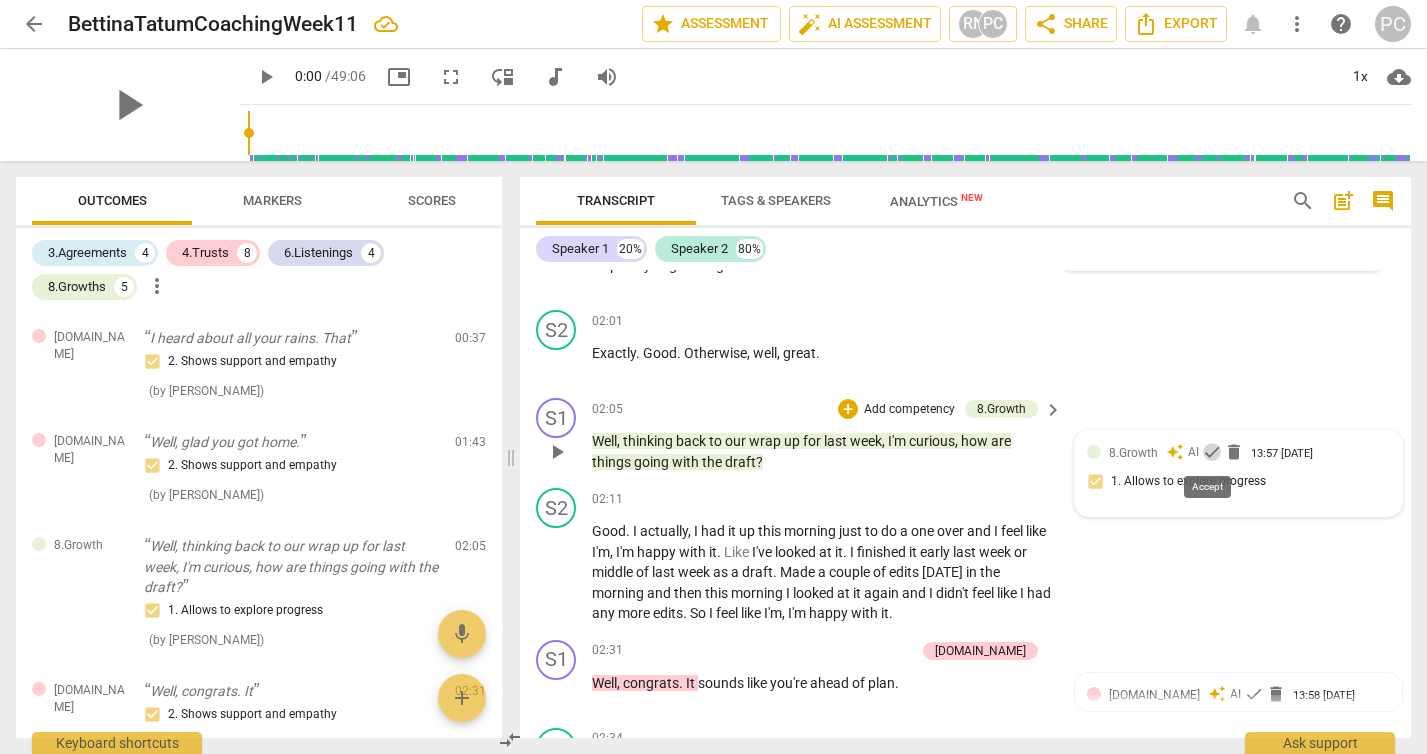 click on "check" at bounding box center (1212, 452) 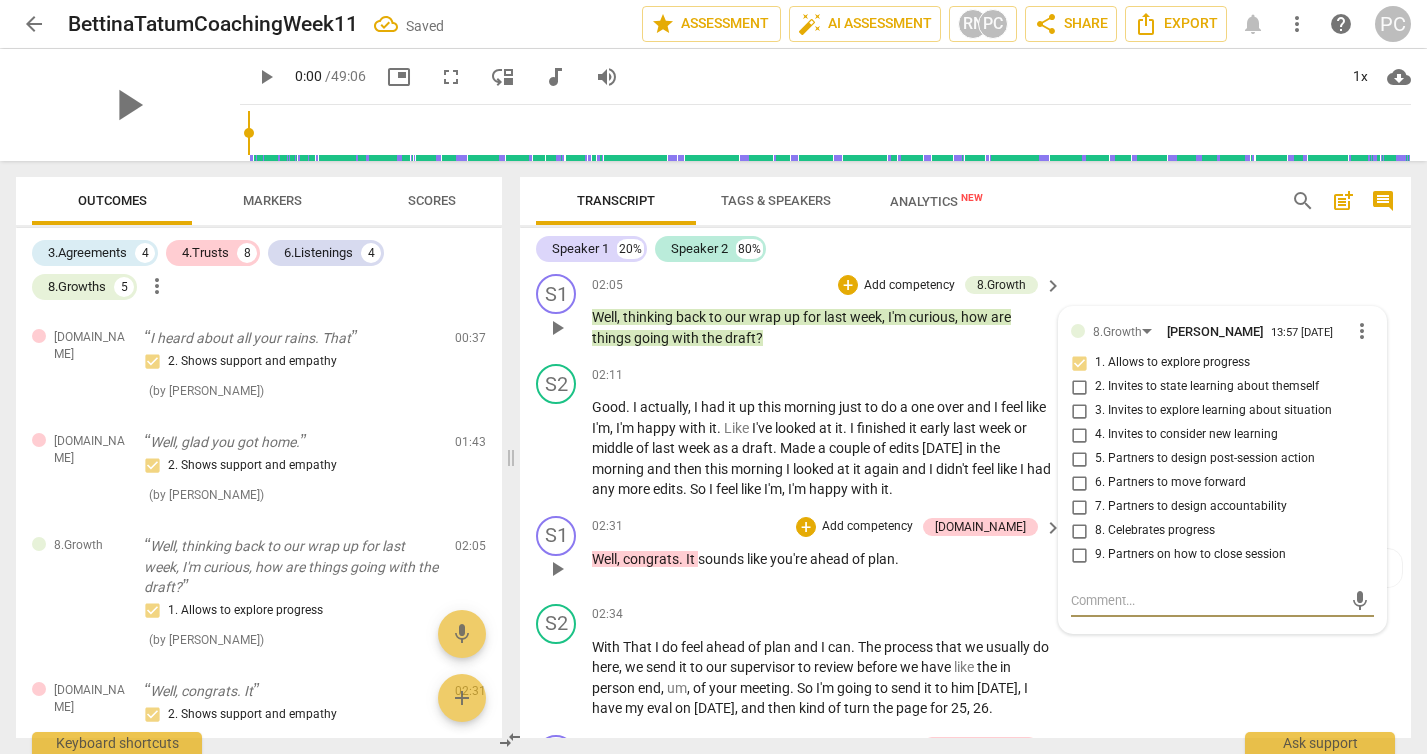 scroll, scrollTop: 1688, scrollLeft: 0, axis: vertical 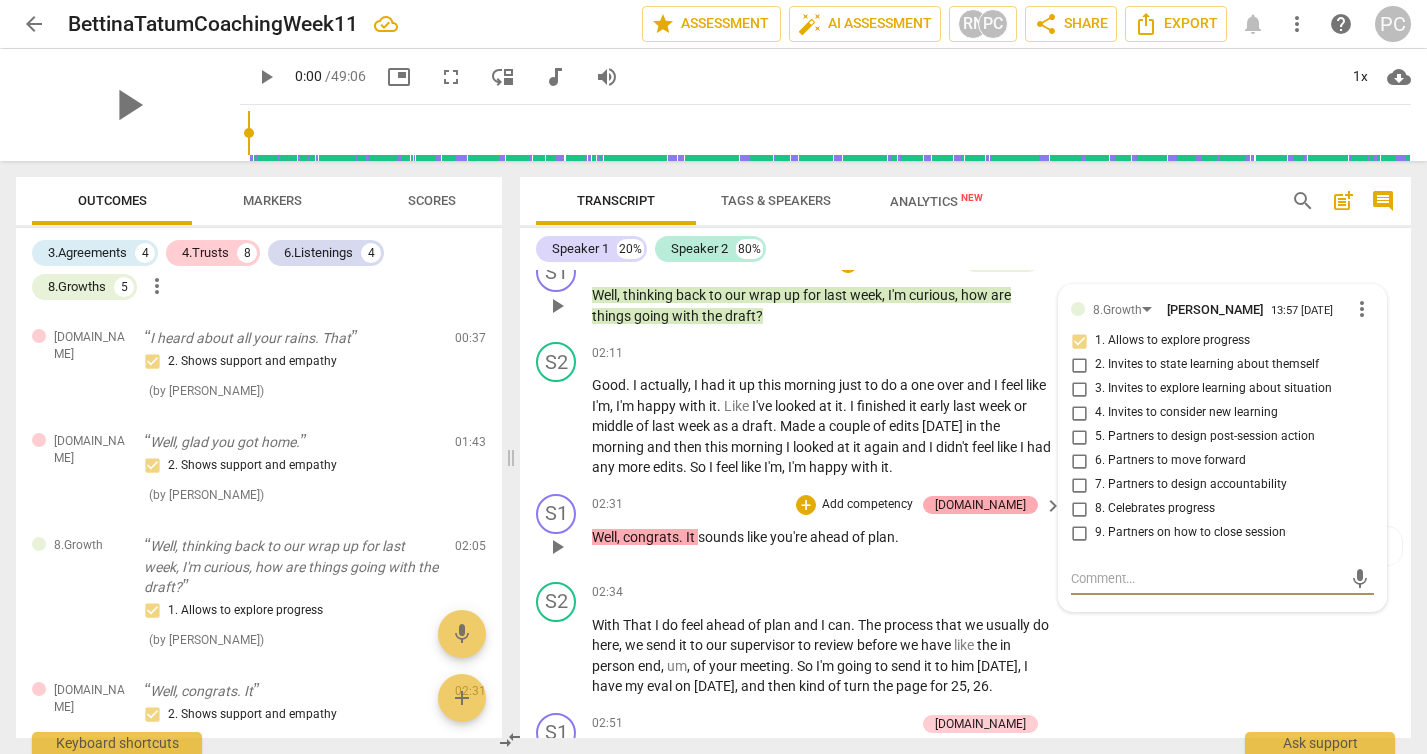 click on "[DOMAIN_NAME]" at bounding box center (980, 505) 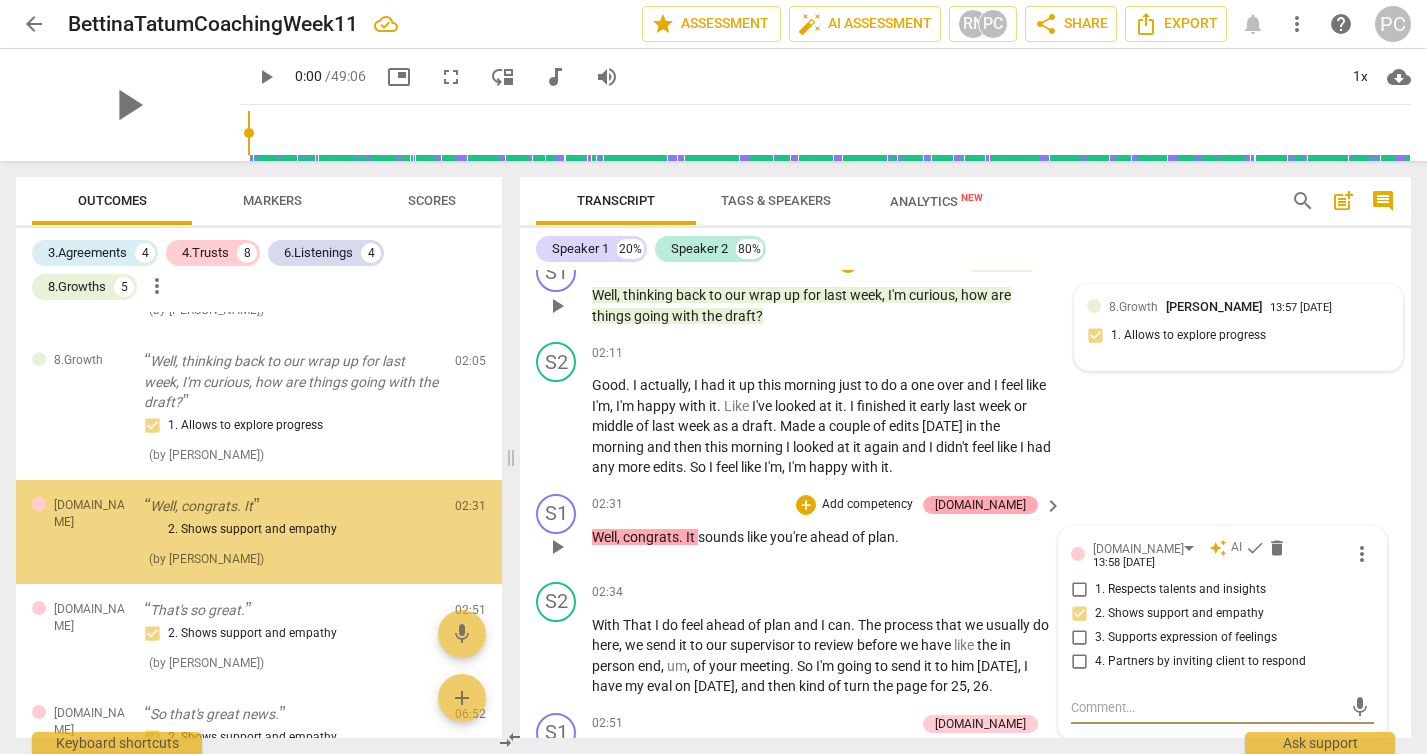 scroll, scrollTop: 192, scrollLeft: 0, axis: vertical 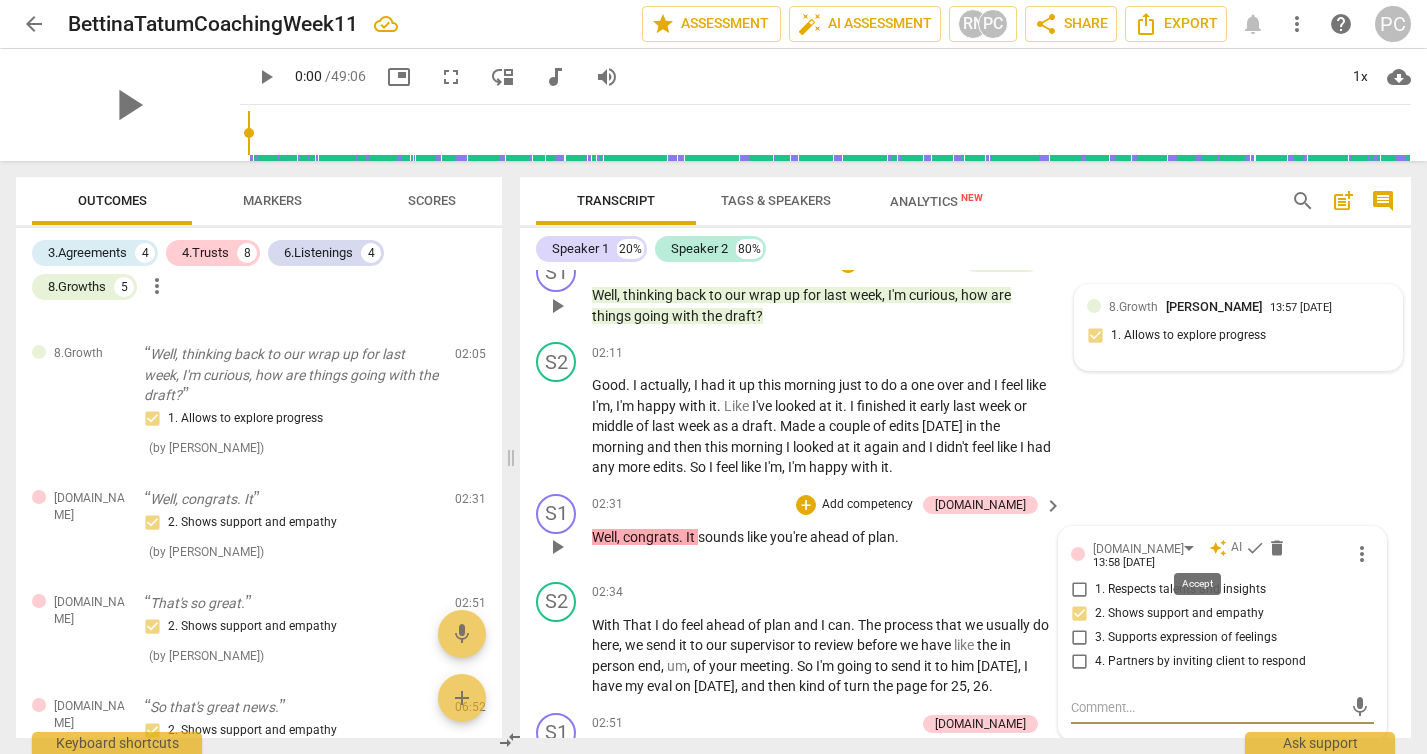 click on "check" at bounding box center [1255, 548] 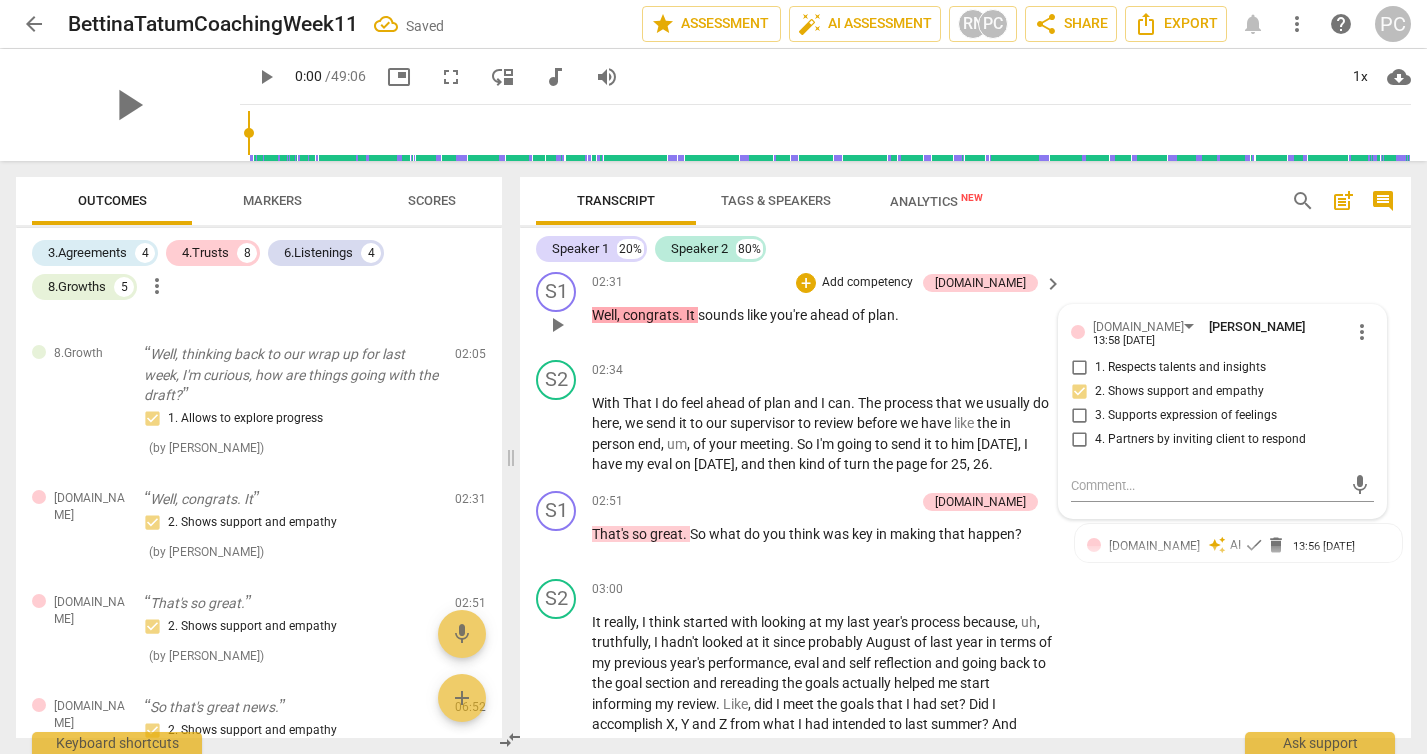 scroll, scrollTop: 1912, scrollLeft: 0, axis: vertical 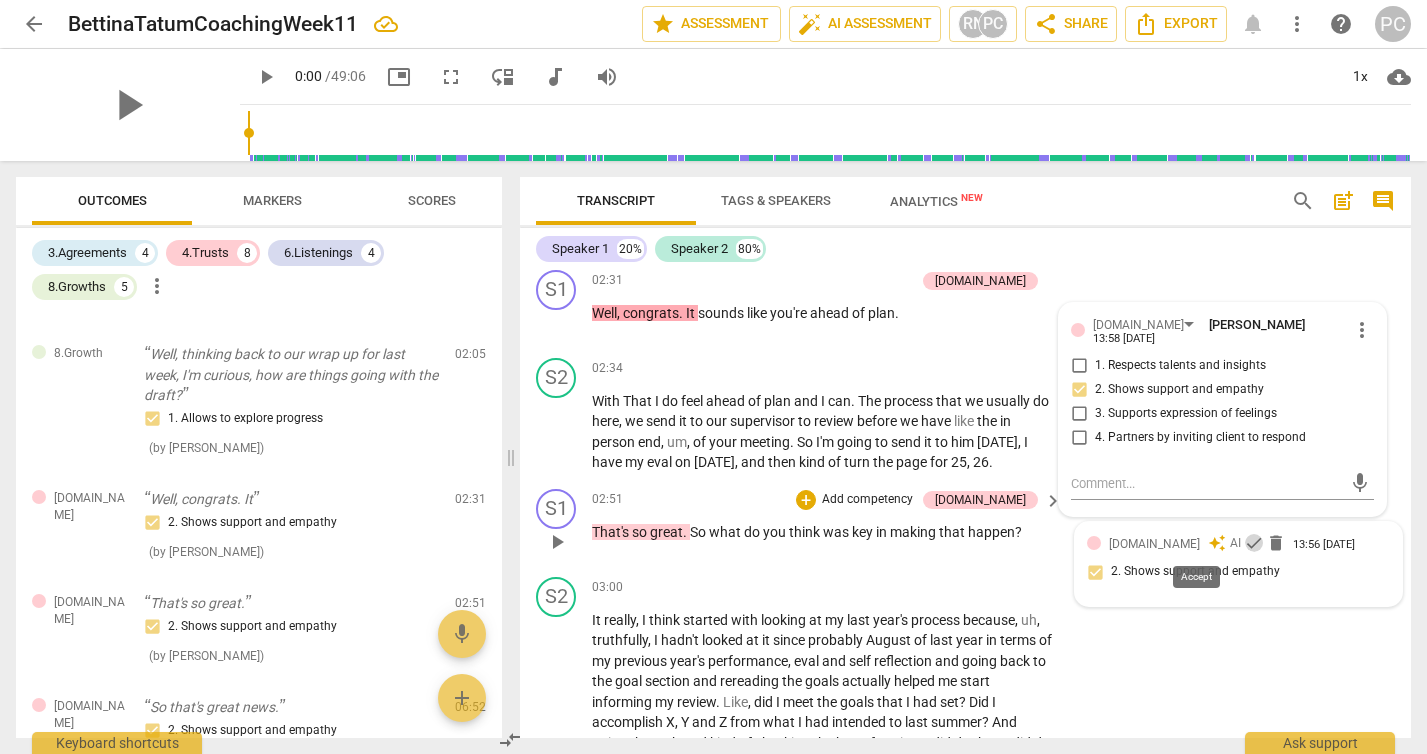click on "check" at bounding box center (1254, 543) 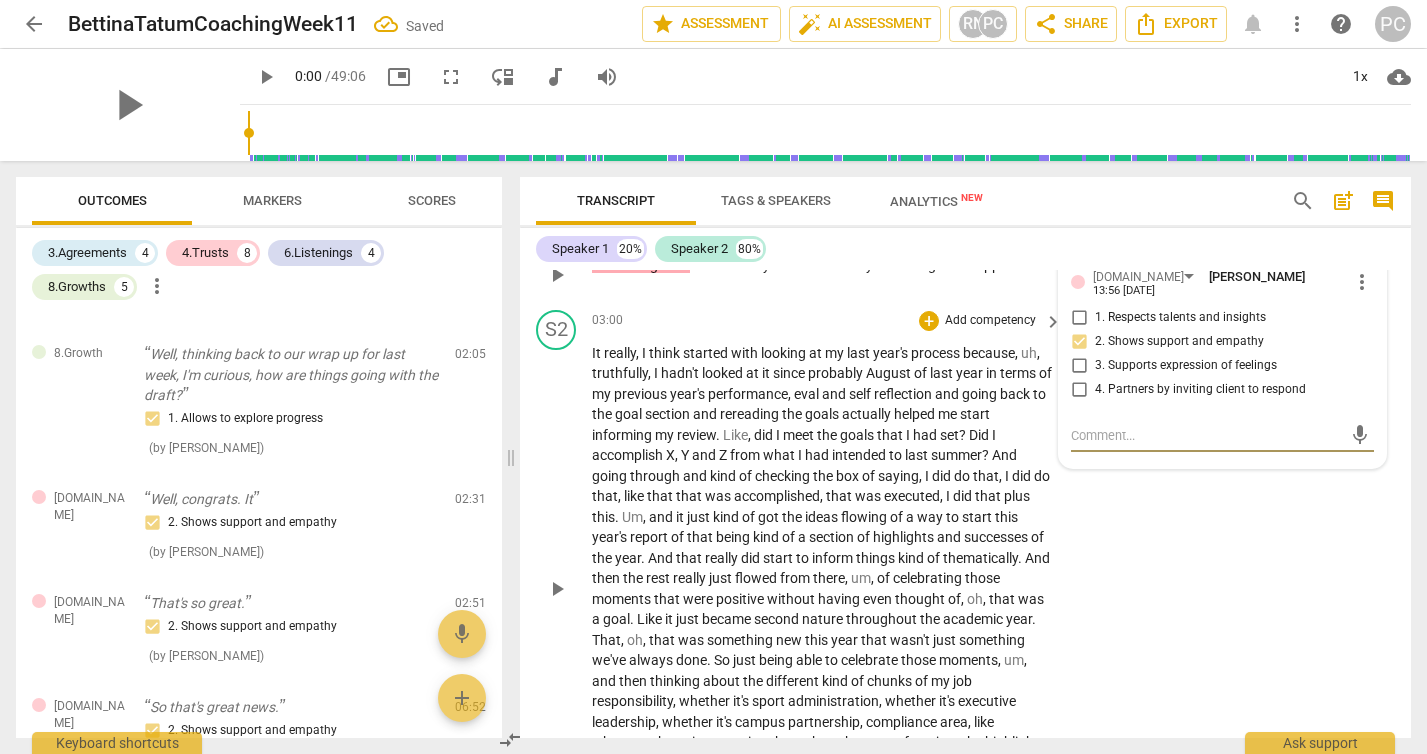 scroll, scrollTop: 2208, scrollLeft: 0, axis: vertical 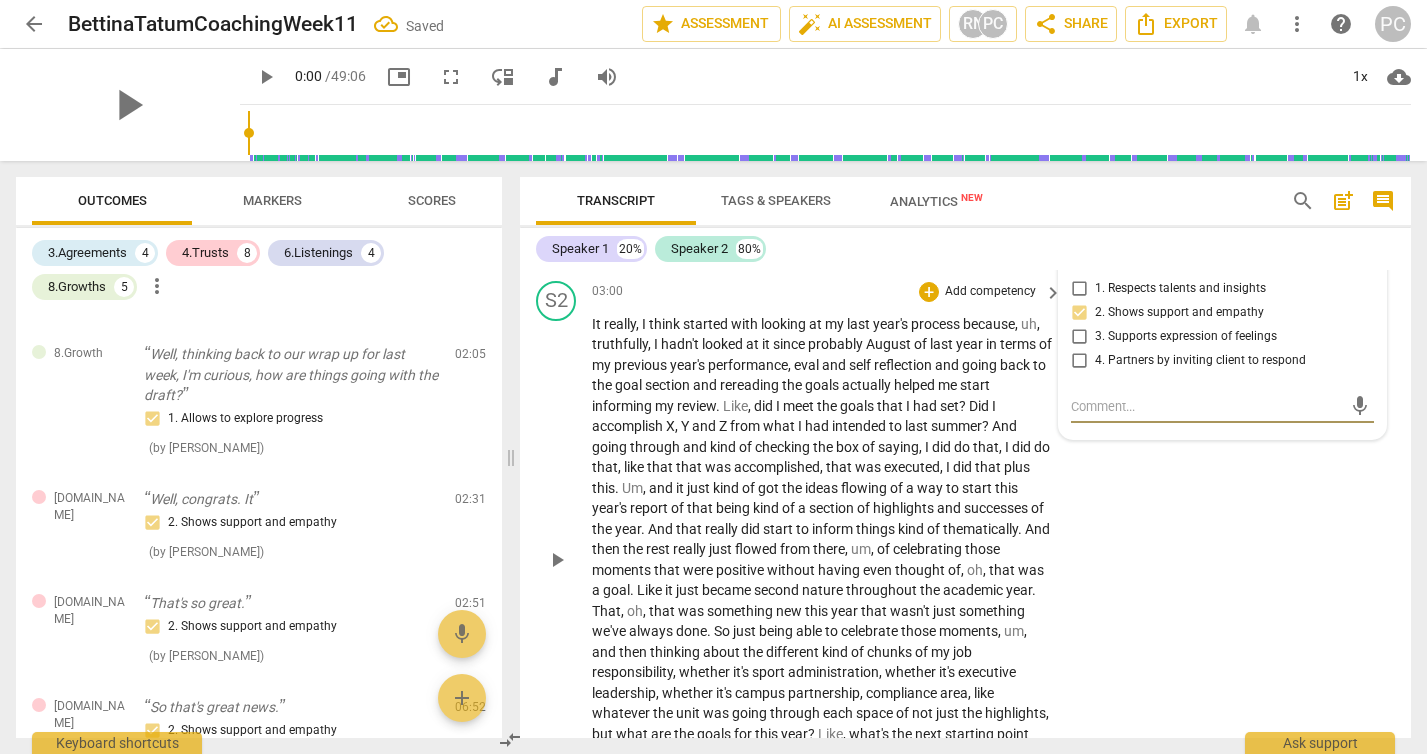 click on "S2 play_arrow pause 03:00 + Add competency keyboard_arrow_right It   really ,   I   think   started   with   looking   at   my   last   year's   process   because ,   uh ,   truthfully ,   I   hadn't   looked   at   it   since   probably   August   of   last   year   in   terms   of   my   previous   year's   performance ,   eval   and   self   reflection   and   going   back   to   the   goal   section   and   rereading   the   goals   actually   helped   me   start   informing   my   review .   Like ,   did   I   meet   the   goals   that   I   had   set ?   Did   I   accomplish   X ,   Y   and   Z   from   what   I   had   intended   to   last   summer ?   And   going   through   and   kind   of   checking   the   box   of   saying ,   I   did   do   that ,   I   did   do   that ,   like   that   that   was   accomplished ,   that   was   executed ,   I   did   that   plus   this .   Um ,   and   it   just   kind   of   got   the   ideas   flowing   of   a   way   to   start   this   year's   report   of" at bounding box center [965, 543] 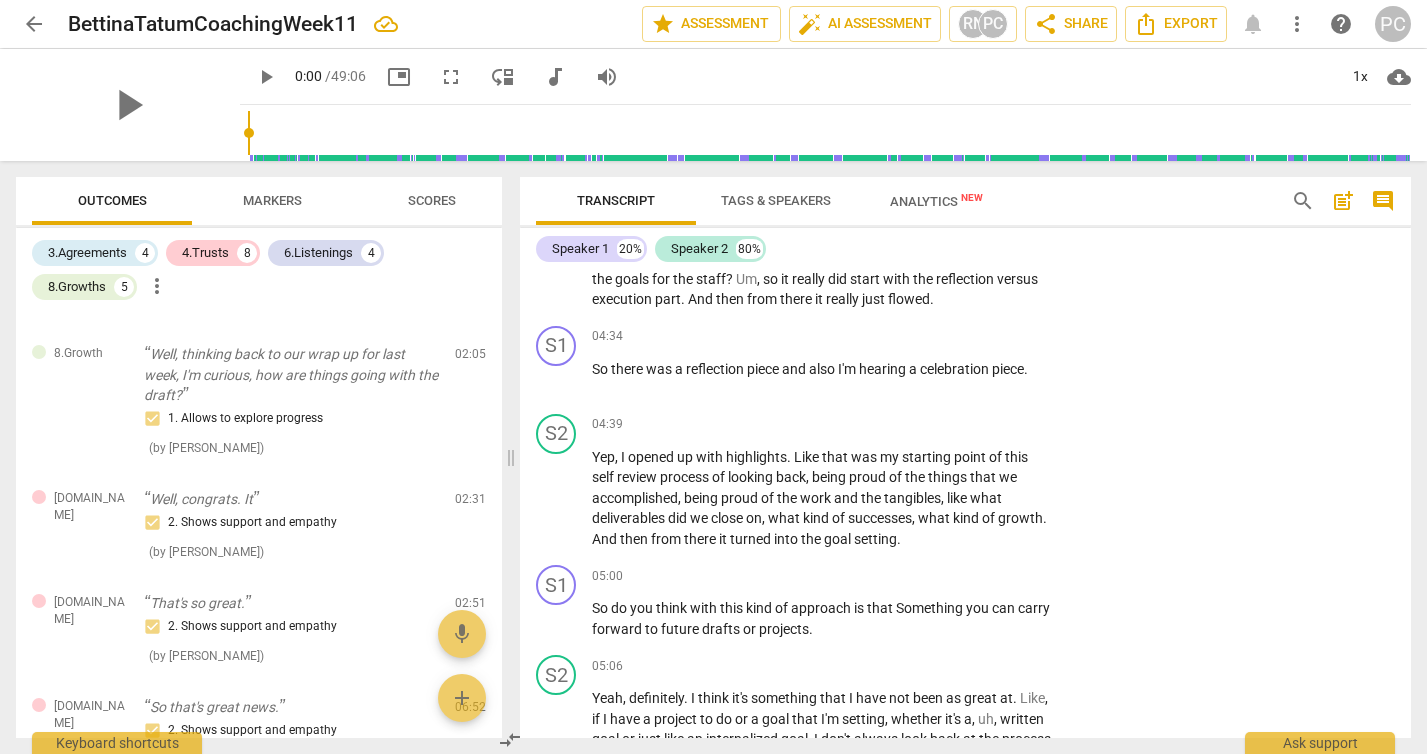 scroll, scrollTop: 2703, scrollLeft: 0, axis: vertical 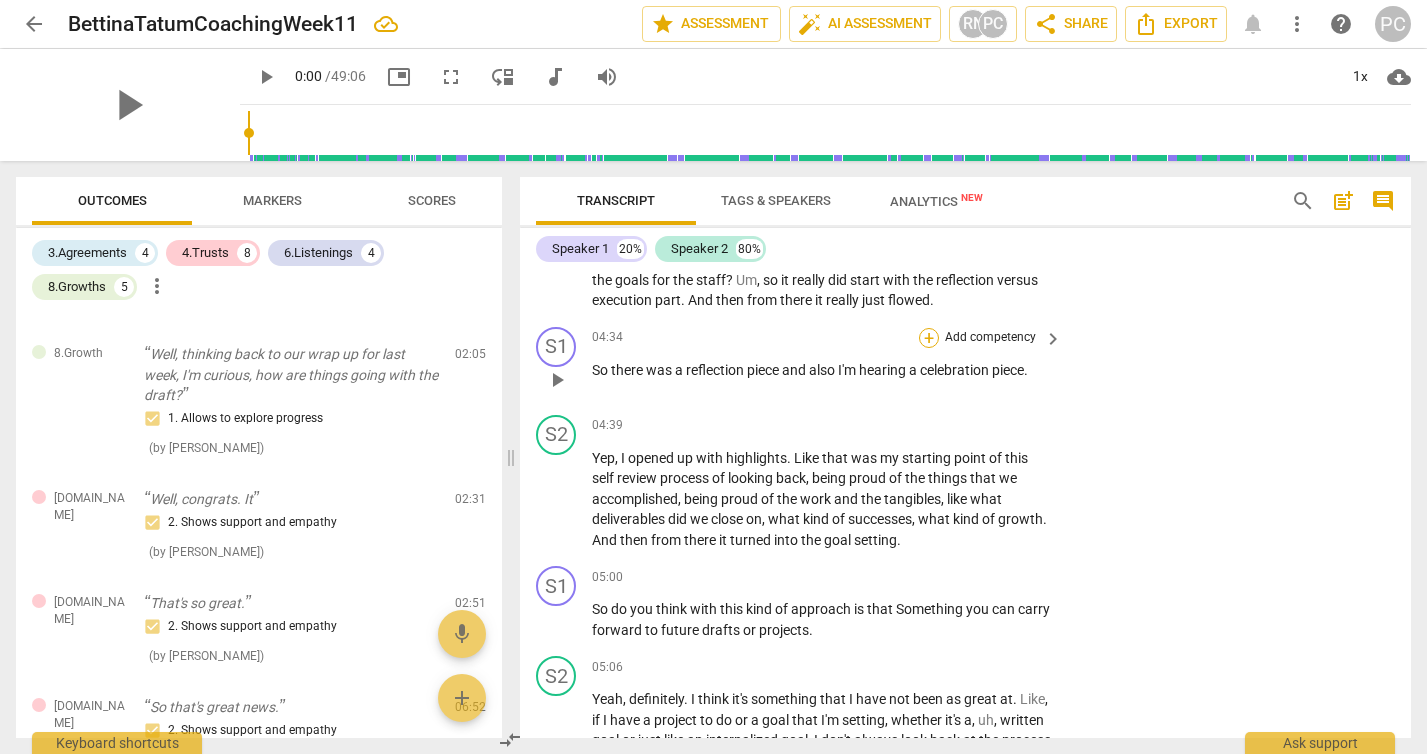 click on "+" at bounding box center [929, 338] 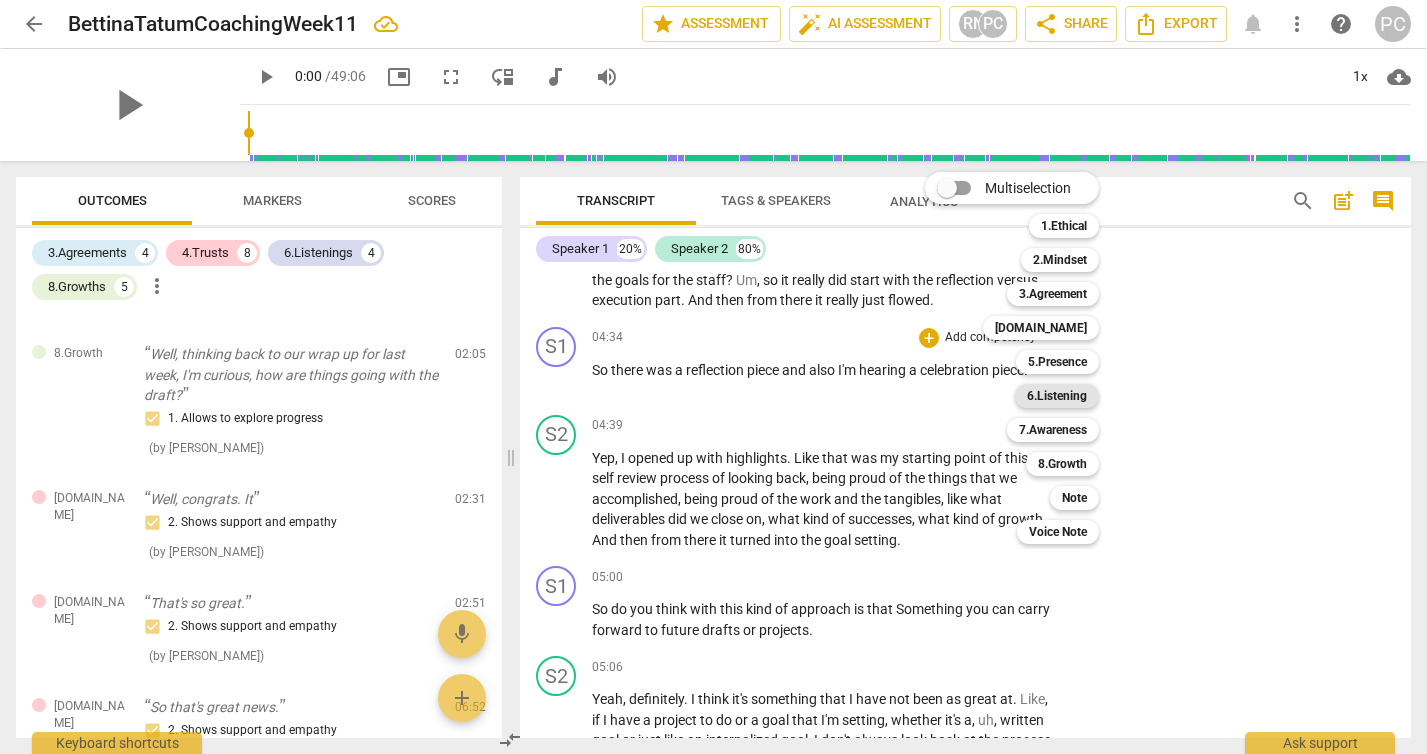 click on "6.Listening" at bounding box center (1057, 396) 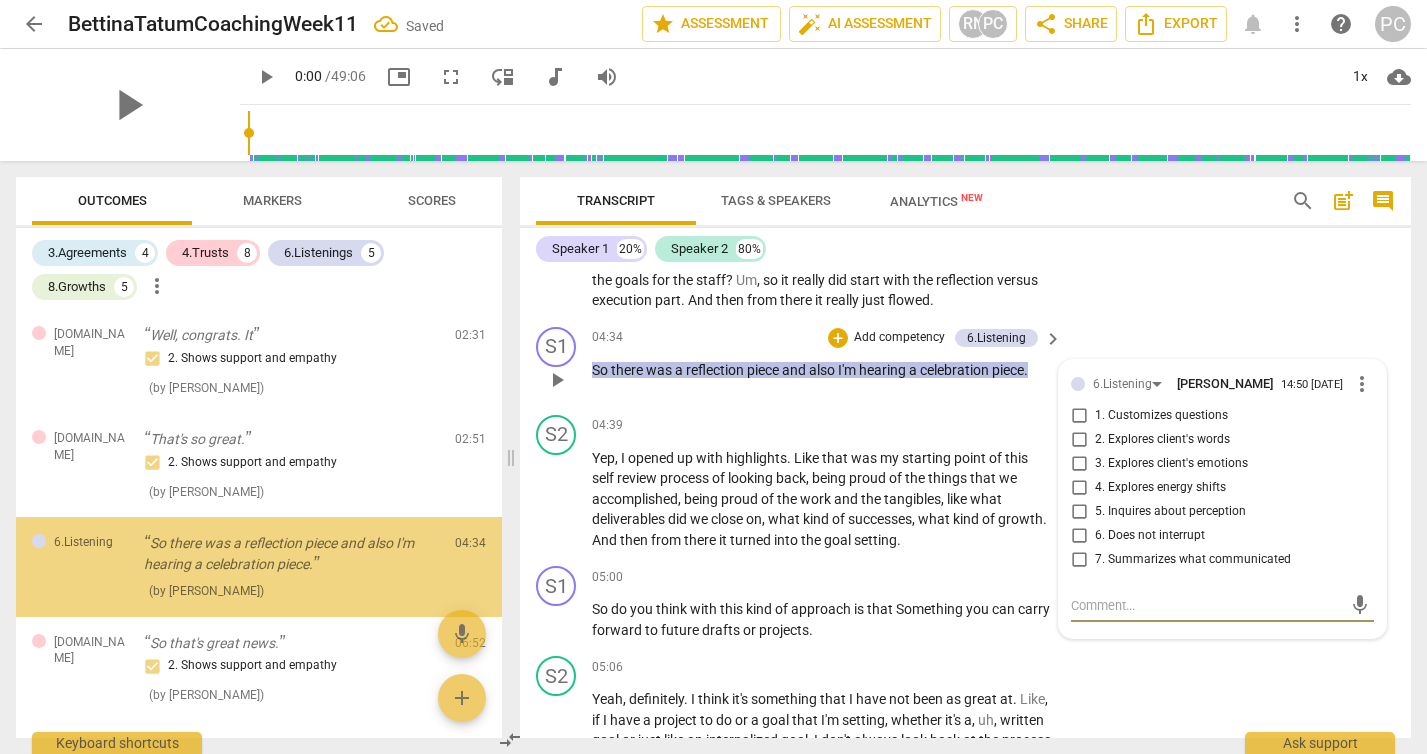 scroll, scrollTop: 398, scrollLeft: 0, axis: vertical 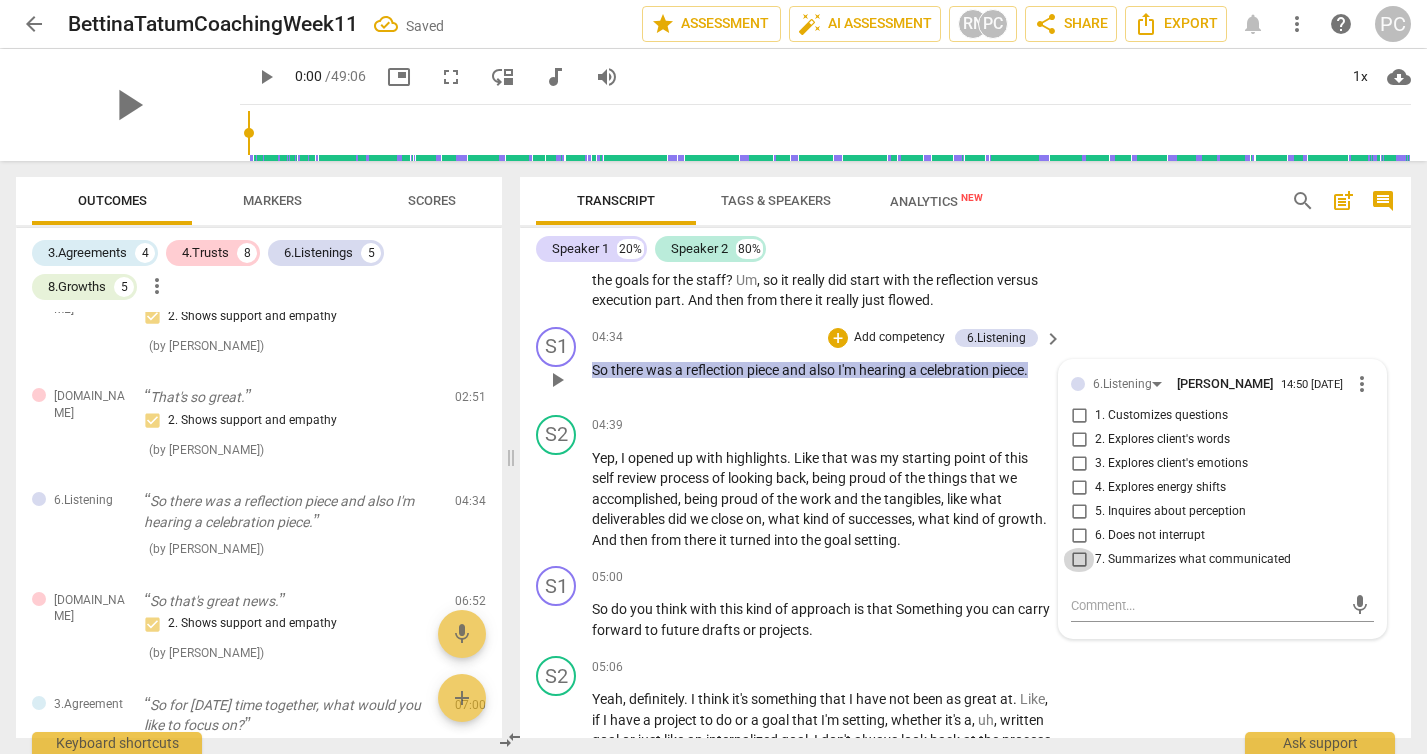 click on "7. Summarizes what communicated" at bounding box center [1079, 560] 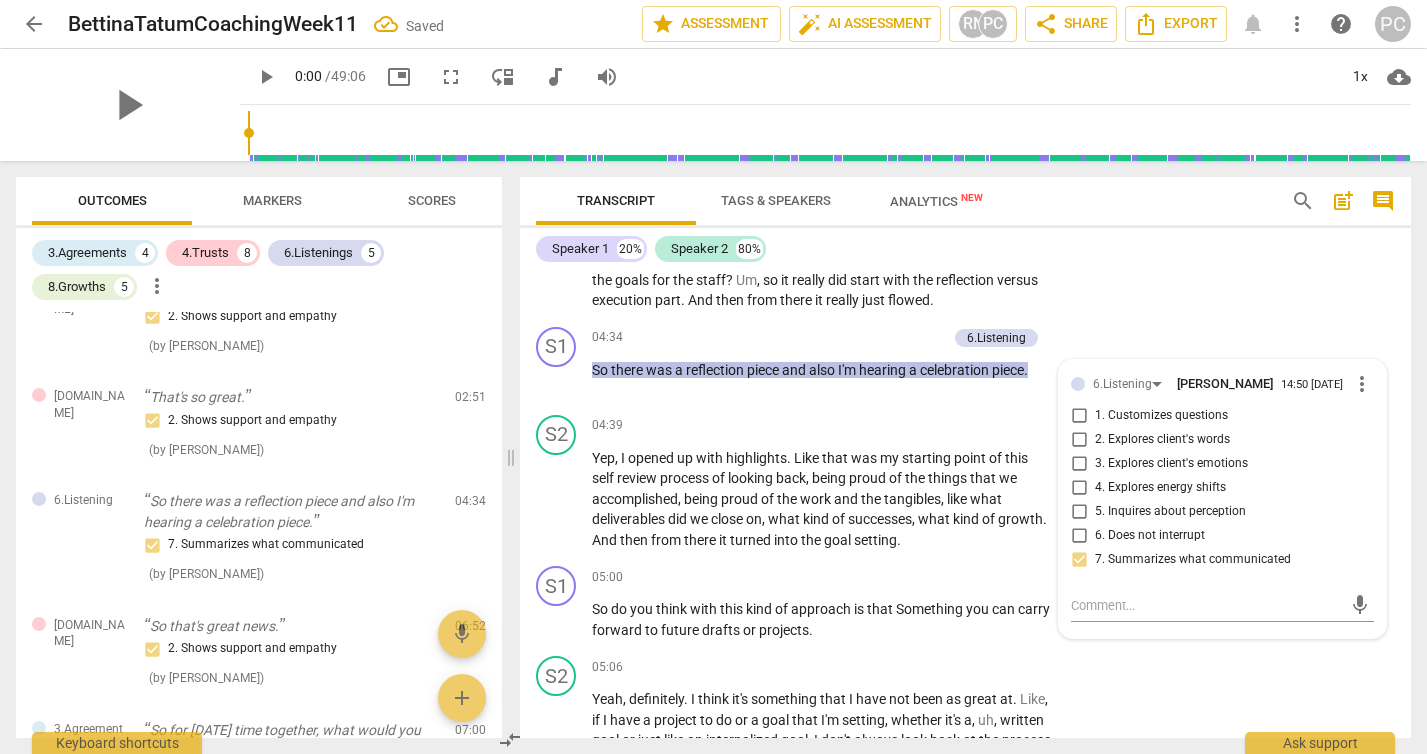 click on "S2 play_arrow pause 03:00 + Add competency keyboard_arrow_right It   really ,   I   think   started   with   looking   at   my   last   year's   process   because ,   uh ,   truthfully ,   I   hadn't   looked   at   it   since   probably   August   of   last   year   in   terms   of   my   previous   year's   performance ,   eval   and   self   reflection   and   going   back   to   the   goal   section   and   rereading   the   goals   actually   helped   me   start   informing   my   review .   Like ,   did   I   meet   the   goals   that   I   had   set ?   Did   I   accomplish   X ,   Y   and   Z   from   what   I   had   intended   to   last   summer ?   And   going   through   and   kind   of   checking   the   box   of   saying ,   I   did   do   that ,   I   did   do   that ,   like   that   that   was   accomplished ,   that   was   executed ,   I   did   that   plus   this .   Um ,   and   it   just   kind   of   got   the   ideas   flowing   of   a   way   to   start   this   year's   report   of" at bounding box center [965, 48] 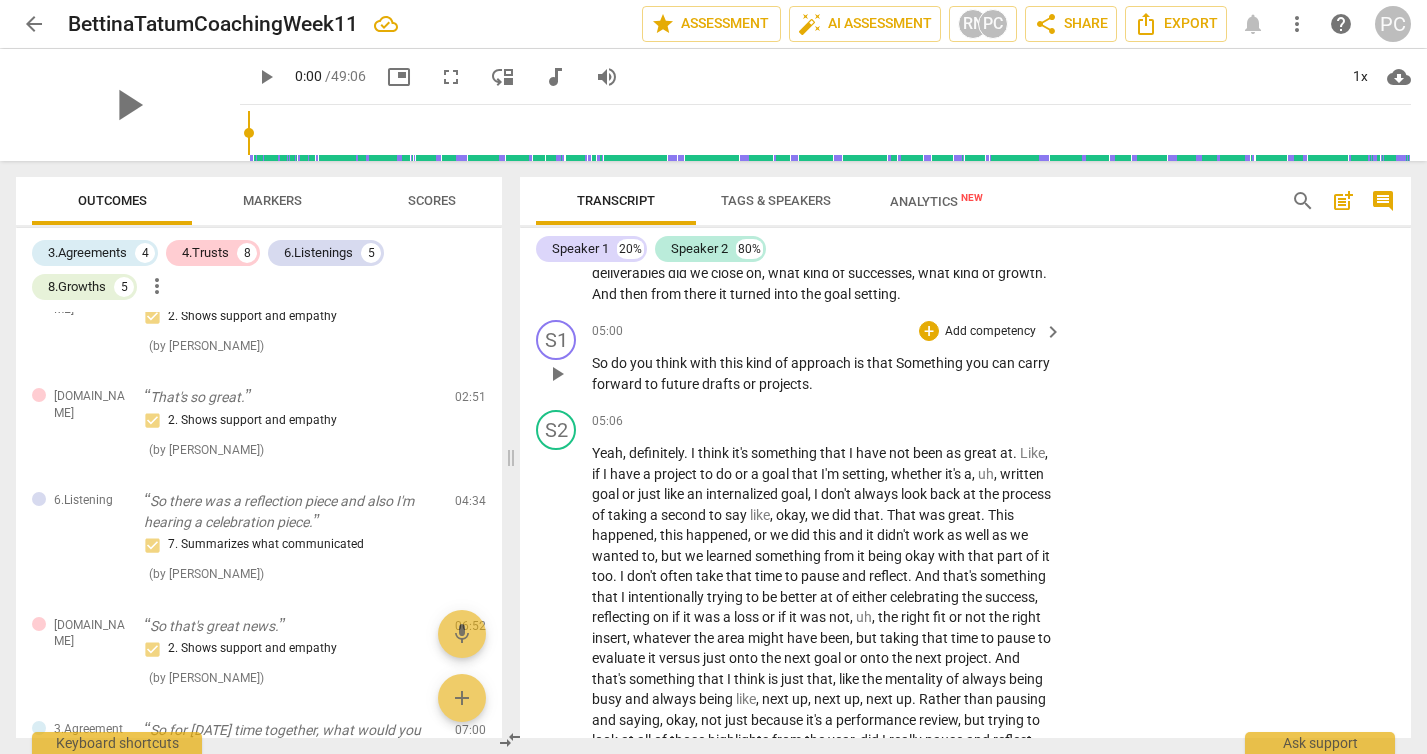 scroll, scrollTop: 2946, scrollLeft: 0, axis: vertical 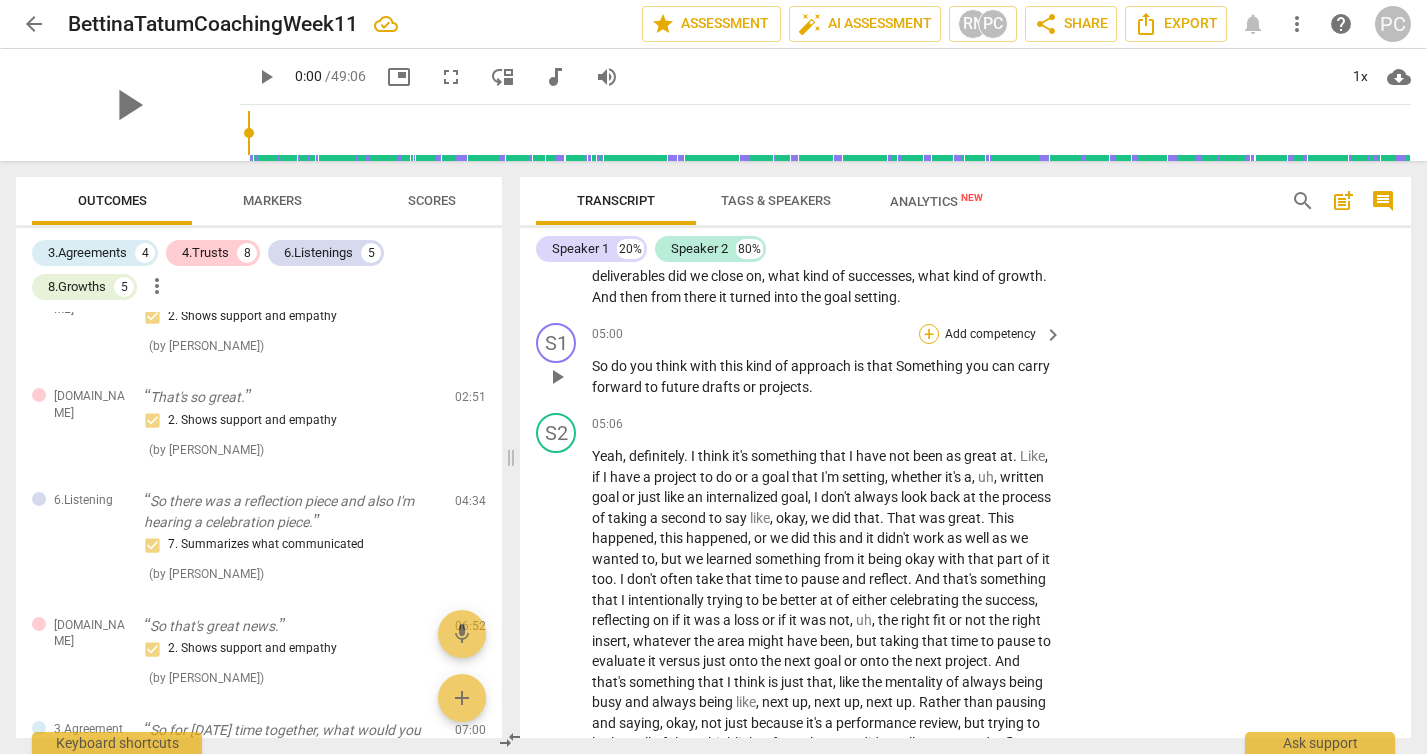 click on "+" at bounding box center (929, 334) 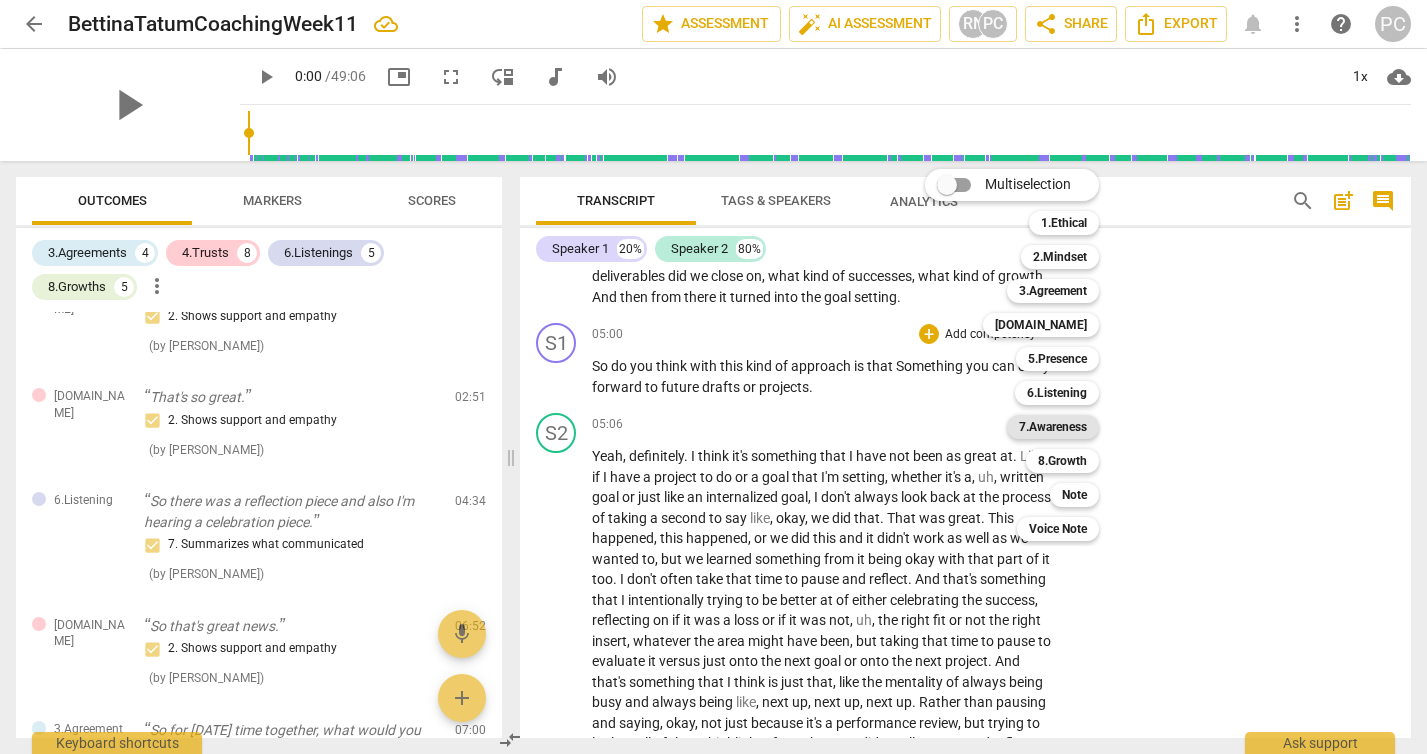 click on "7.Awareness" at bounding box center (1053, 427) 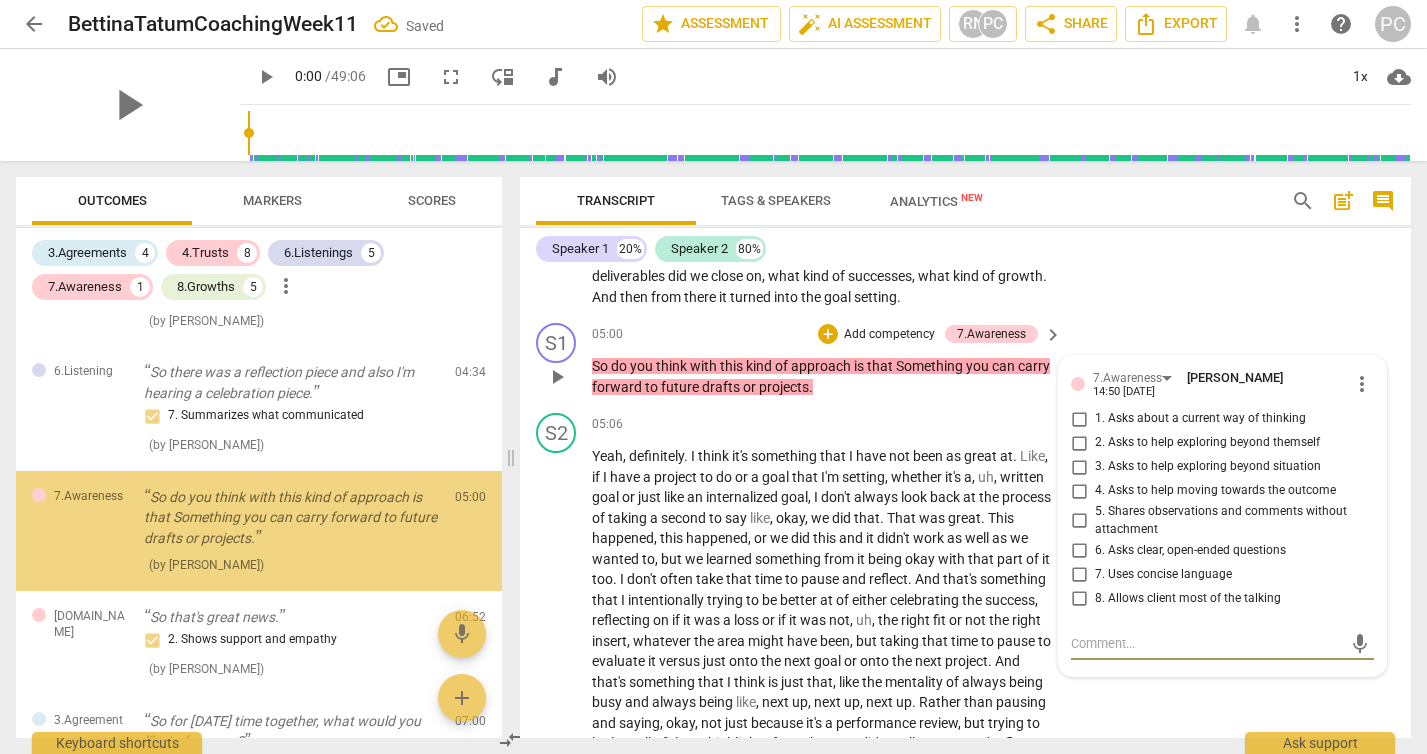 scroll, scrollTop: 532, scrollLeft: 0, axis: vertical 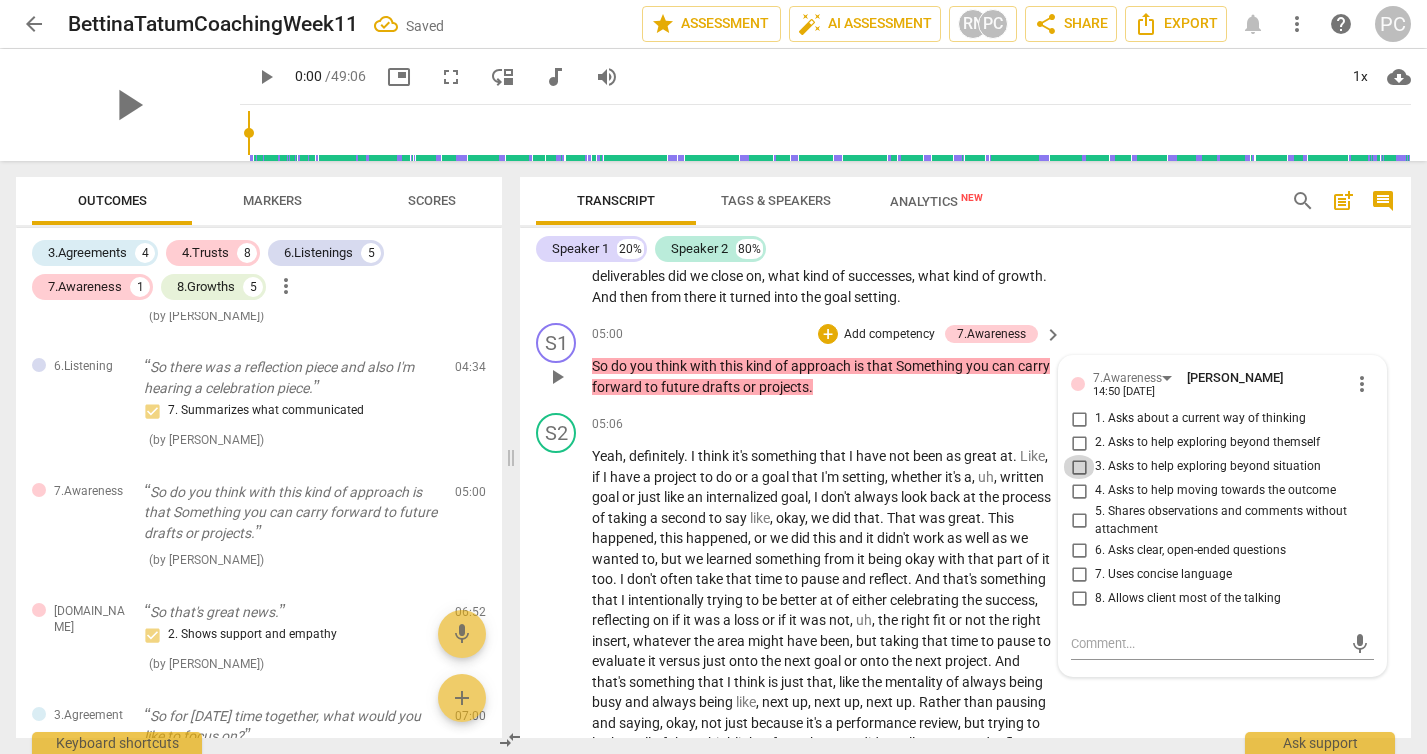 click on "3. Asks to help exploring beyond situation" at bounding box center (1079, 467) 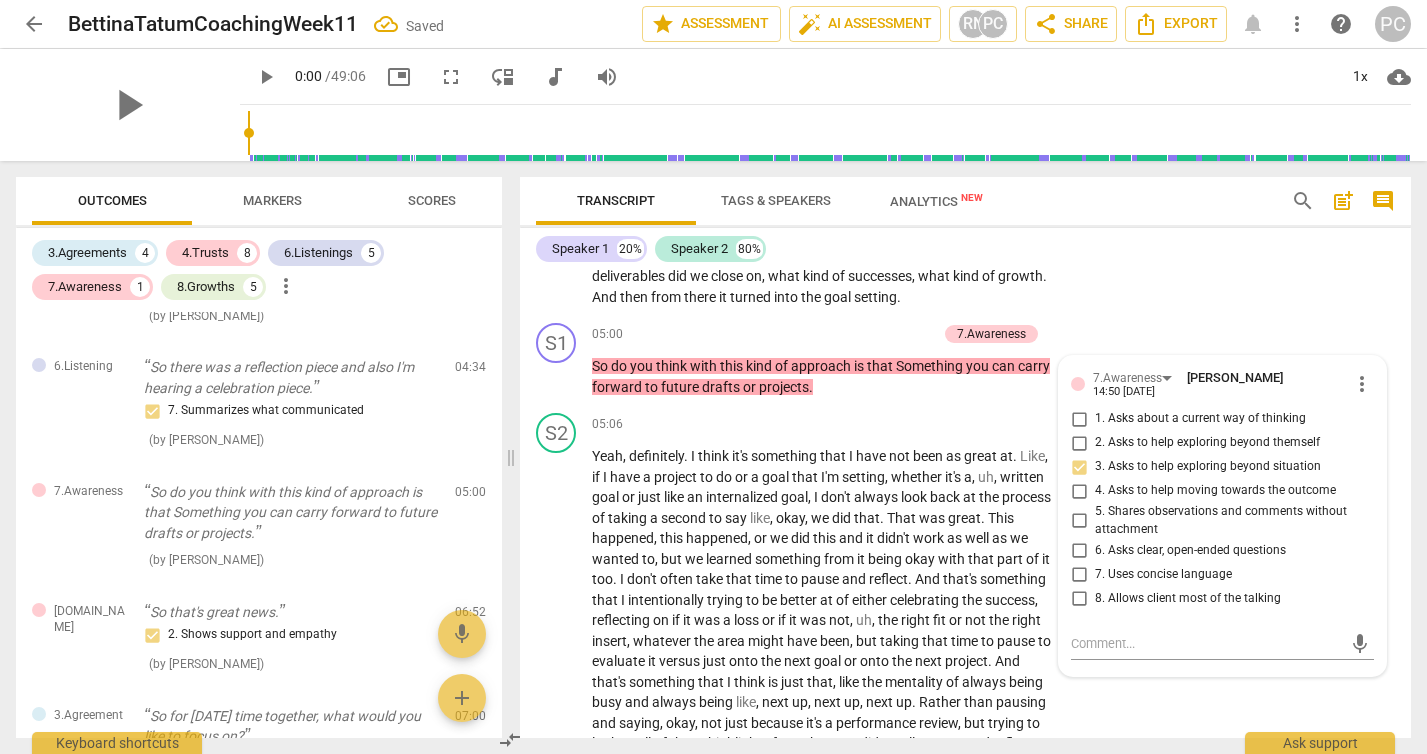 click on "S2 play_arrow pause 04:39 + Add competency keyboard_arrow_right Yep ,   I   opened   up   with   highlights .   Like   that   was   my   starting   point   of   this   self   review   process   of   looking   back ,   being   proud   of   the   things   that   we   accomplished ,   being   proud   of   the   work   and   the   tangibles ,   like   what   deliverables   did   we   close   on ,   what   kind   of   successes ,   what   kind   of   growth .   And   then   from   there   it   turned   into   the   goal   setting ." at bounding box center (965, 240) 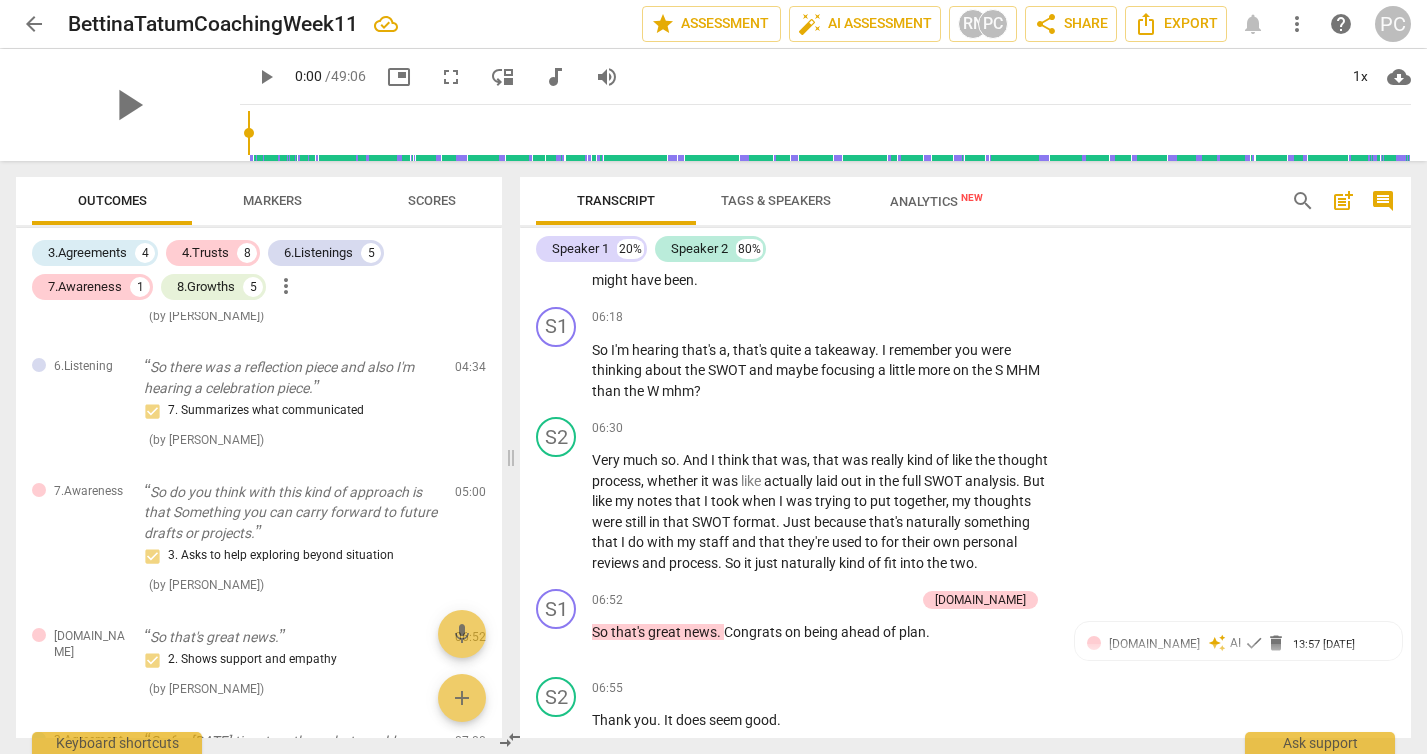 scroll, scrollTop: 3447, scrollLeft: 0, axis: vertical 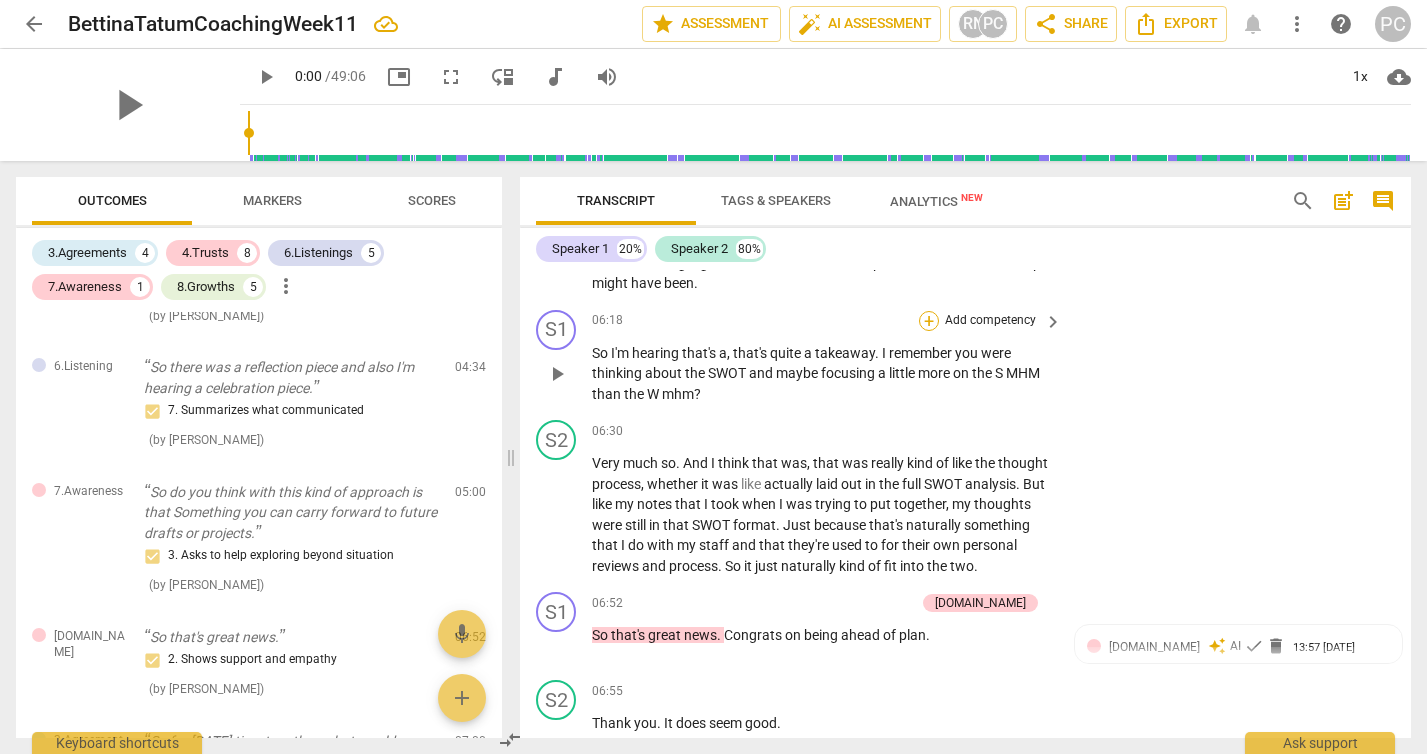 click on "+" at bounding box center (929, 321) 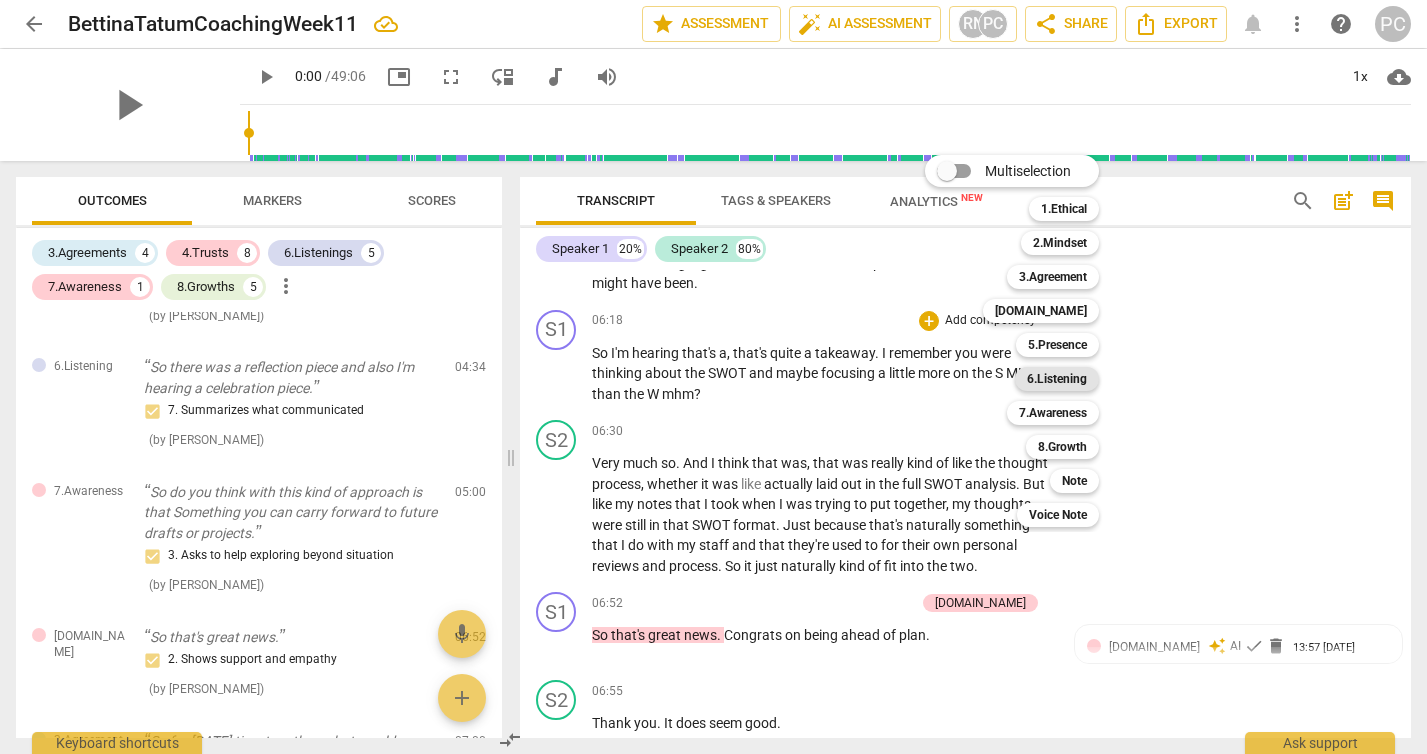 click on "6.Listening" at bounding box center (1057, 379) 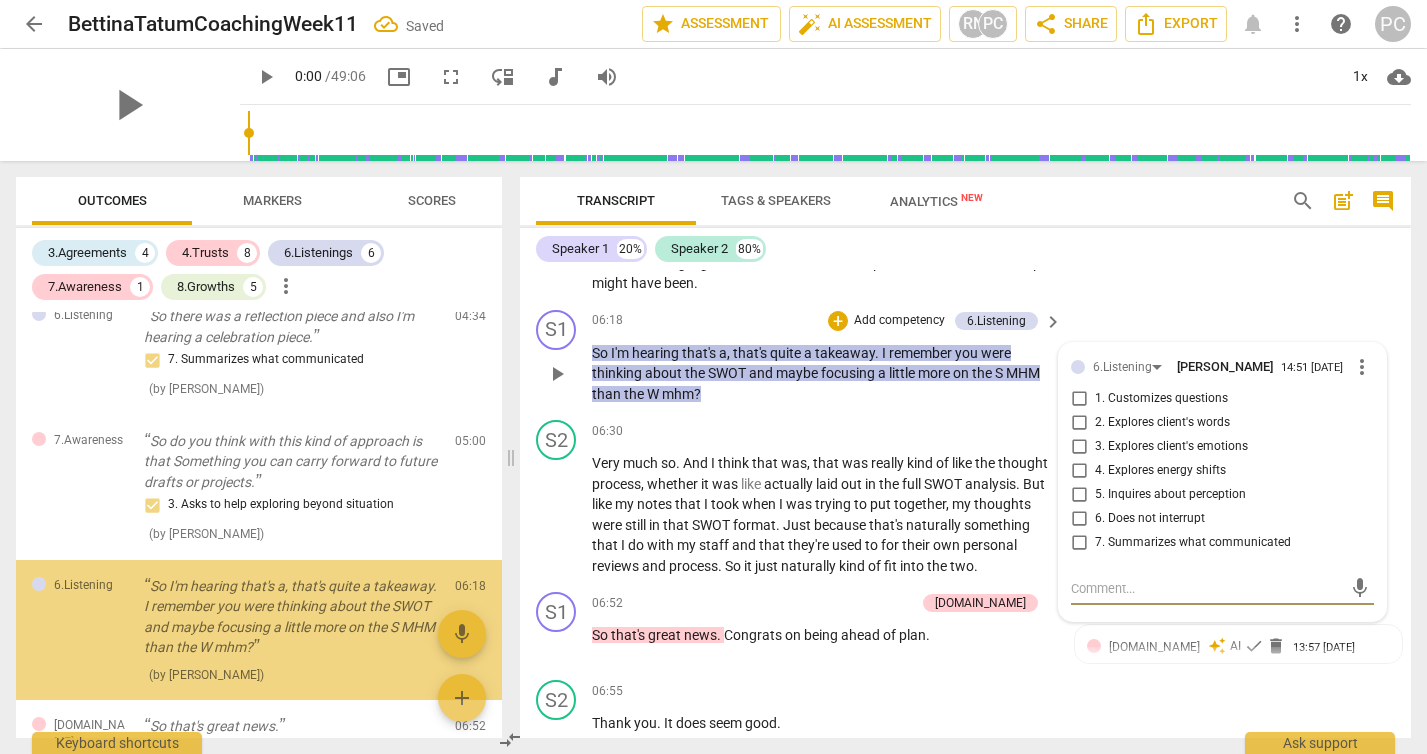 scroll, scrollTop: 688, scrollLeft: 0, axis: vertical 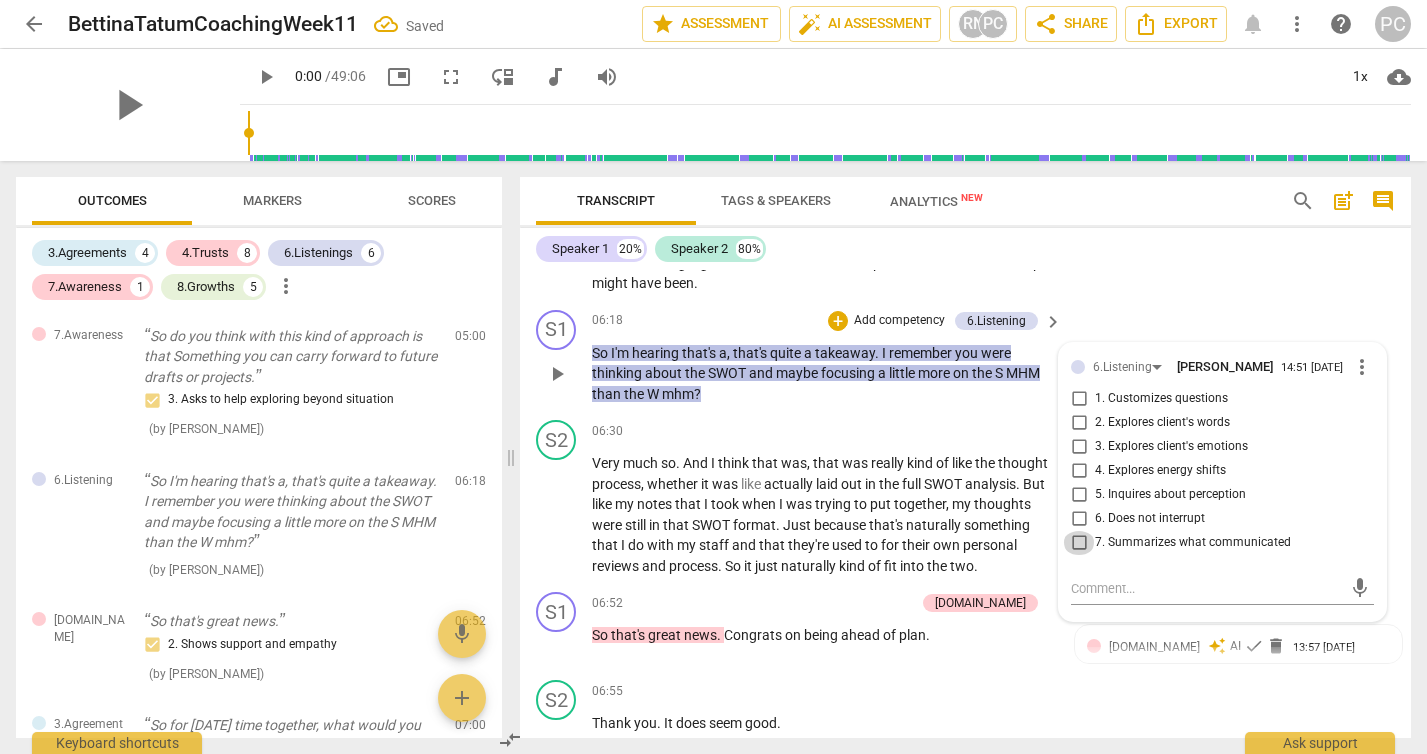 click on "7. Summarizes what communicated" at bounding box center [1079, 543] 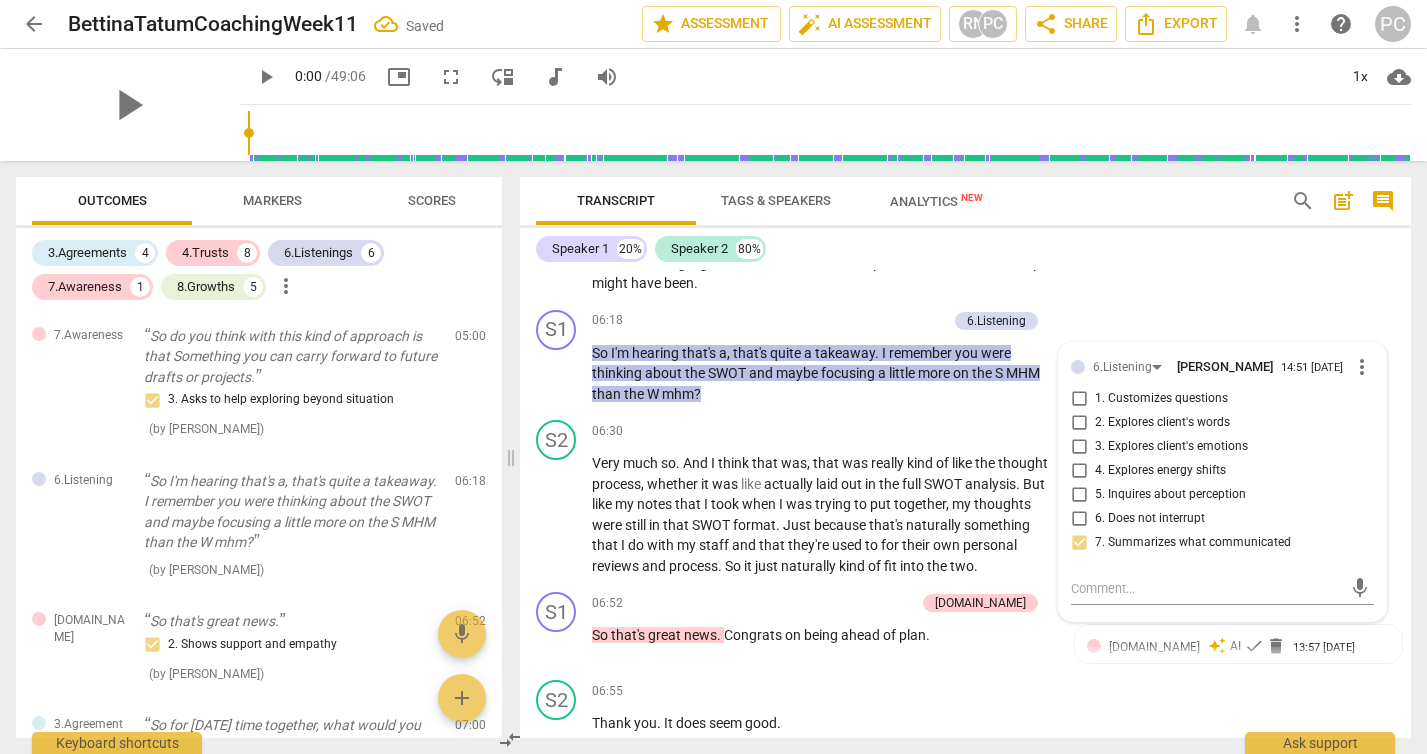 click on "S2 play_arrow pause 05:06 + Add competency keyboard_arrow_right Yeah ,   definitely .   I   think   it's   something   that   I   have   not   been   as   great   at .   Like ,   if   I   have   a   project   to   do   or   a   goal   that   I'm   setting ,   whether   it's   a ,   uh ,   written   goal   or   just   like   an   internalized   goal ,   I   don't   always   look   back   at   the   process   of   taking   a   second   to   say   like ,   okay ,   we   did   that .   That   was   great .   This   happened ,   this   happened ,   or   we   did   this   and   it   didn't   work   as   well   as   we   wanted   to ,   but   we   learned   something   from   it   being   okay   with   that   part   of   it   too .   I   don't   often   take   that   time   to   pause   and   reflect .   And   that's   something   that   I   intentionally   trying   to   be   better   at   of   either   celebrating   the   success ,   reflecting   on   if   it   was   a   loss   or   if   it   was   not ,   uh ," at bounding box center (965, 103) 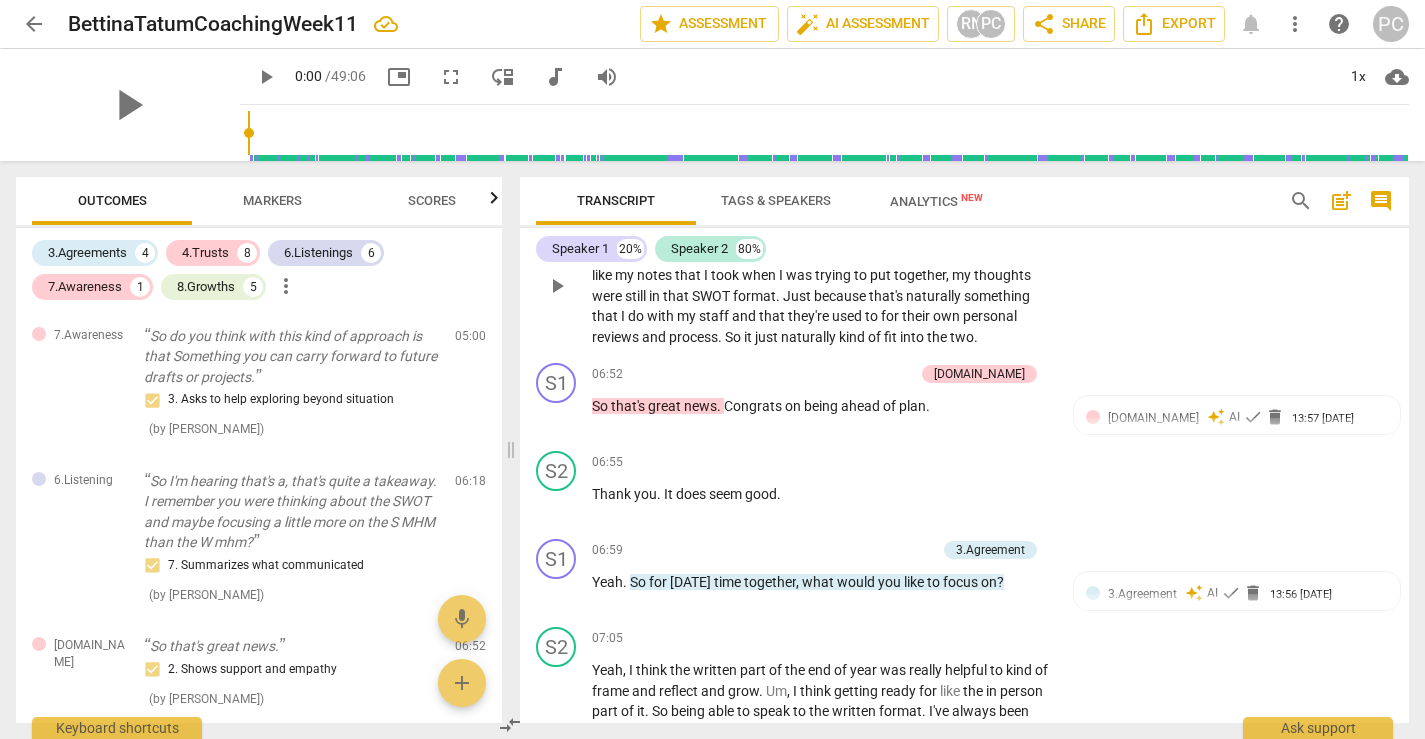 scroll, scrollTop: 3680, scrollLeft: 0, axis: vertical 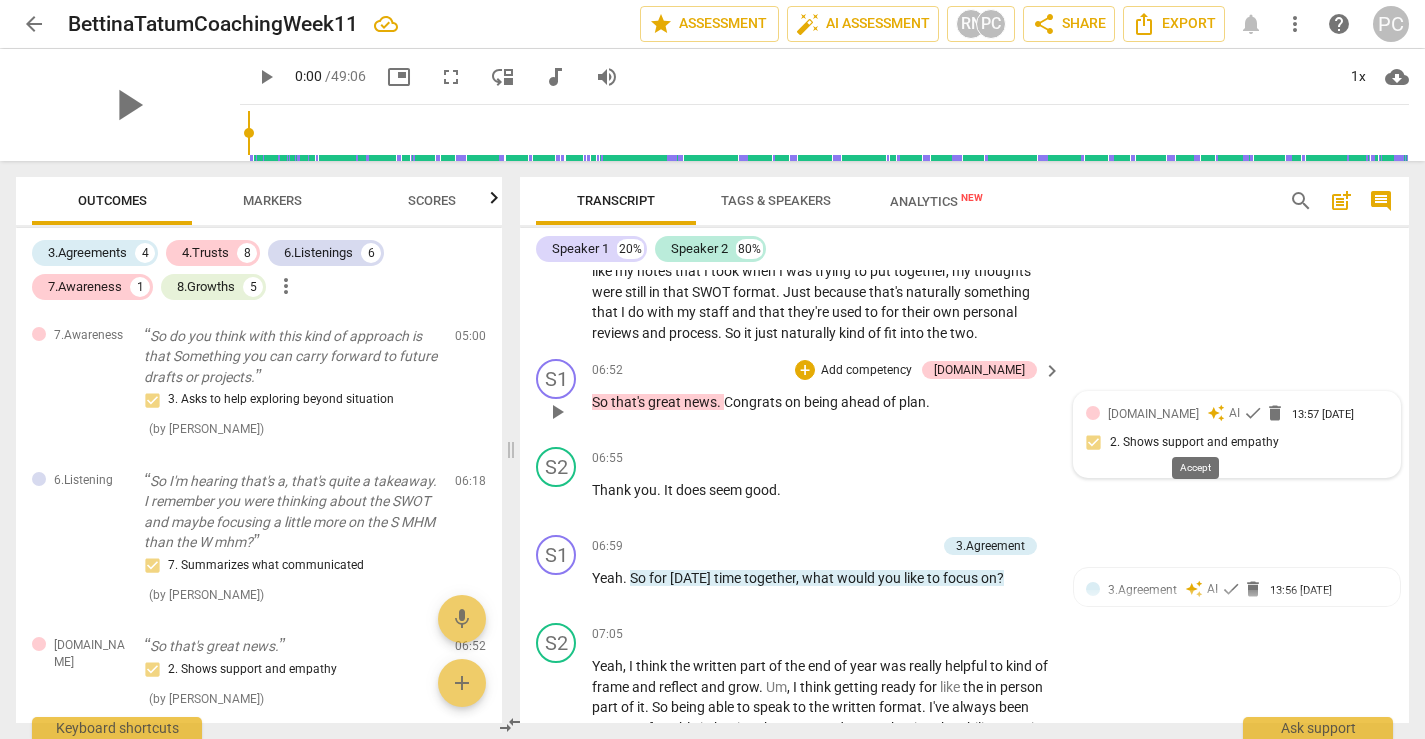 click on "check" at bounding box center (1253, 413) 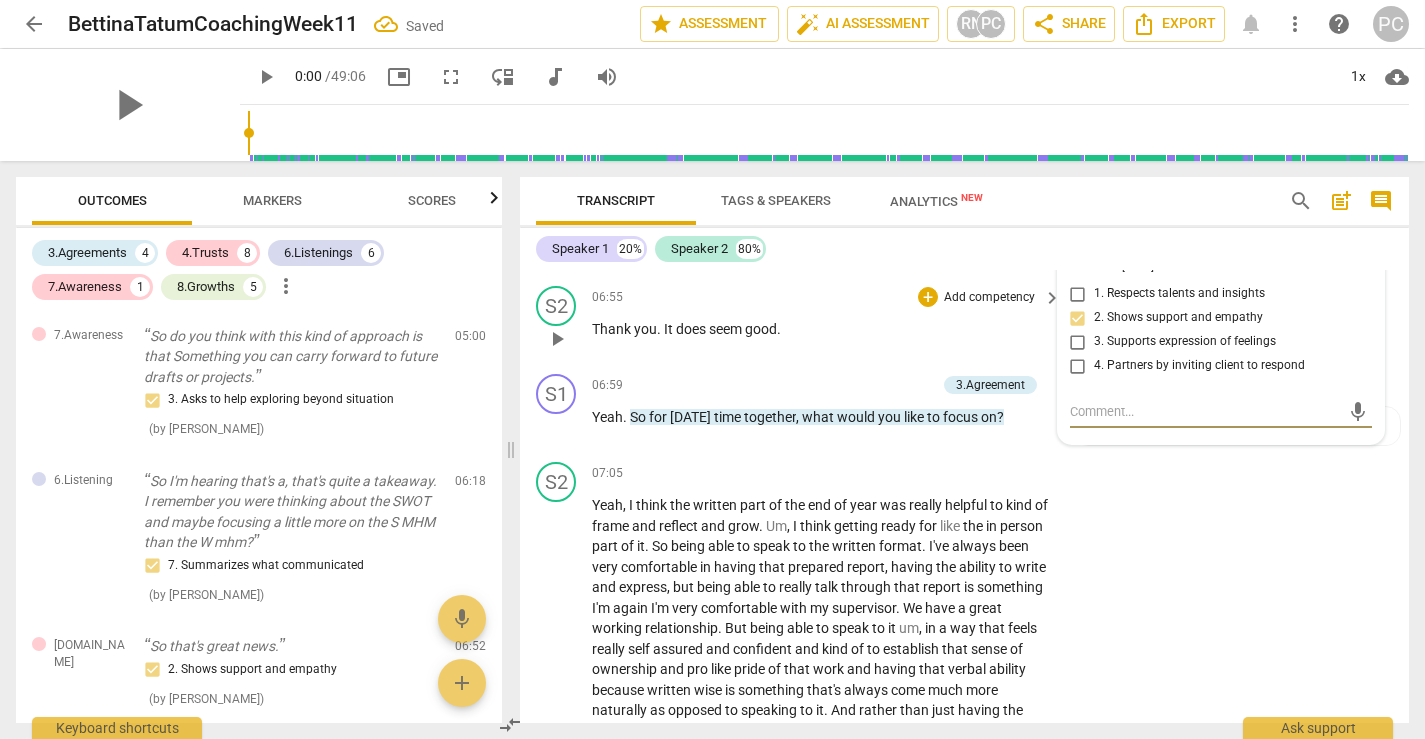 scroll, scrollTop: 3845, scrollLeft: 0, axis: vertical 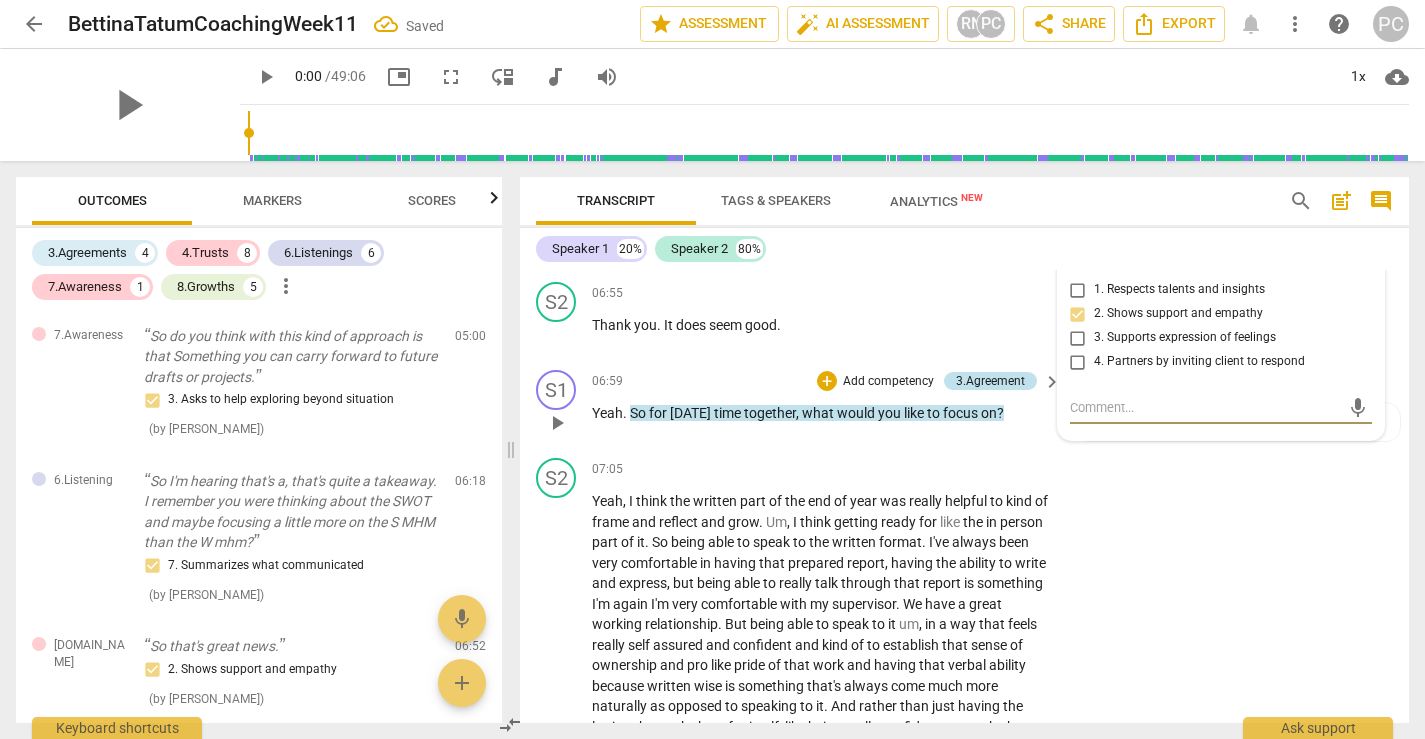 click on "3.Agreement" at bounding box center (990, 381) 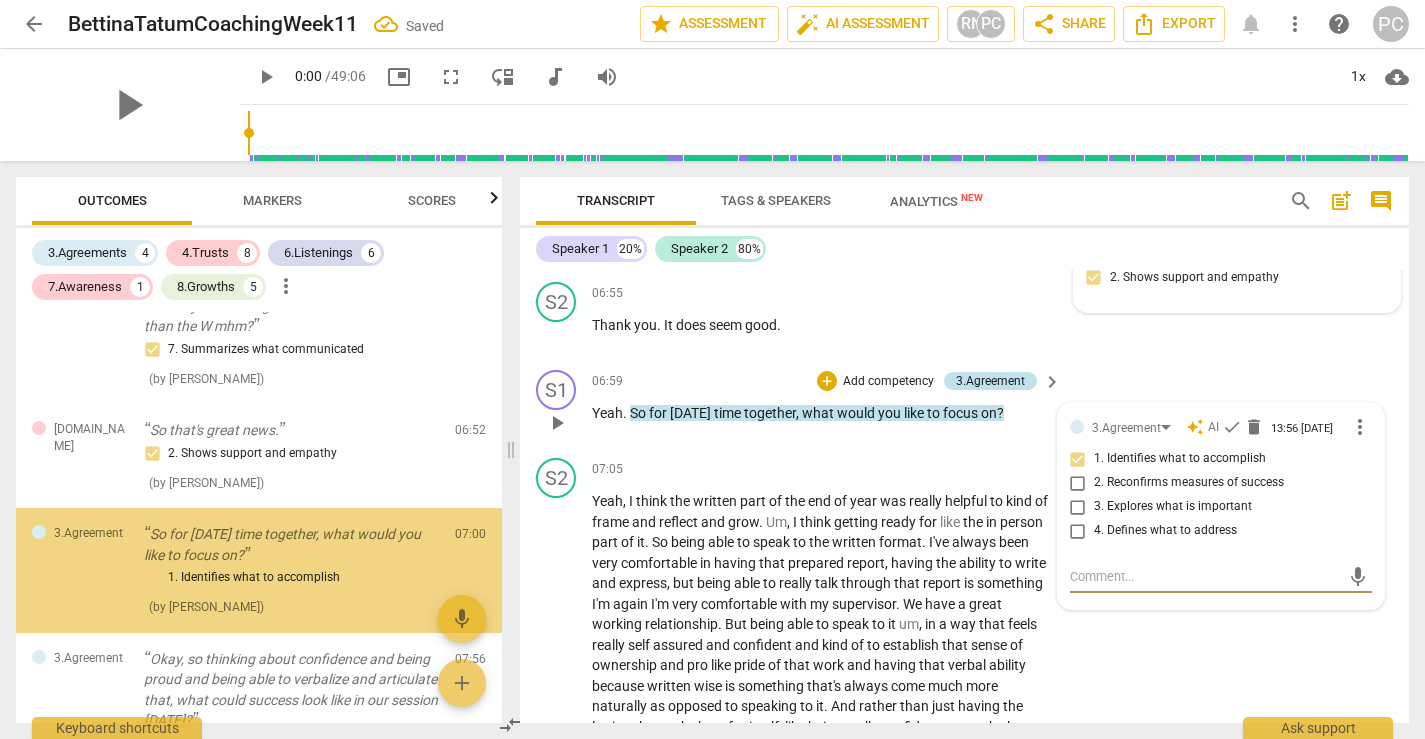 scroll, scrollTop: 957, scrollLeft: 0, axis: vertical 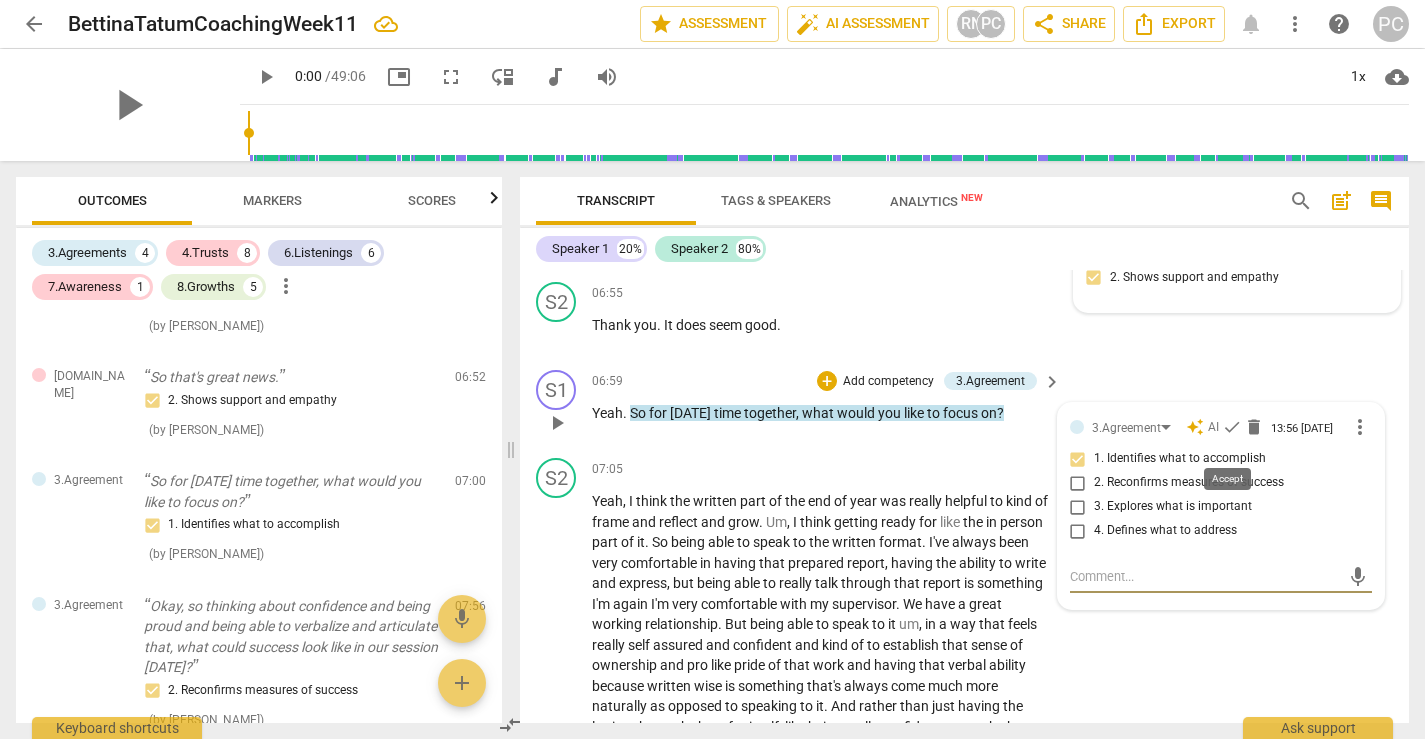 click on "check" at bounding box center [1232, 427] 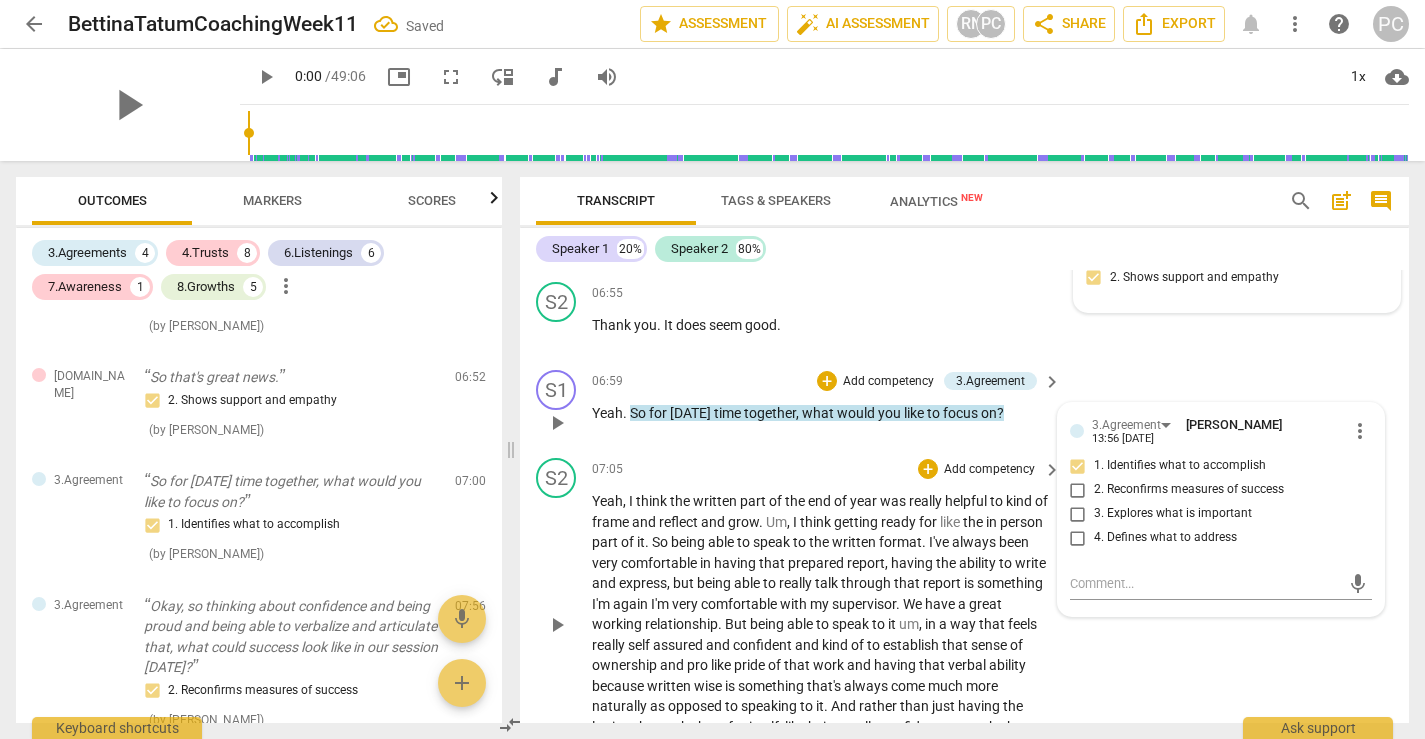 click on "S2 play_arrow pause 07:05 + Add competency keyboard_arrow_right Yeah ,   I   think   the   written   part   of   the   end   of   year   was   really   helpful   to   kind   of   frame   and   reflect   and   grow .   Um ,   I   think   getting   ready   for   like   the   in   person   part   of   it .   So   being   able   to   speak   to   the   written   format .   I've   always   been   very   comfortable   in   having   that   prepared   report ,   having   the   ability   to   write   and   express ,   but   being   able   to   really   talk   through   that   report   is   something   I'm   again   I'm   very   comfortable   with   my   supervisor .   We   have   a   great   working   relationship .   But   being   able   to   speak   to   it   um ,   in   a   way   that   feels   really   self   assured   and   confident   and   kind   of   to   establish   that   sense   of   ownership   and   pro   like   pride   of   that   work   and   having   that   verbal   ability   because   written   wise" at bounding box center [964, 608] 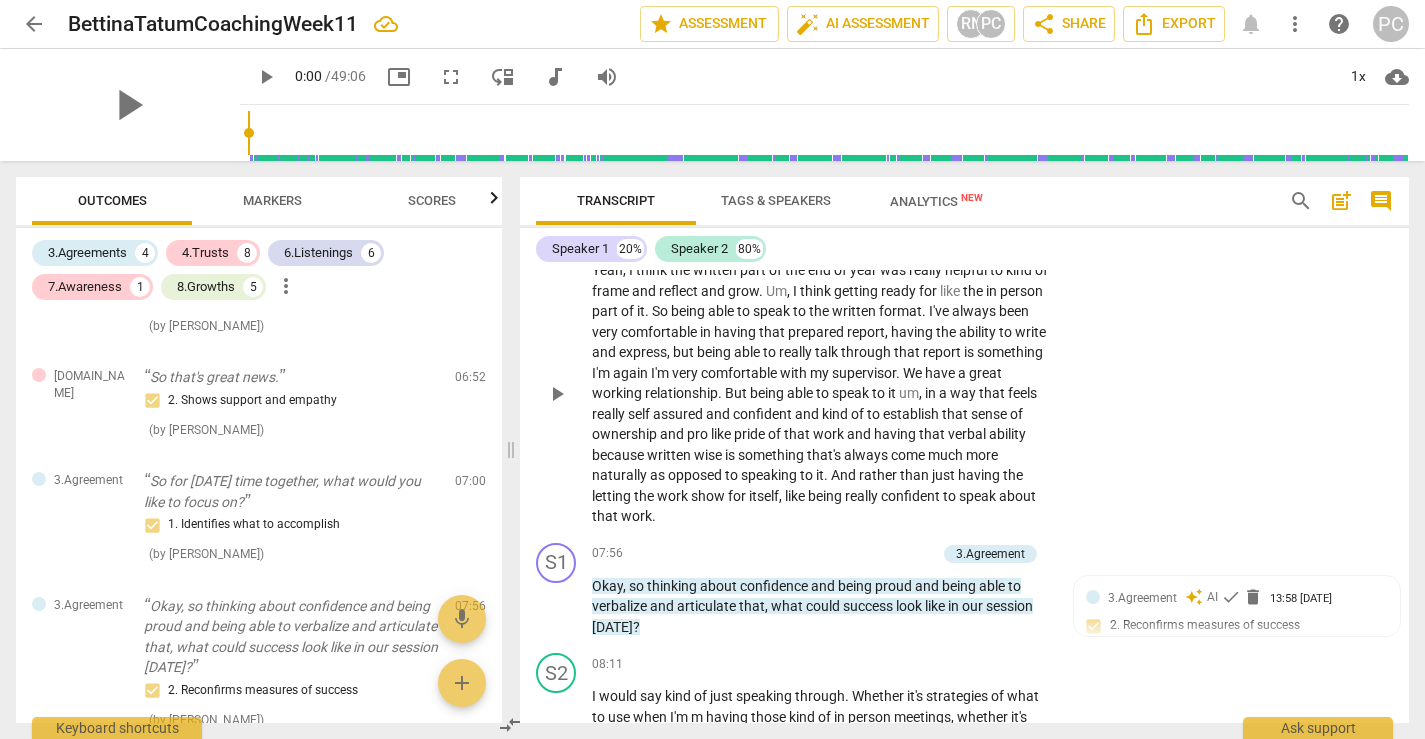 scroll, scrollTop: 4078, scrollLeft: 0, axis: vertical 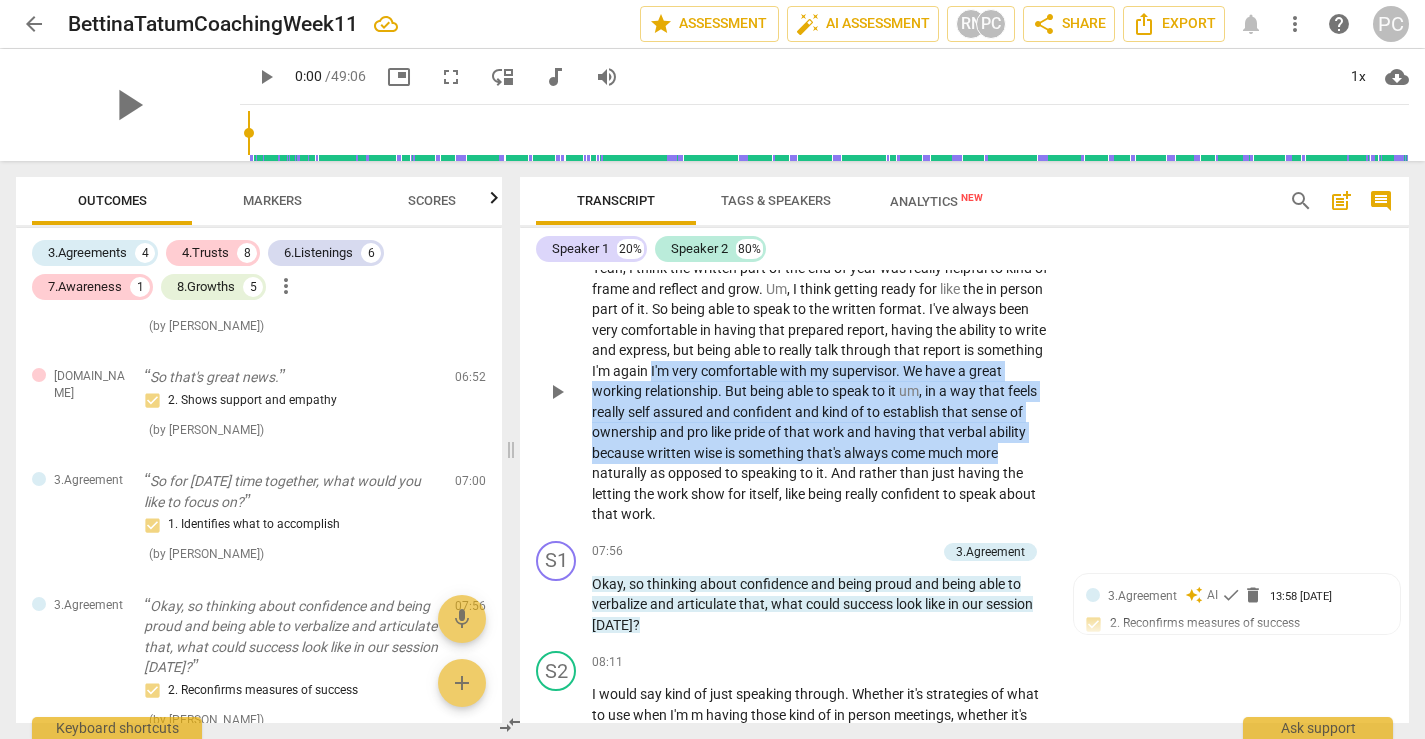 drag, startPoint x: 721, startPoint y: 388, endPoint x: 1036, endPoint y: 478, distance: 327.60495 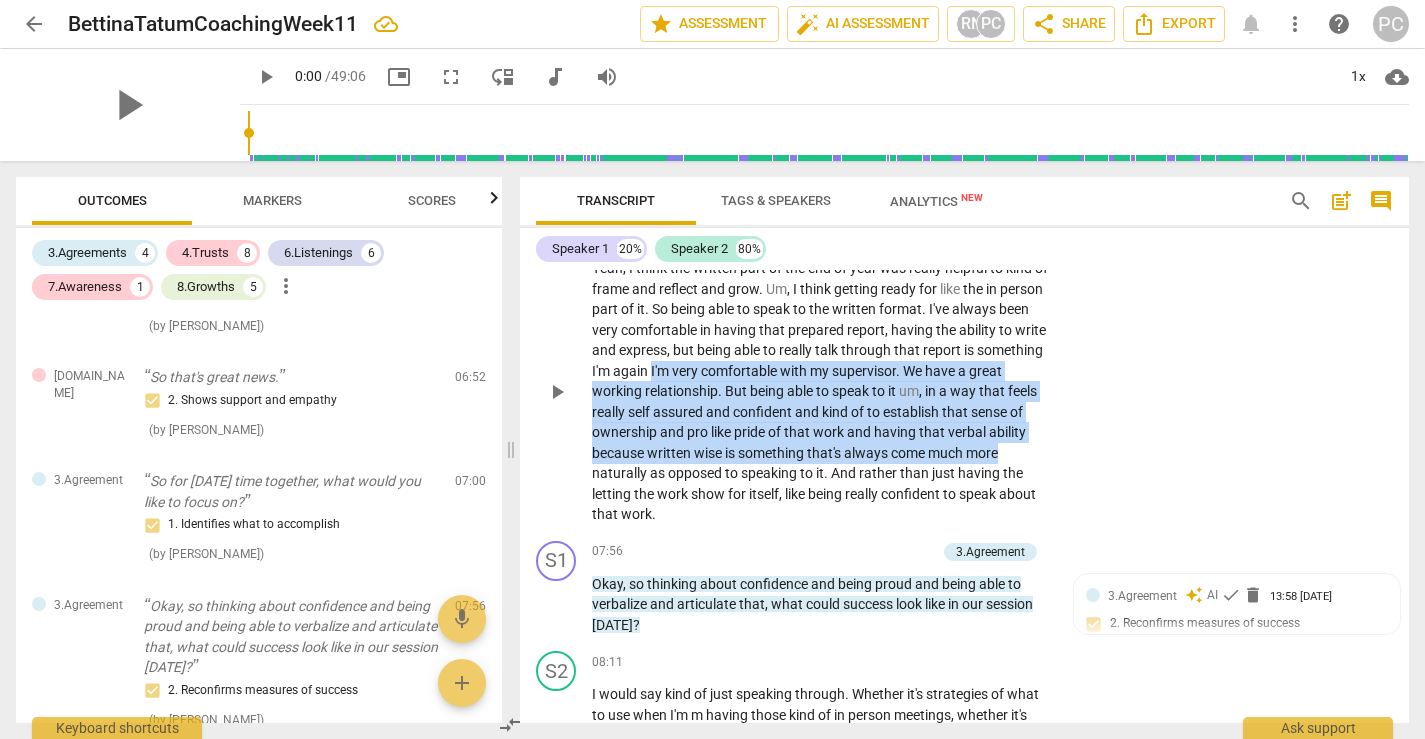 click on "Yeah ,   I   think   the   written   part   of   the   end   of   year   was   really   helpful   to   kind   of   frame   and   reflect   and   grow .   Um ,   I   think   getting   ready   for   like   the   in   person   part   of   it .   So   being   able   to   speak   to   the   written   format .   I've   always   been   very   comfortable   in   having   that   prepared   report ,   having   the   ability   to   write   and   express ,   but   being   able   to   really   talk   through   that   report   is   something   I'm   again   I'm   very   comfortable   with   my   supervisor .   We   have   a   great   working   relationship .   But   being   able   to   speak   to   it   um ,   in   a   way   that   feels   really   self   assured   and   confident   and   kind   of   to   establish   that   sense   of   ownership   and   pro   like   pride   of   that   work   and   having   that   verbal   ability   because   written   wise   is   something   that's   always   come   much   more     as" at bounding box center (821, 391) 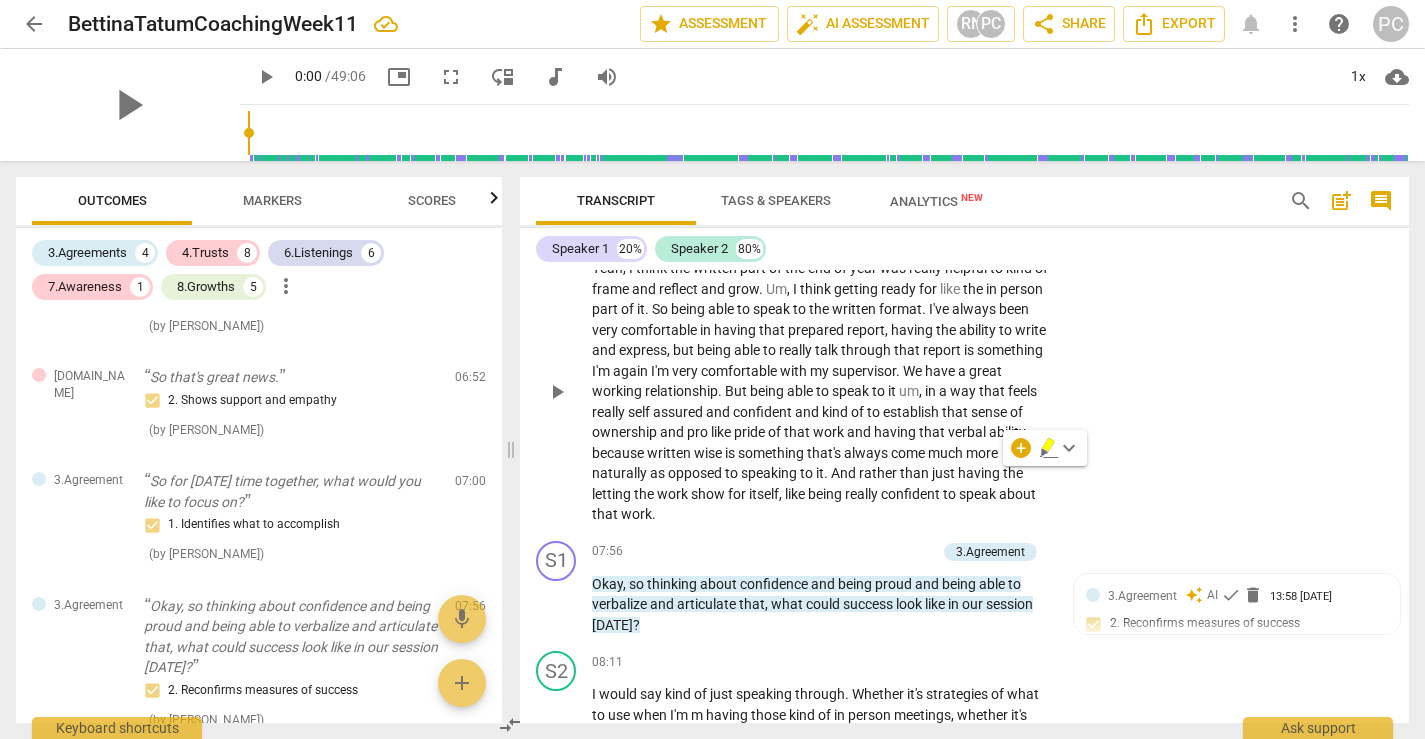 click on "S2 play_arrow pause 07:05 + Add competency keyboard_arrow_right Yeah ,   I   think   the   written   part   of   the   end   of   year   was   really   helpful   to   kind   of   frame   and   reflect   and   grow .   Um ,   I   think   getting   ready   for   like   the   in   person   part   of   it .   So   being   able   to   speak   to   the   written   format .   I've   always   been   very   comfortable   in   having   that   prepared   report ,   having   the   ability   to   write   and   express ,   but   being   able   to   really   talk   through   that   report   is   something   I'm   again   I'm   very   comfortable   with   my   supervisor .   We   have   a   great   working   relationship .   But   being   able   to   speak   to   it   um ,   in   a   way   that   feels   really   self   assured   and   confident   and   kind   of   to   establish   that   sense   of   ownership   and   pro   like   pride   of   that   work   and   having   that   verbal   ability   because   written   wise" at bounding box center (964, 375) 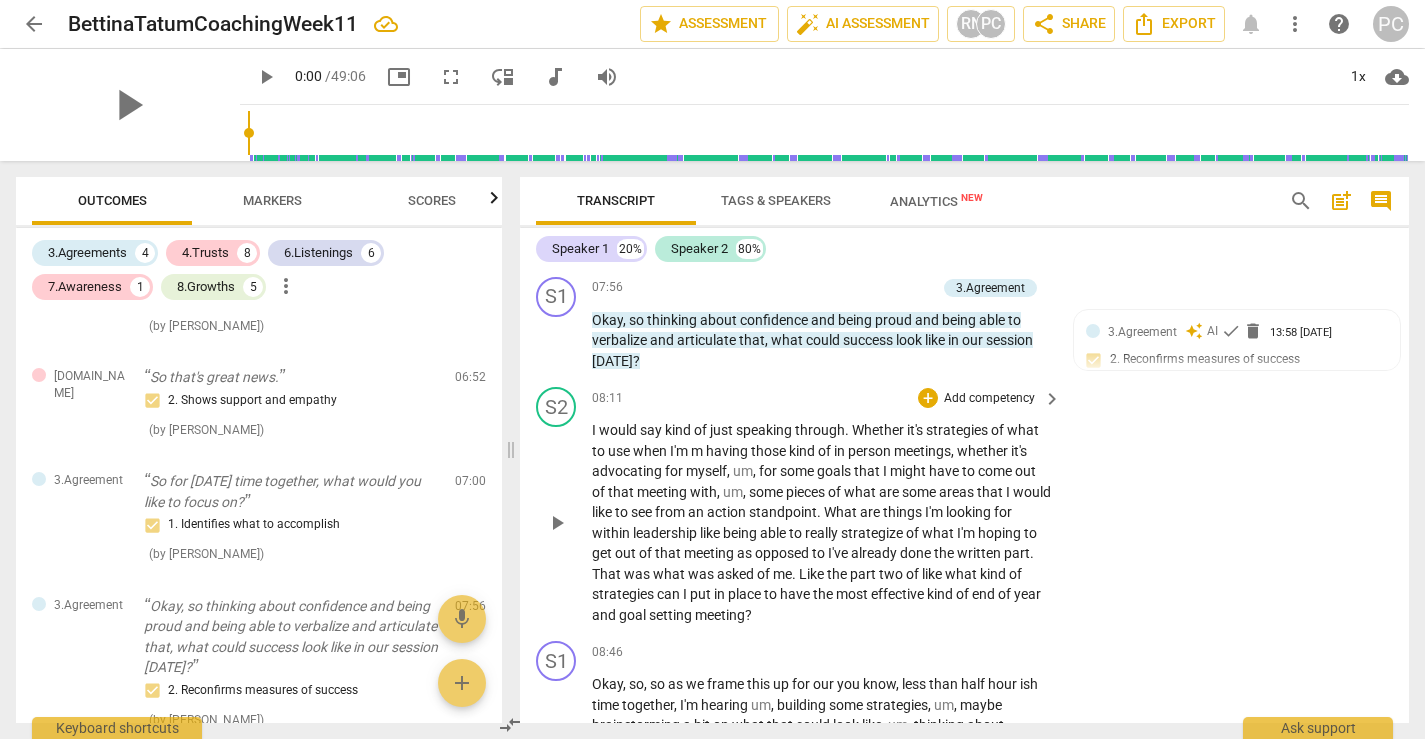 scroll, scrollTop: 4345, scrollLeft: 0, axis: vertical 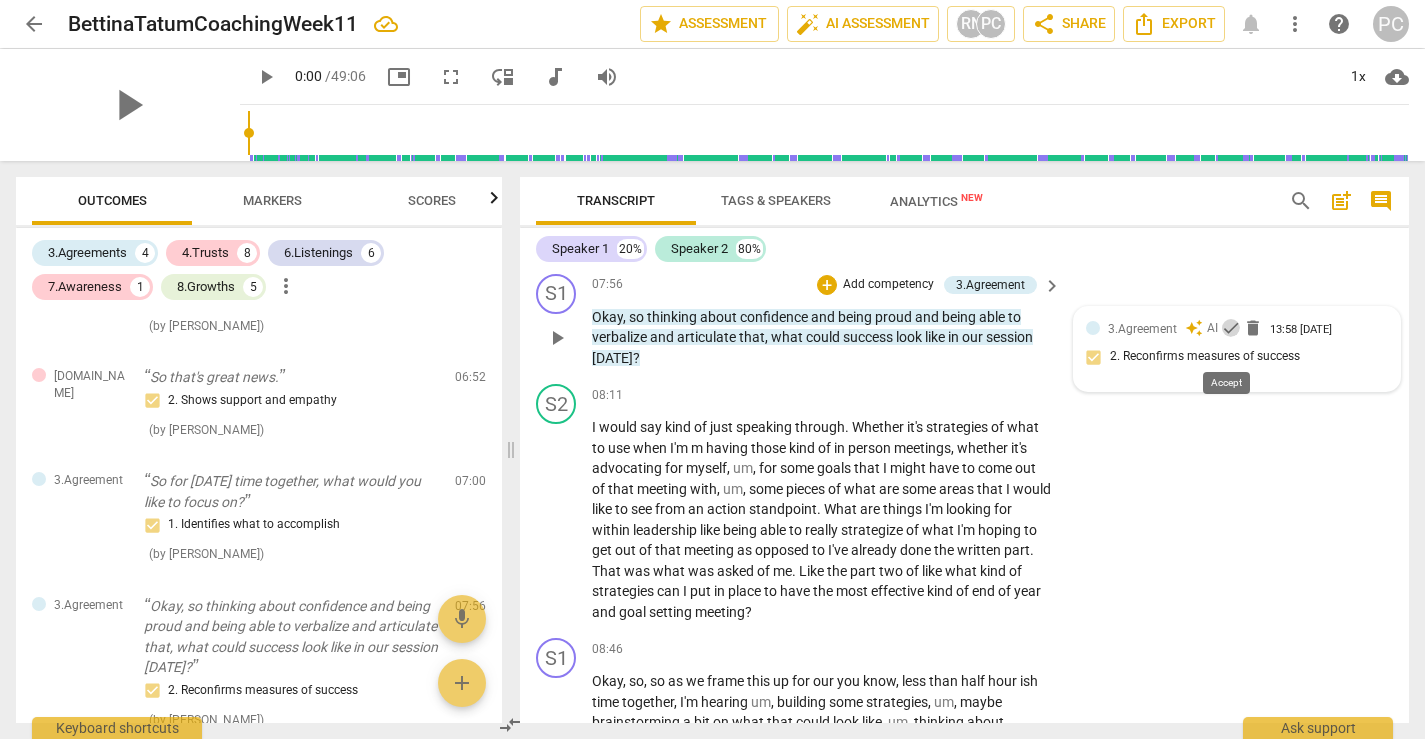 click on "check" at bounding box center [1231, 328] 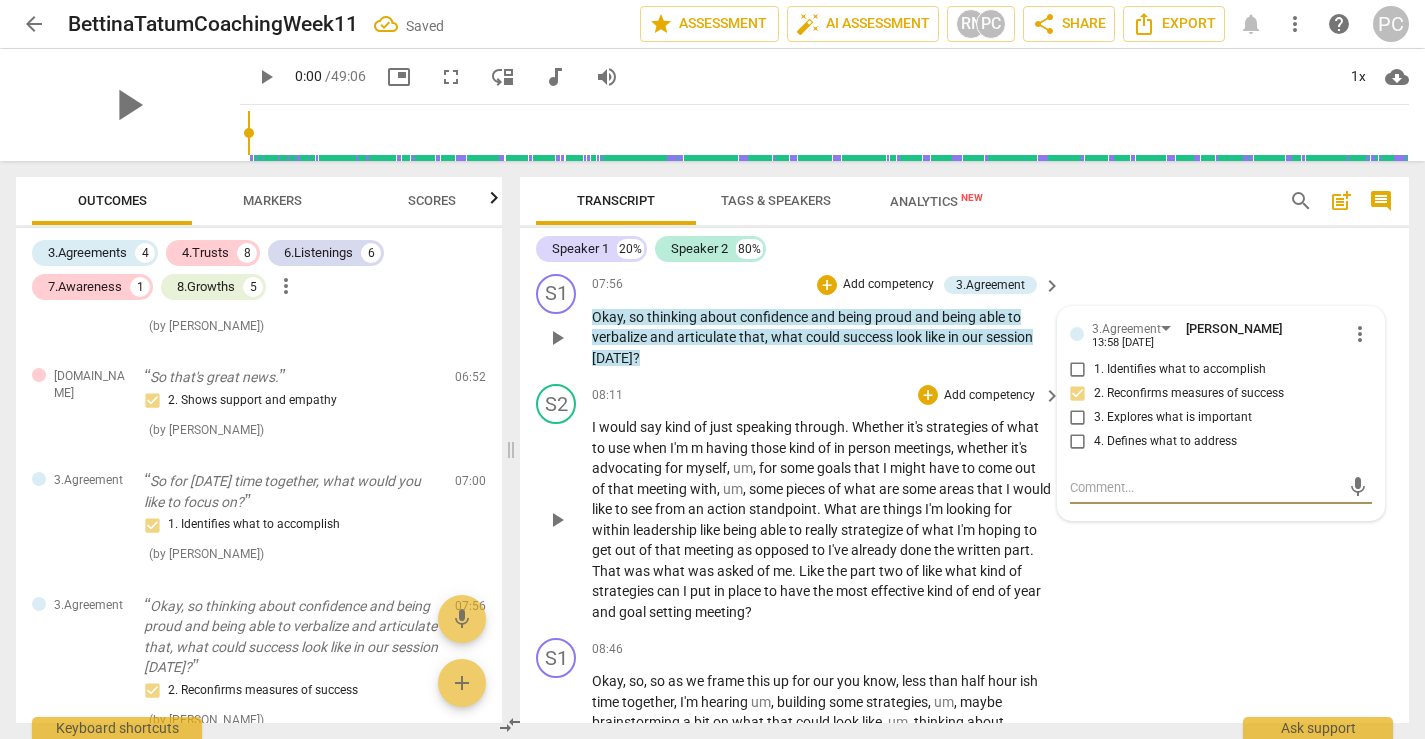 click on "S2 play_arrow pause 08:11 + Add competency keyboard_arrow_right I   would   say   kind   of   just   speaking   through .   Whether   it's   strategies   of   what   to   use   when   I'm   m   having   those   kind   of   in   person   meetings ,   whether   it's   advocating   for   myself ,   um ,   for   some   goals   that   I   might   have   to   come   out   of   that   meeting   with ,   um ,   some   pieces   of   what   are   some   areas   that   I   would   like   to   see   from   an   action   standpoint .   What   are   things   I'm   looking   for   within   leadership   like   being   able   to   really   strategize   of   what   I'm   hoping   to   get   out   of   that   meeting   as   opposed   to   I've   already   done   the   written   part .   That   was   what   was   asked   of   me .   Like   the   part   two   of   like   what   kind   of   strategies   can   I   put   in   place   to   have   the   most   effective   kind   of   end   of   year   and   goal   setting   meeting ?" at bounding box center (964, 503) 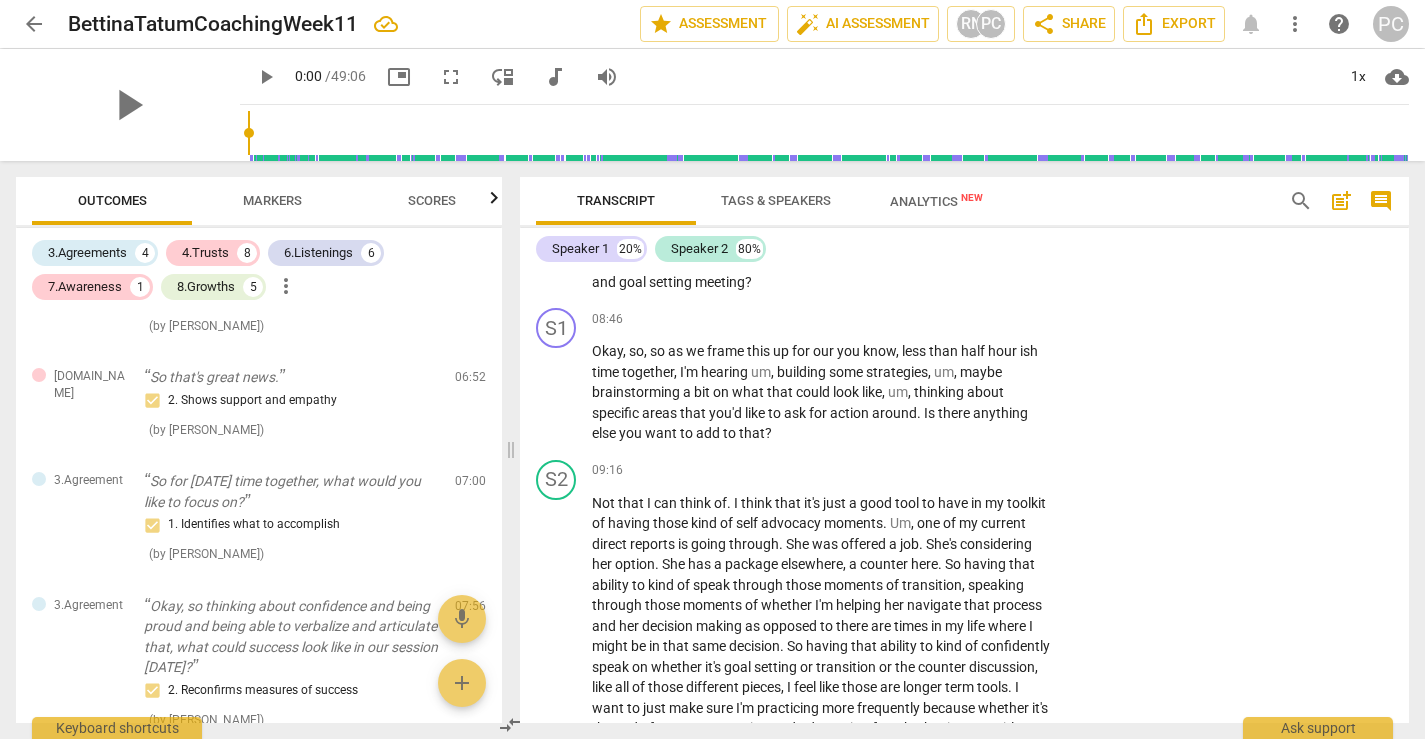 scroll, scrollTop: 4681, scrollLeft: 0, axis: vertical 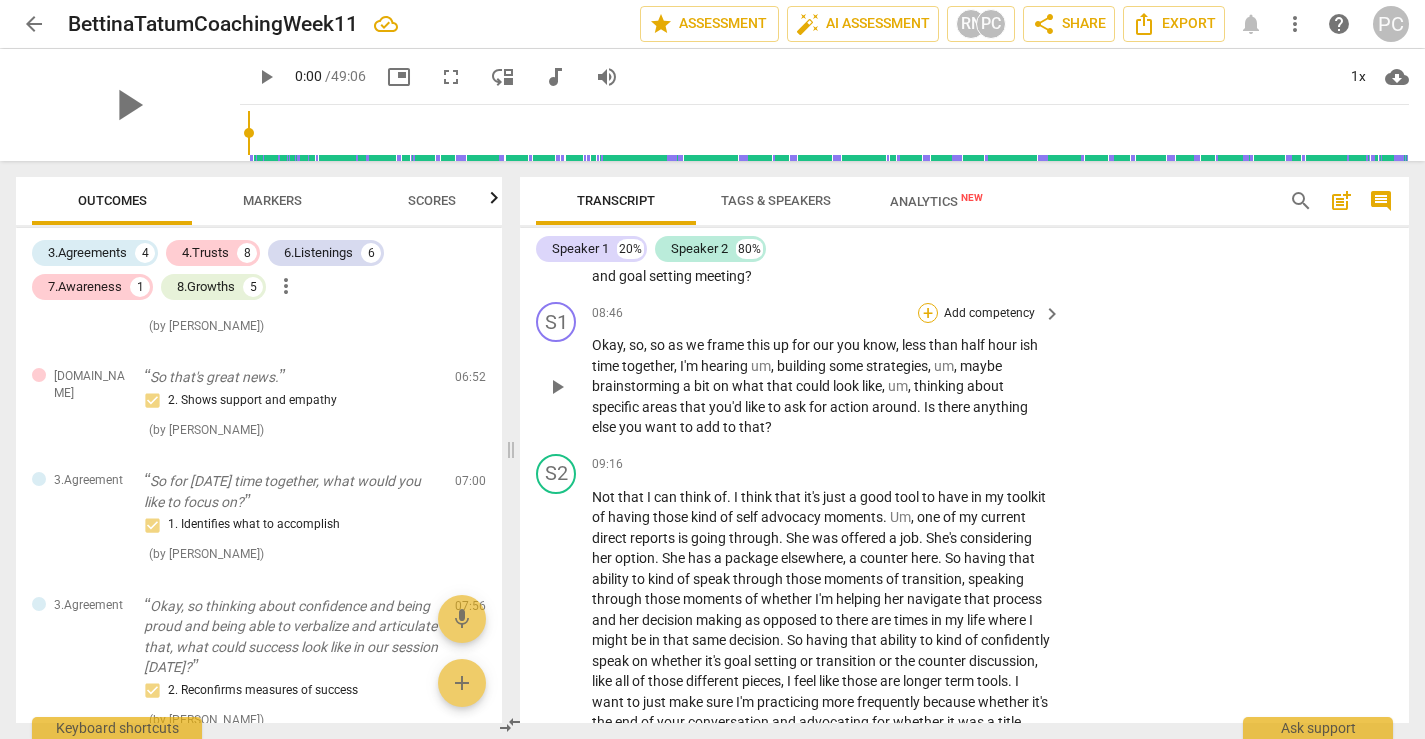 click on "+" at bounding box center [928, 313] 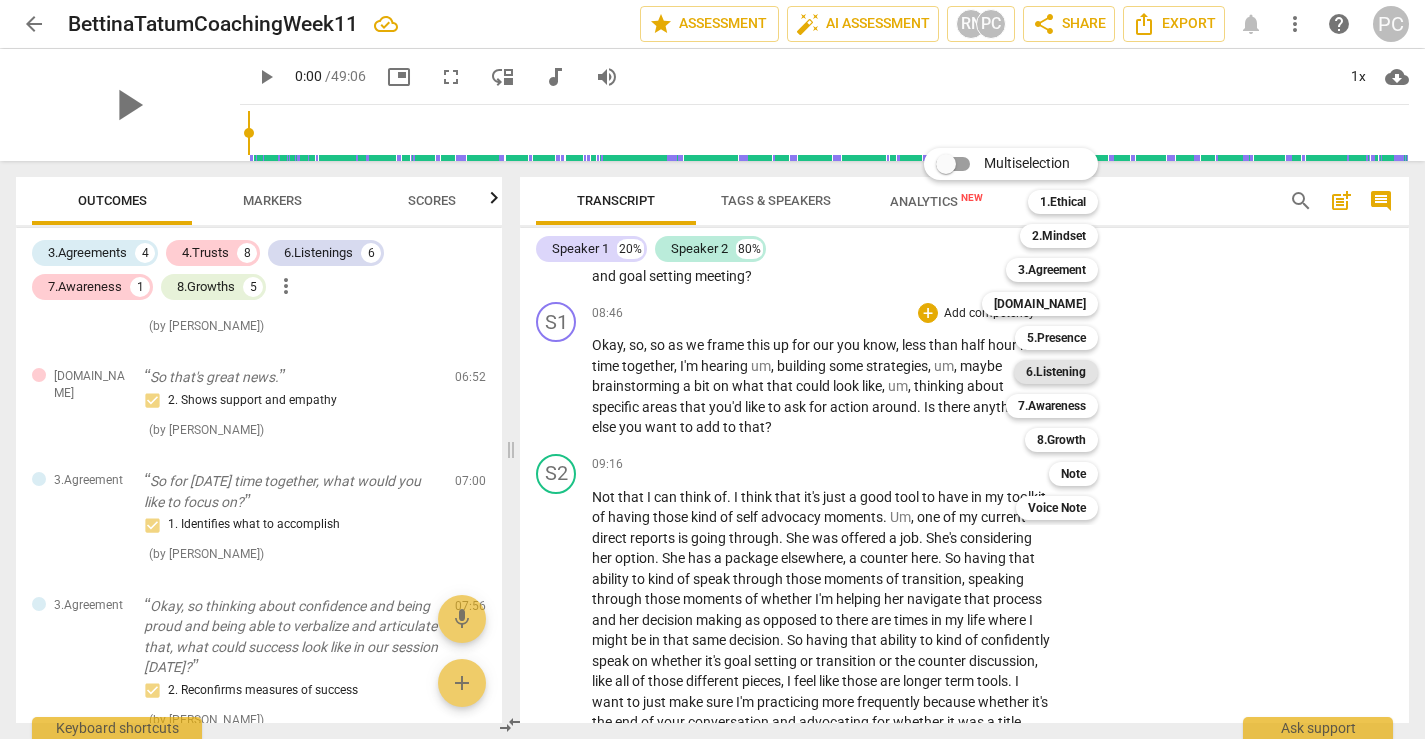 click on "6.Listening" at bounding box center [1056, 372] 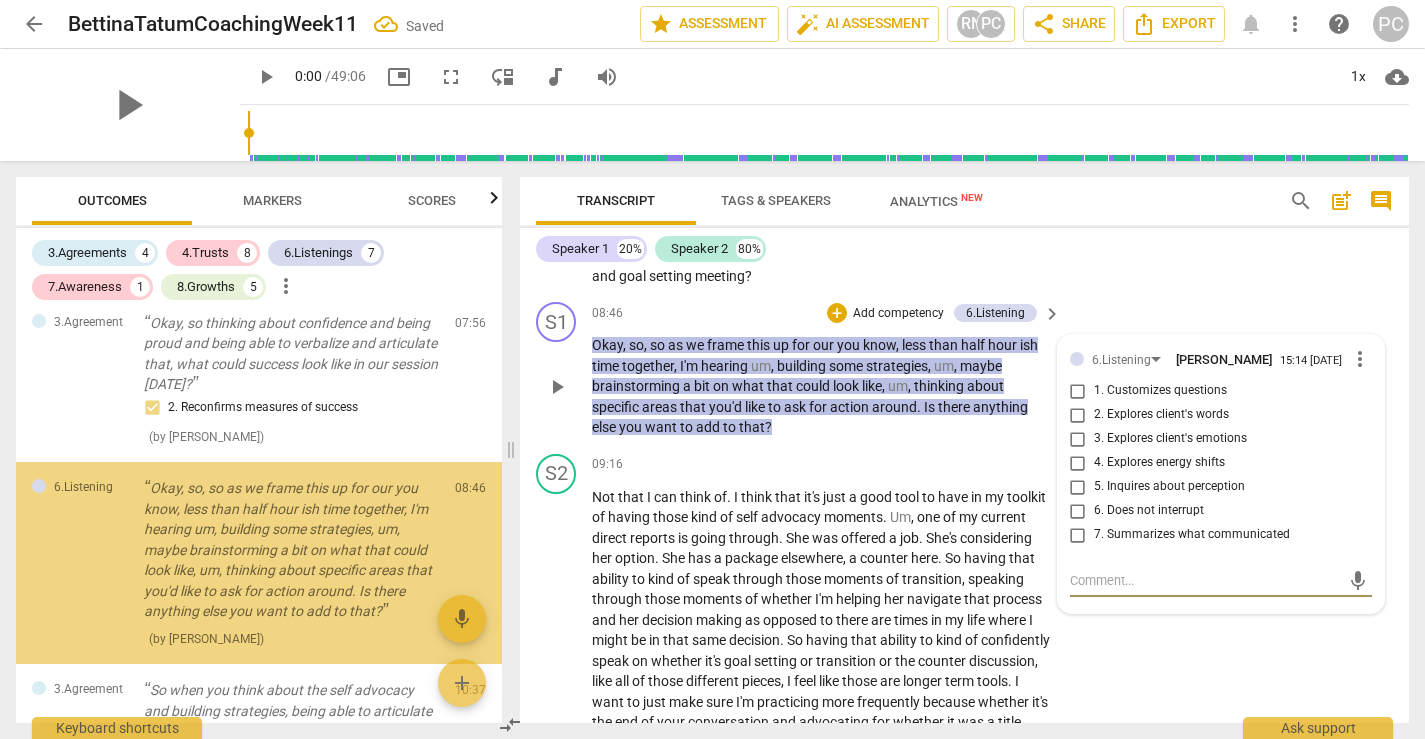 scroll, scrollTop: 1285, scrollLeft: 0, axis: vertical 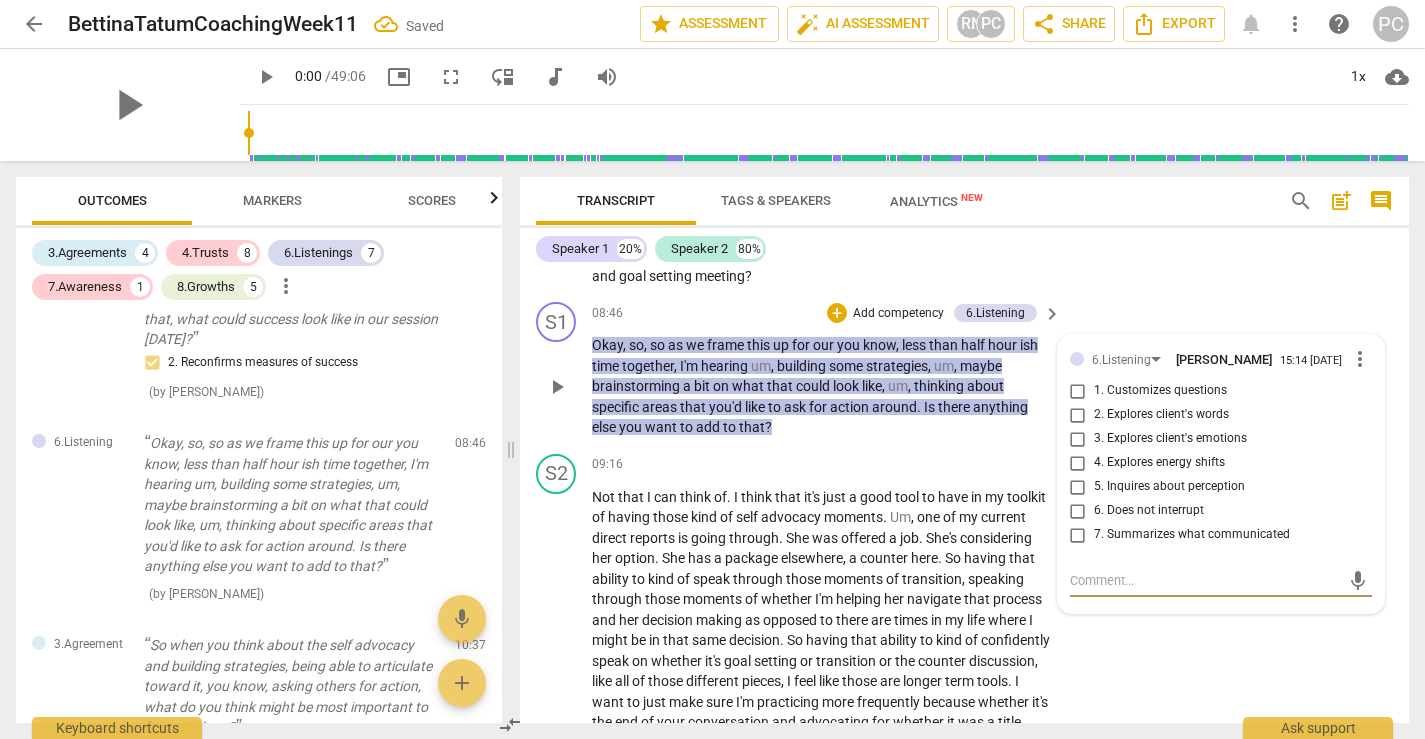 click on "7. Summarizes what communicated" at bounding box center (1078, 535) 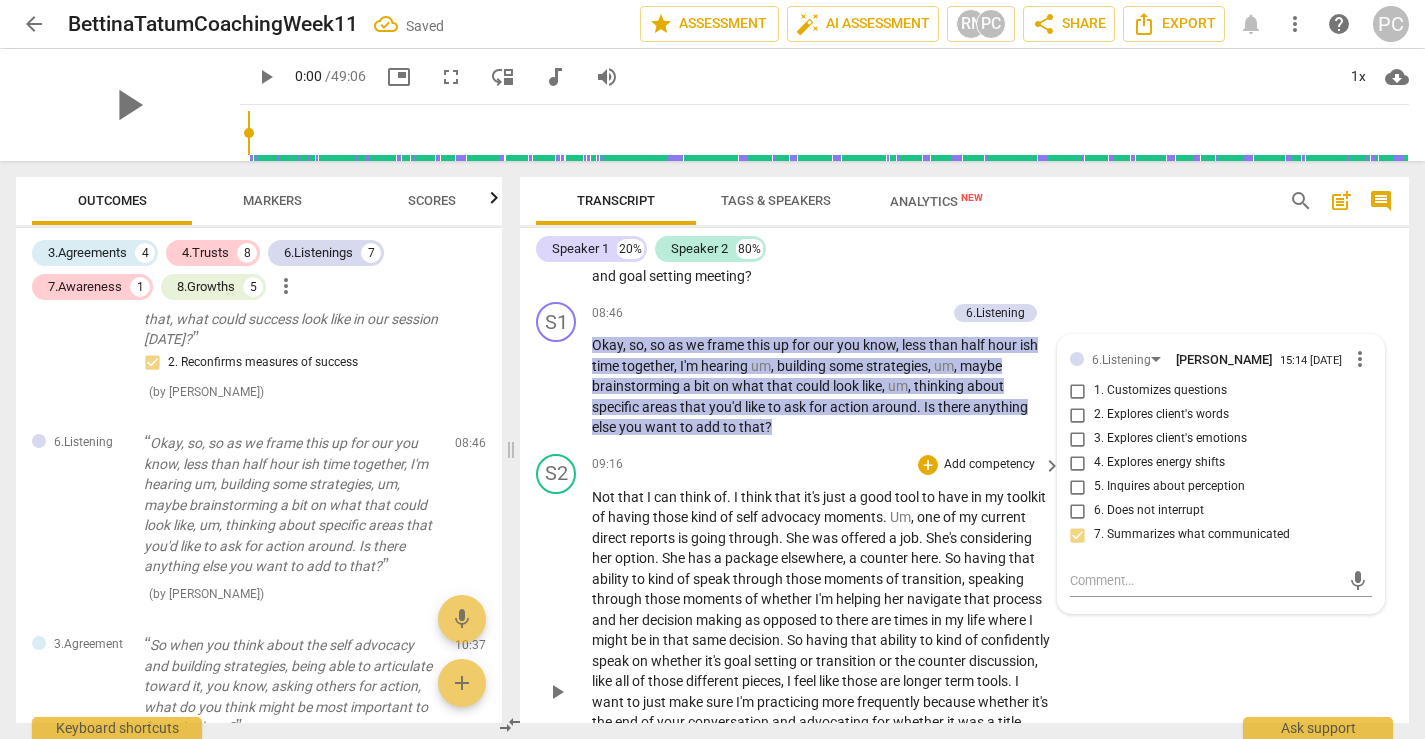 click on "S2 play_arrow pause 09:16 + Add competency keyboard_arrow_right Not   that   I   can   think   of .   I   think   that   it's   just   a   good   tool   to   have   in   my   toolkit   of   having   those   kind   of   self   advocacy   moments .   Um ,   one   of   my   current   direct   reports   is   going   through .   She   was   offered   a   job .   She's   considering   her   option .   She   has   a   package   elsewhere ,   a   counter   here .   So   having   that   ability   to   kind   of   speak   through   those   moments   of   transition ,   speaking   through   those   moments   of   whether   I'm   helping   her   navigate   that   process   and   her   decision   making   as   opposed   to   there   are   times   in   my   life   where   I   might   be   in   that   same   decision .   So   having   that   ability   to   kind   of   confidently   speak   on   whether   it's   goal   setting   or   transition   or   the   counter   discussion ,   like   all   of   those   different   ,   I" at bounding box center [964, 675] 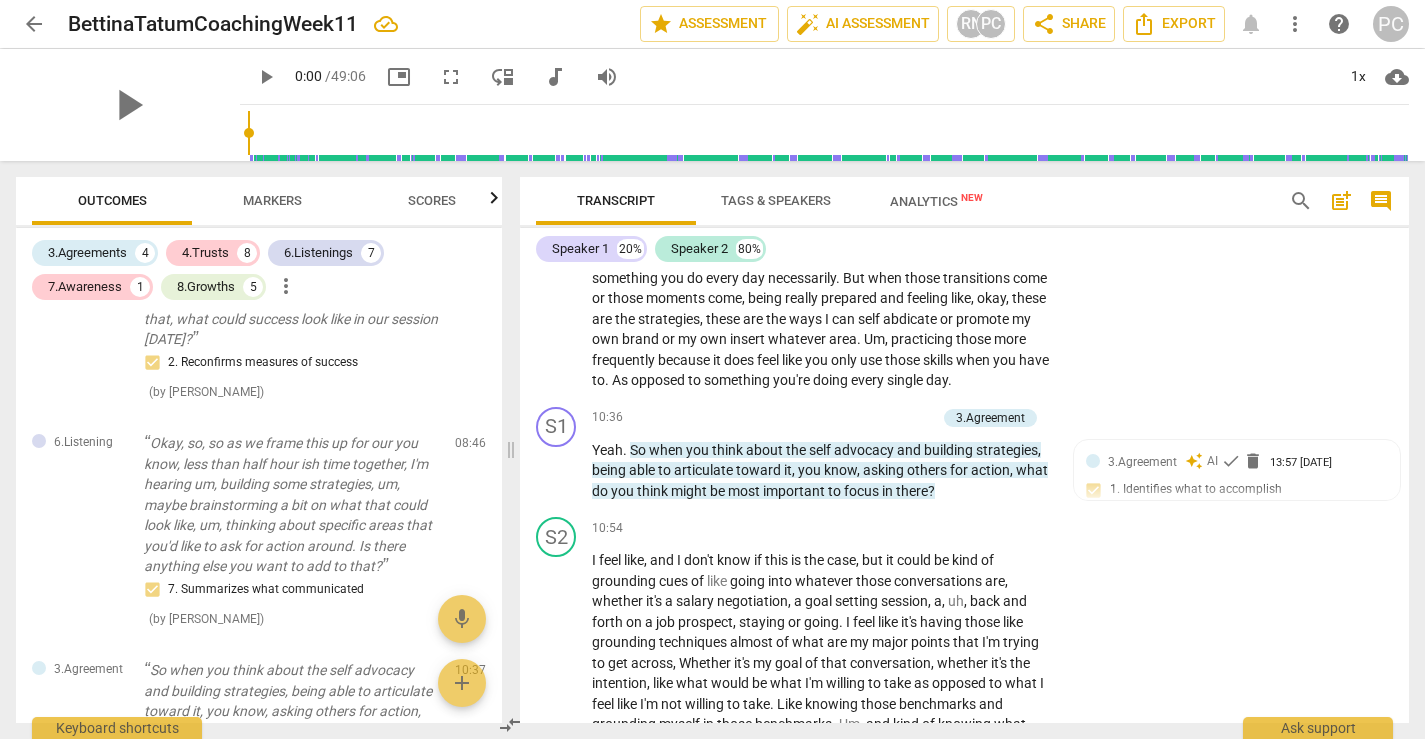 scroll, scrollTop: 5189, scrollLeft: 0, axis: vertical 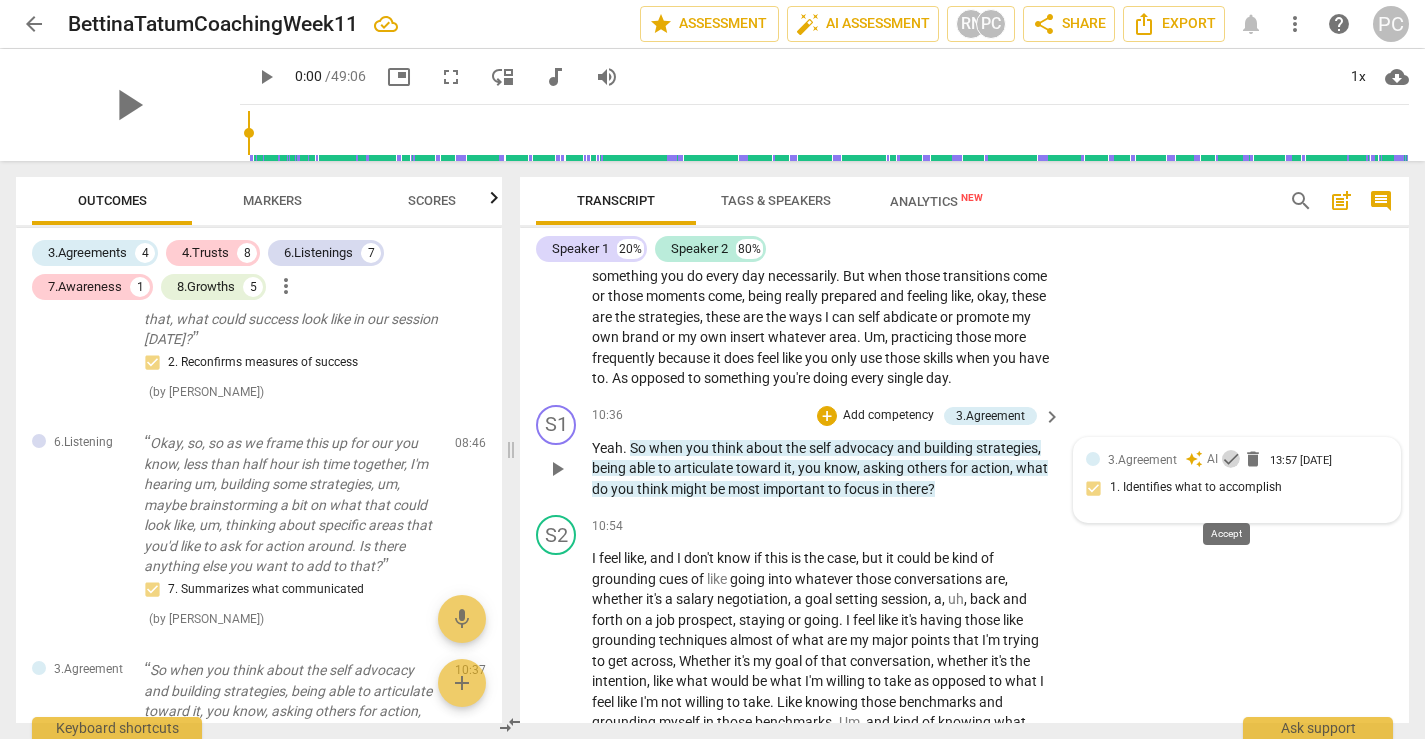 click on "check" at bounding box center [1231, 459] 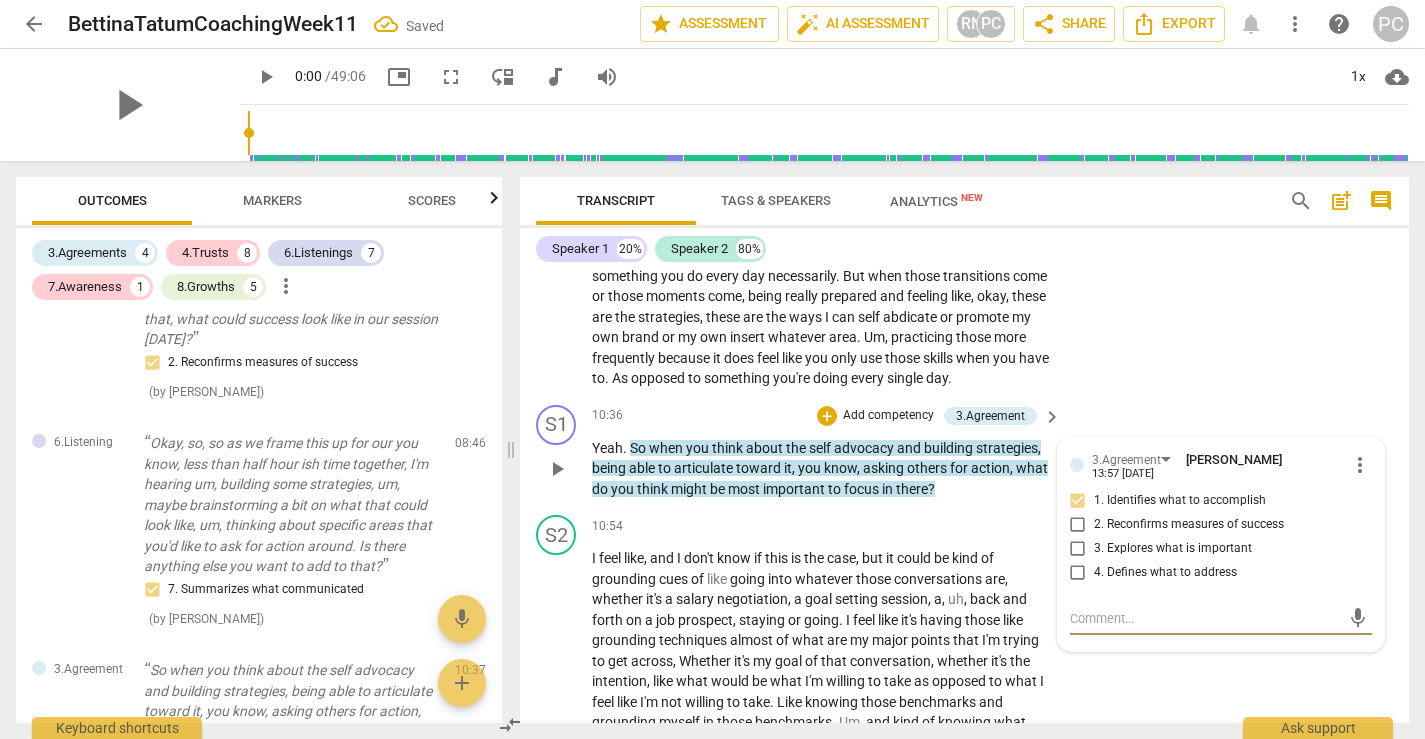 click on "3. Explores what is important" at bounding box center [1078, 549] 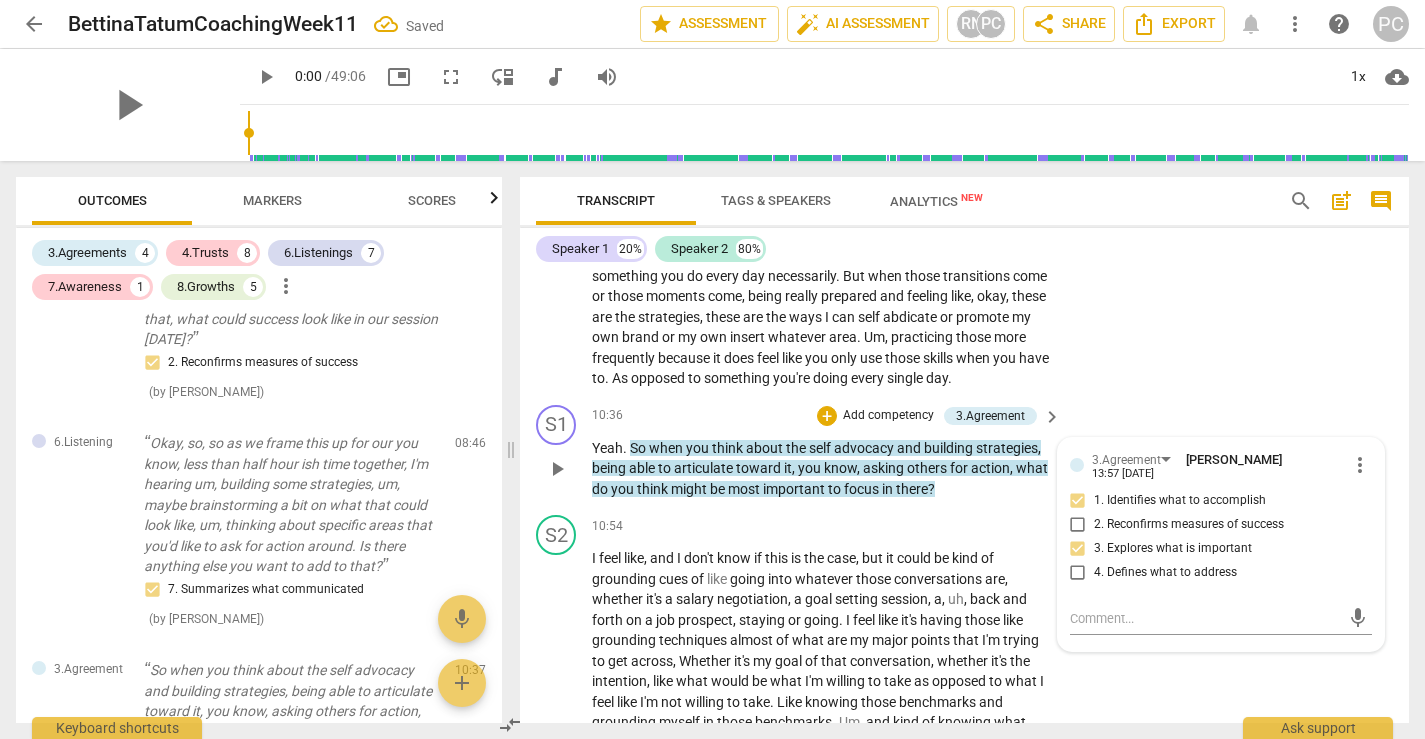 click on "1. Identifies what to accomplish" at bounding box center (1078, 501) 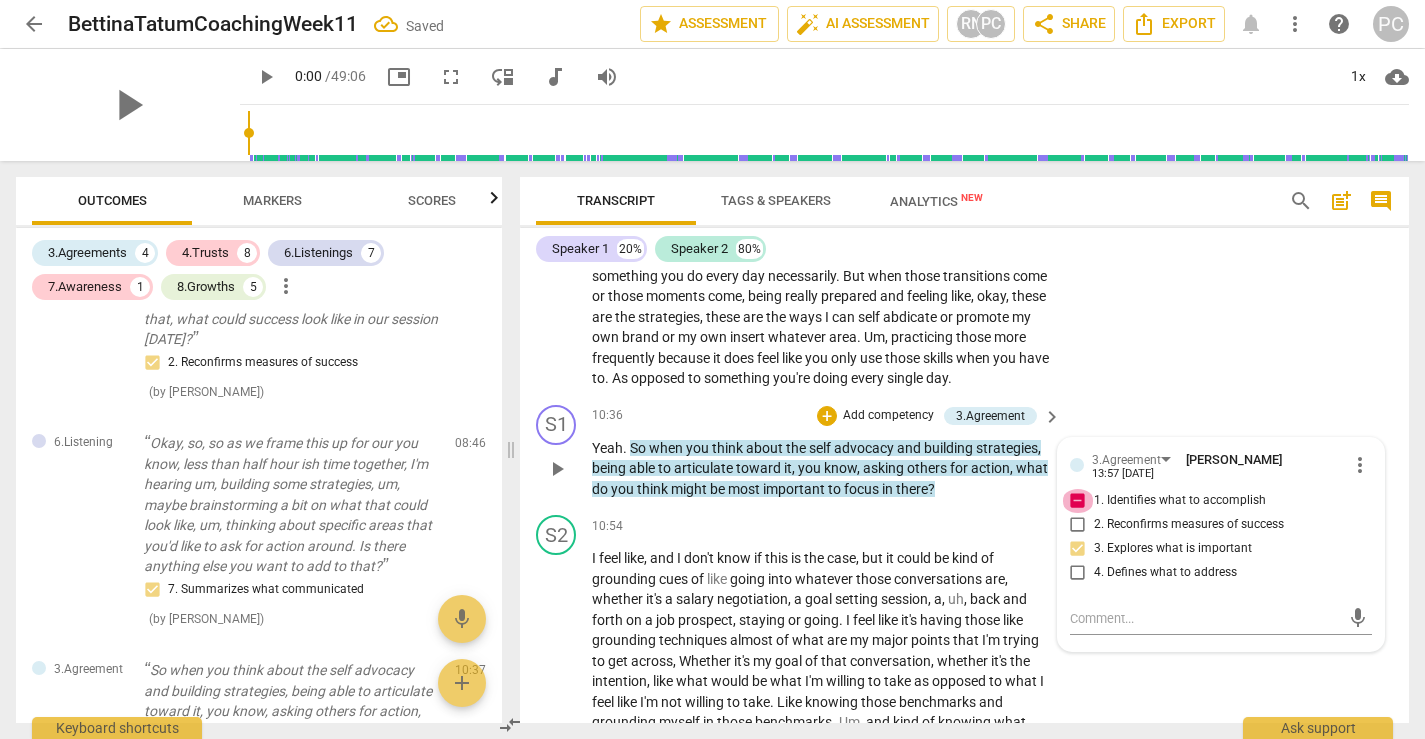 click on "1. Identifies what to accomplish" at bounding box center (1078, 501) 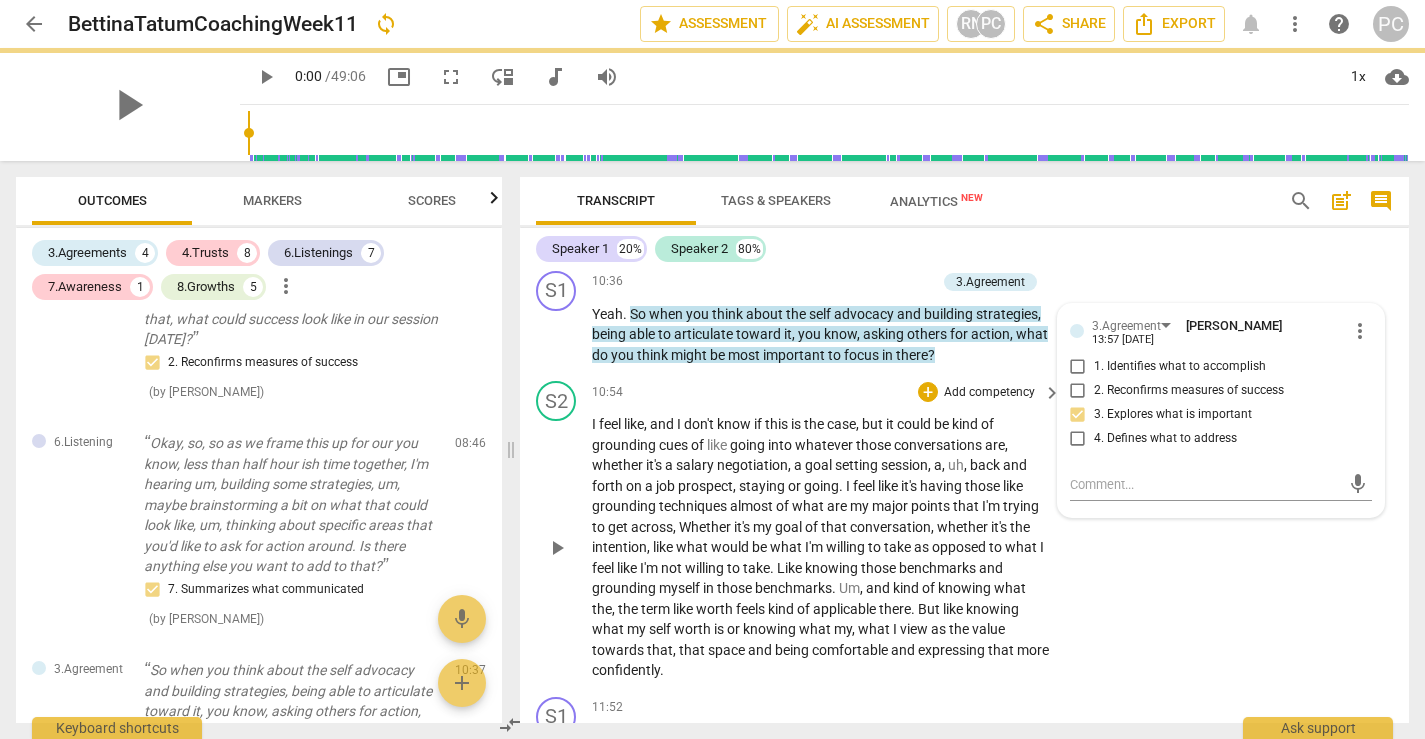 scroll, scrollTop: 5351, scrollLeft: 0, axis: vertical 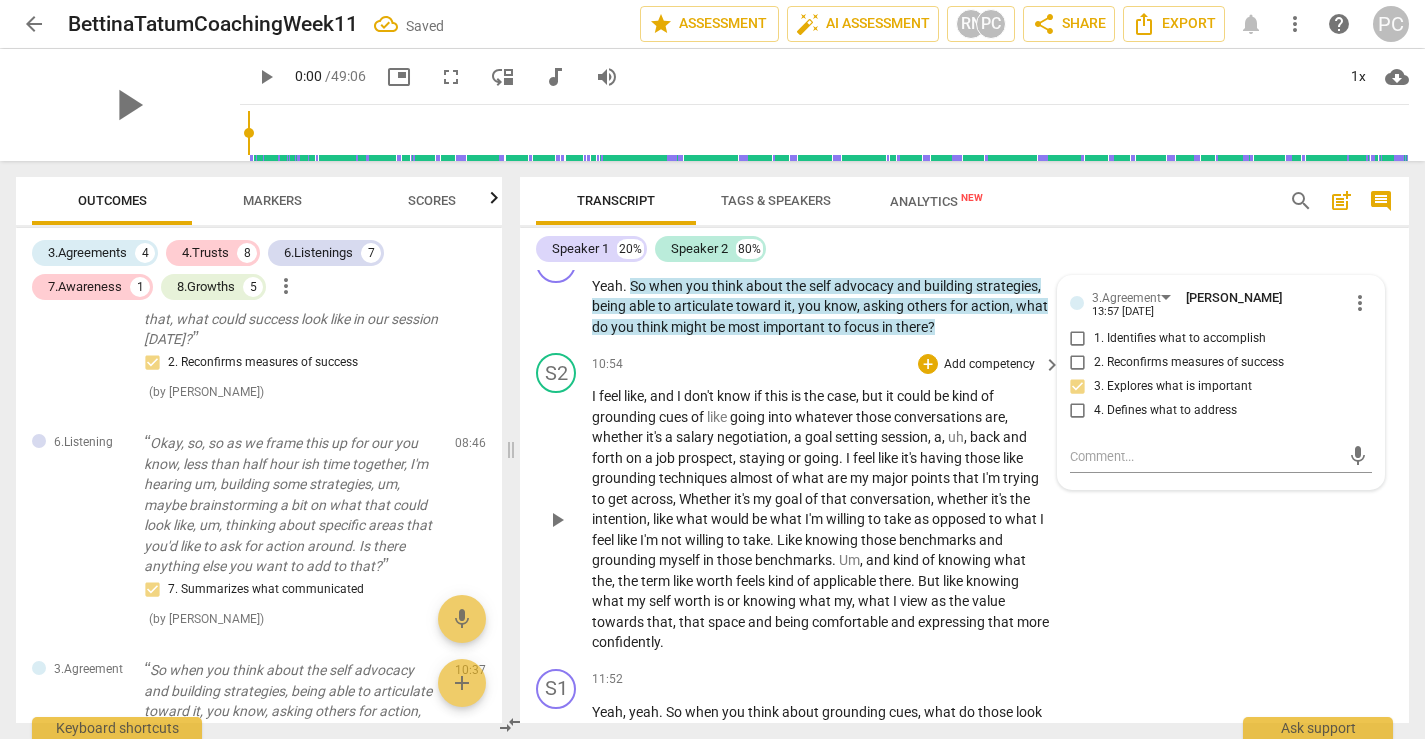 click on "S2 play_arrow pause 10:54 + Add competency keyboard_arrow_right I   feel   like ,   and   I   don't   know   if   this   is   the   case ,   but   it   could   be   kind   of   grounding   cues   of   like   going   into   whatever   those   conversations   are ,   whether   it's   a   salary   negotiation ,   a   goal   setting   session ,   a ,   uh ,   back   and   forth   on   a   job   prospect ,   staying   or   going .   I   feel   like   it's   having   those   like   grounding   techniques   almost   of   what   are   my   major   points   that   I'm   trying   to   get   across ,   Whether   it's   my   goal   of   that   conversation ,   whether   it's   the   intention ,   like   what   would   be   what   I'm   willing   to   take   as   opposed   to   what   I   feel   like   I'm   not   willing   to   take .   Like   knowing   those   benchmarks   and   grounding   myself   in   those   benchmarks .   Um ,   and   kind   of   knowing   what   the ,   the   term   like   worth   feels   kind" at bounding box center [964, 503] 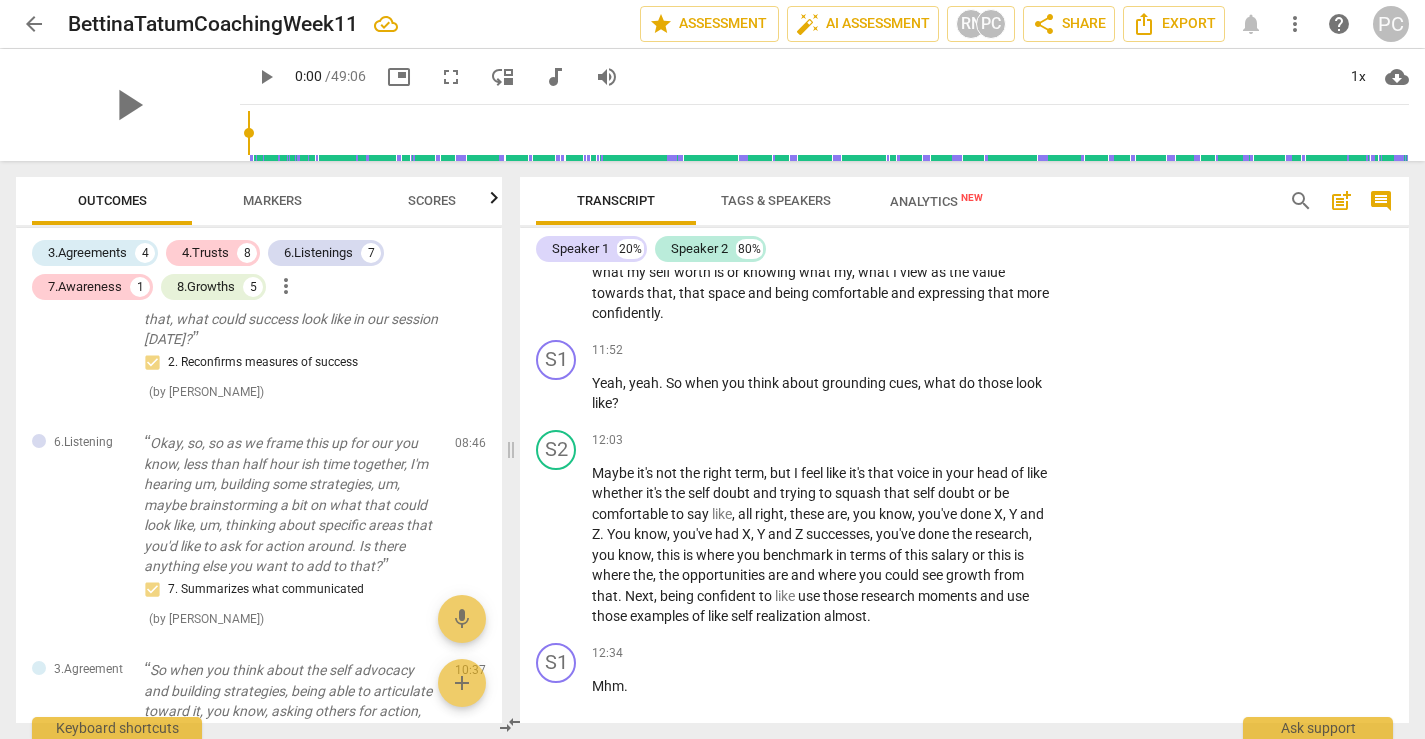 scroll, scrollTop: 5688, scrollLeft: 0, axis: vertical 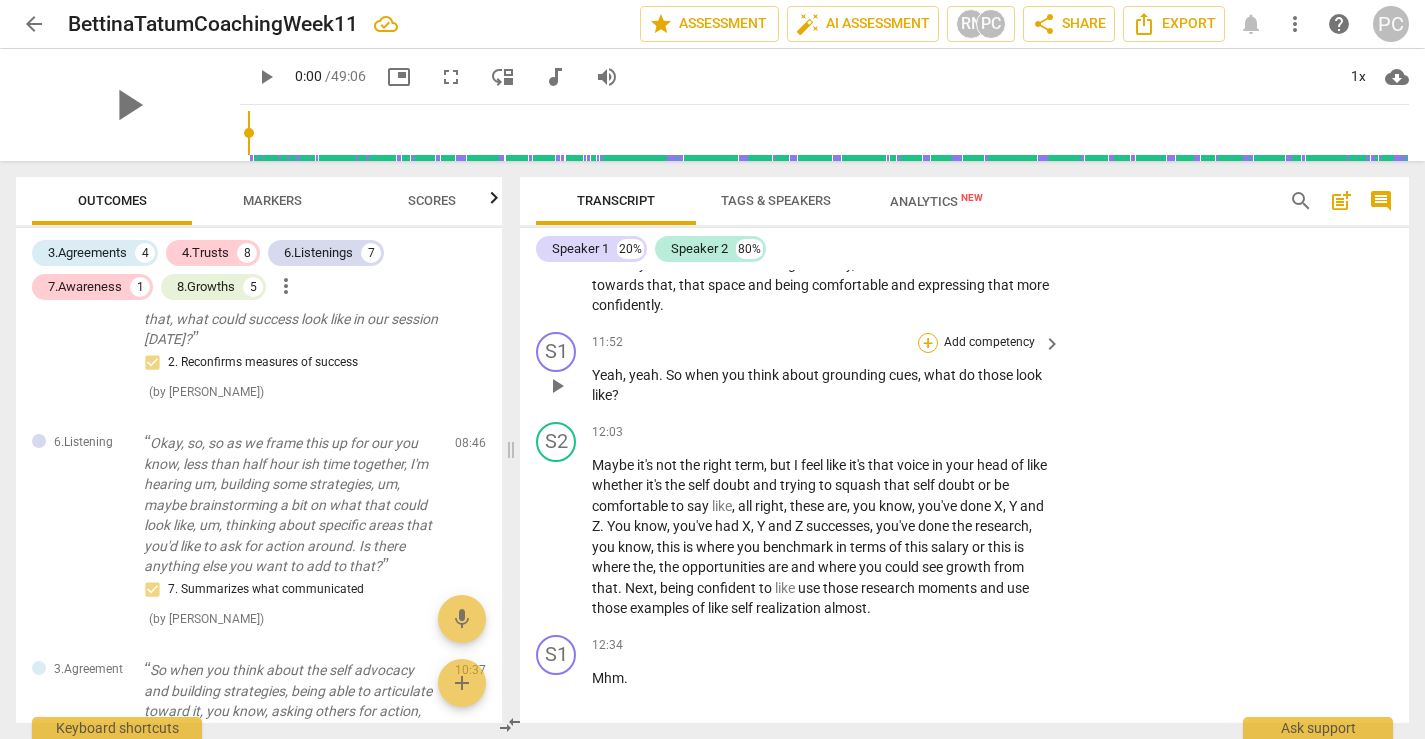 click on "+" at bounding box center [928, 343] 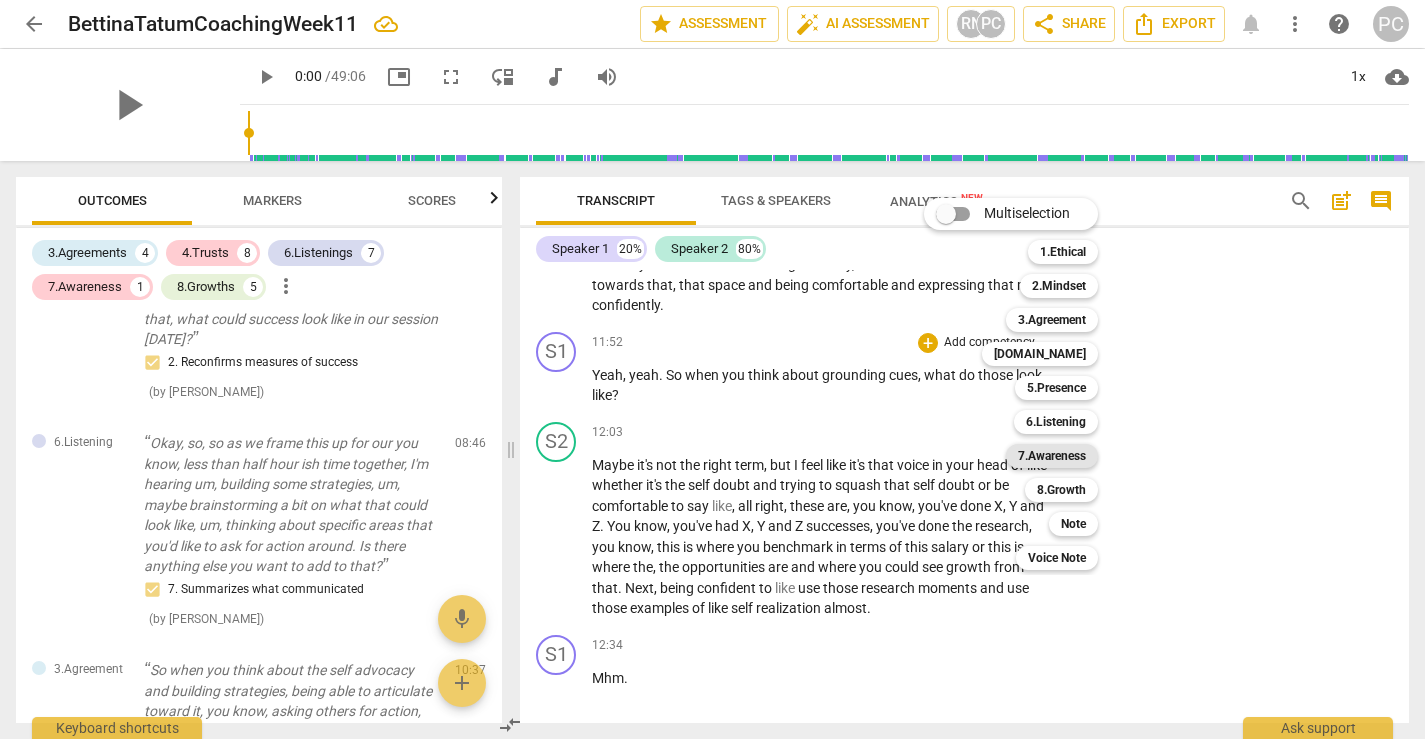 click on "7.Awareness" at bounding box center [1052, 456] 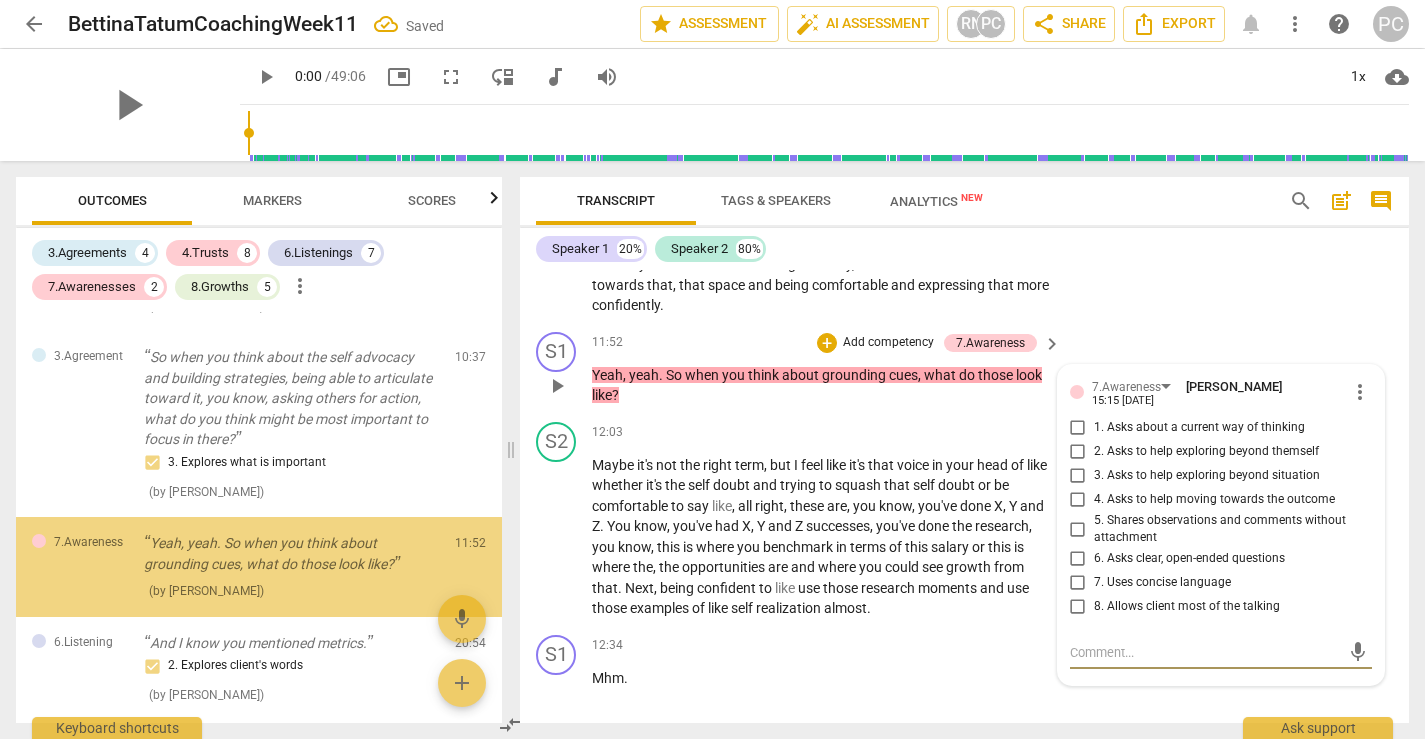 scroll, scrollTop: 1647, scrollLeft: 0, axis: vertical 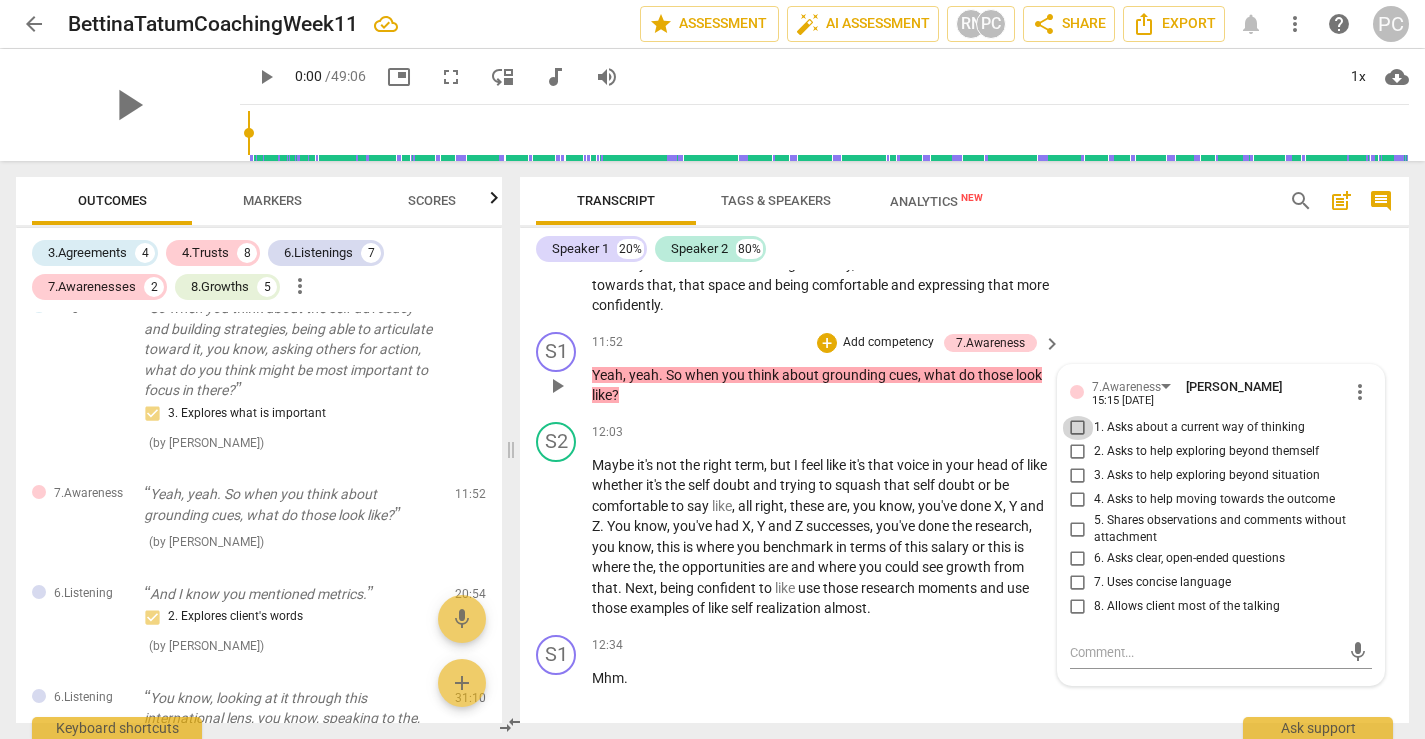 click on "1. Asks about a current way of thinking" at bounding box center (1078, 428) 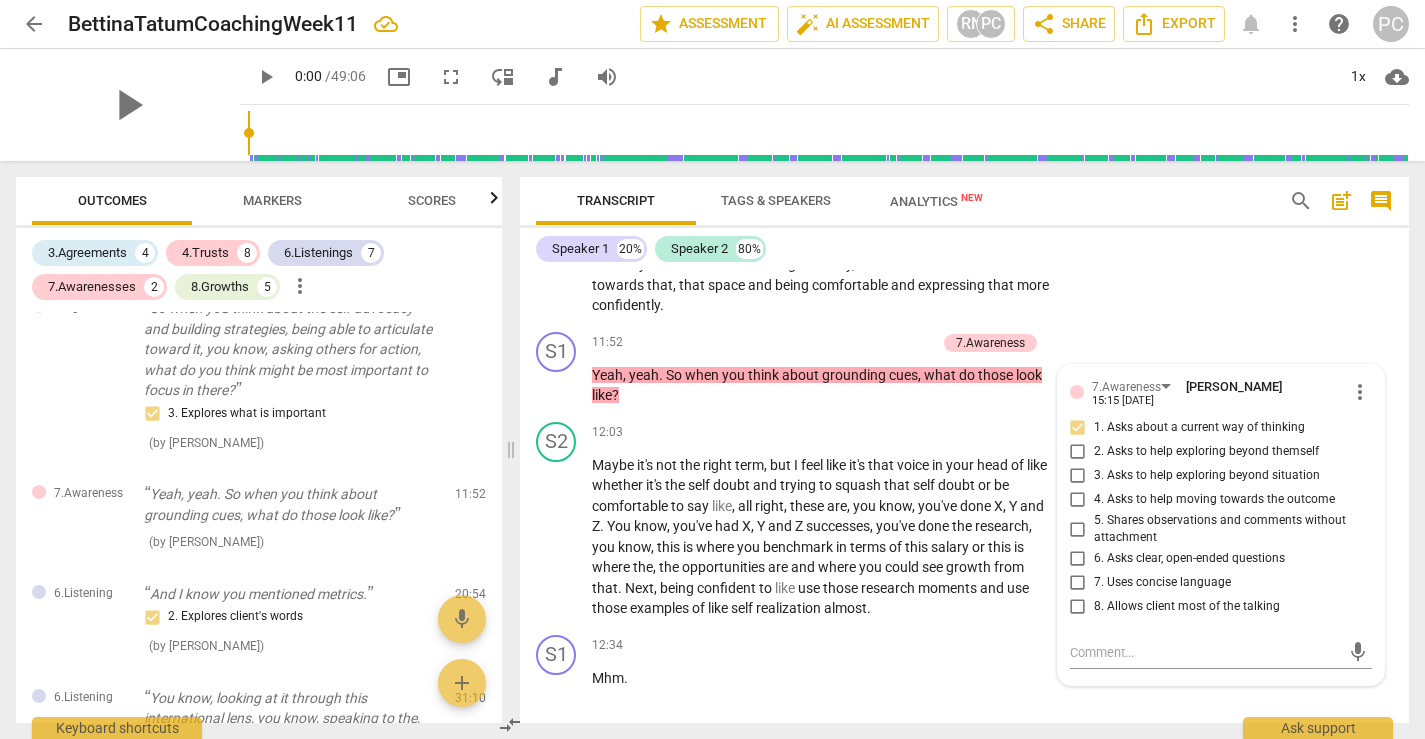 click on "S2 play_arrow pause 10:54 + Add competency keyboard_arrow_right I   feel   like ,   and   I   don't   know   if   this   is   the   case ,   but   it   could   be   kind   of   grounding   cues   of   like   going   into   whatever   those   conversations   are ,   whether   it's   a   salary   negotiation ,   a   goal   setting   session ,   a ,   uh ,   back   and   forth   on   a   job   prospect ,   staying   or   going .   I   feel   like   it's   having   those   like   grounding   techniques   almost   of   what   are   my   major   points   that   I'm   trying   to   get   across ,   Whether   it's   my   goal   of   that   conversation ,   whether   it's   the   intention ,   like   what   would   be   what   I'm   willing   to   take   as   opposed   to   what   I   feel   like   I'm   not   willing   to   take .   Like   knowing   those   benchmarks   and   grounding   myself   in   those   benchmarks .   Um ,   and   kind   of   knowing   what   the ,   the   term   like   worth   feels   kind" at bounding box center (964, 166) 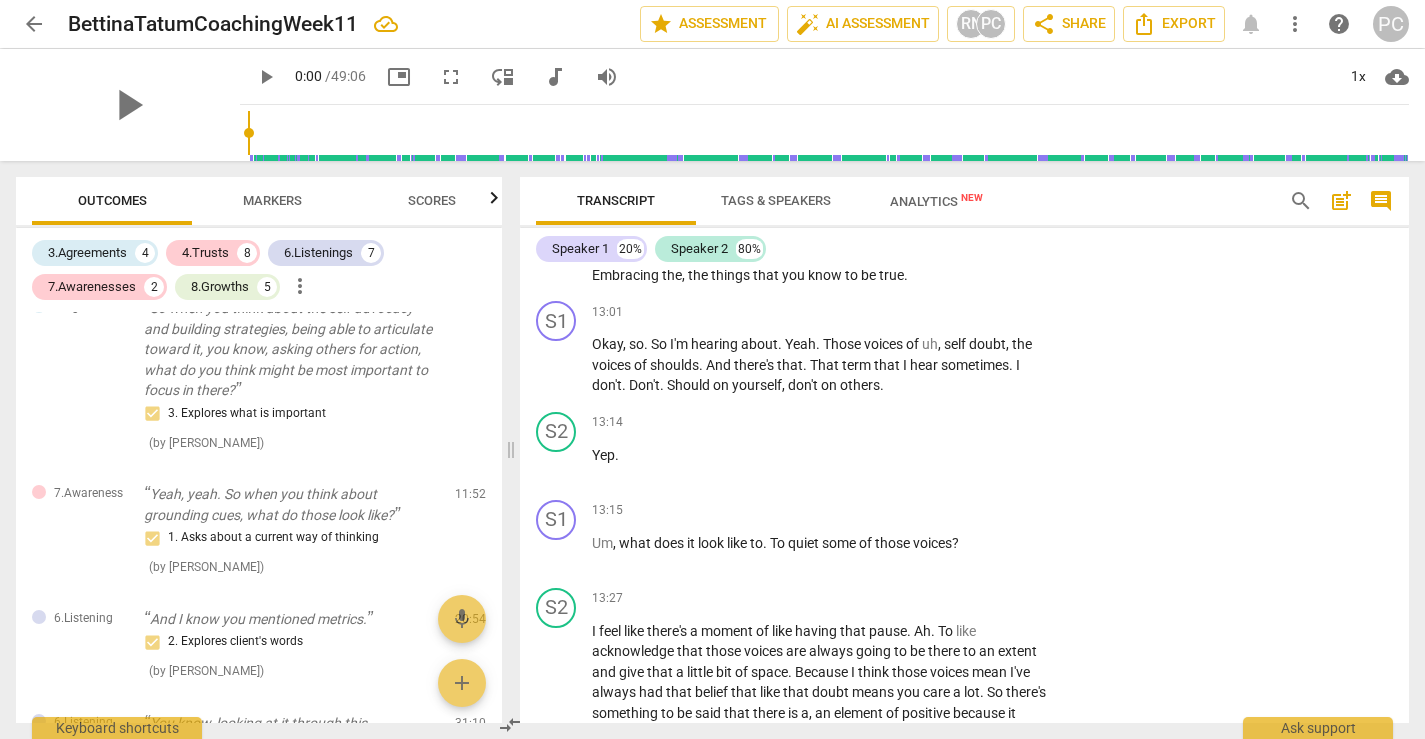 scroll, scrollTop: 6306, scrollLeft: 0, axis: vertical 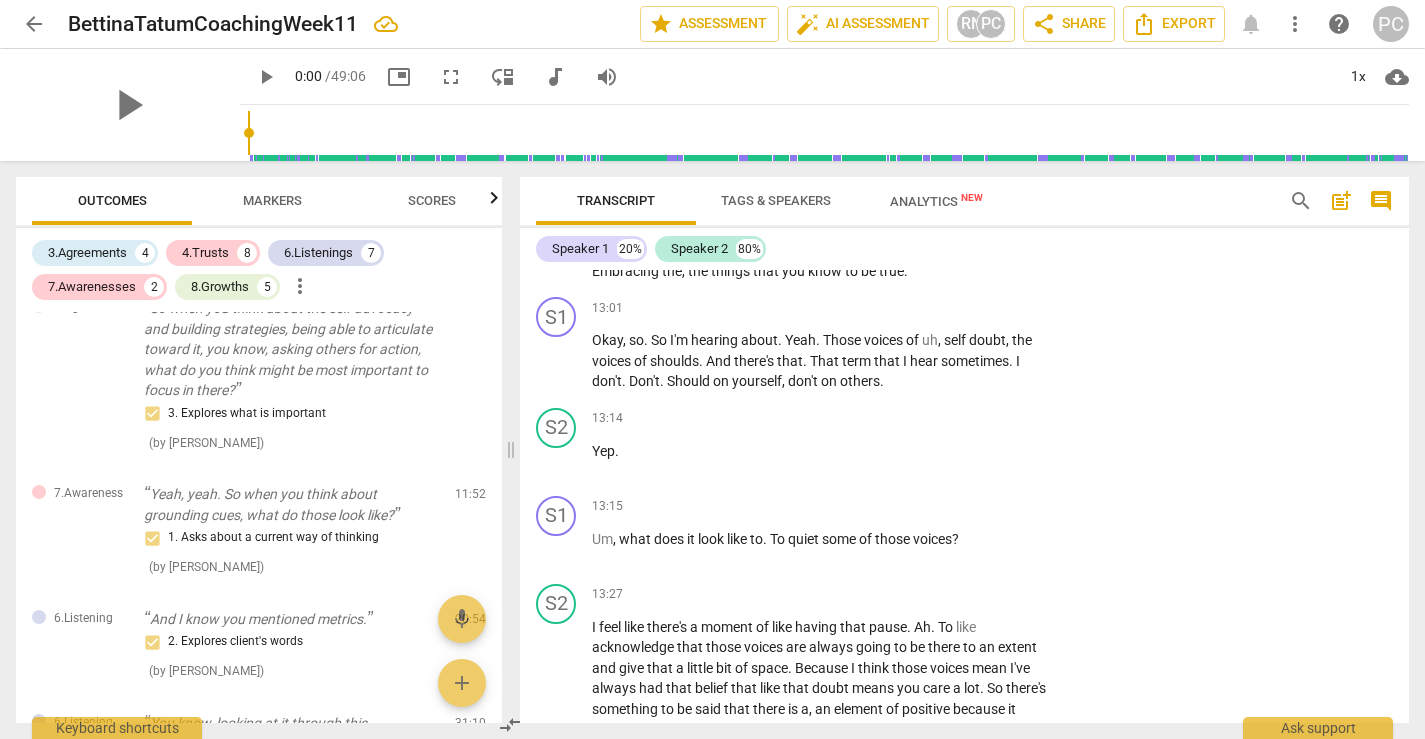 click on "[PERSON_NAME]" at bounding box center (931, 250) 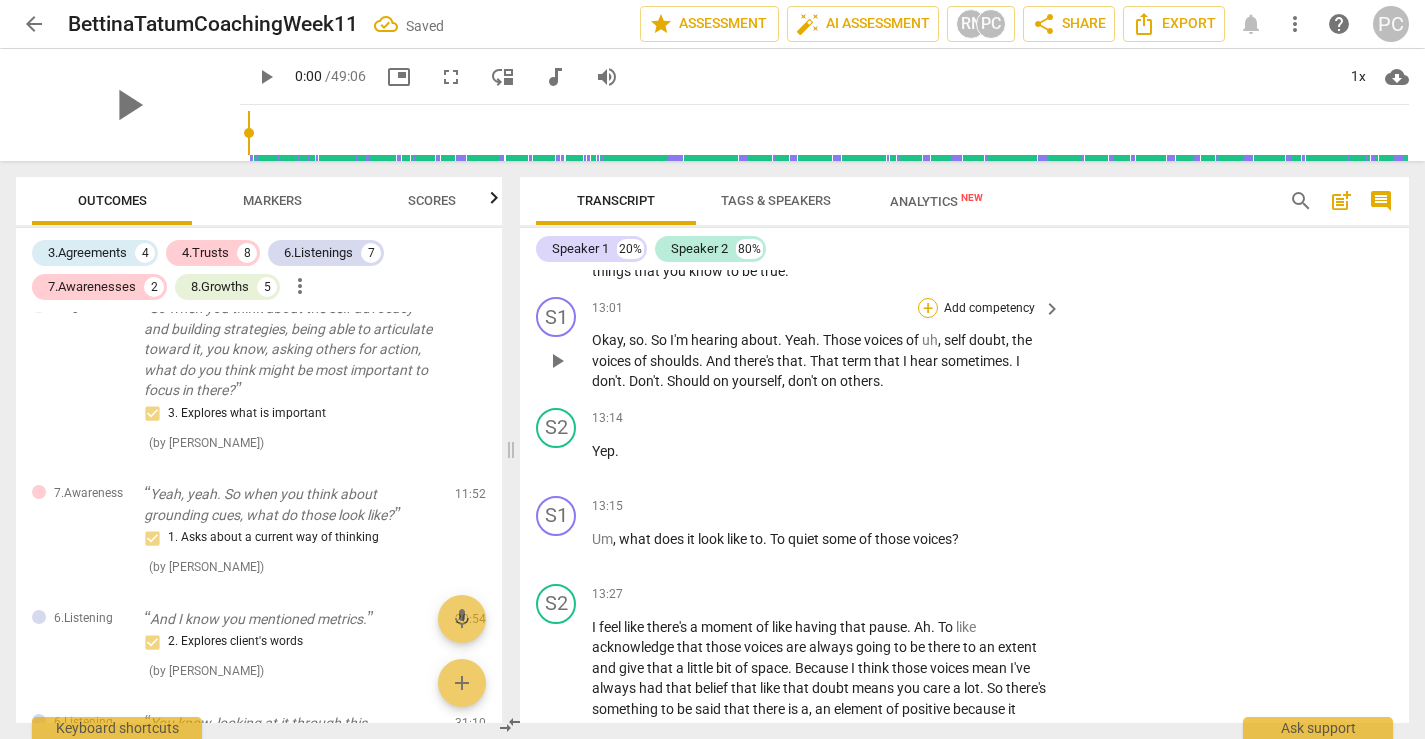 click on "+" at bounding box center (928, 308) 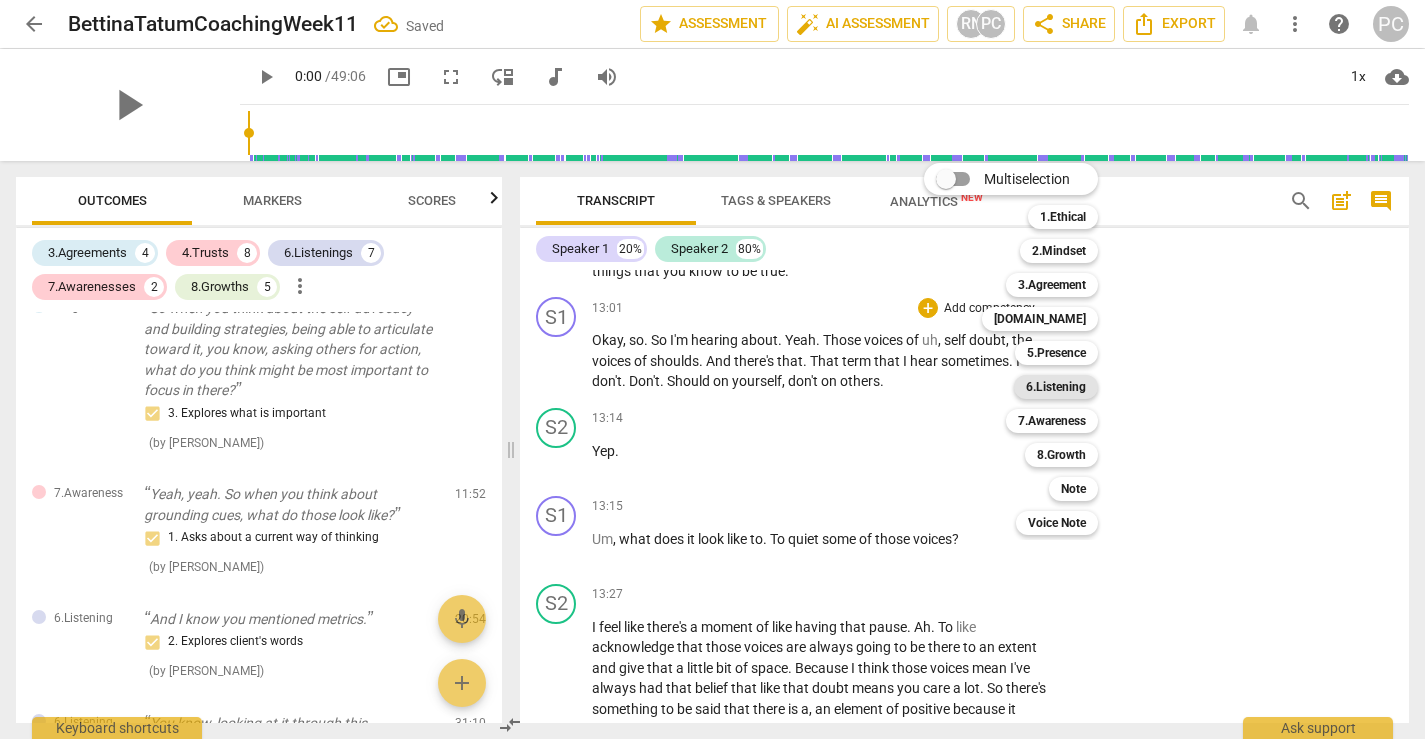 click on "6.Listening" at bounding box center [1056, 387] 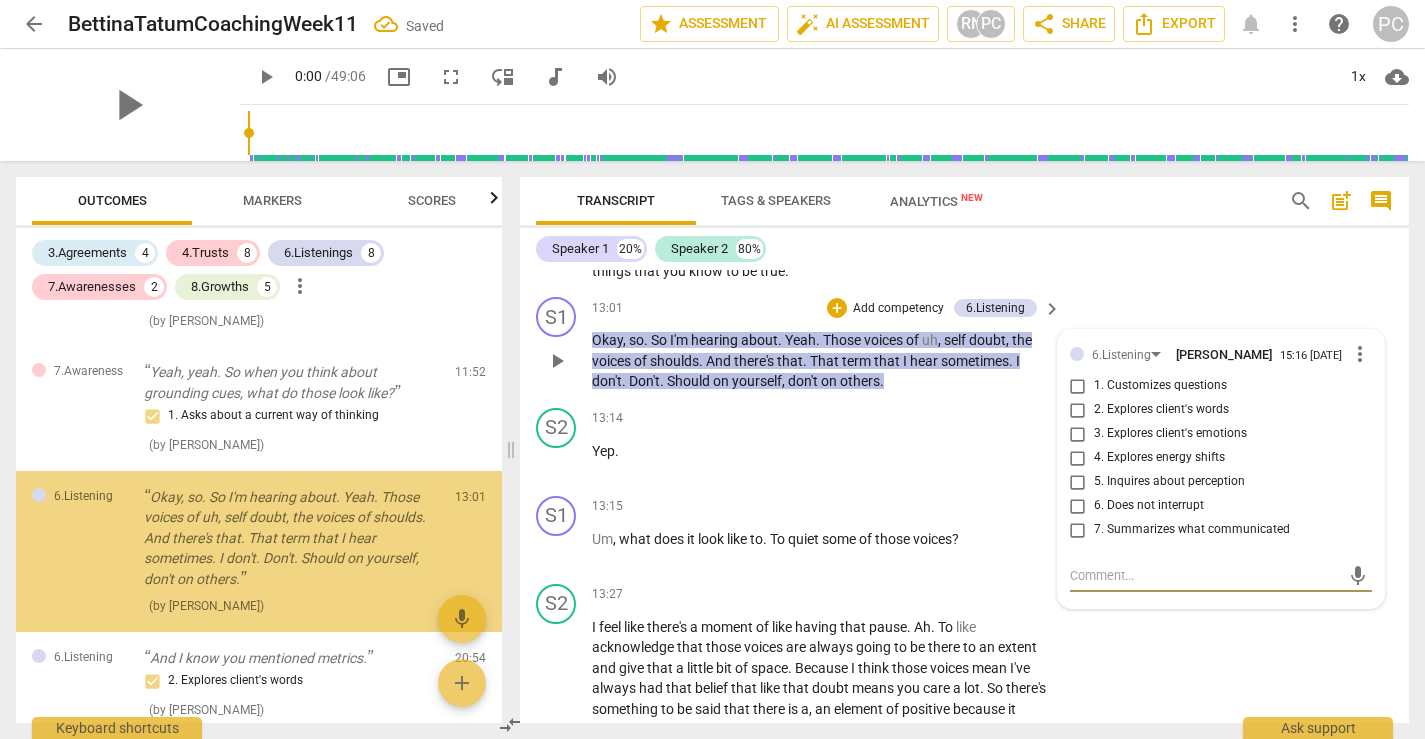 scroll, scrollTop: 1802, scrollLeft: 0, axis: vertical 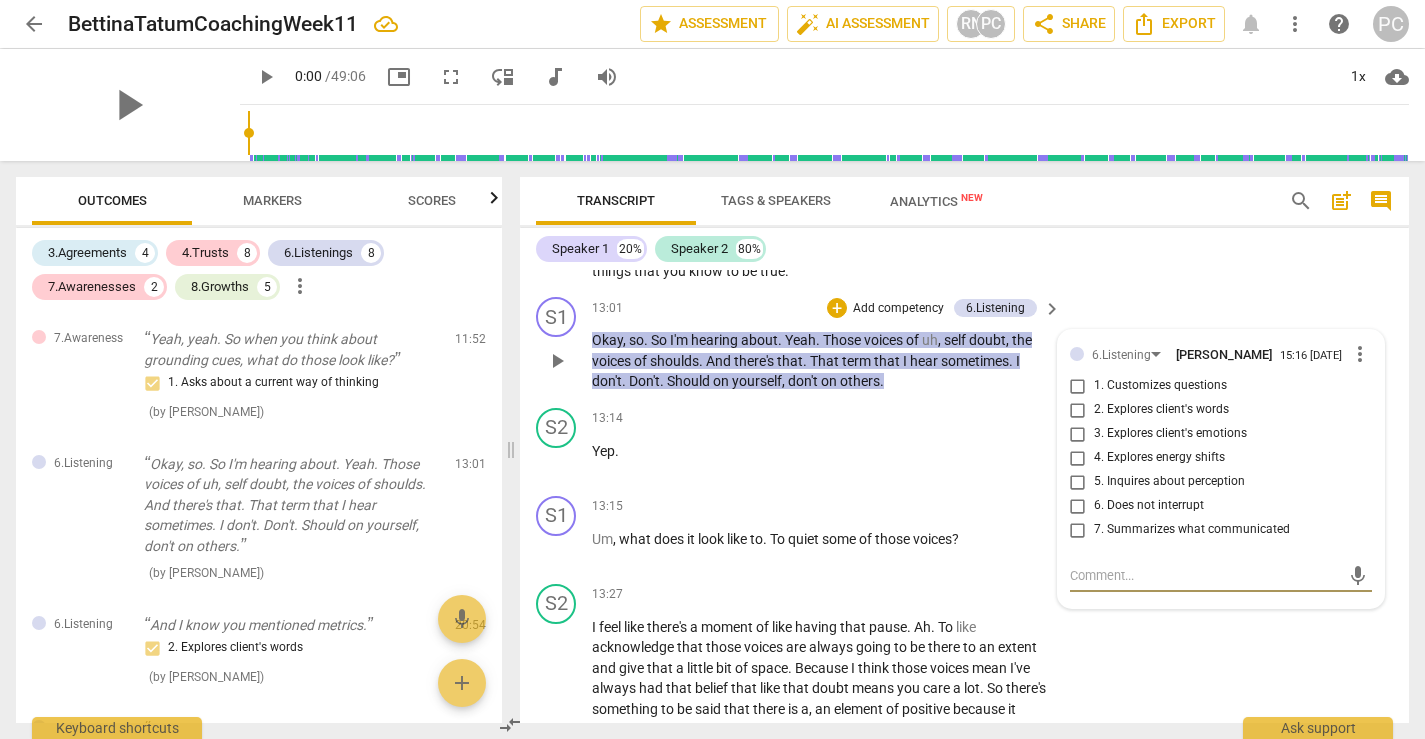 click on "7. Summarizes what communicated" at bounding box center [1078, 530] 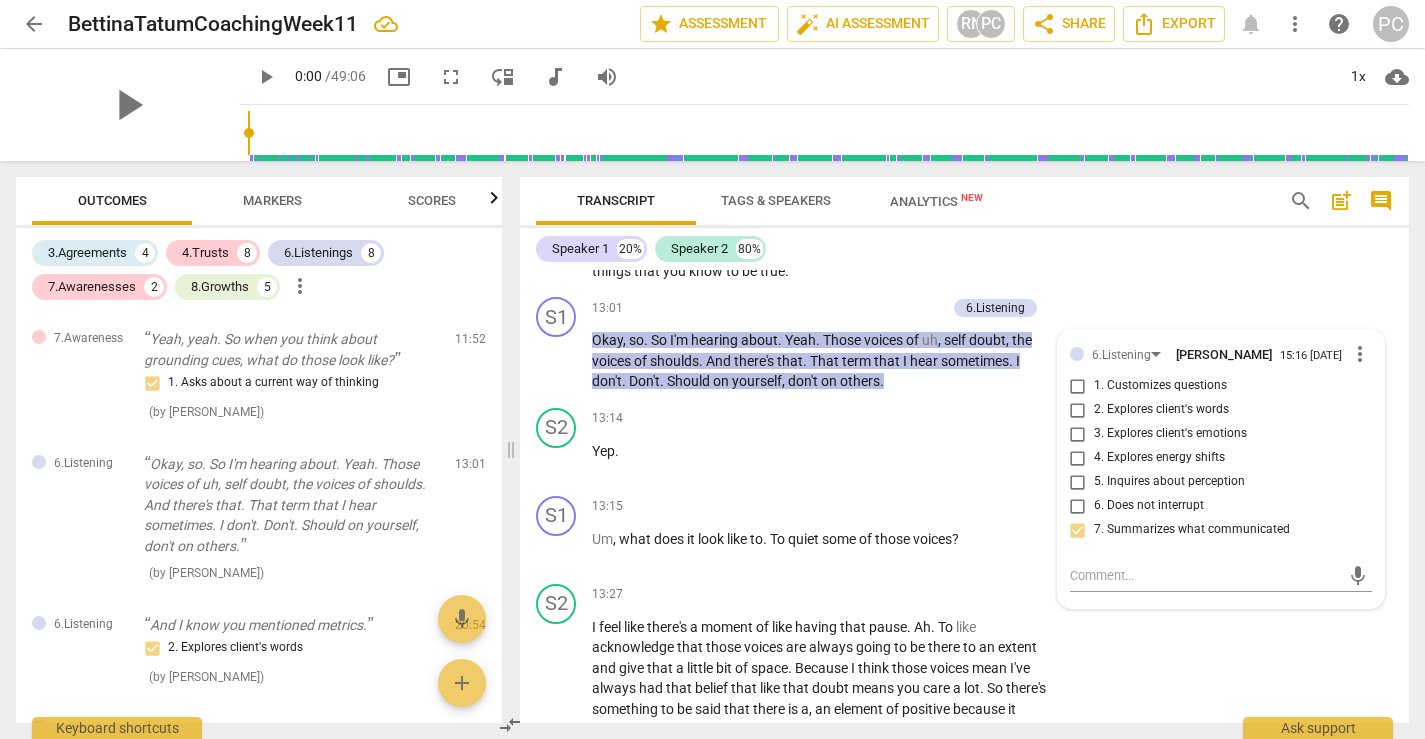click on "S2 play_arrow pause 12:34 + Add competency keyboard_arrow_right I   feel   like   the   grounding   techniques   are   either   quieting   like   the   doubt   and   that   voice   in   your   head   as   opposed   to   using   all   of   the ,   the   research   that   you   have   on   the   other   side .   That's   like   the ,   the   angel   and   the   devil   on   your   shoulder   of ,   you   know ,   You've   done   all   these   great   things   as   opposed   to .   Yeah ,   but   you   shouldn't   say   that .   Oh ,   you   should ,   but   that's   not .   This   isn't   the   time   for   that   conversation .   So   quieting   the   doubt .   Embracing   the ,   the   things   that   you   know   to   be   true ." at bounding box center [964, 193] 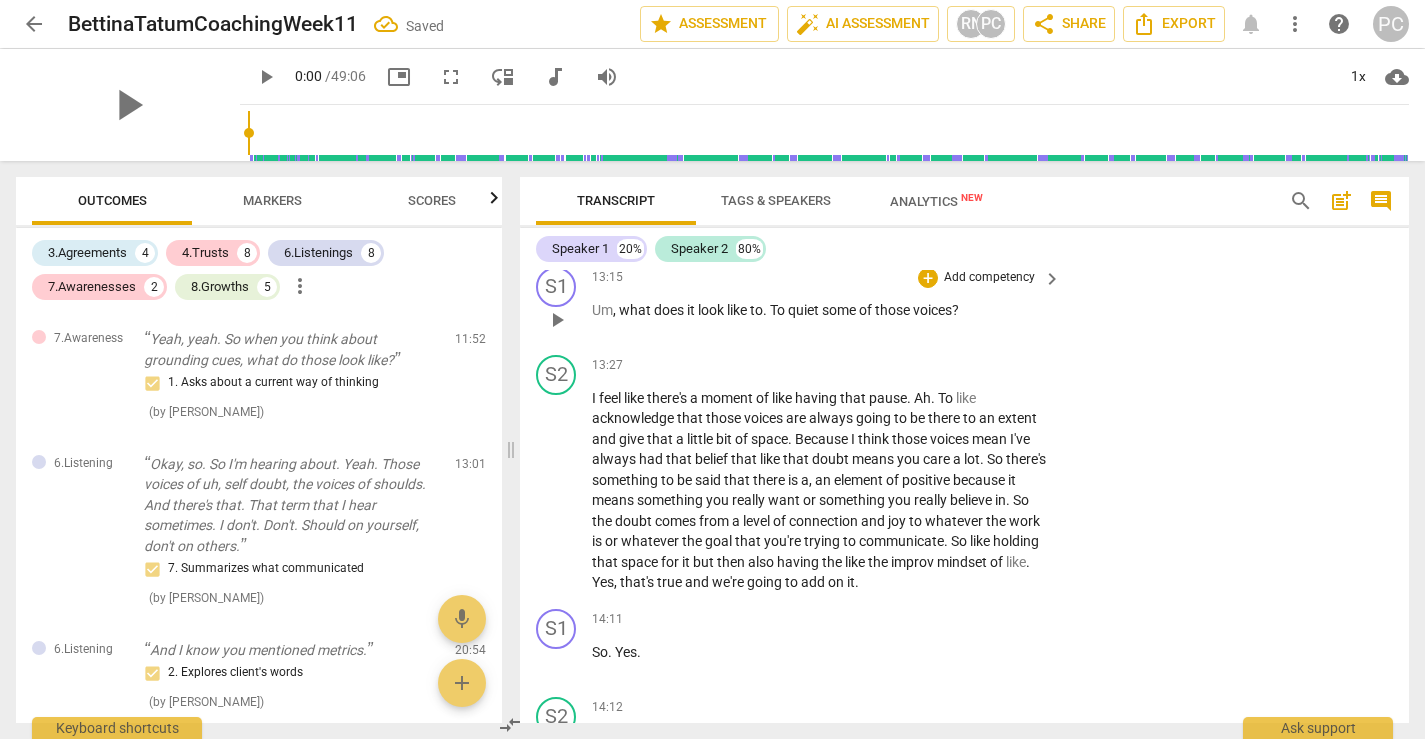 scroll, scrollTop: 6538, scrollLeft: 0, axis: vertical 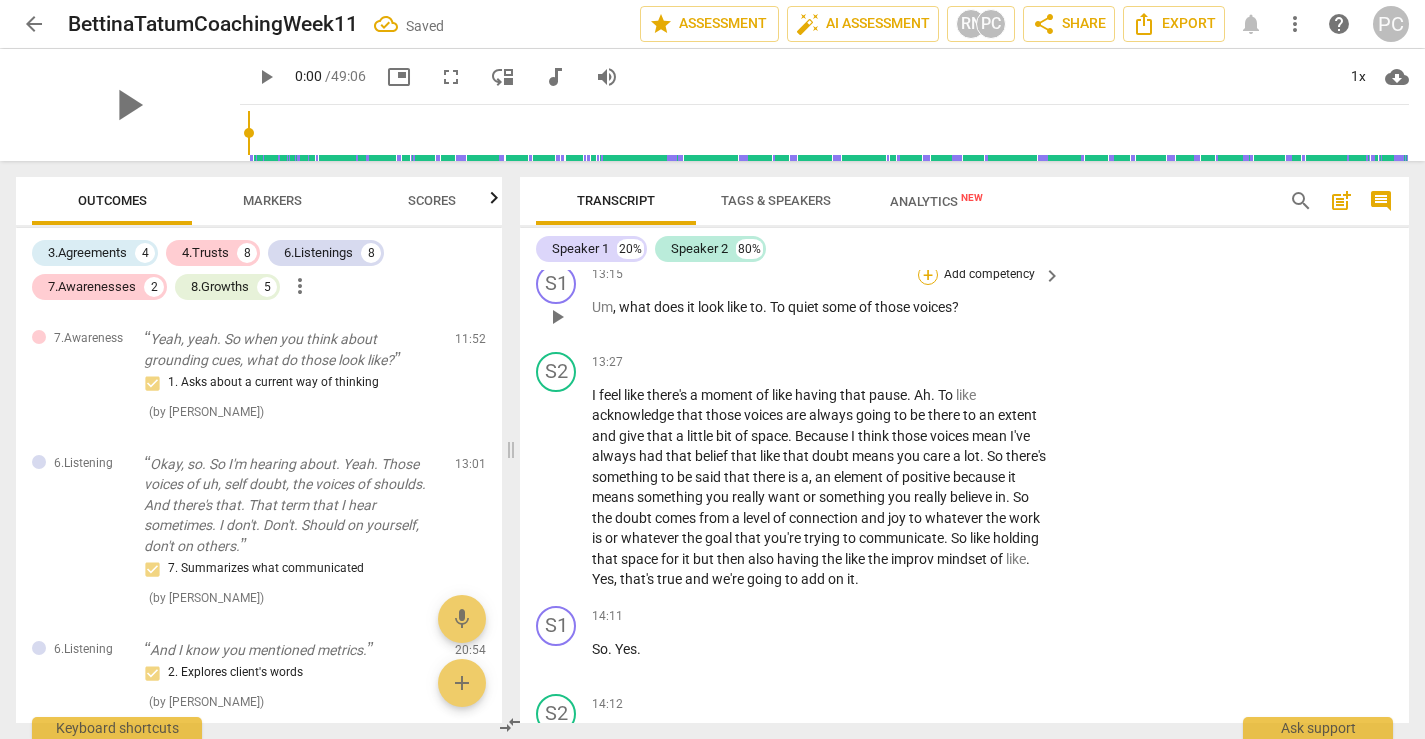 click on "+" at bounding box center [928, 275] 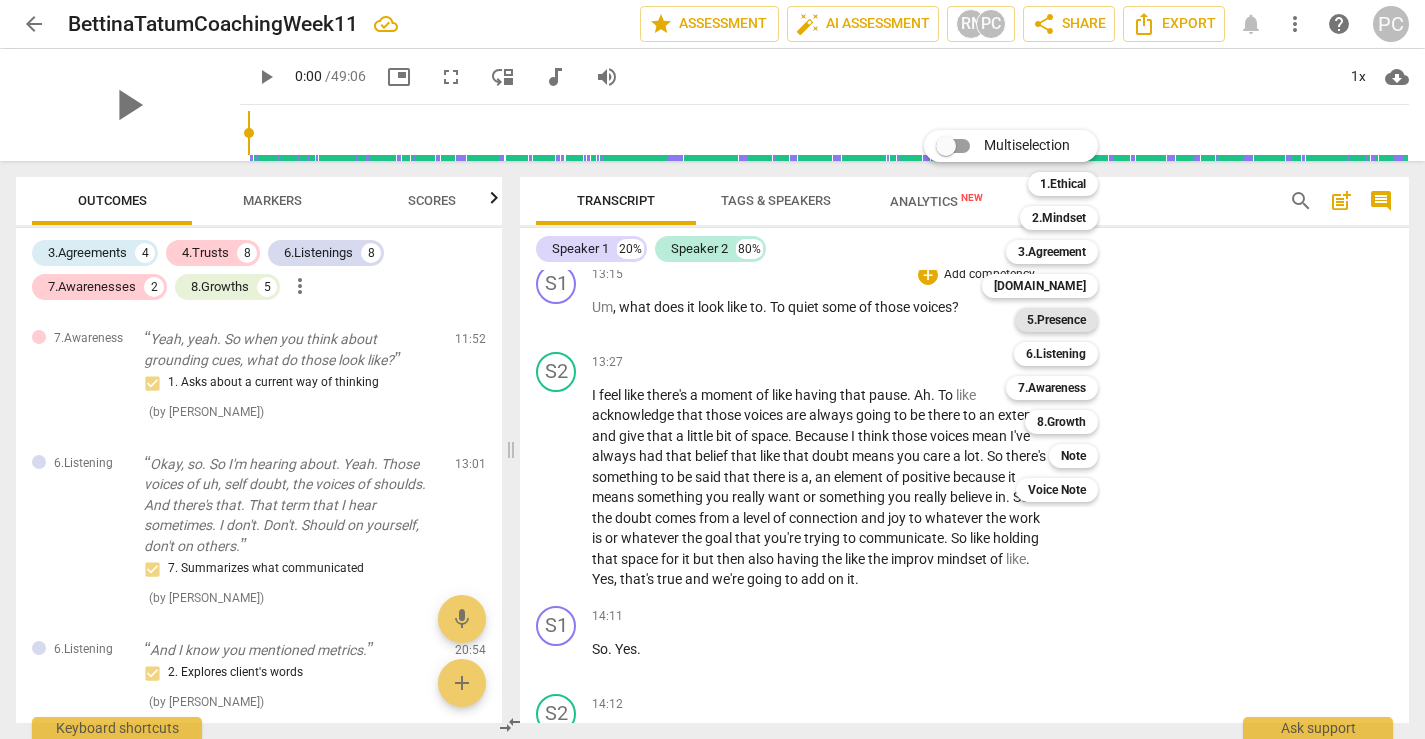 click on "5.Presence" at bounding box center (1056, 320) 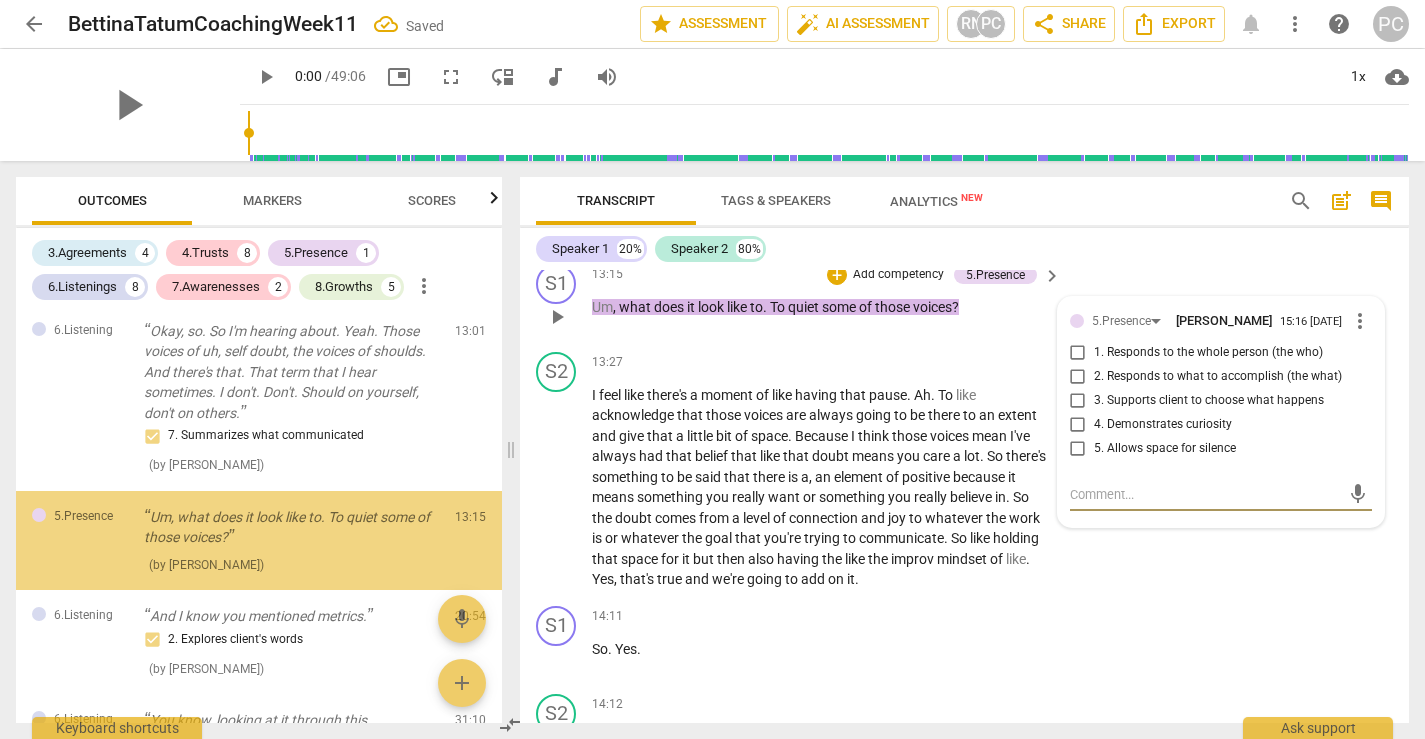 scroll, scrollTop: 1958, scrollLeft: 0, axis: vertical 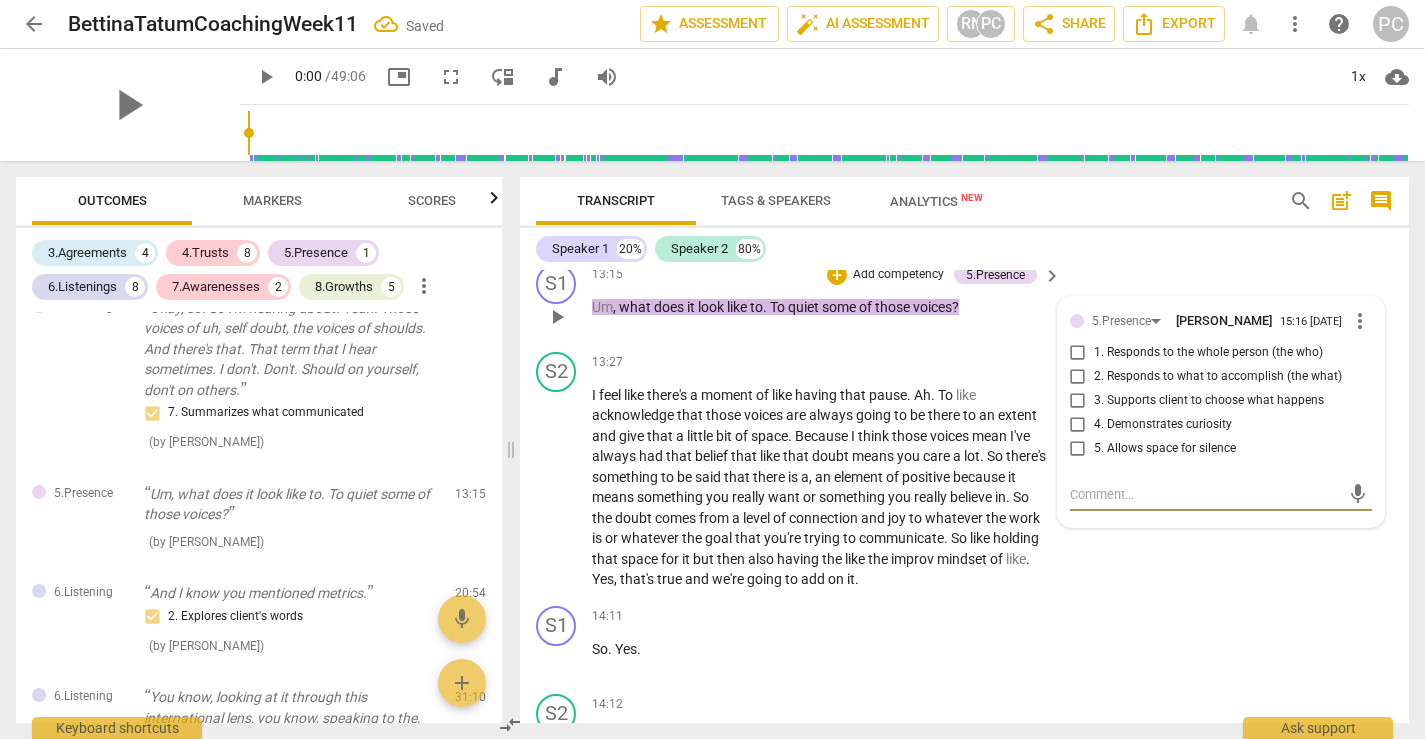 click on "4. Demonstrates curiosity" at bounding box center [1078, 425] 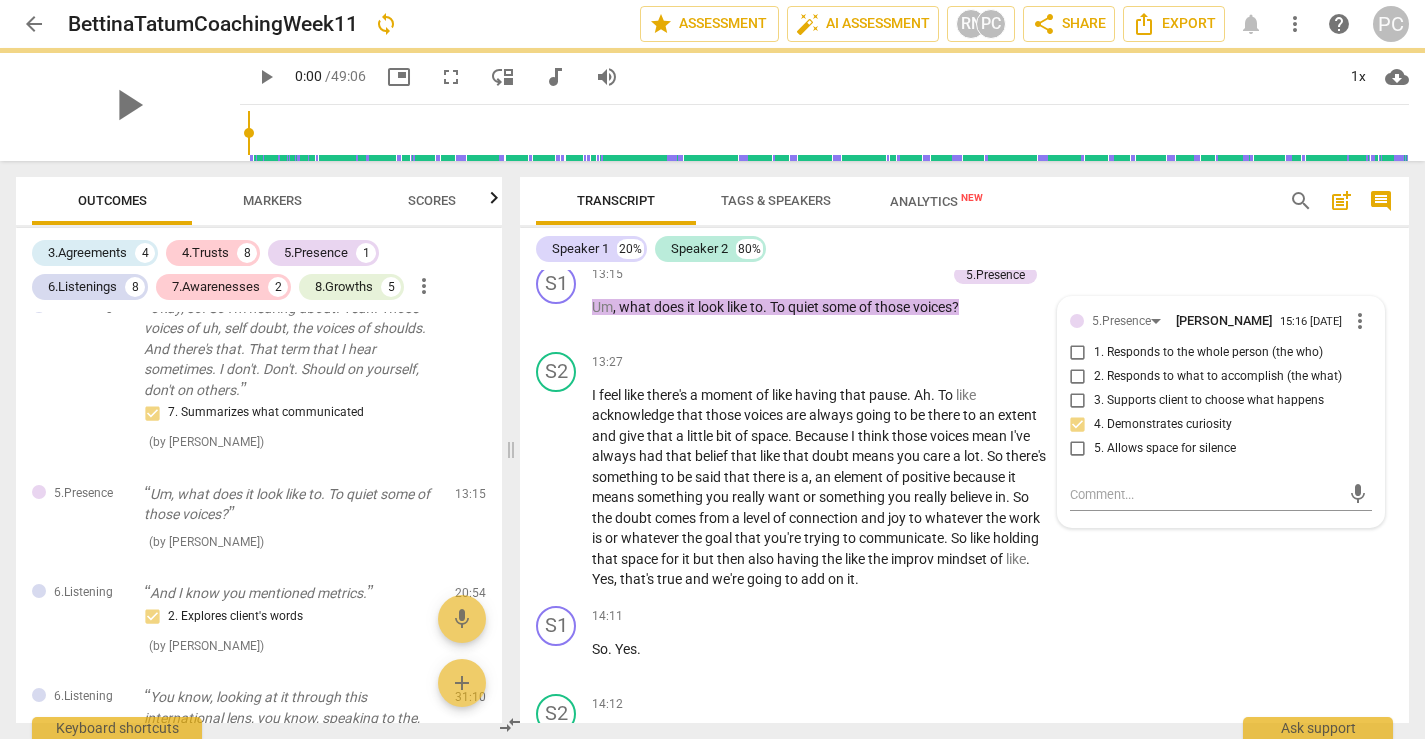 click on "S2 play_arrow pause 13:14 + Add competency keyboard_arrow_right Yep ." at bounding box center [964, 212] 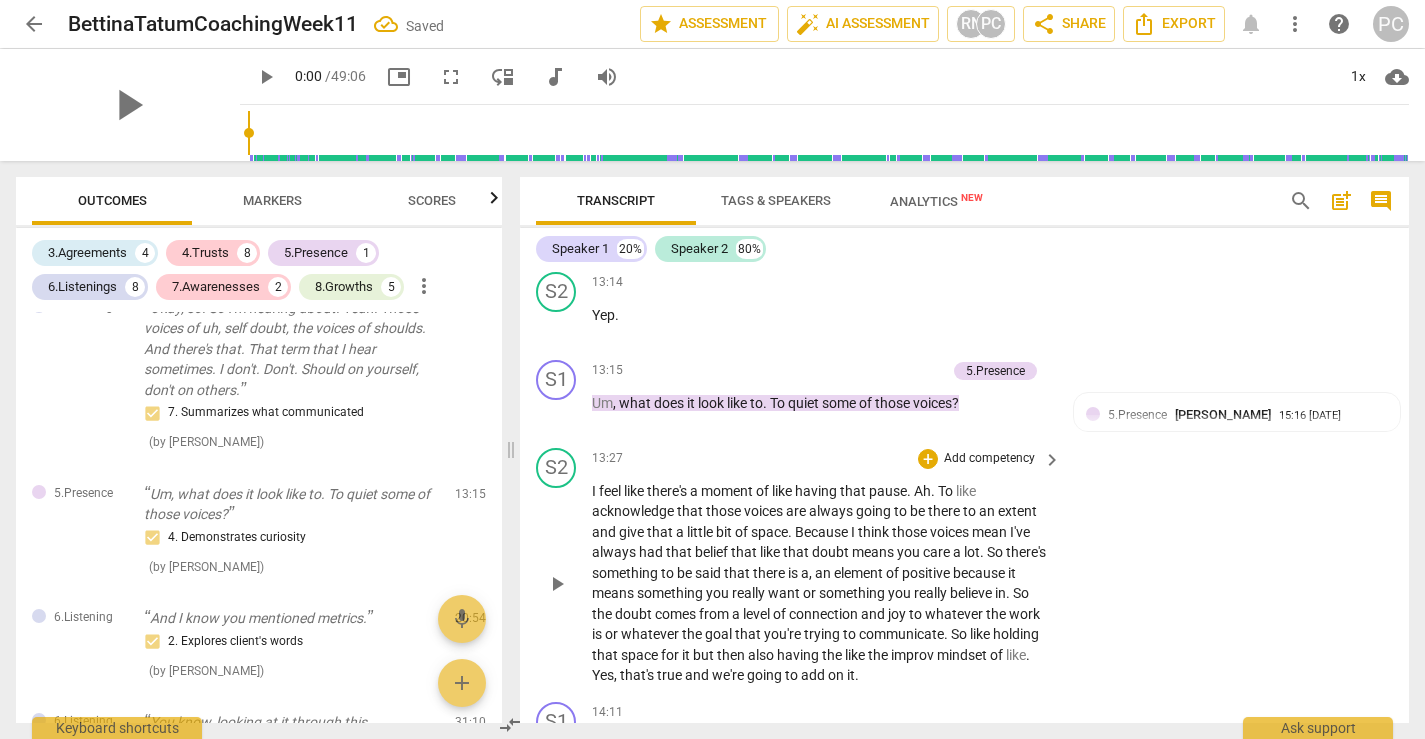 scroll, scrollTop: 6441, scrollLeft: 0, axis: vertical 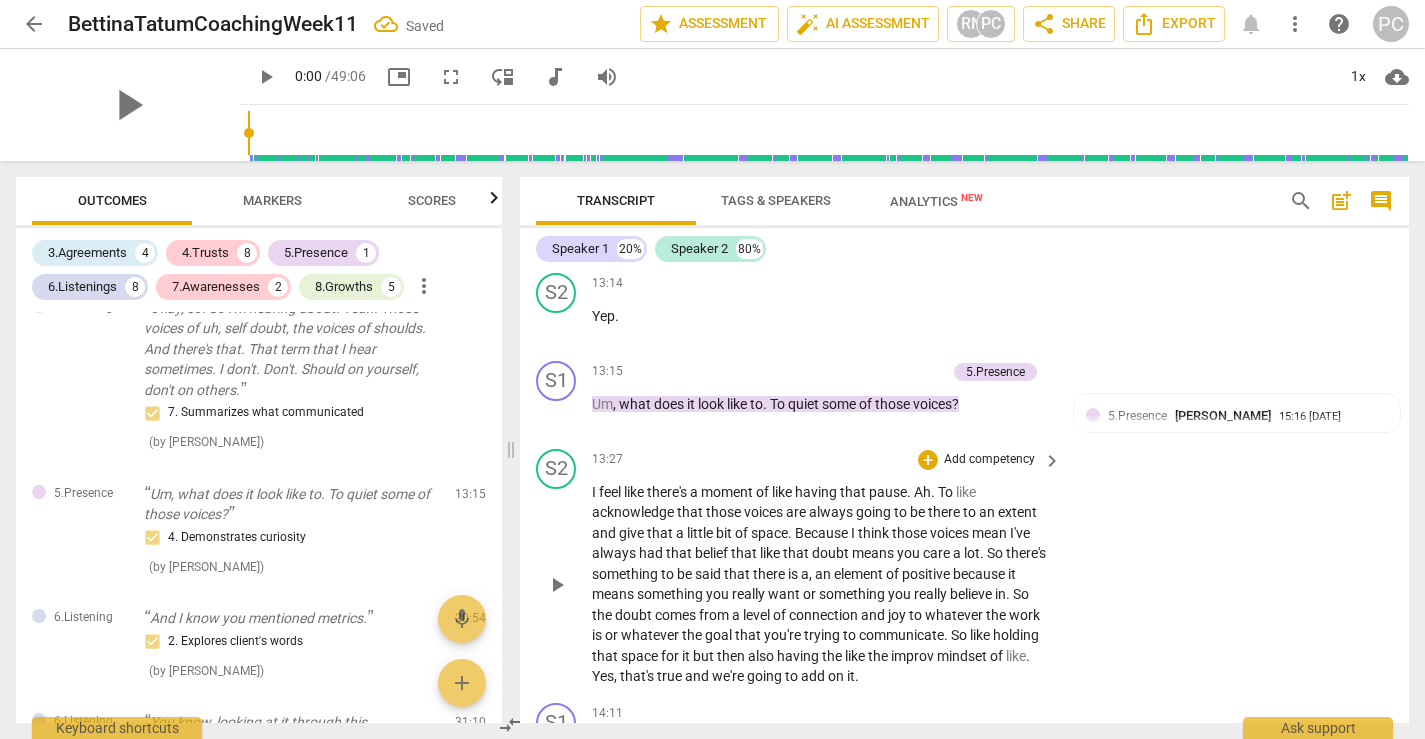 click on "S2 play_arrow pause 13:27 + Add competency keyboard_arrow_right I   feel   like   there's   a   moment   of   like   having   that   pause .   Ah .   To   like   acknowledge   that   those   voices   are   always   going   to   be   there   to   an   extent   and   give   that   a   little   bit   of   space .   Because   I   think   those   voices   mean   I've   always   had   that   belief   that   like   that   doubt   means   you   care   a   lot .   So   there's   something   to   be   said   that   there   is   a ,   an   element   of   positive   because   it   means   something   you   really   want   or   something   you   really   believe   in .   So   the   doubt   comes   from   a   level   of   connection   and   joy   to   whatever   the   work   is   or   whatever   the   goal   that   you're   trying   to   communicate .   So   like   holding   that   space   for   it   but   then   also   having   the   like   the   improv   mindset   of   like .   Yes ,   that's   true   and   we're   going" at bounding box center (964, 568) 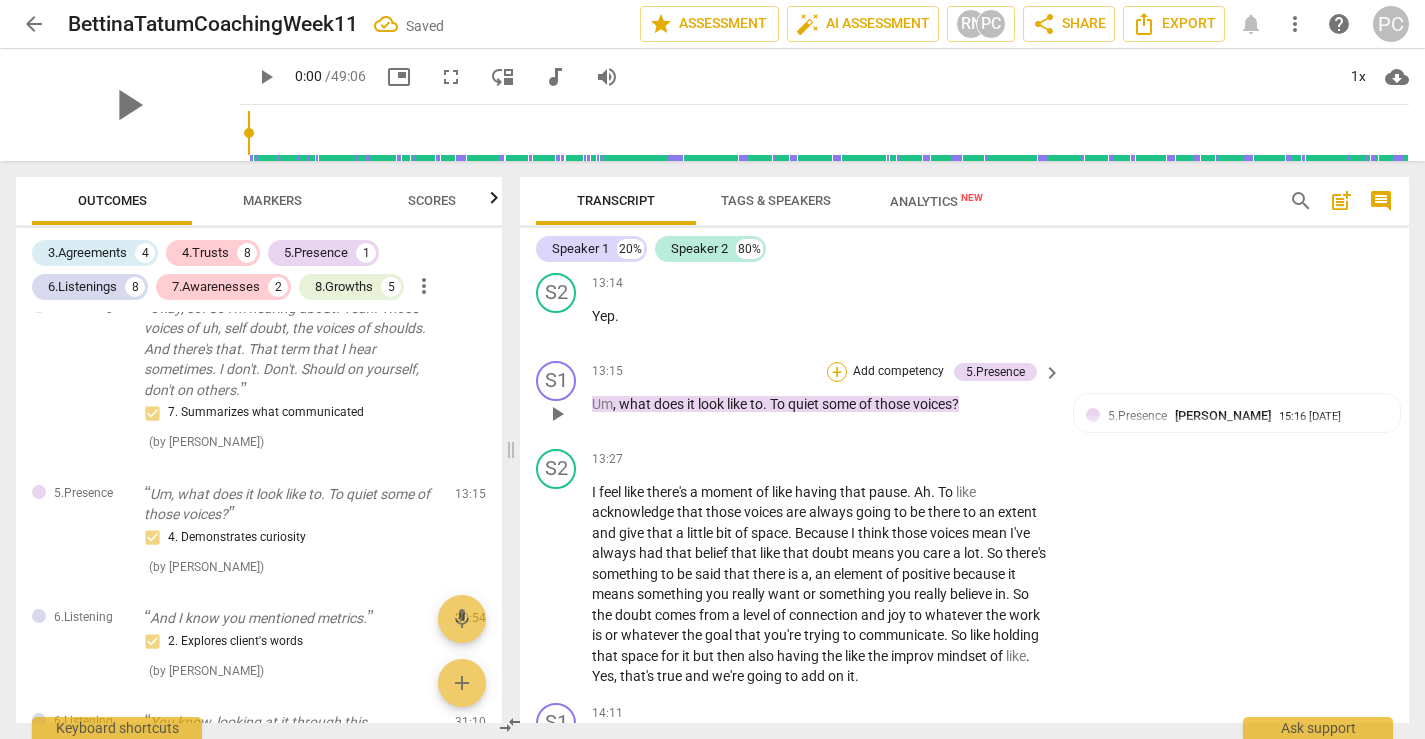 click on "+" at bounding box center [837, 372] 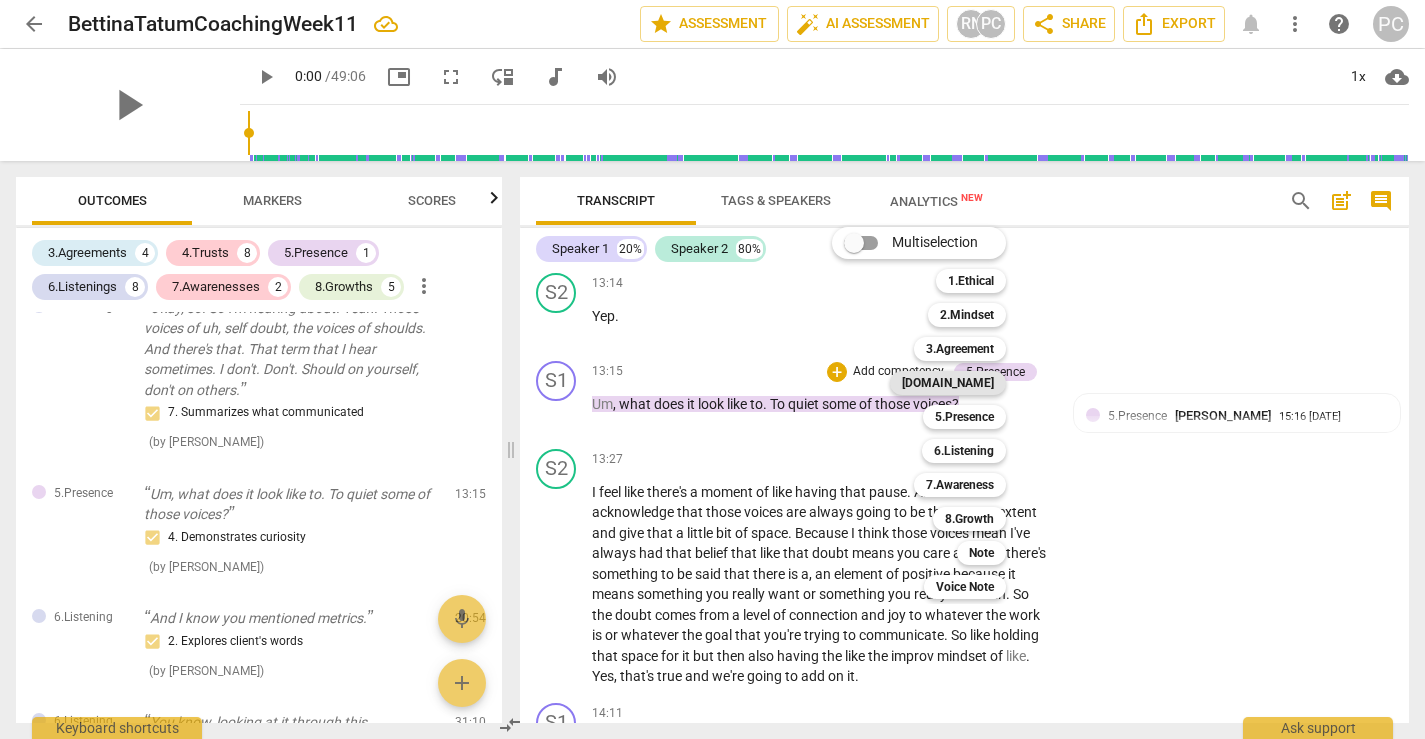 click on "[DOMAIN_NAME]" at bounding box center (948, 383) 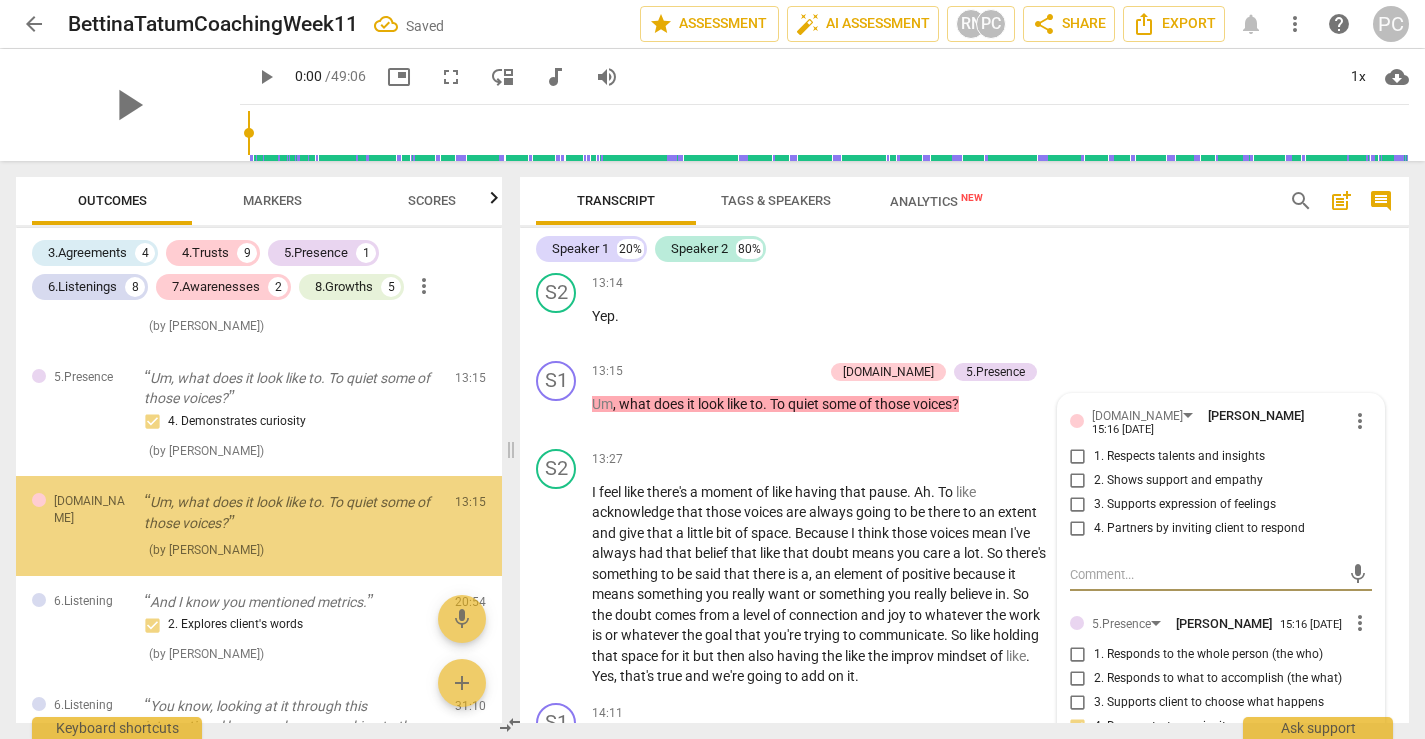 scroll, scrollTop: 2082, scrollLeft: 0, axis: vertical 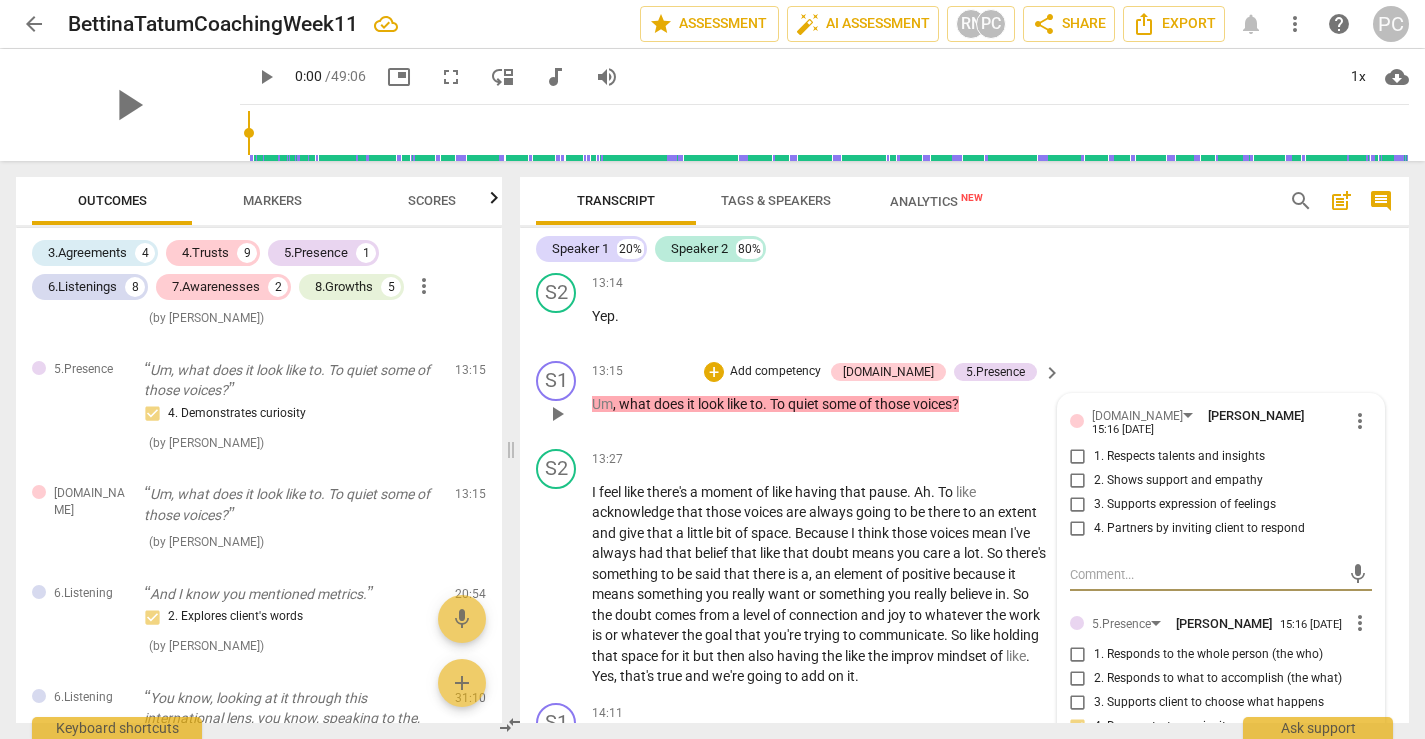 click on "3. Supports expression of feelings" at bounding box center (1078, 505) 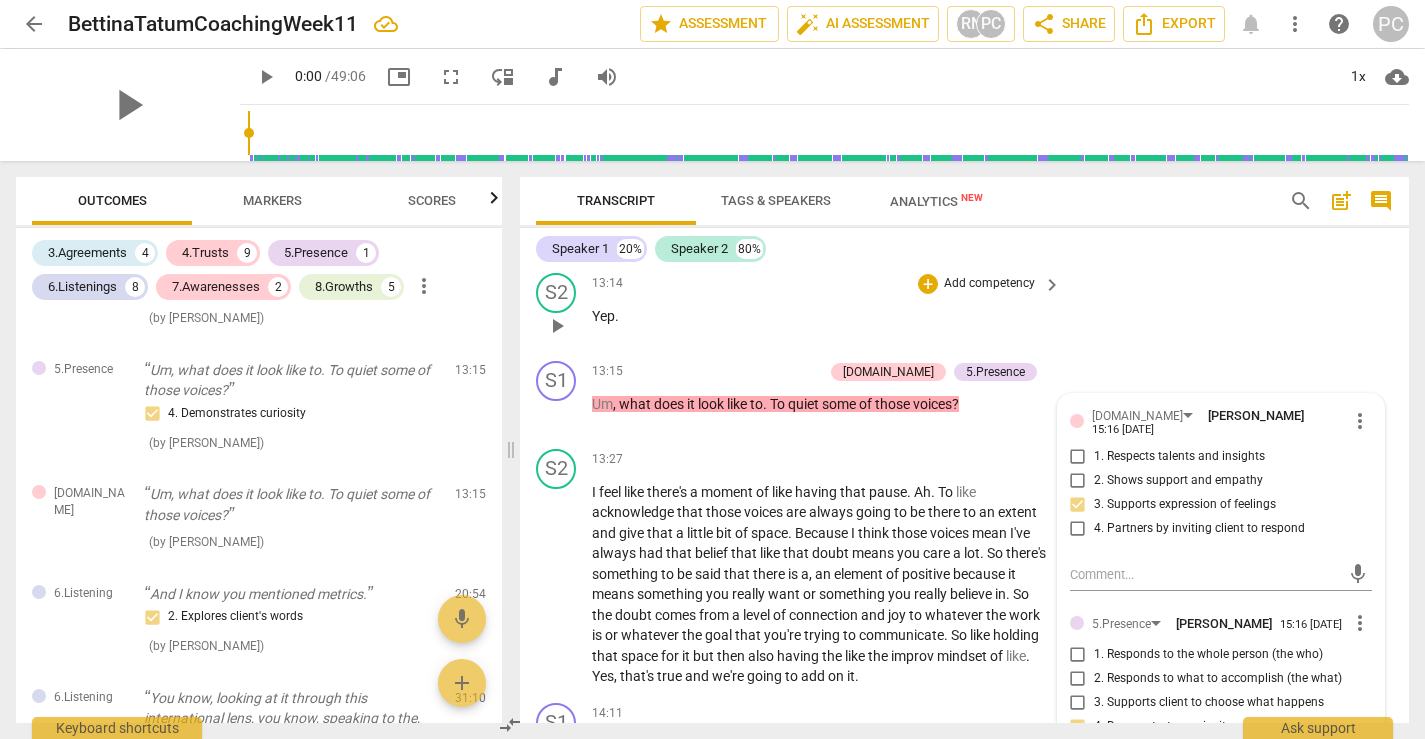 click on "S2 play_arrow pause 13:14 + Add competency keyboard_arrow_right Yep ." at bounding box center (964, 309) 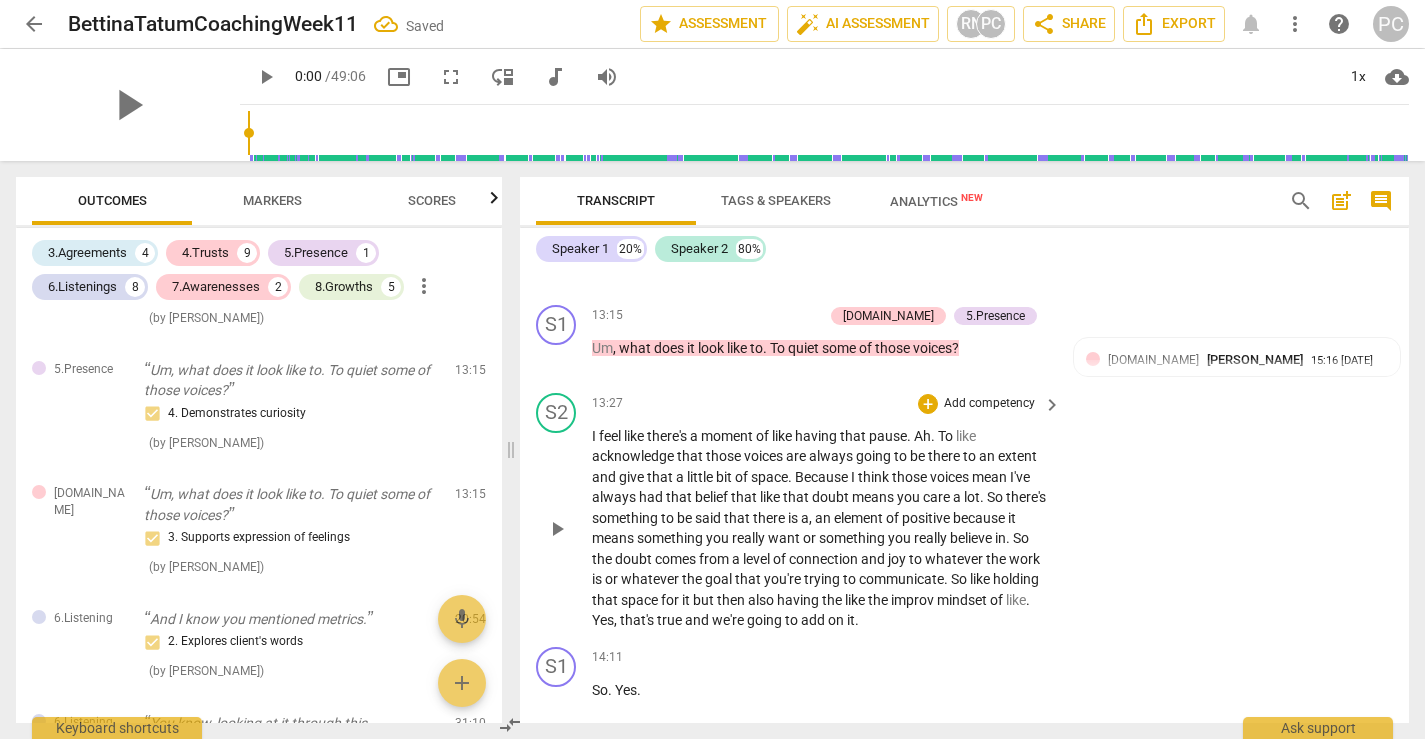 scroll, scrollTop: 6491, scrollLeft: 0, axis: vertical 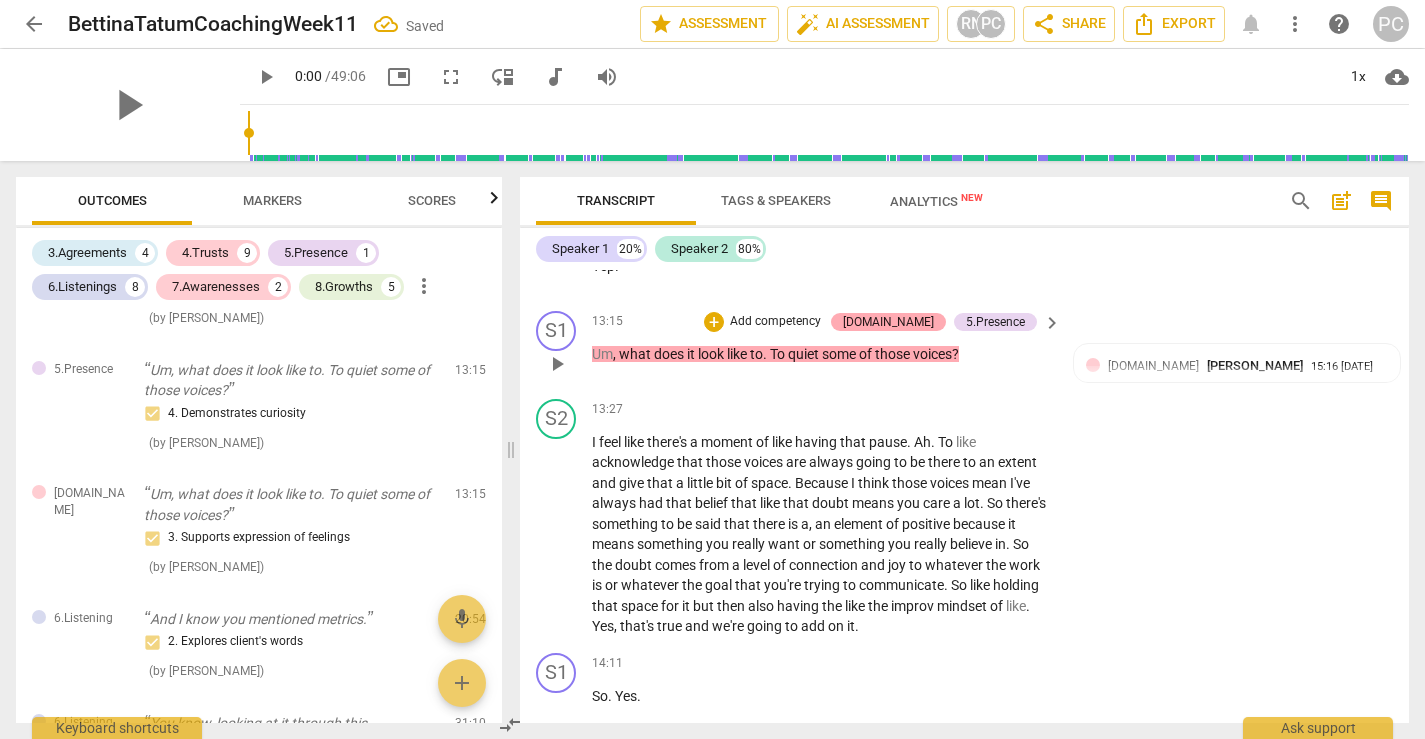 click on "[DOMAIN_NAME]" at bounding box center [888, 322] 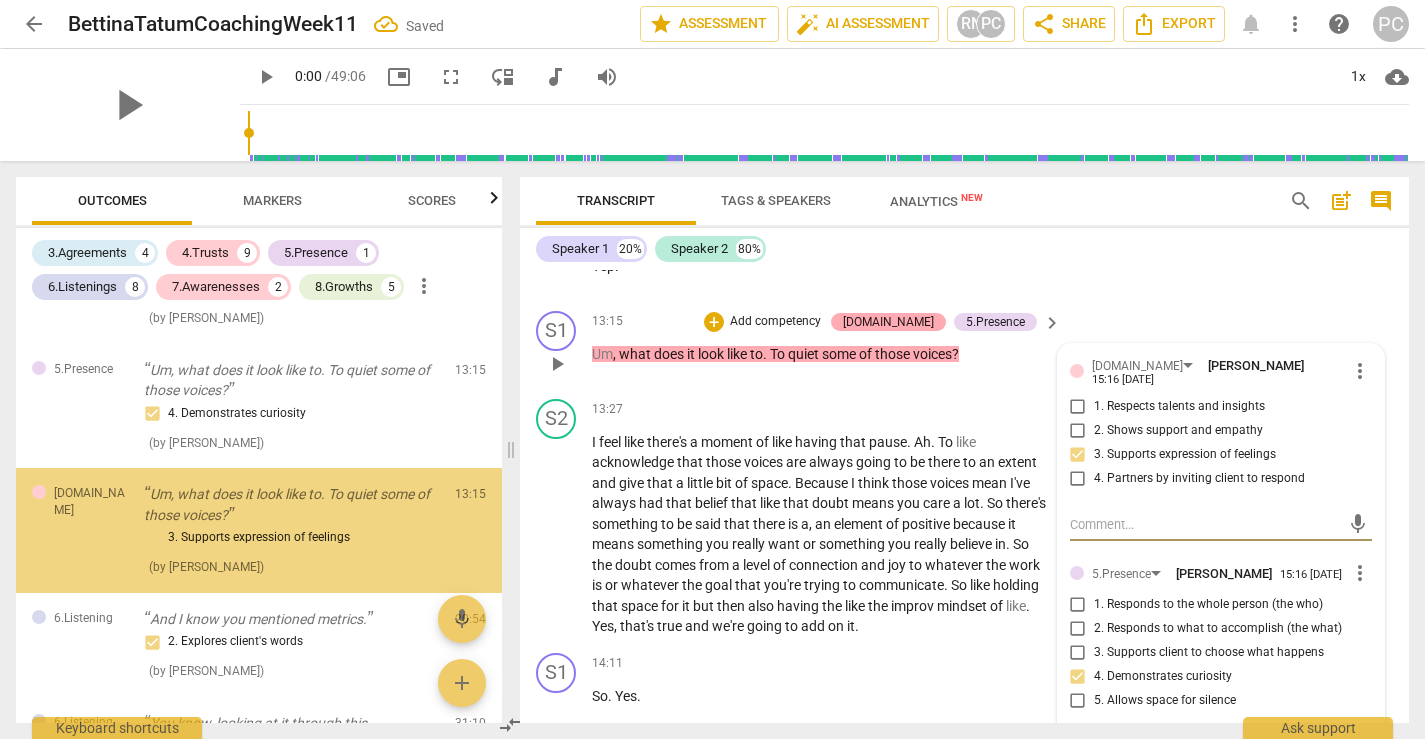 scroll, scrollTop: 2095, scrollLeft: 0, axis: vertical 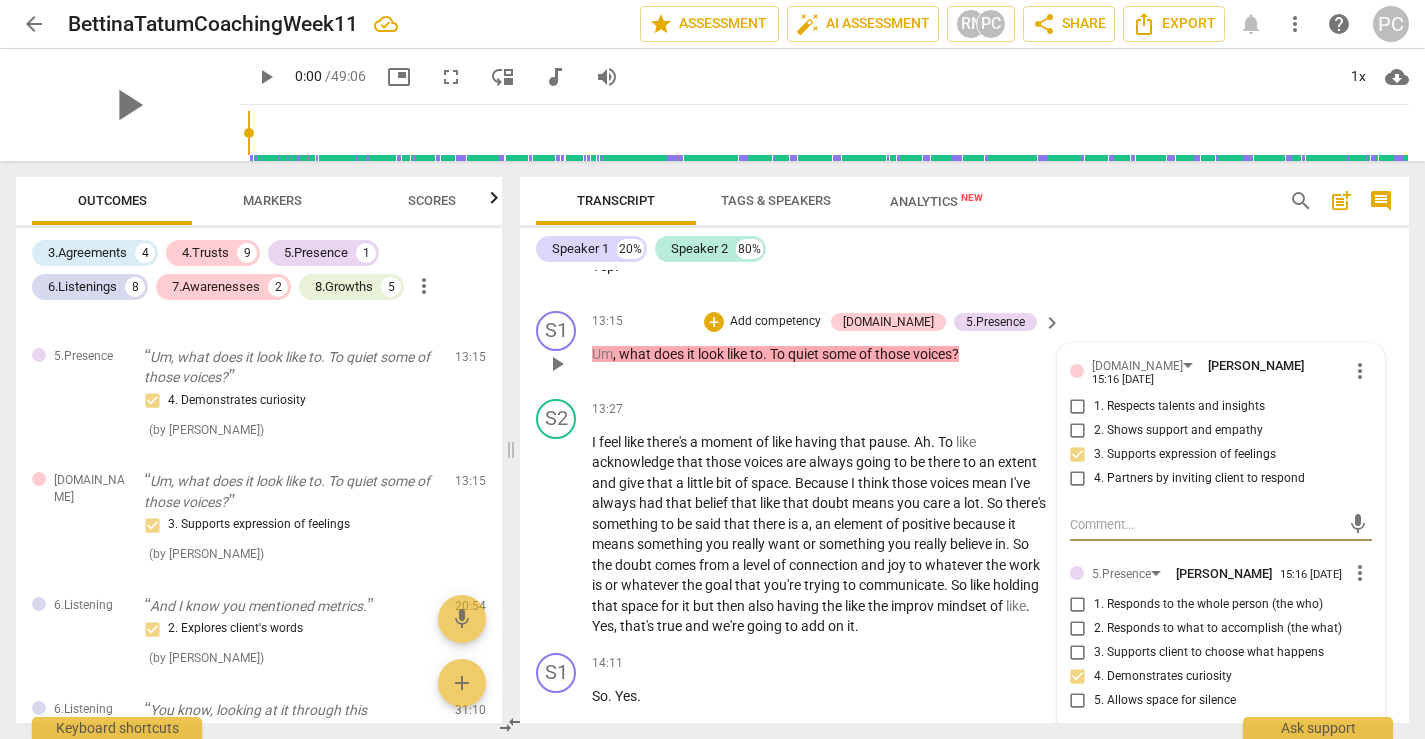 click on "1. Respects talents and insights" at bounding box center (1078, 407) 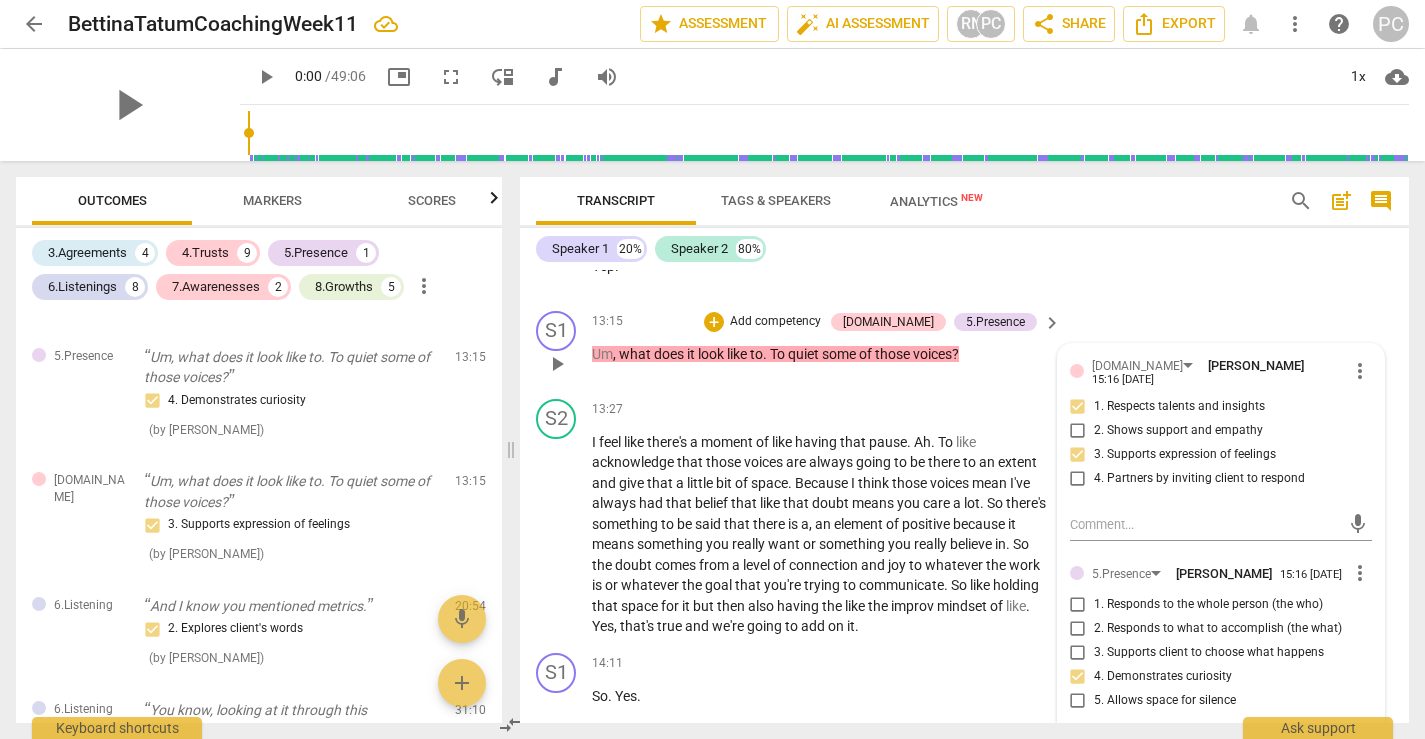 click on "3. Supports expression of feelings" at bounding box center [1078, 455] 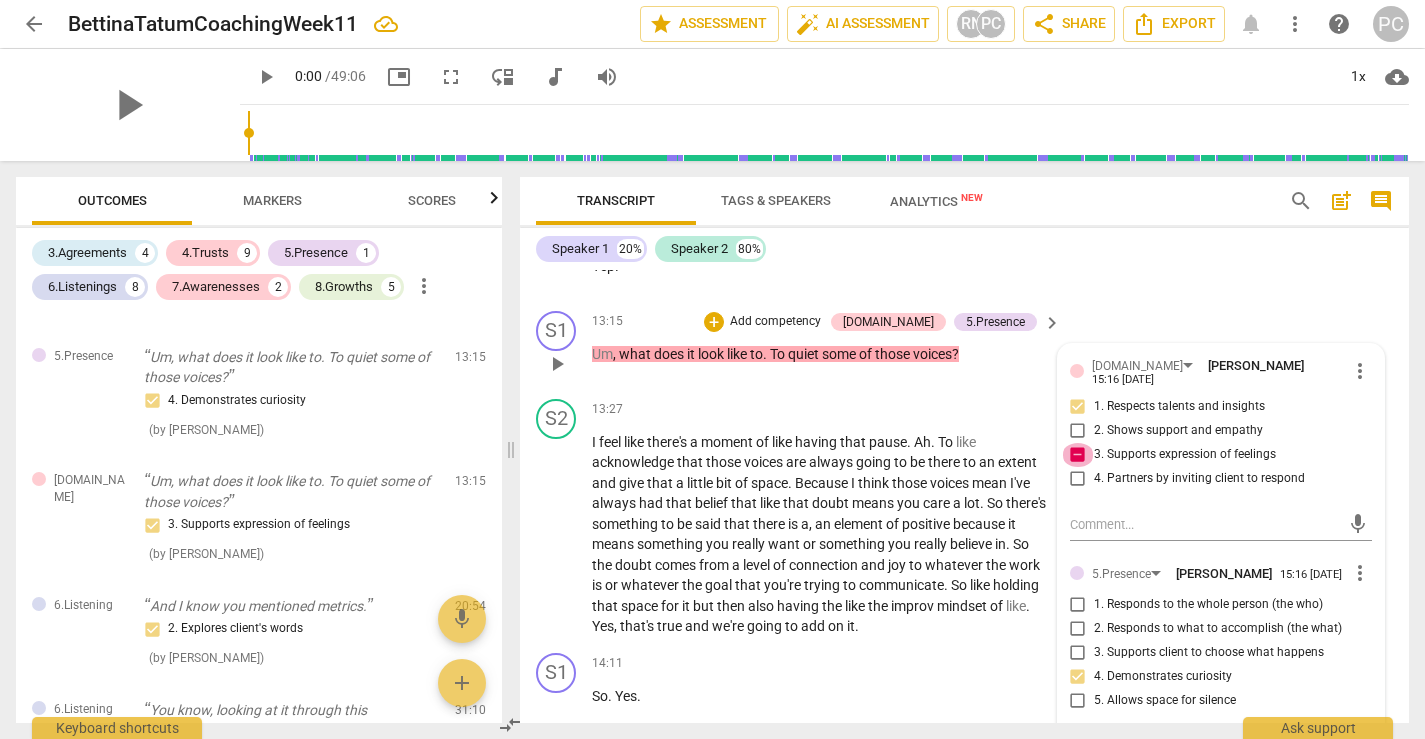 click on "3. Supports expression of feelings" at bounding box center (1078, 455) 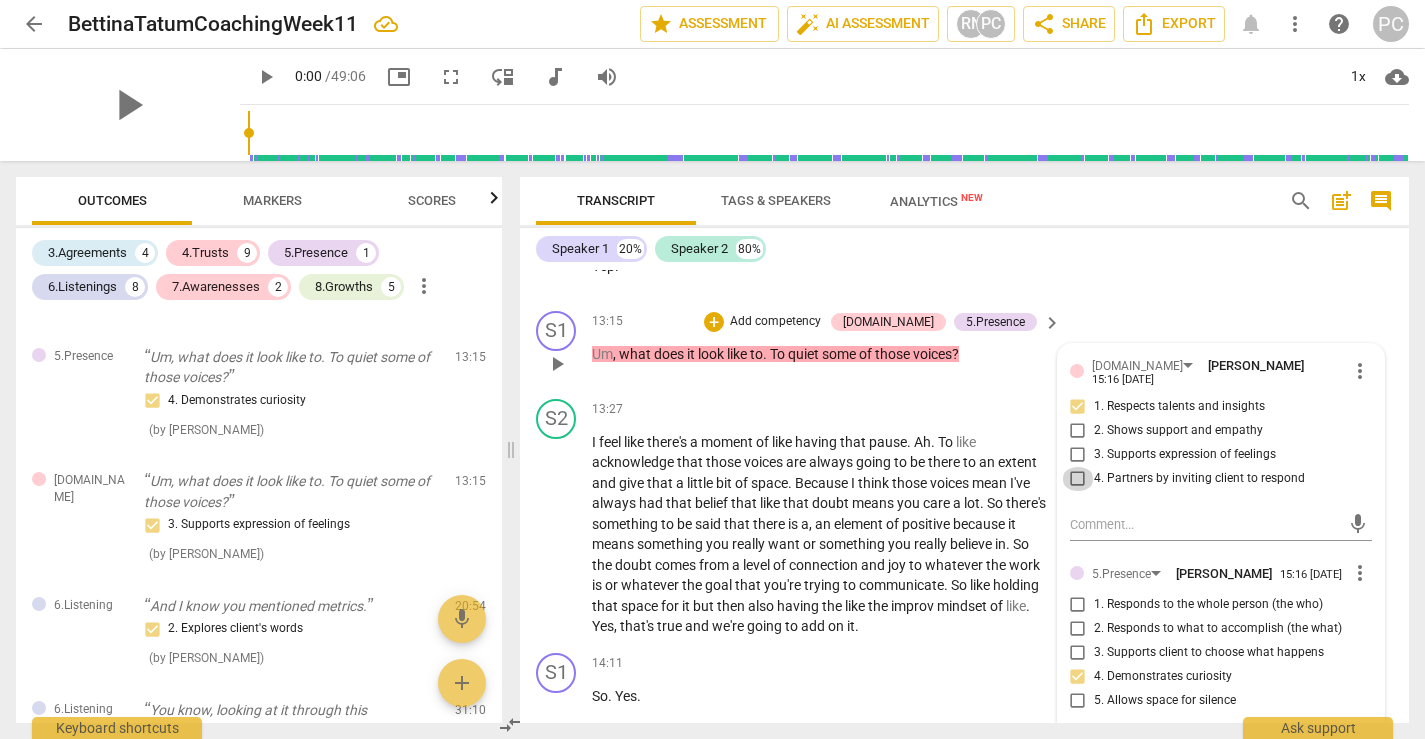 click on "4. Partners by inviting client to respond" at bounding box center [1078, 479] 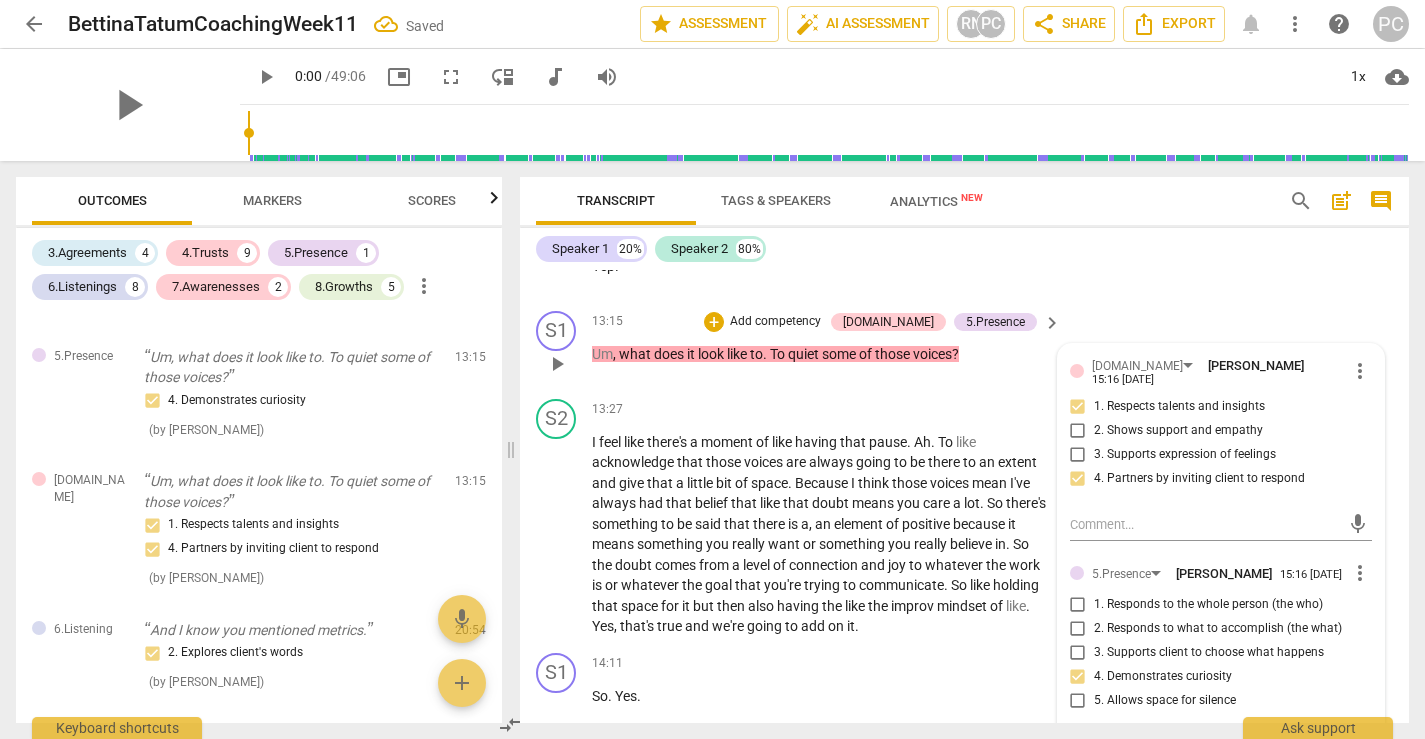 click on "1. Respects talents and insights" at bounding box center [1078, 407] 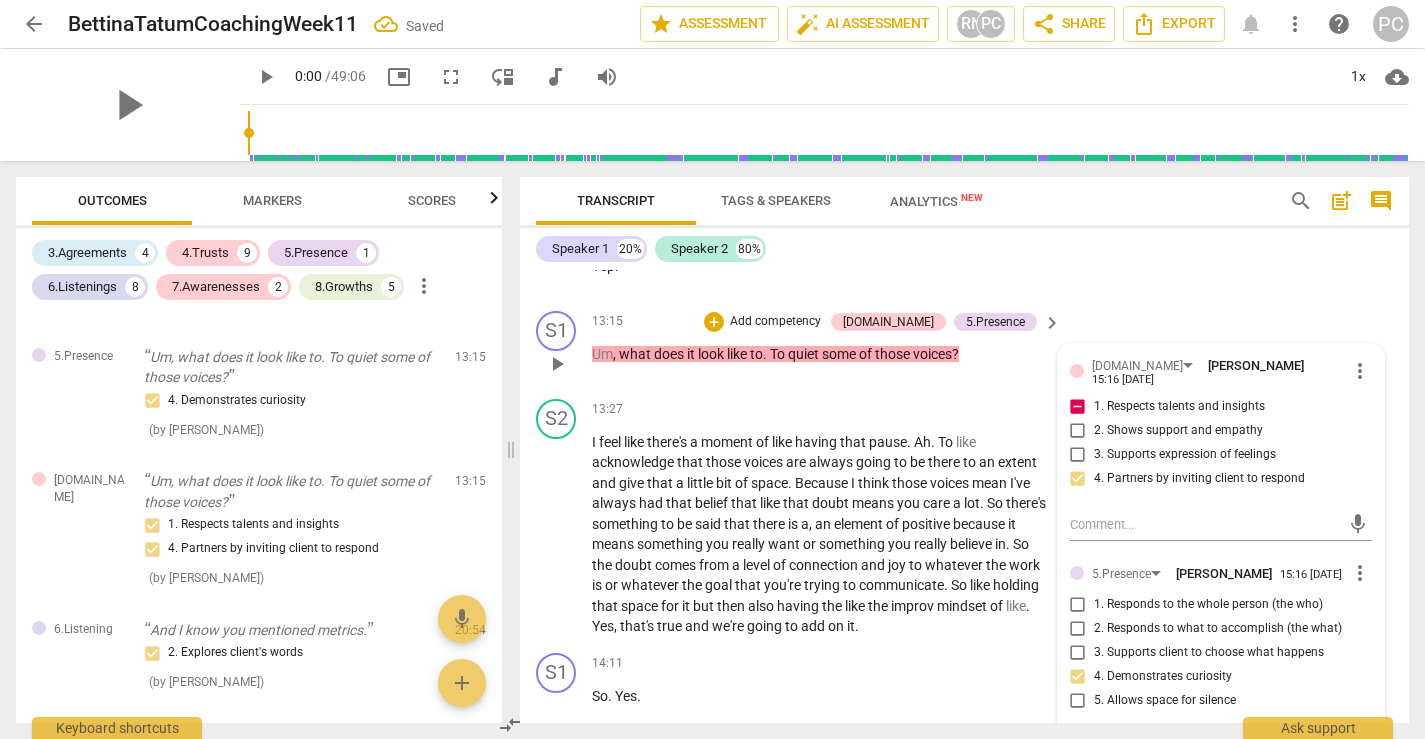 click on "1. Respects talents and insights" at bounding box center (1078, 407) 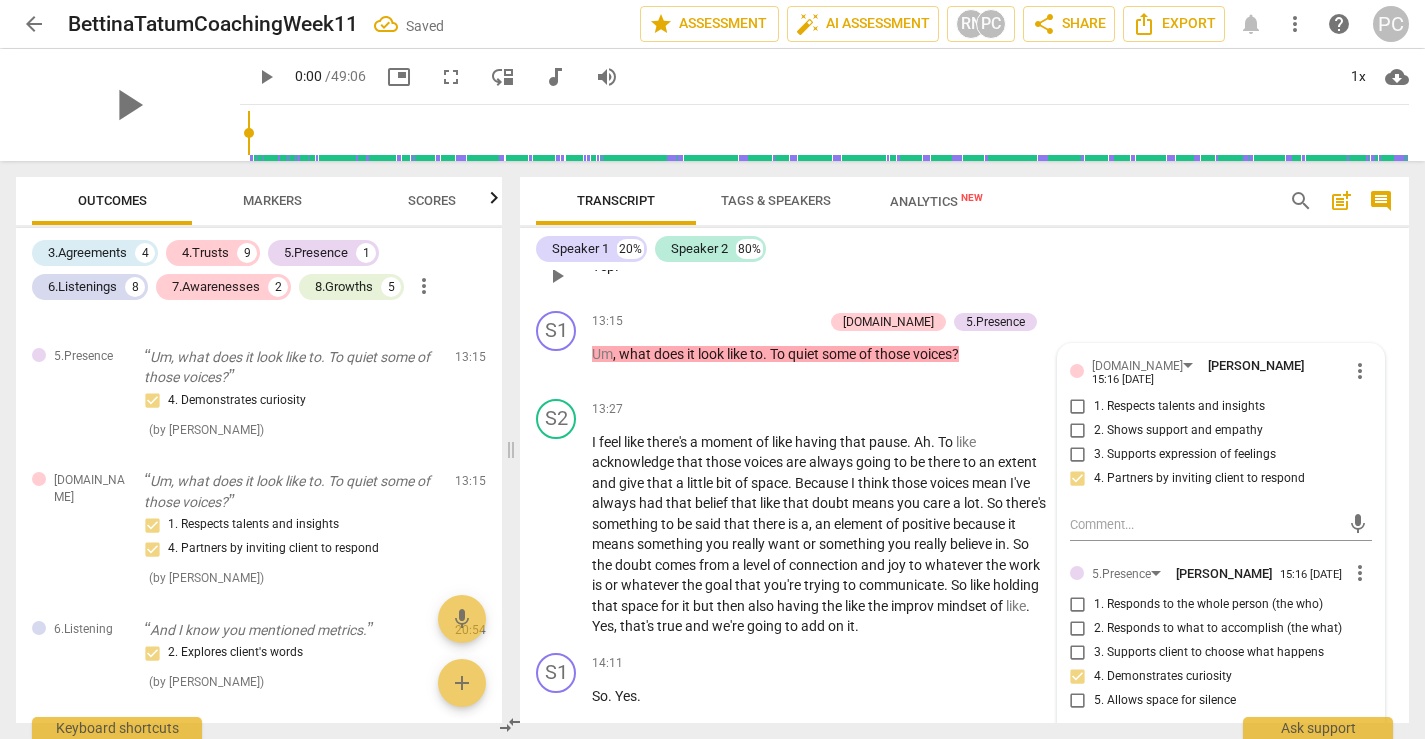click on "S2 play_arrow pause 13:14 + Add competency keyboard_arrow_right Yep ." at bounding box center (964, 259) 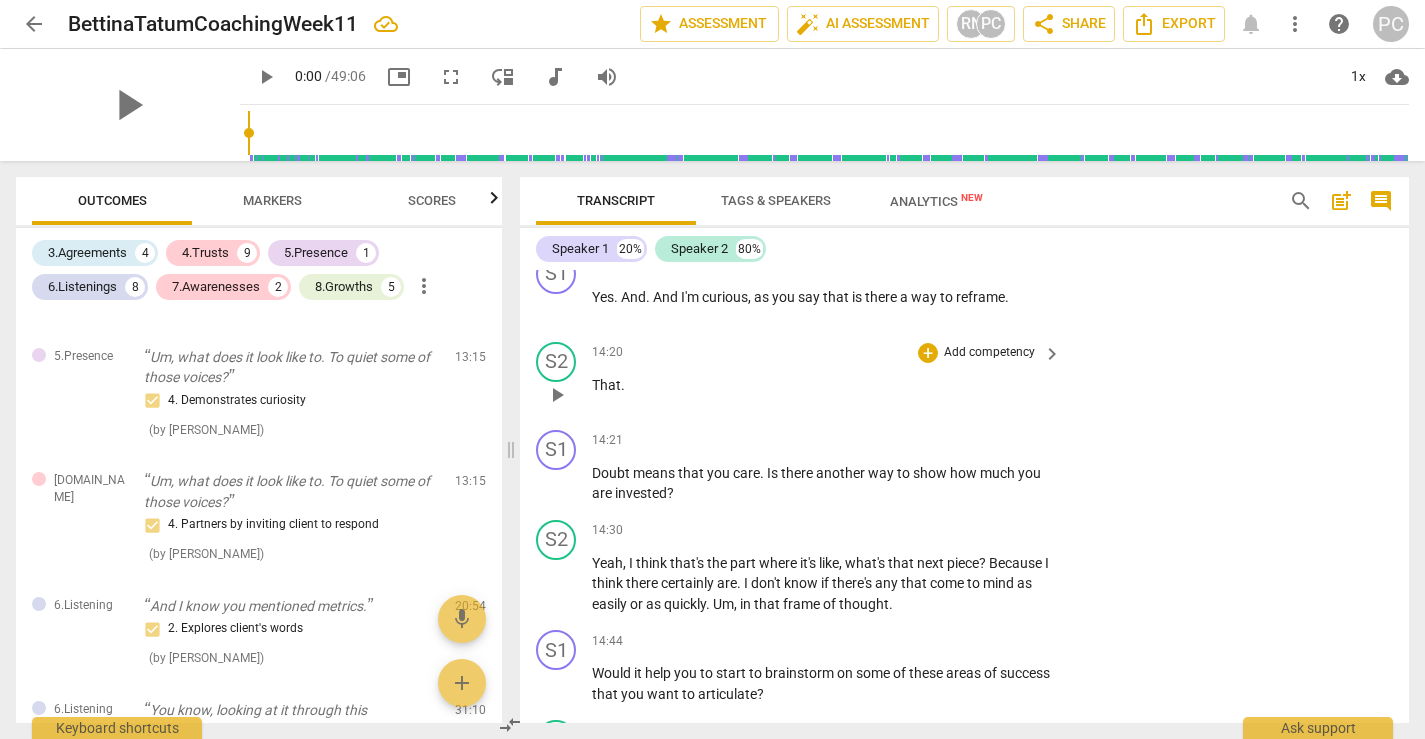 scroll, scrollTop: 7072, scrollLeft: 0, axis: vertical 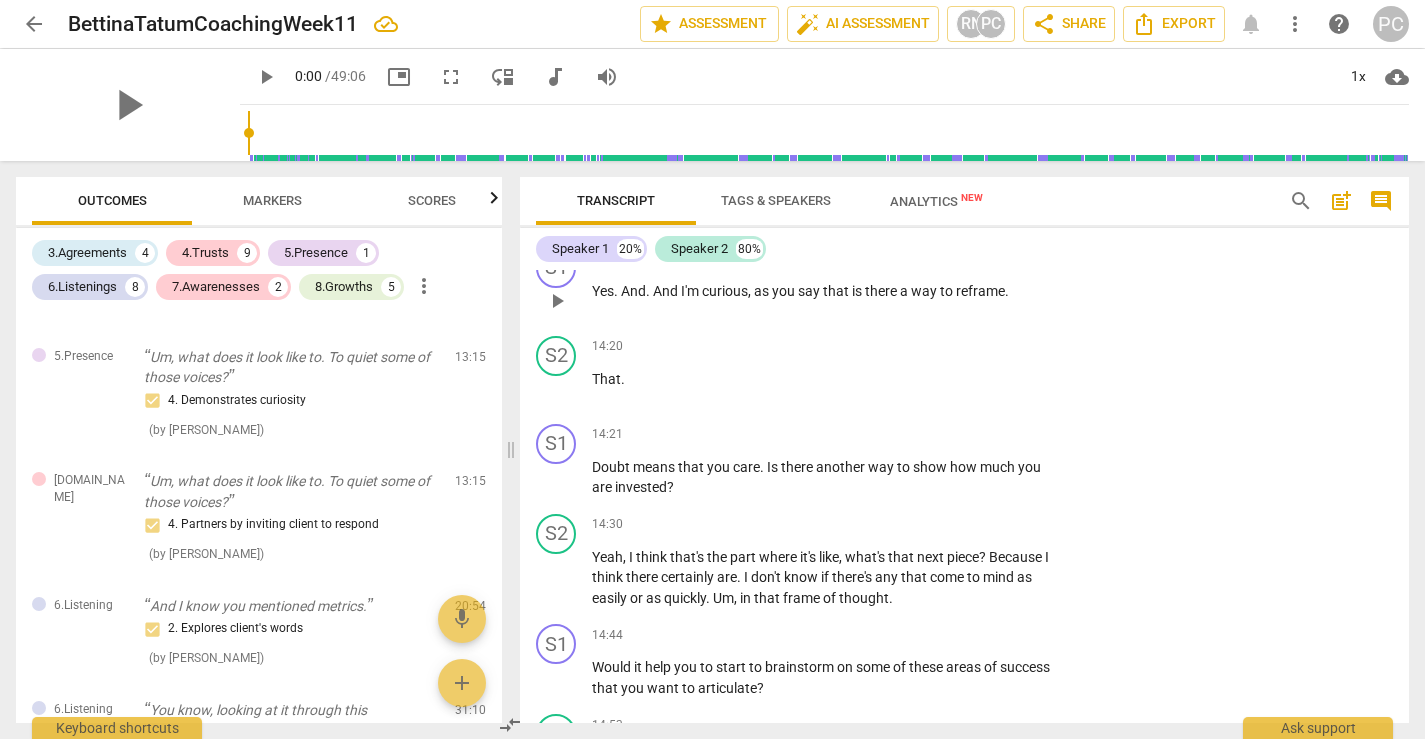 click on "+" at bounding box center [928, 259] 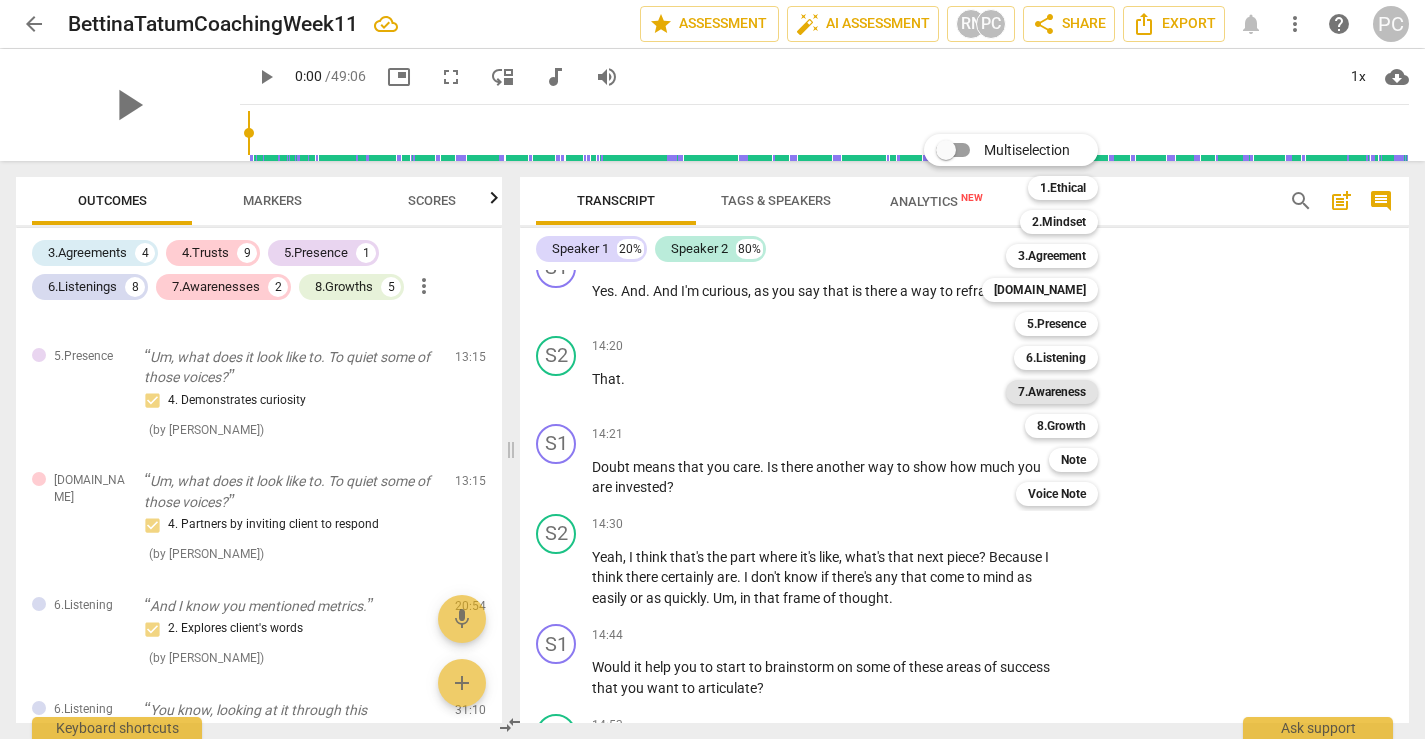 click on "7.Awareness" at bounding box center [1052, 392] 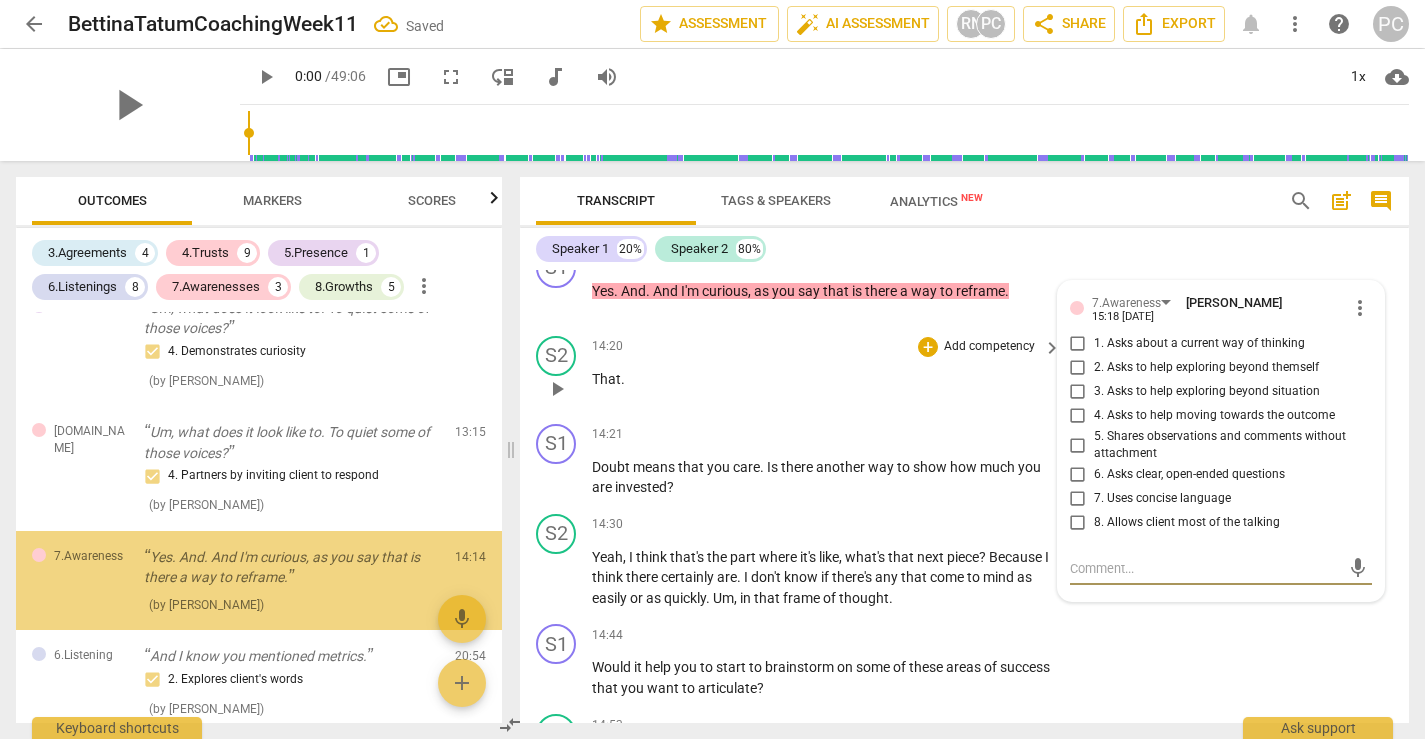 scroll, scrollTop: 2207, scrollLeft: 0, axis: vertical 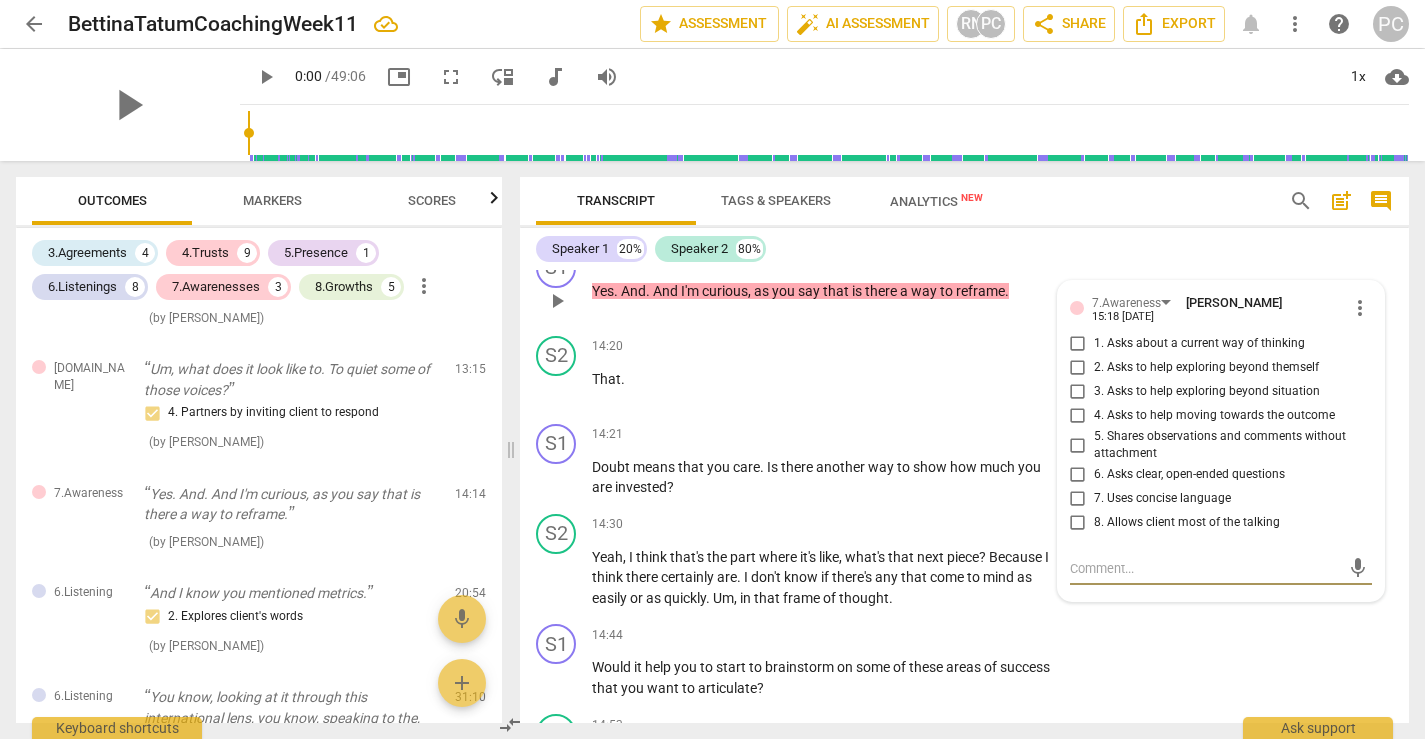 click on "3. Asks to help exploring beyond situation" at bounding box center (1078, 392) 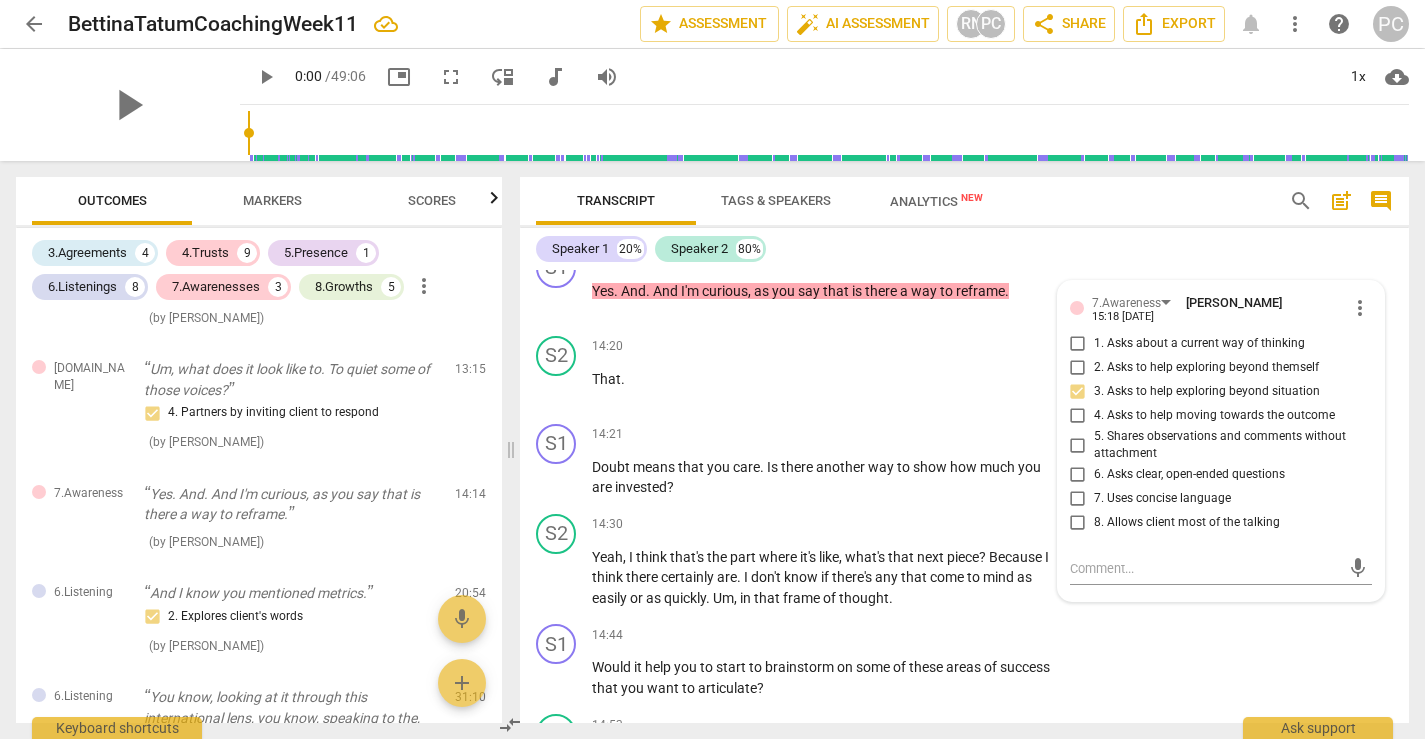 click on "S2 play_arrow pause 14:12 + Add competency keyboard_arrow_right And   yeah ." at bounding box center (964, 196) 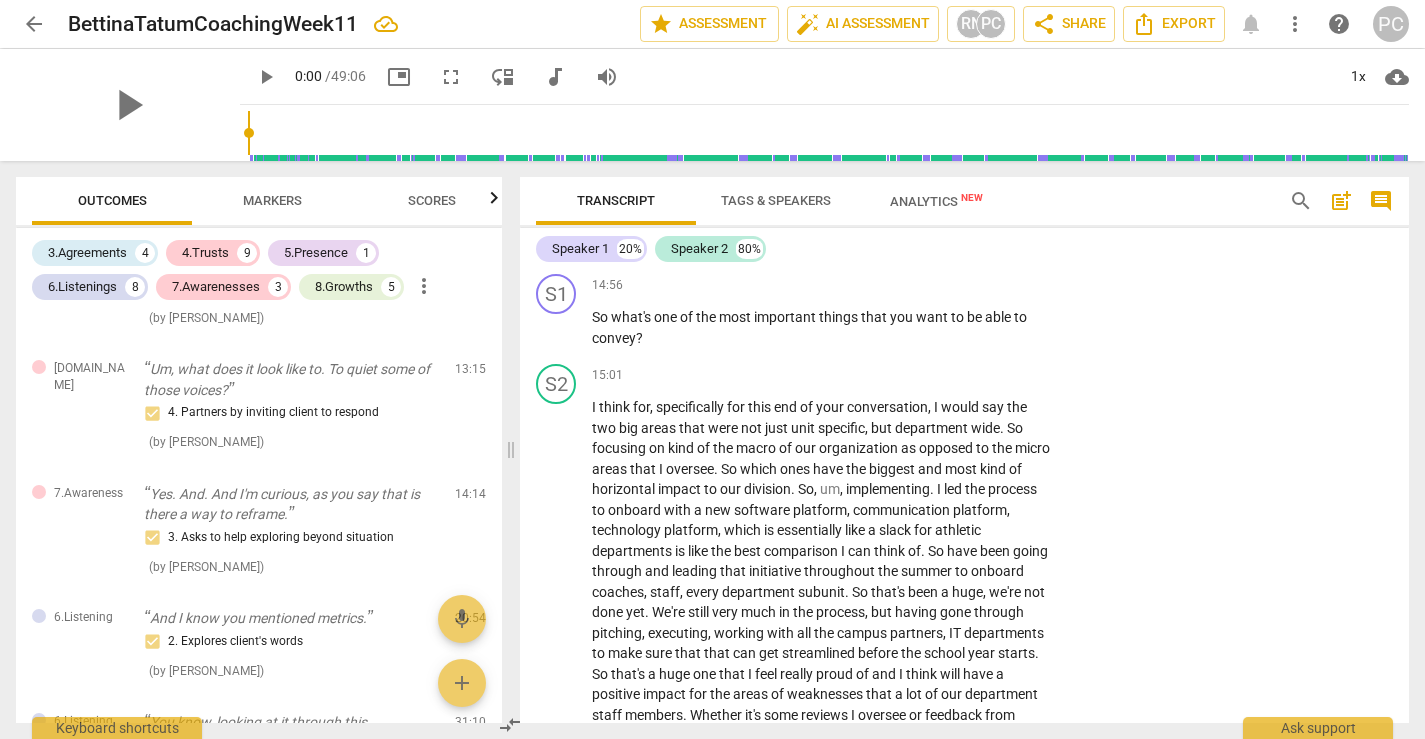 scroll, scrollTop: 7614, scrollLeft: 0, axis: vertical 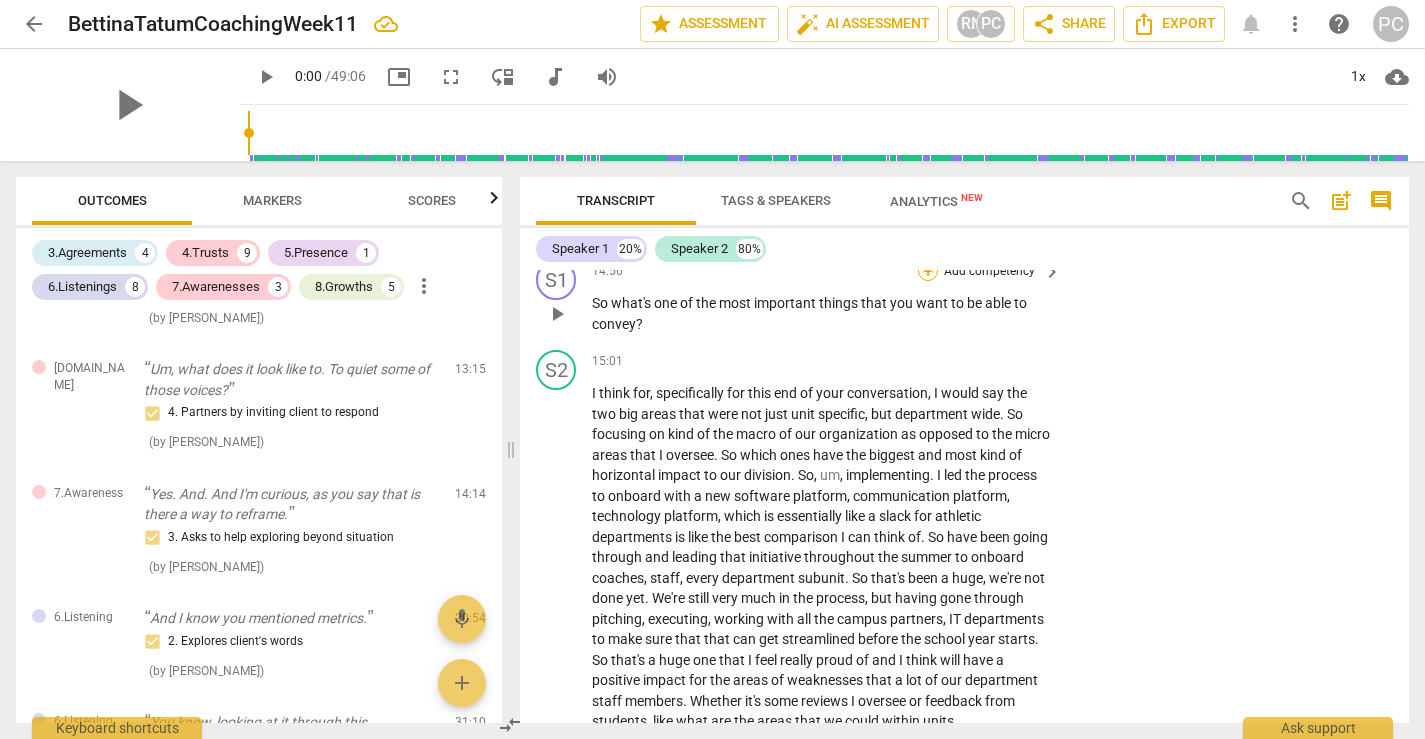 click on "+" at bounding box center [928, 271] 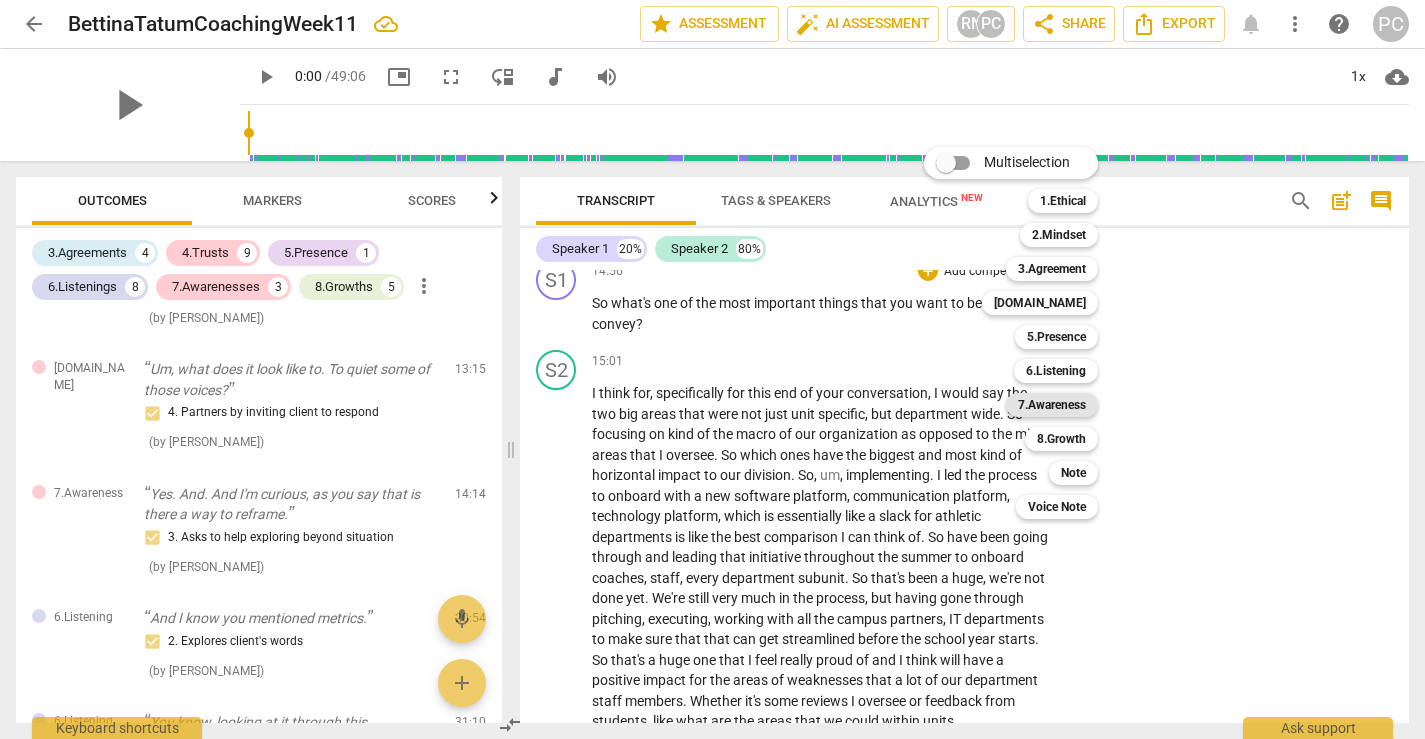 click on "7.Awareness" at bounding box center [1052, 405] 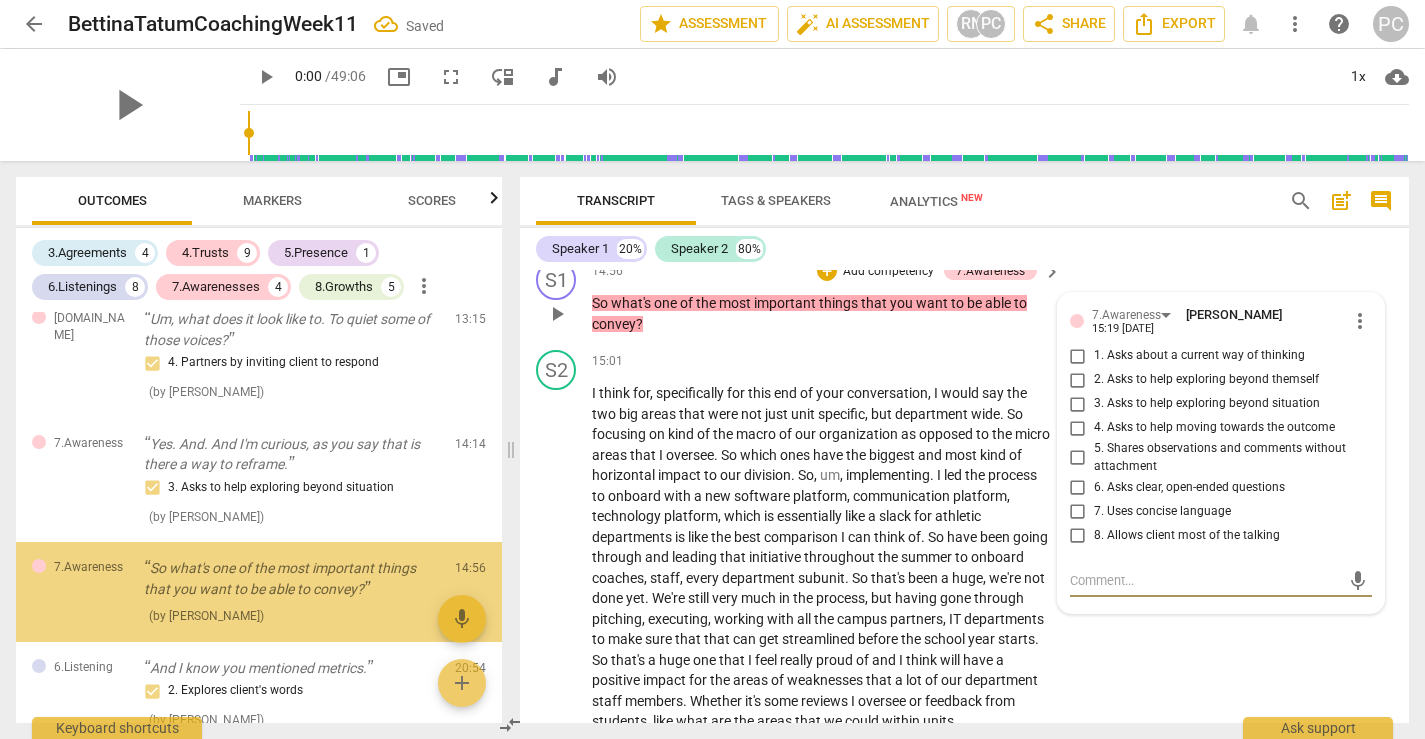 scroll, scrollTop: 2331, scrollLeft: 0, axis: vertical 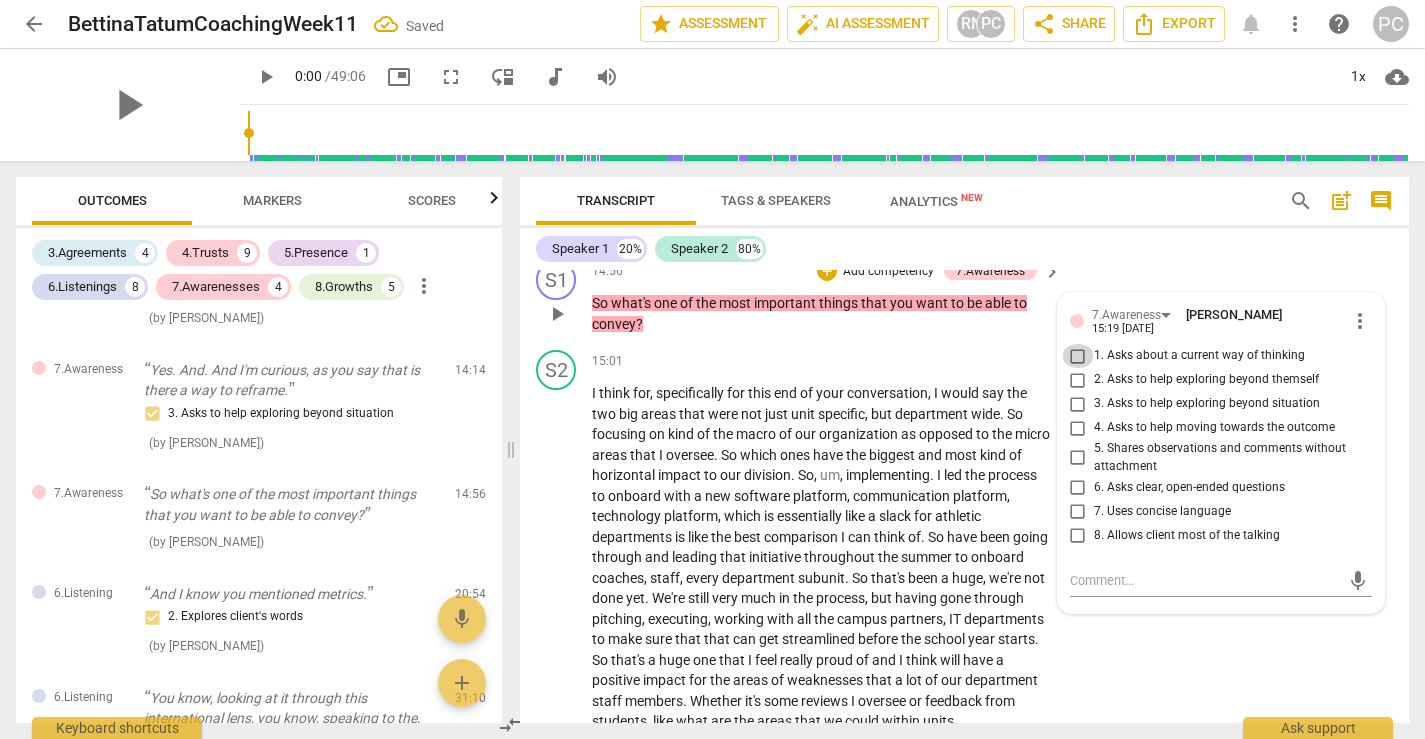 click on "1. Asks about a current way of thinking" at bounding box center [1078, 356] 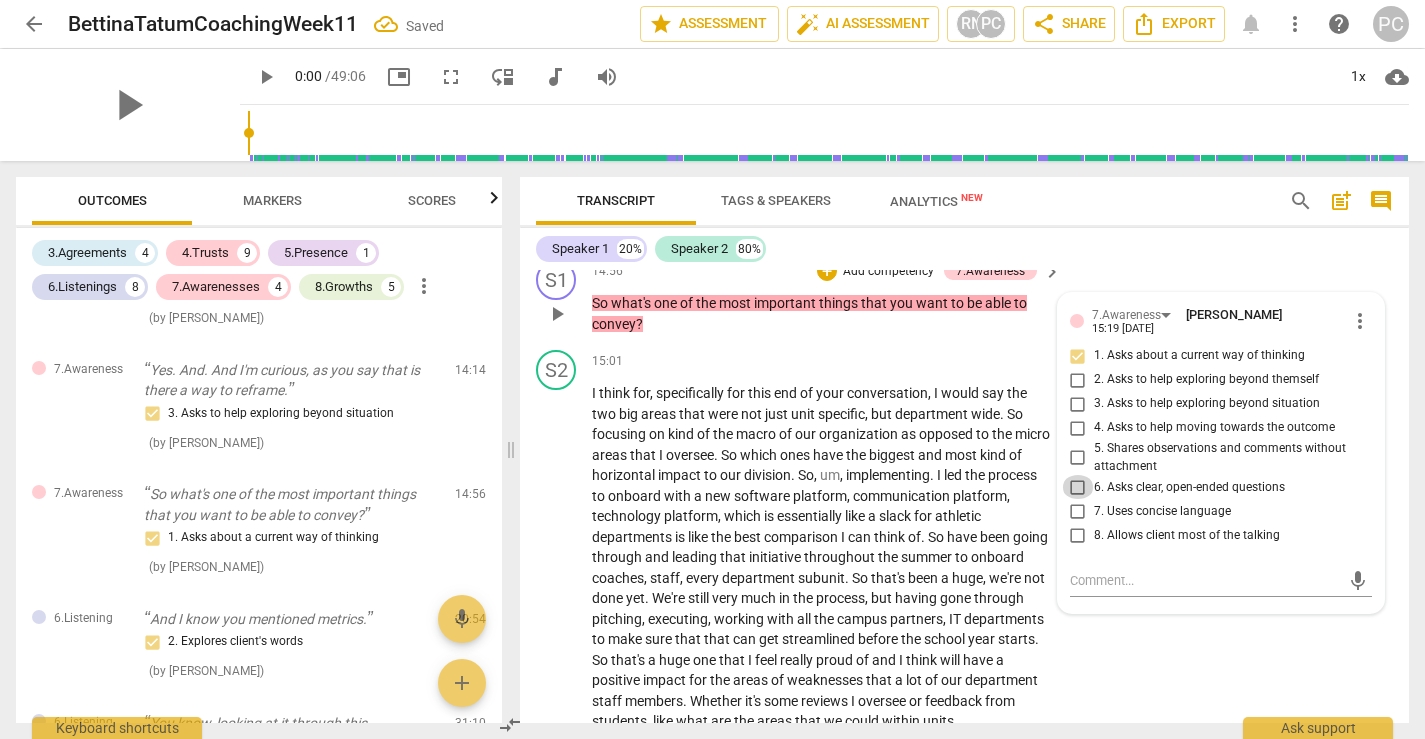 click on "6. Asks clear, open-ended questions" at bounding box center (1078, 487) 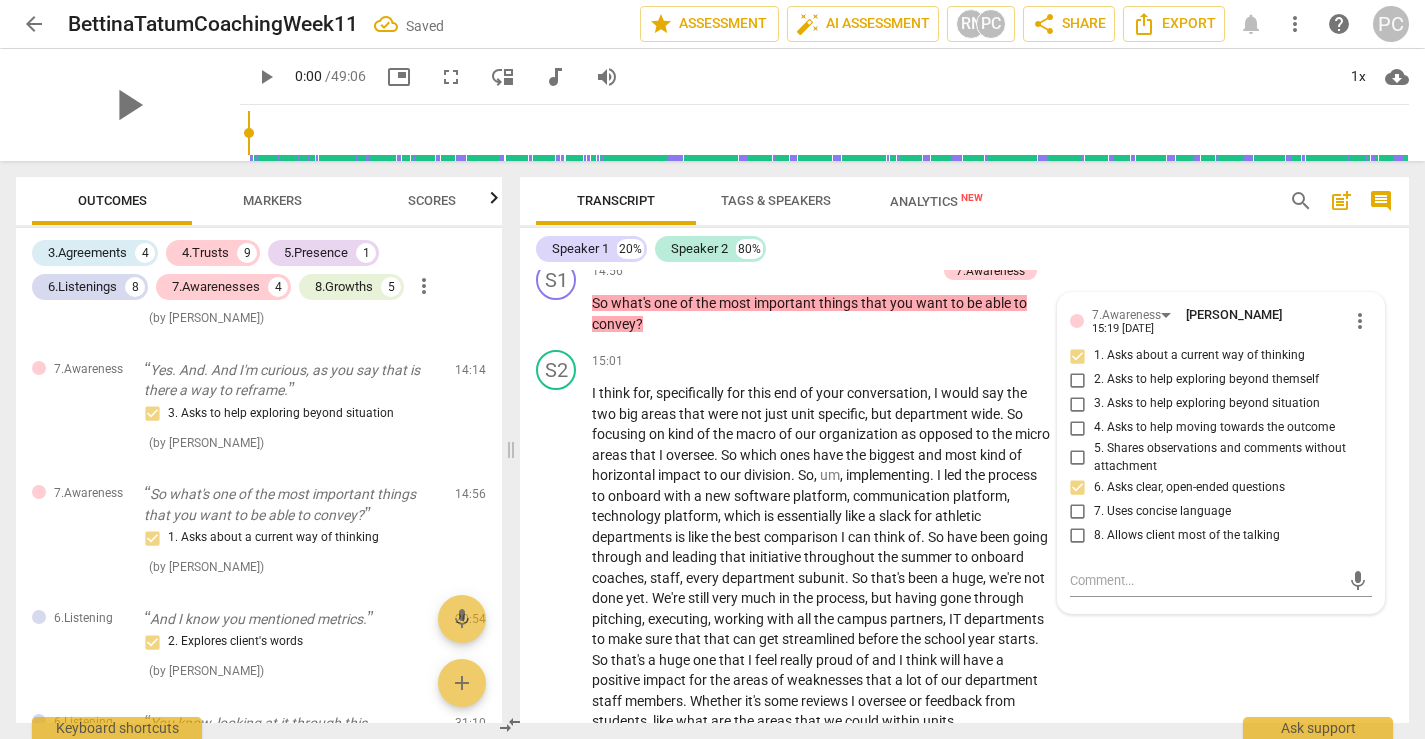 click on "Speaker 1 20% Speaker 2 80%" at bounding box center (964, 249) 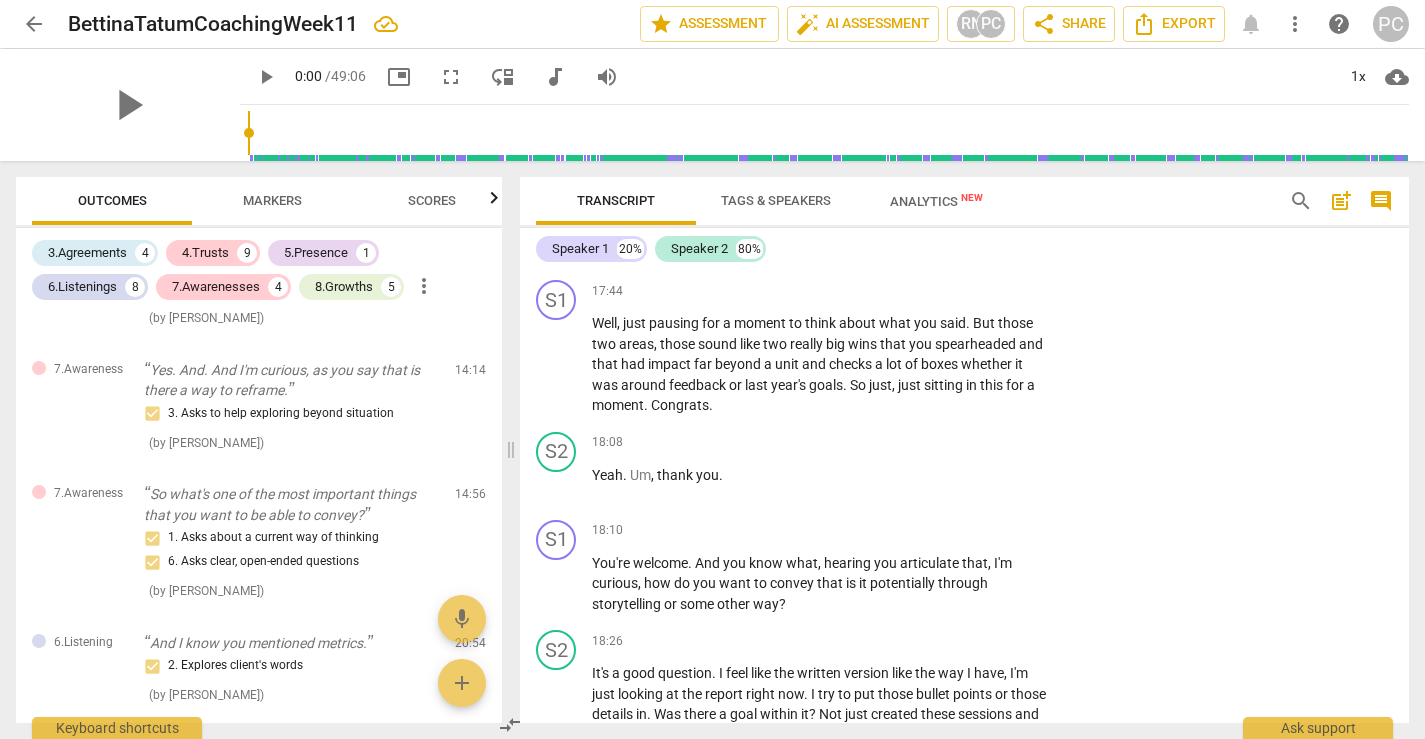 scroll, scrollTop: 8558, scrollLeft: 0, axis: vertical 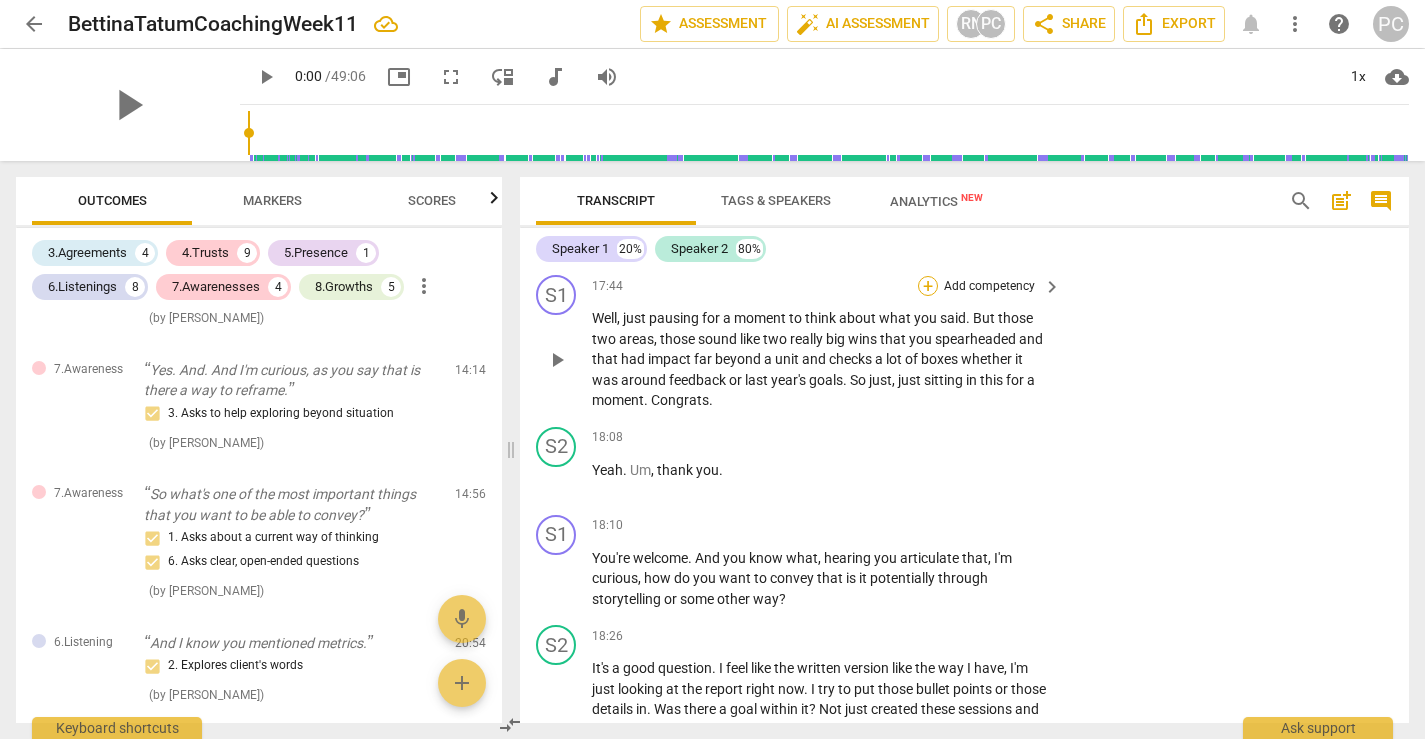 click on "+" at bounding box center (928, 286) 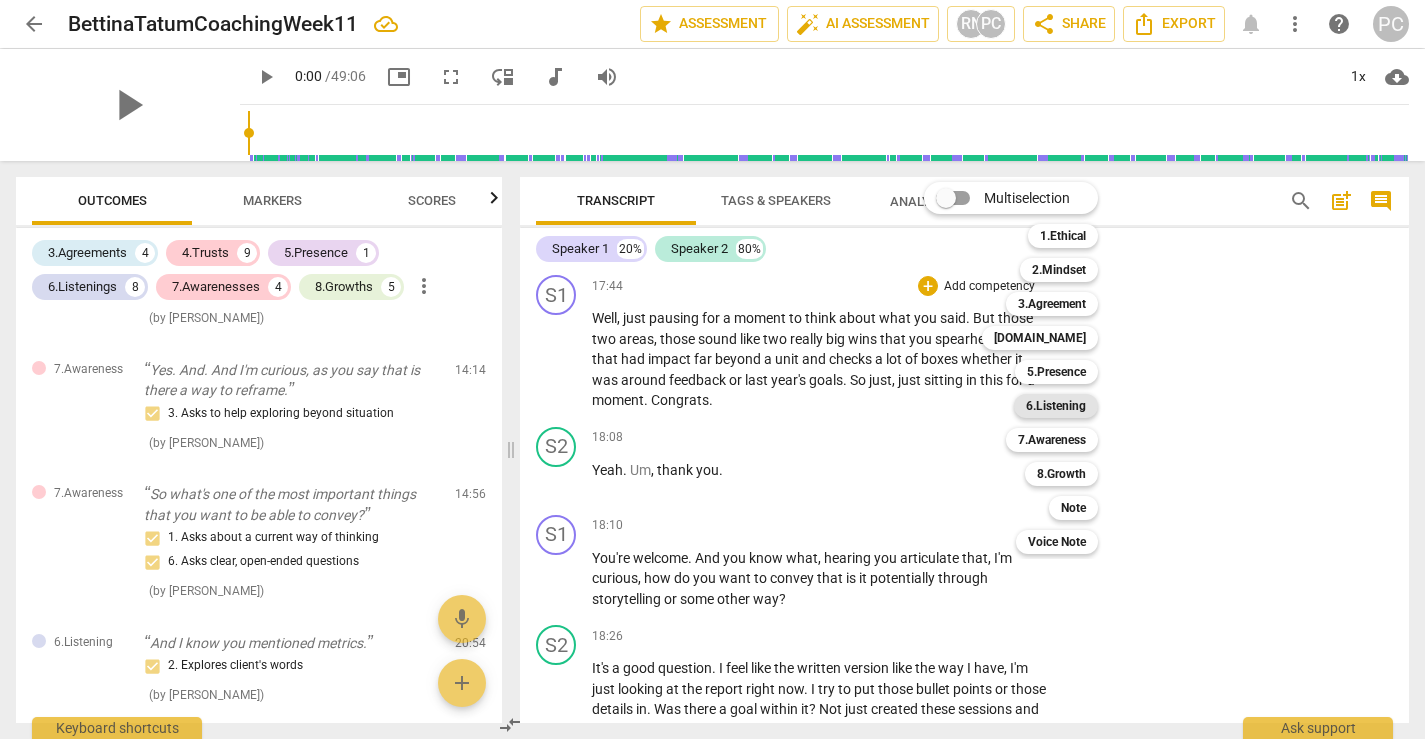 click on "6.Listening" at bounding box center [1056, 406] 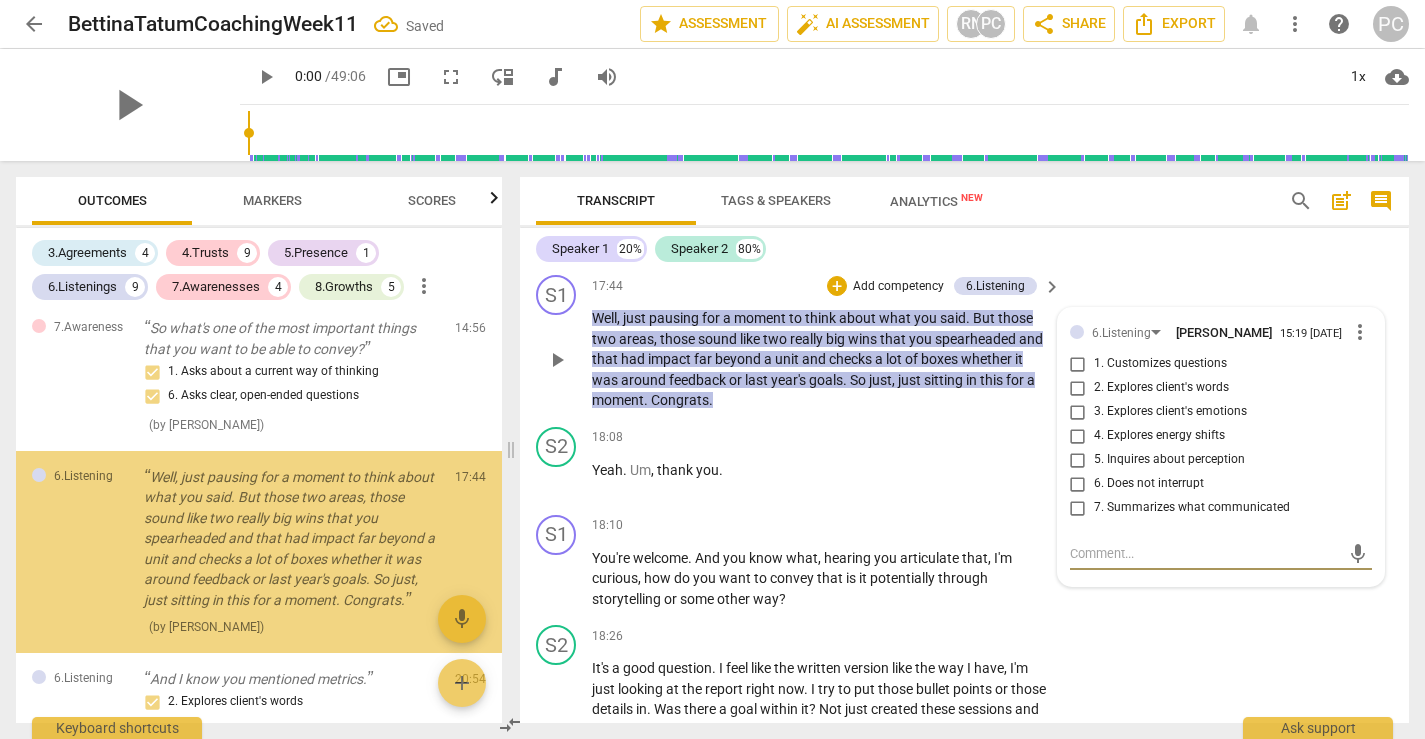 scroll, scrollTop: 2541, scrollLeft: 0, axis: vertical 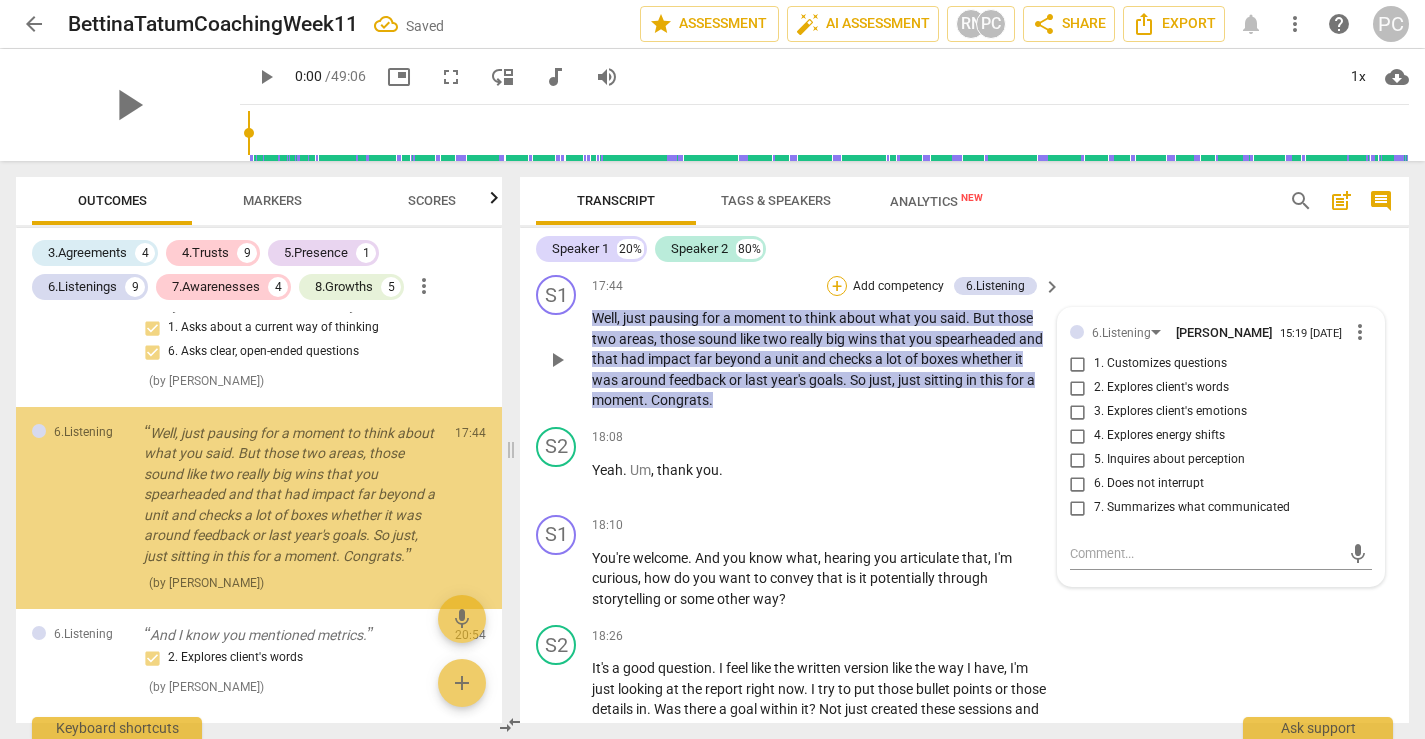 click on "+" at bounding box center [837, 286] 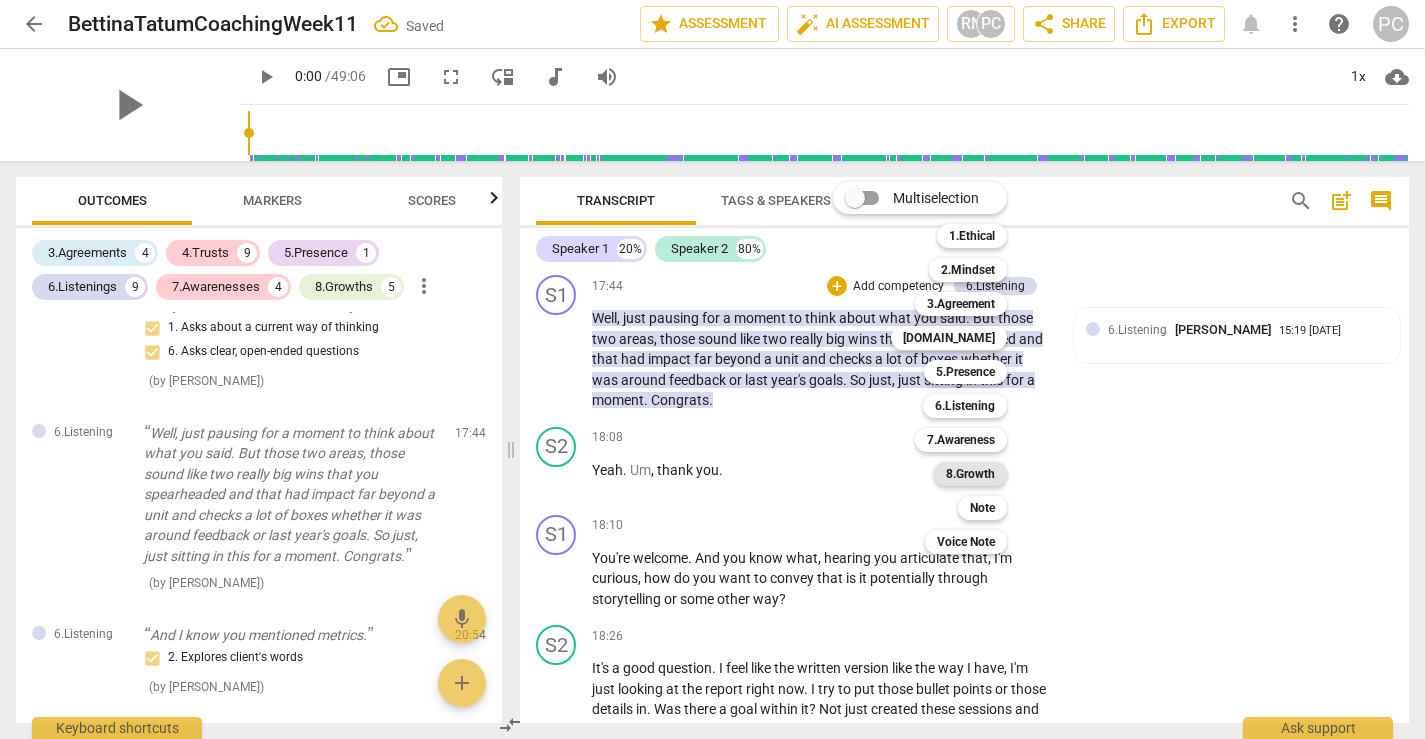 click on "8.Growth" at bounding box center (970, 474) 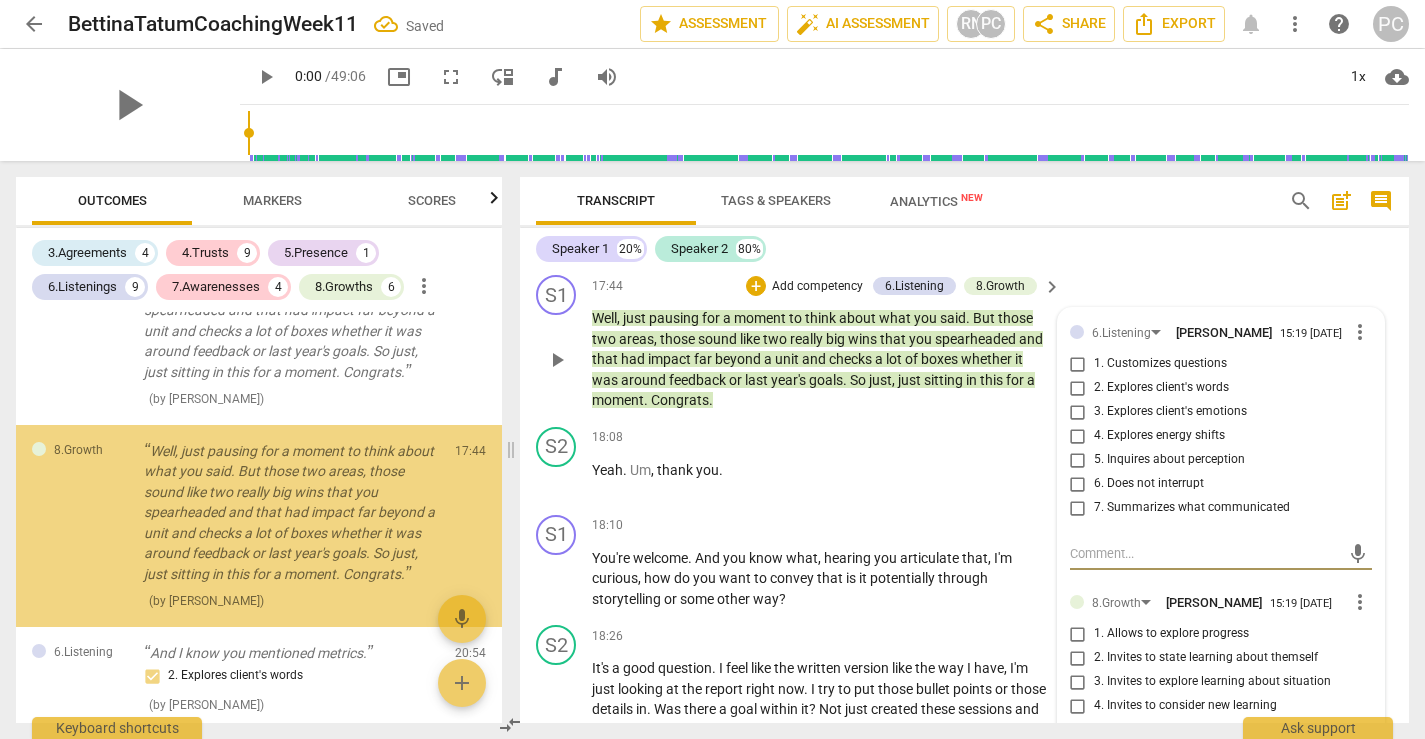 scroll, scrollTop: 2764, scrollLeft: 0, axis: vertical 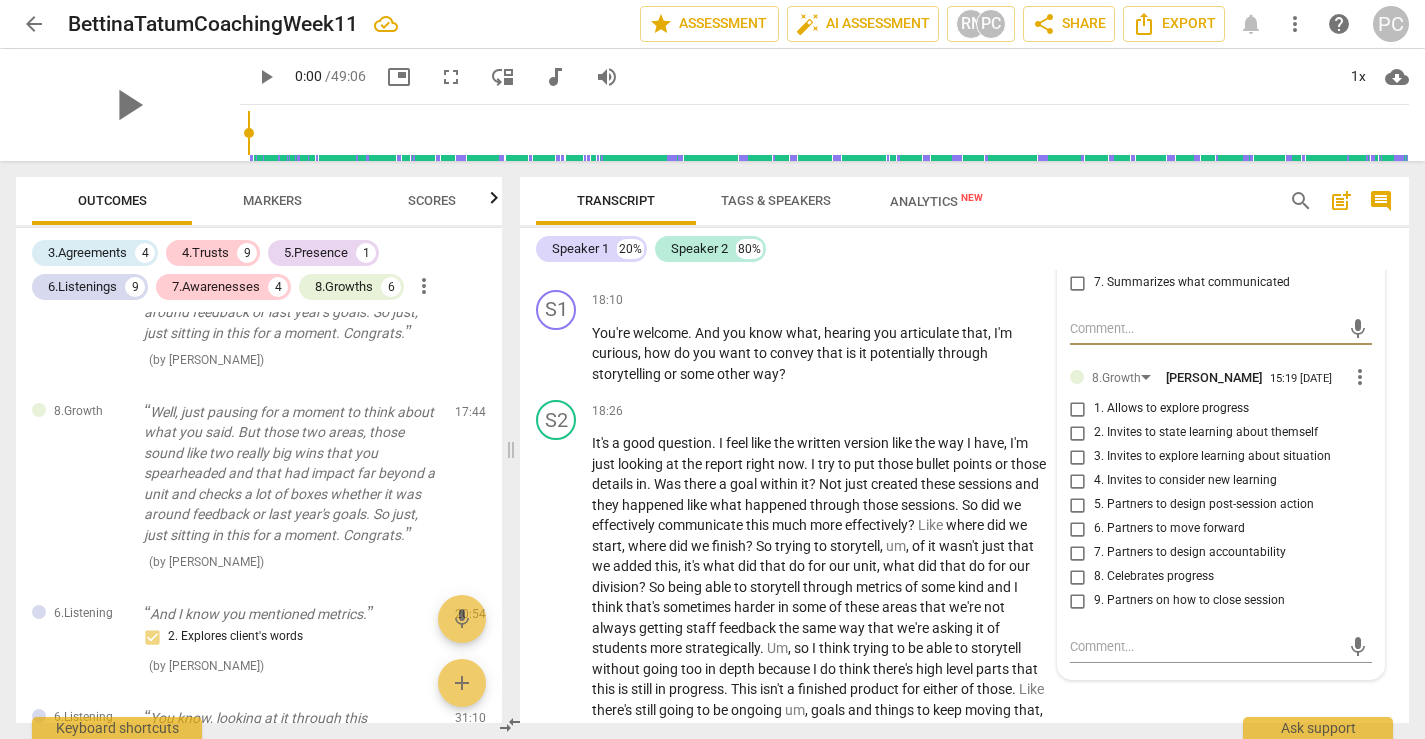 click on "more_vert" at bounding box center [1360, 377] 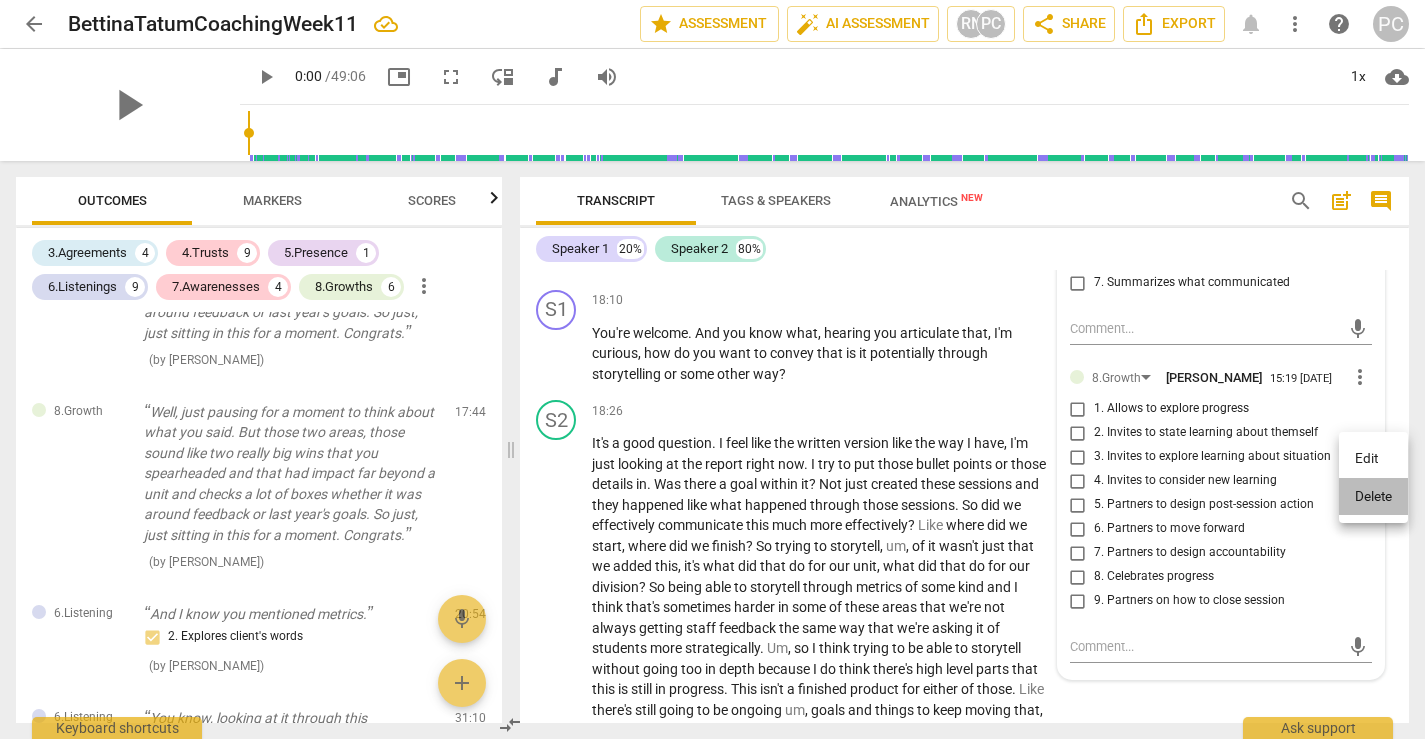 click on "Delete" at bounding box center [1373, 497] 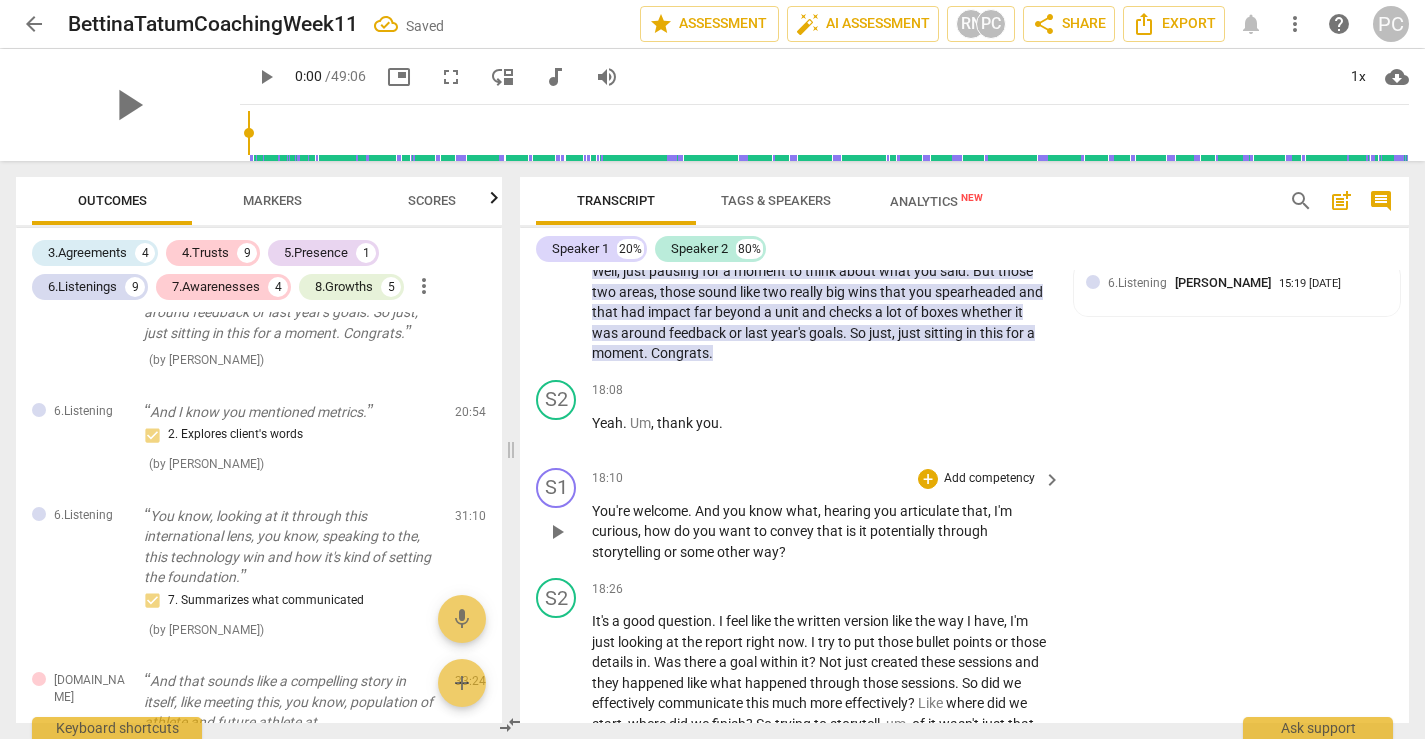 scroll, scrollTop: 8599, scrollLeft: 0, axis: vertical 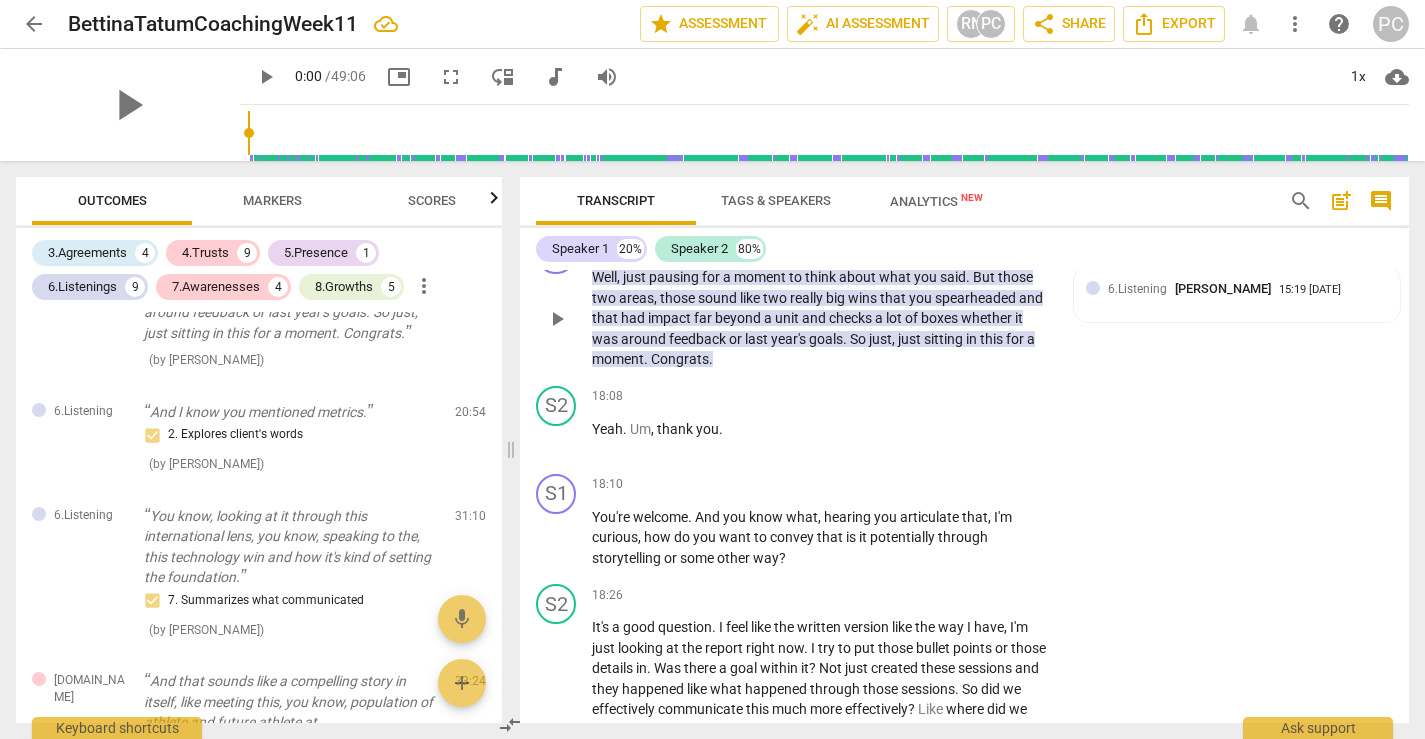 click on "+" at bounding box center [837, 245] 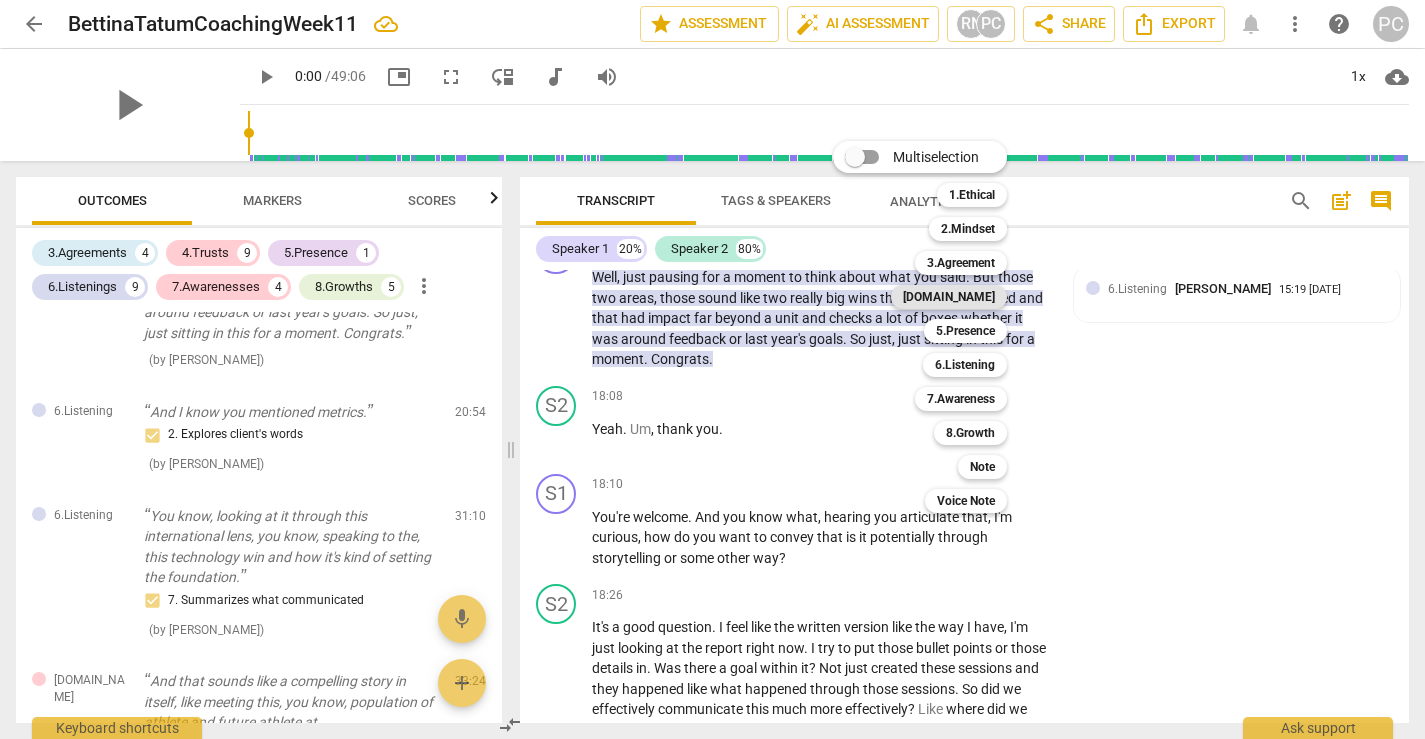 click on "[DOMAIN_NAME]" at bounding box center (949, 297) 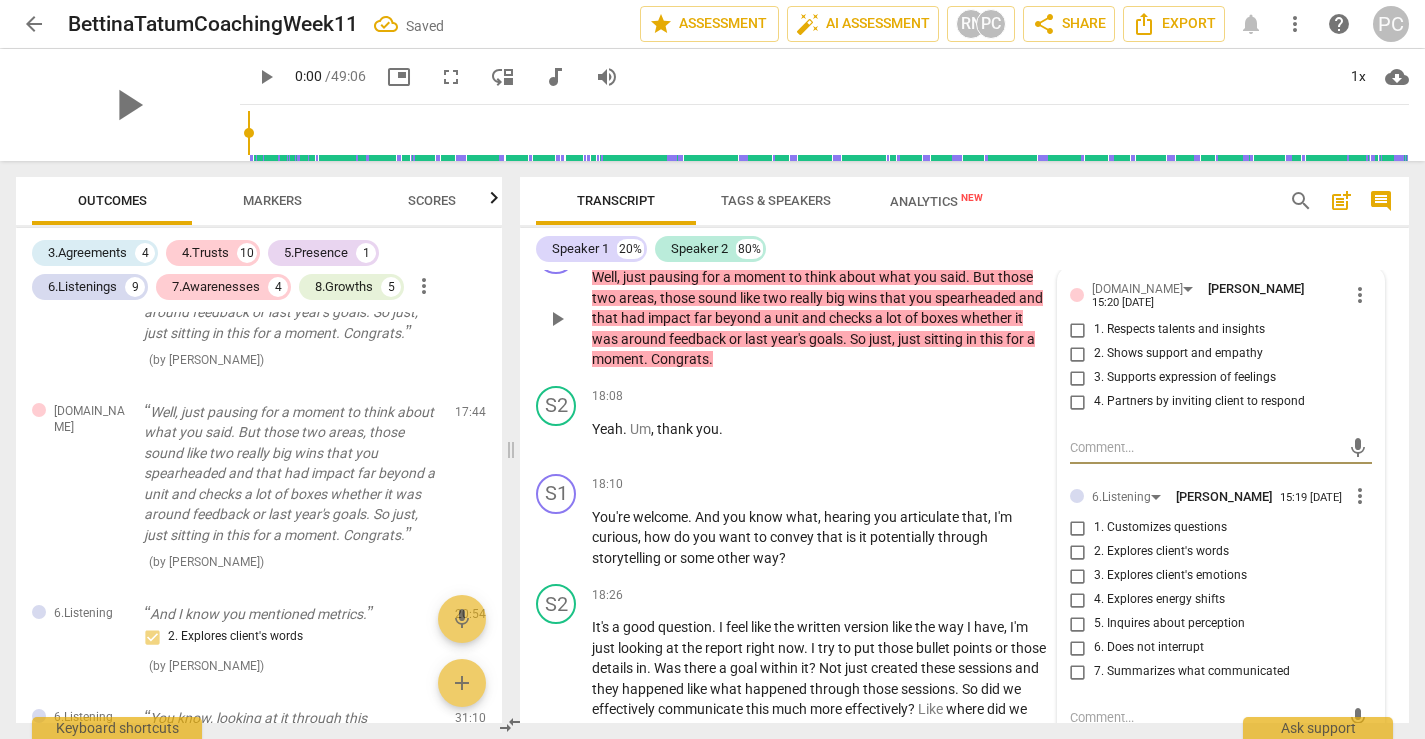click on "1. Respects talents and insights" at bounding box center [1078, 330] 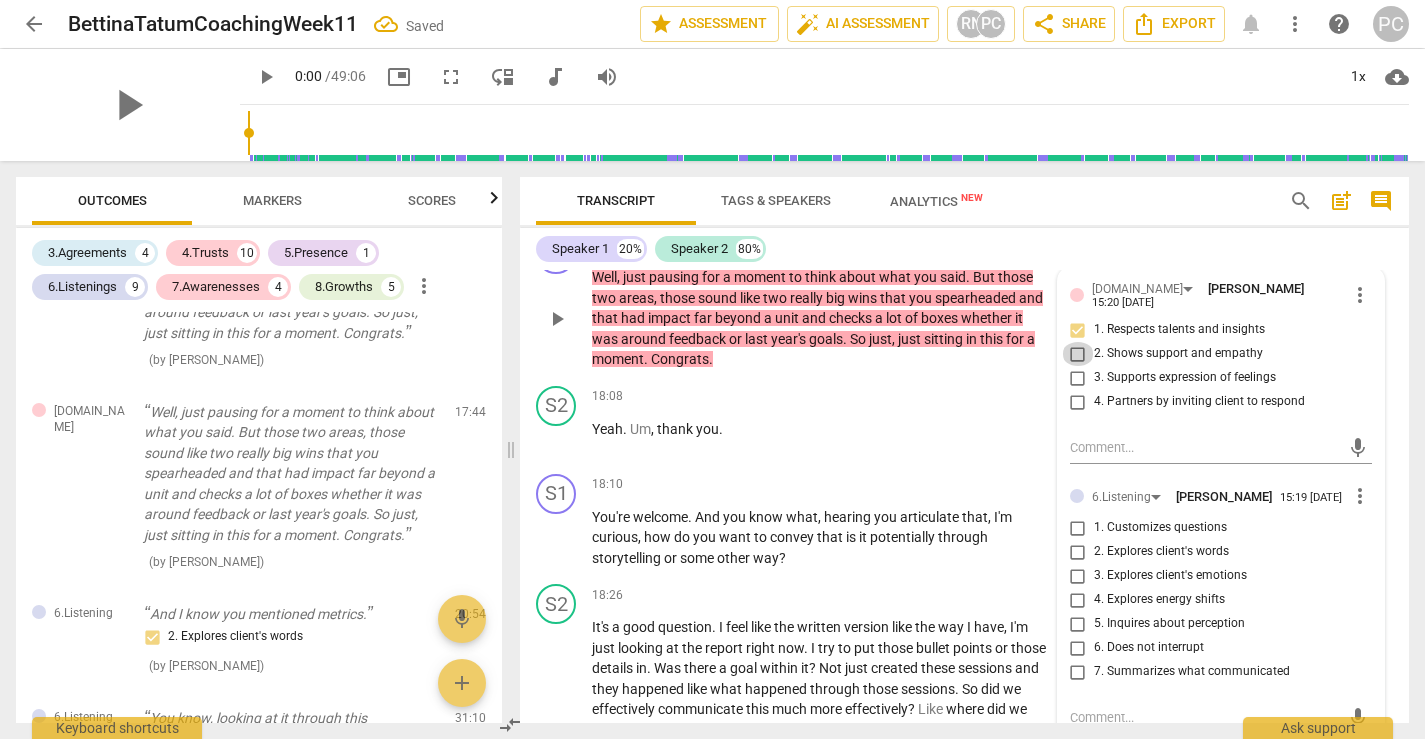 click on "2. Shows support and empathy" at bounding box center (1078, 354) 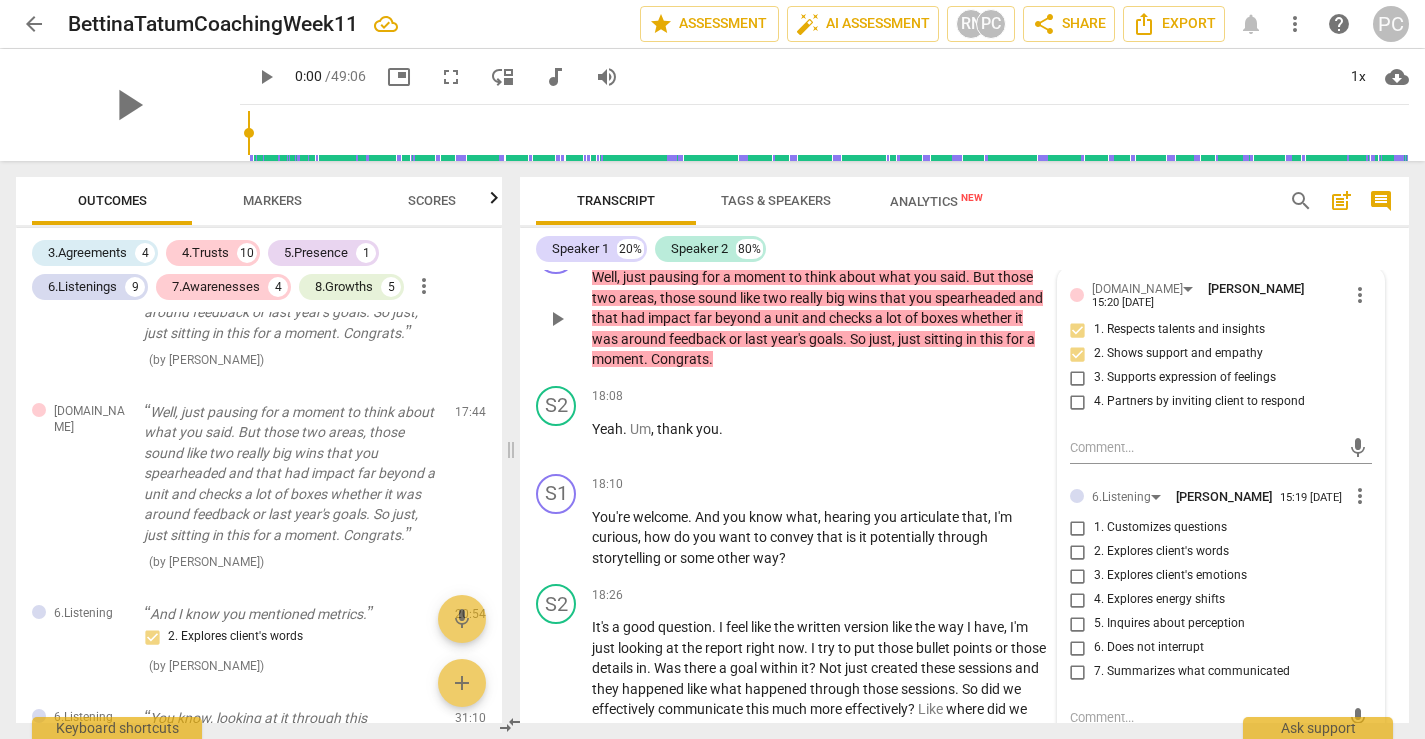 click on "S1 play_arrow pause 17:44 + Add competency [DOMAIN_NAME] 6.Listening keyboard_arrow_right Well ,   just   pausing   for   a   moment   to   think   about   what   you   said .   But   those   two   areas ,   those   sound   like   two   really   big   wins   that   you   spearheaded   and   that   had   impact   far   beyond   a   unit   and   checks   a   lot   of   boxes   whether   it   was   around   feedback   or   last   year's   goals .   So   just ,   just   sitting   in   this   for   a   moment .   Congrats . [DOMAIN_NAME] [PERSON_NAME] 15:20 [DATE] more_vert 1. Respects talents and insights 2. Shows support and empathy 3. Supports expression of feelings 4. Partners by inviting client to respond mic 6.Listening [PERSON_NAME] 15:19 [DATE] more_vert 1. Customizes questions 2. Explores client's words 3. Explores client's emotions 4. Explores energy shifts 5. Inquires about perception 6. Does not interrupt 7. Summarizes what communicated mic" at bounding box center [964, 302] 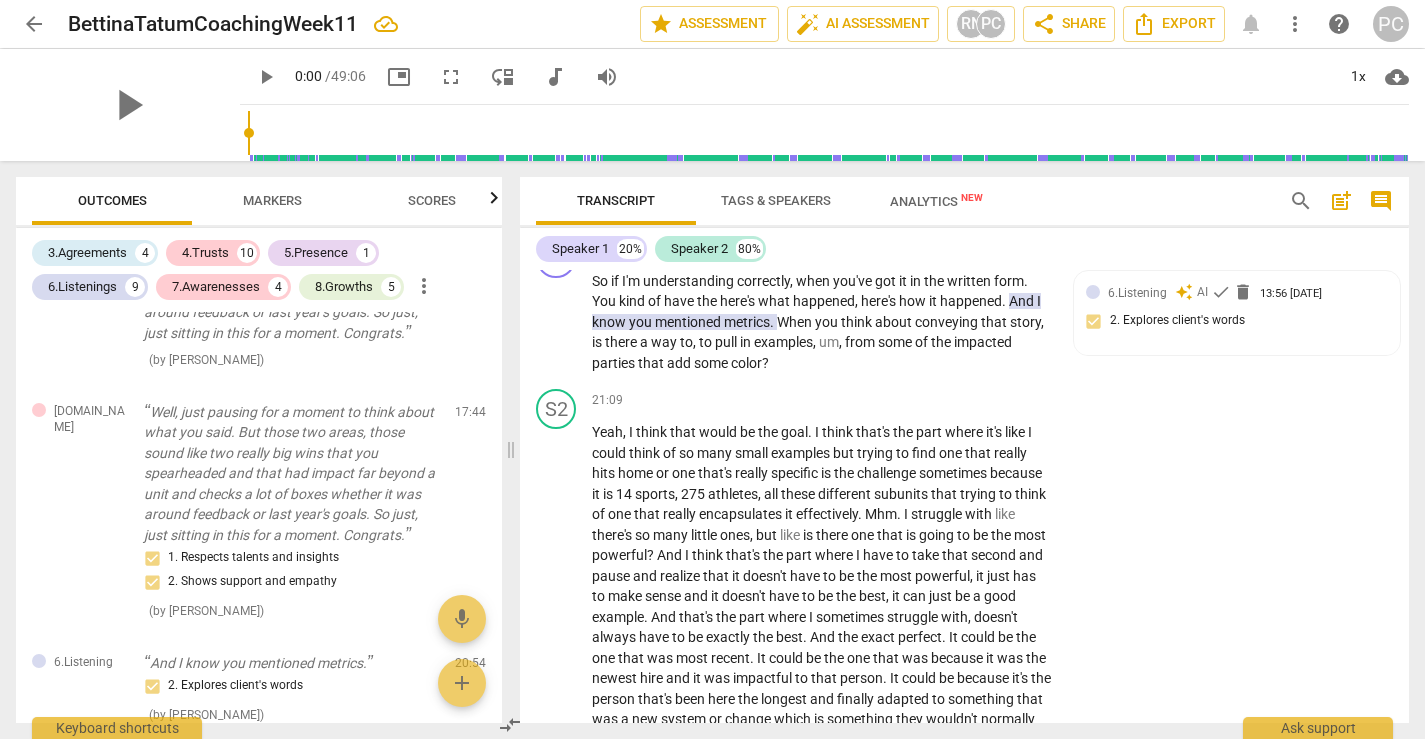 scroll, scrollTop: 9675, scrollLeft: 0, axis: vertical 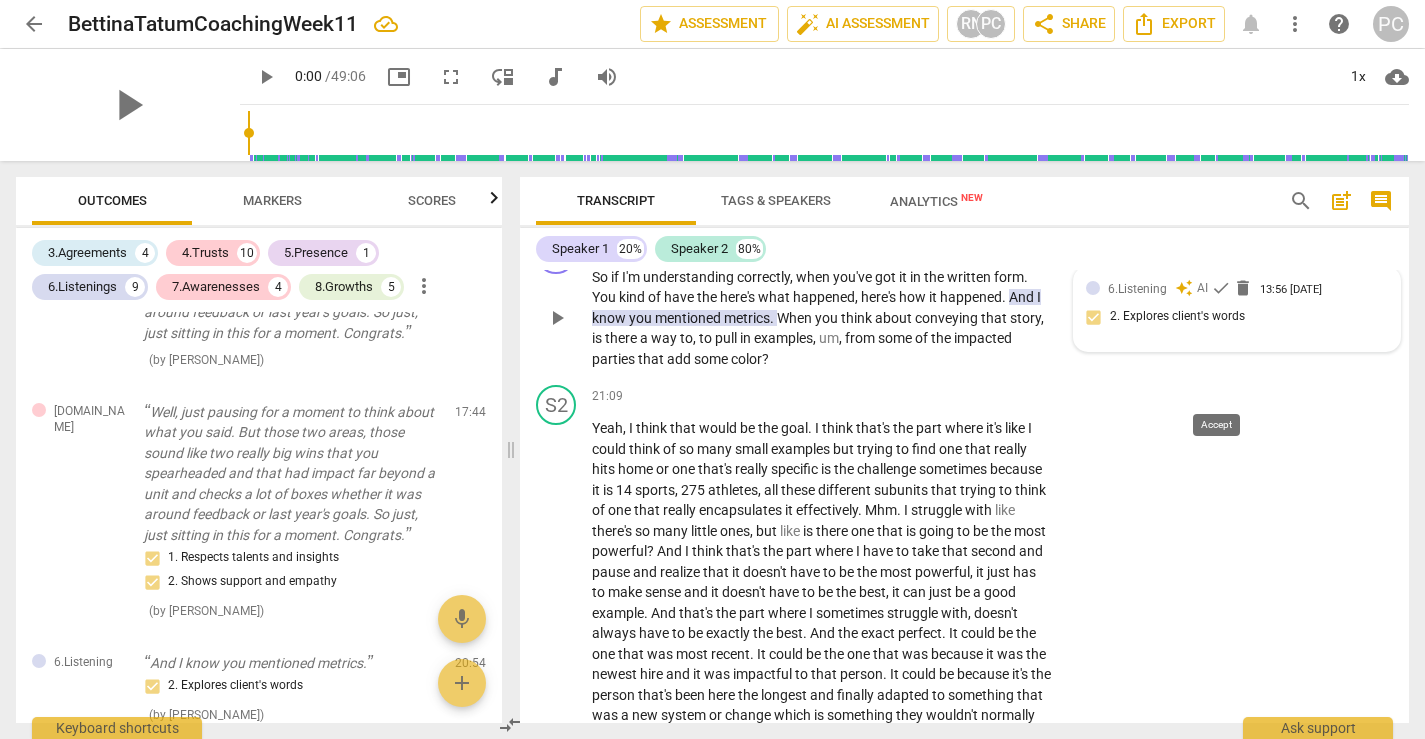click on "check" at bounding box center [1221, 288] 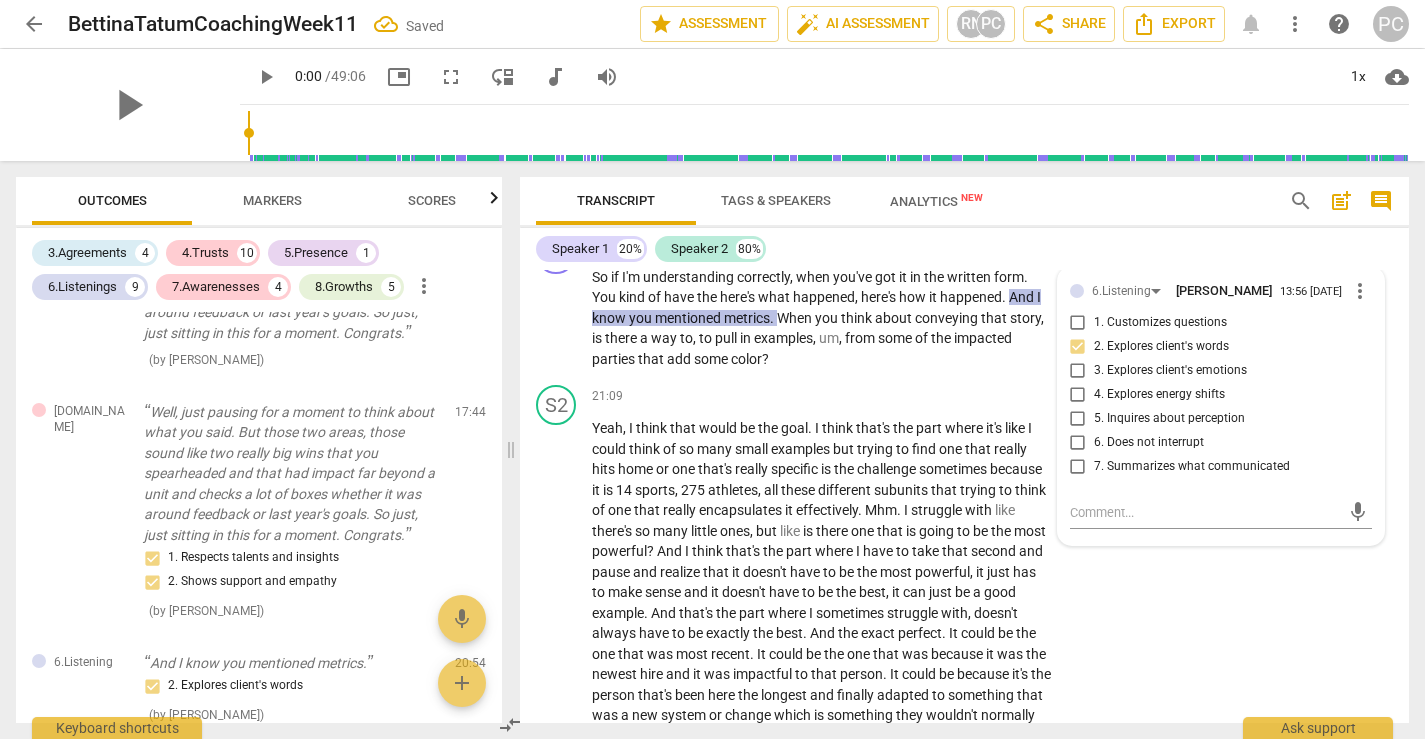 click on "S2 play_arrow pause 18:26 + Add competency keyboard_arrow_right It's   a   good   question .   I   feel   like   the   written   version   like   the   way   I   have ,   I'm   just   looking   at   the   report   right   now .   I   try   to   put   those   bullet   points   or   those   details   in .   Was   there   a   goal   within   it ?   Not   just   created   these   sessions   and   they   happened   like   what   happened   through   those   sessions .   So   did   we   effectively   communicate   this   much   more   effectively ?   Like   where   did   we   start ,   where   did   we   finish ?   So   trying   to   storytell ,   um ,   of   it   wasn't   just   that   we   added   this ,   it's   what   did   that   do   for   our   unit ,   what   did   that   do   for   our   division ?   So   being   able   to   storytell   through   metrics   of   some   kind   and   I   think   that's   sometimes   harder   in   some   of   these   areas   that   we're   not   always   getting   staff" at bounding box center (964, -137) 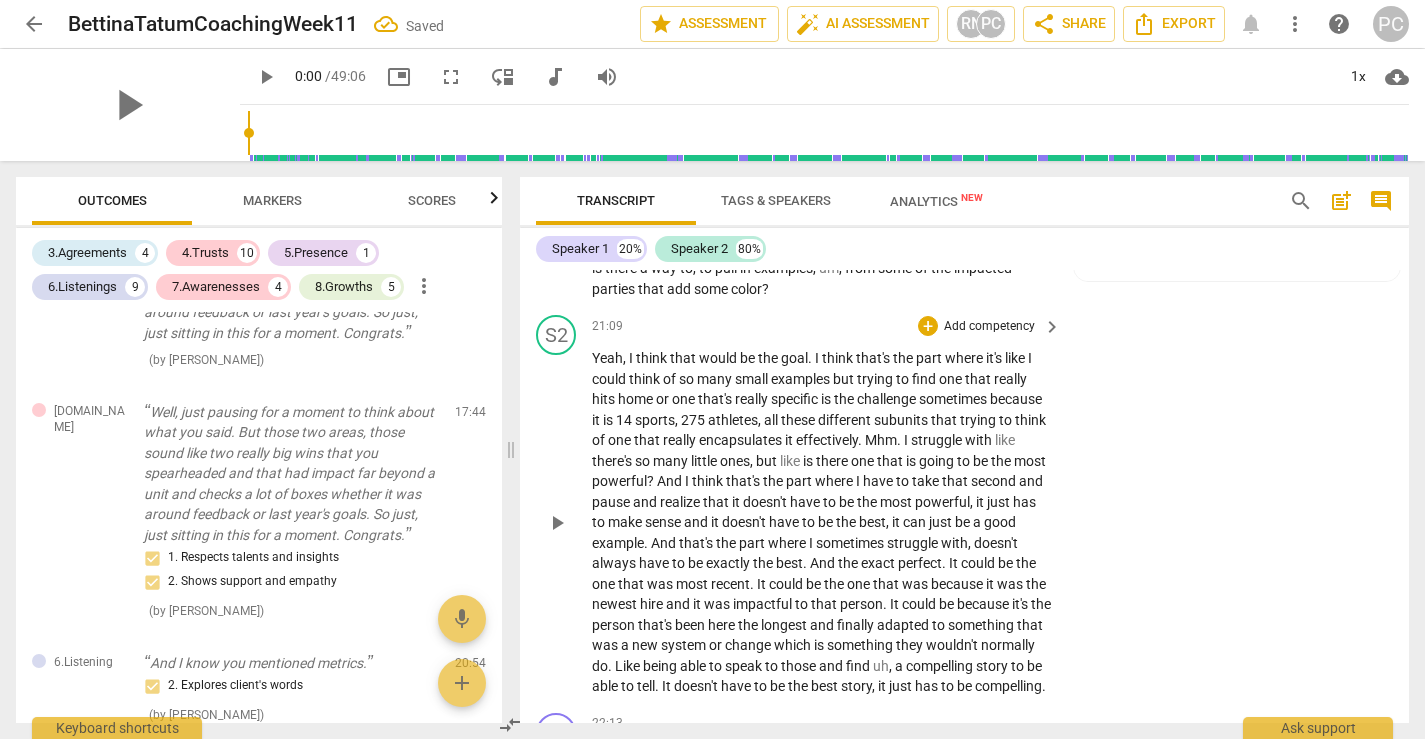 scroll, scrollTop: 9742, scrollLeft: 0, axis: vertical 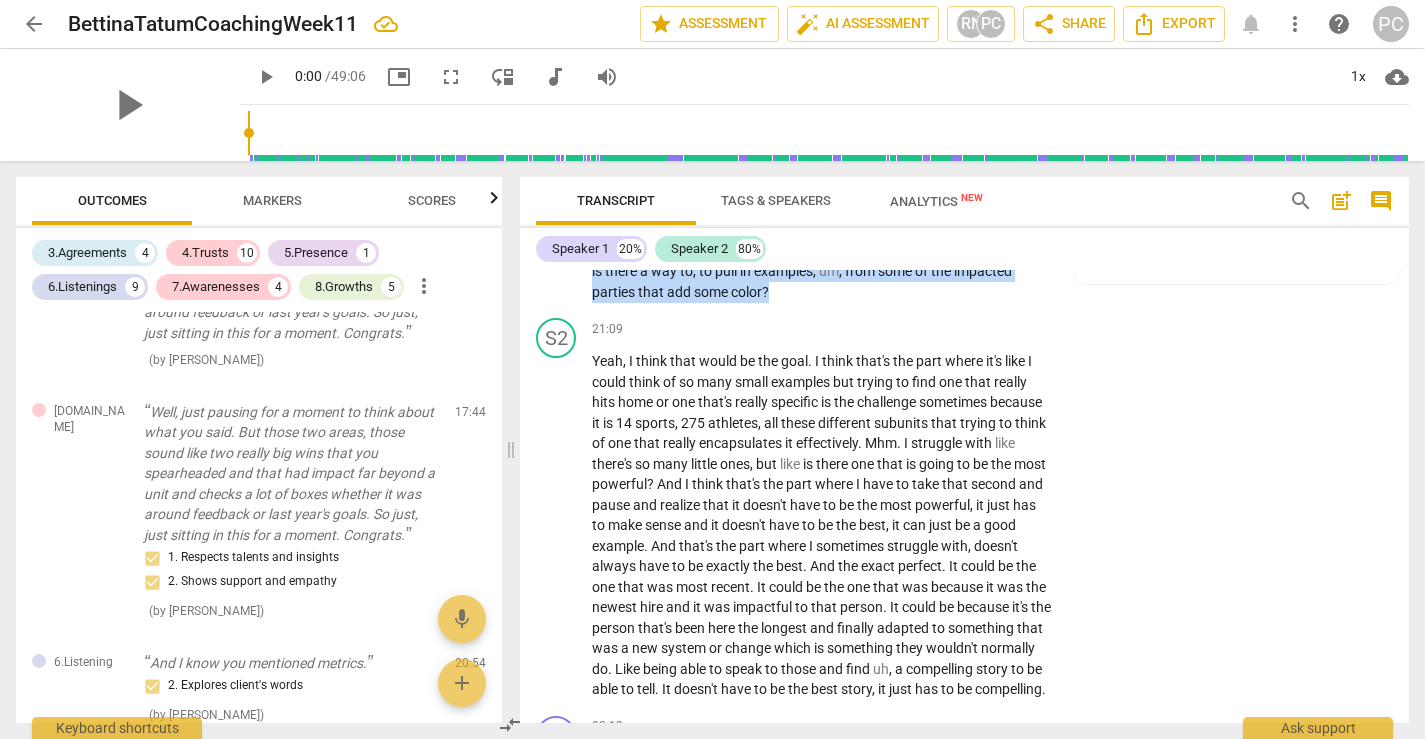 drag, startPoint x: 783, startPoint y: 357, endPoint x: 821, endPoint y: 400, distance: 57.384666 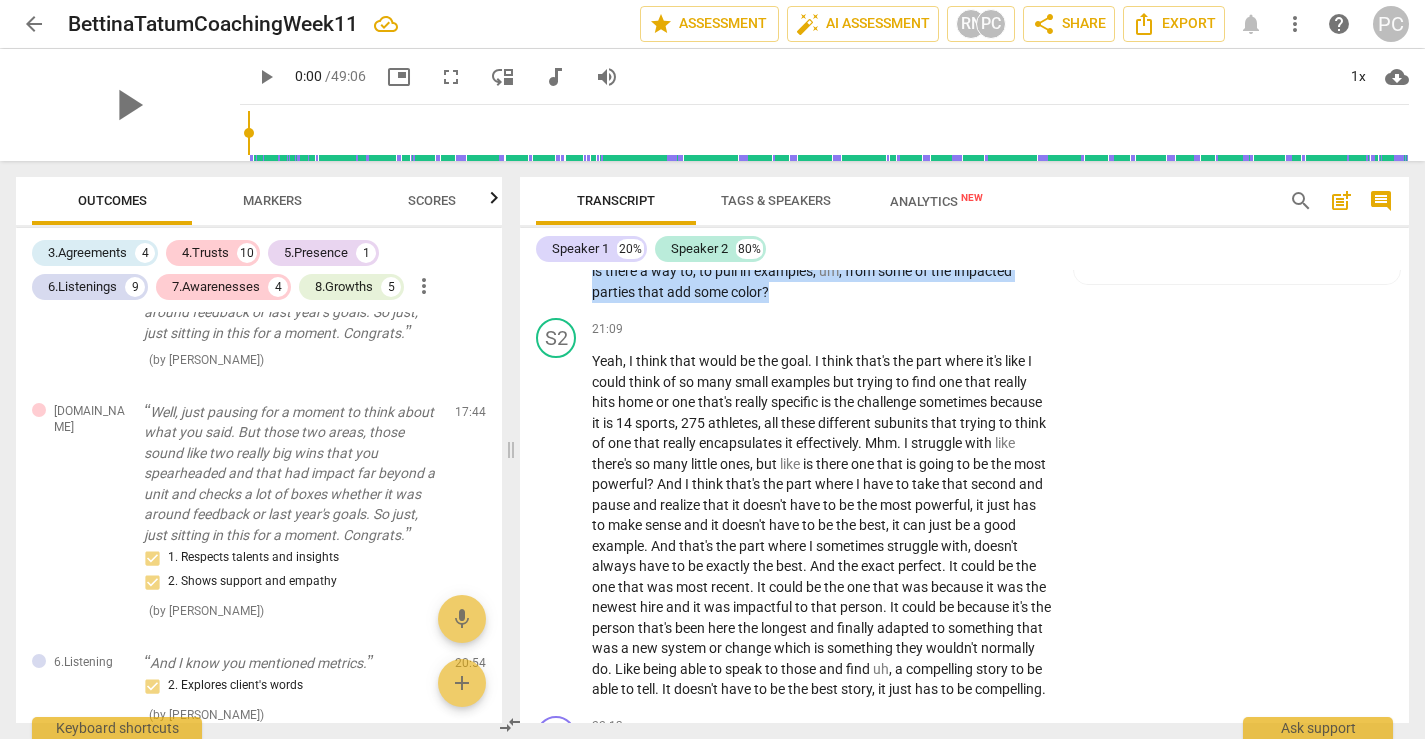 click on "So   if   I'm   understanding   correctly ,   when   you've   got   it   in   the   written   form .   You   kind   of   have   the   here's   what   happened ,   here's   how   it   happened .   And   I   know   you   mentioned   metrics .   When   you   think   about   conveying   that   story ,   is   there   a   way   to ,   to   pull   in   examples ,   um ,   from   some   of   the   impacted   parties   that   add   some   color ?" at bounding box center (821, 251) 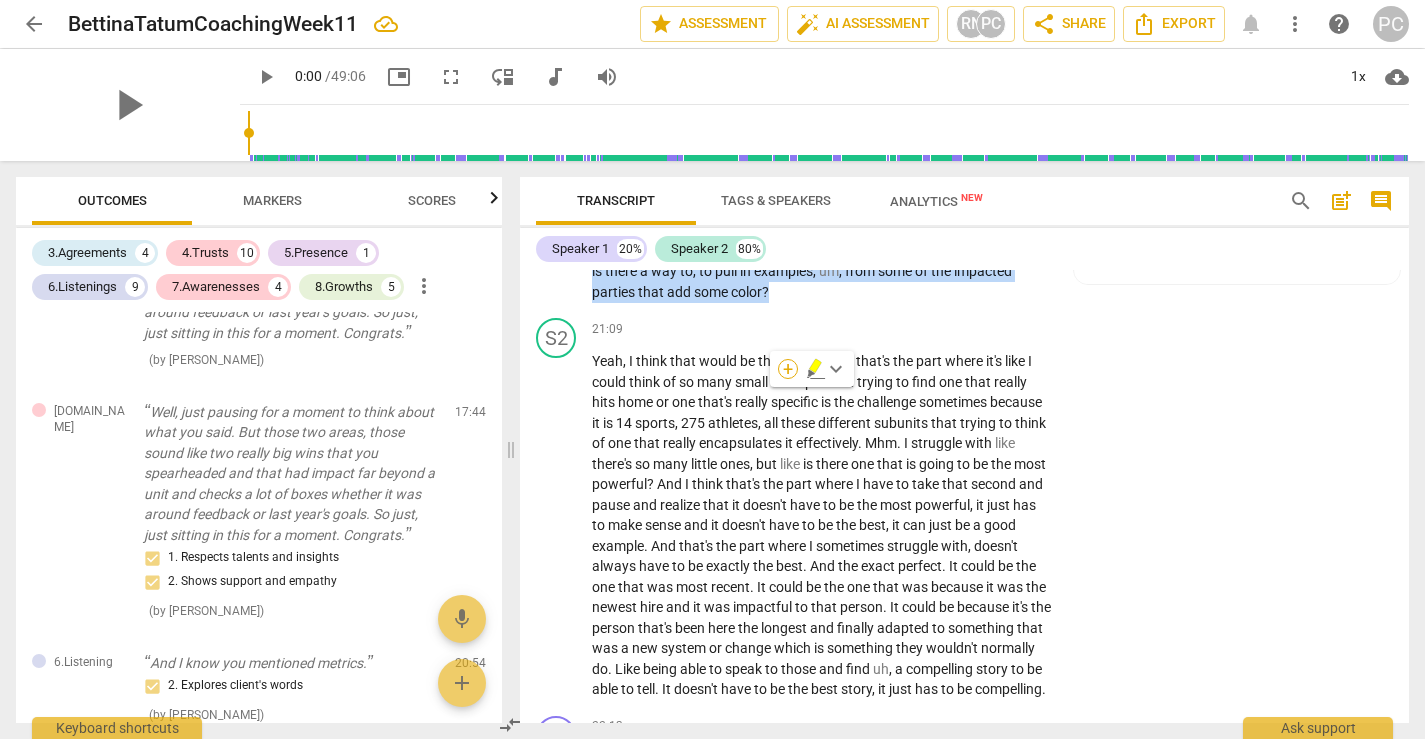 click on "+" at bounding box center (788, 369) 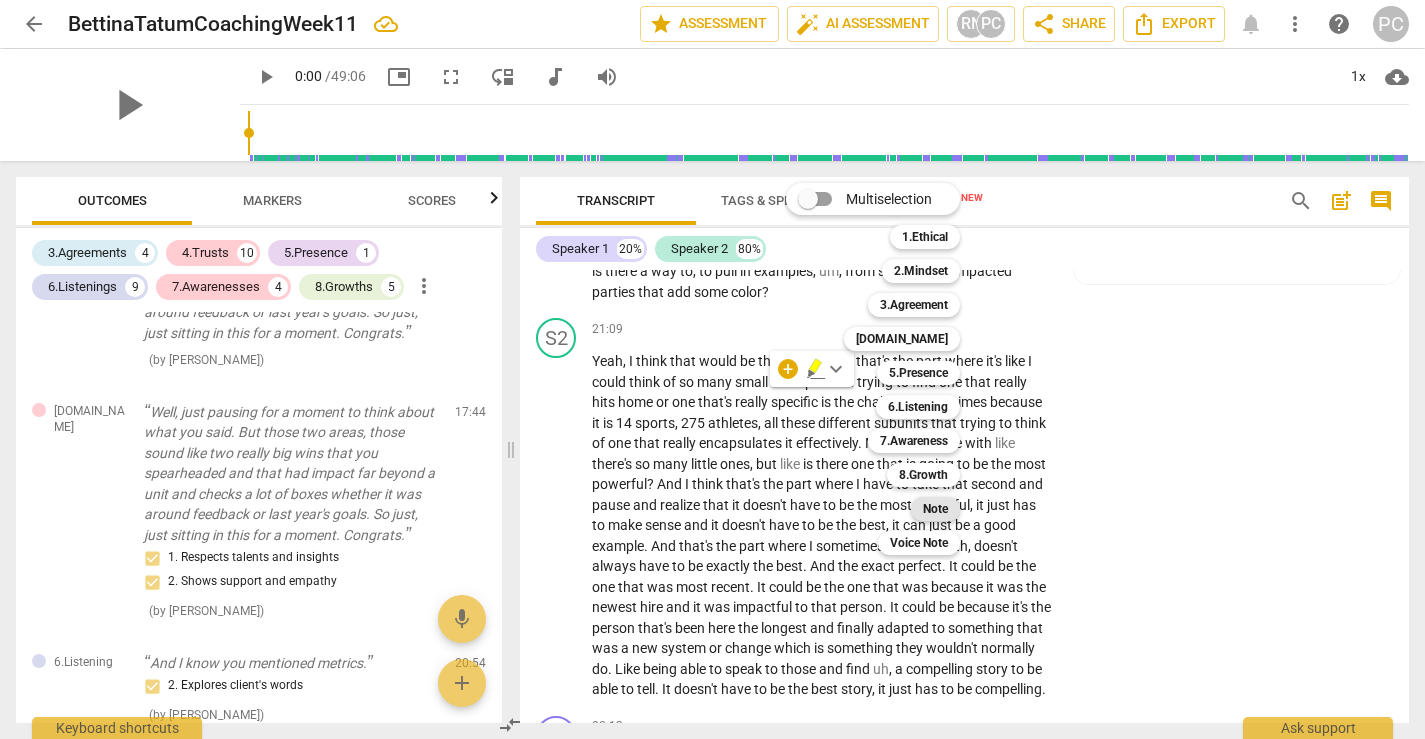 click on "Note" at bounding box center (935, 509) 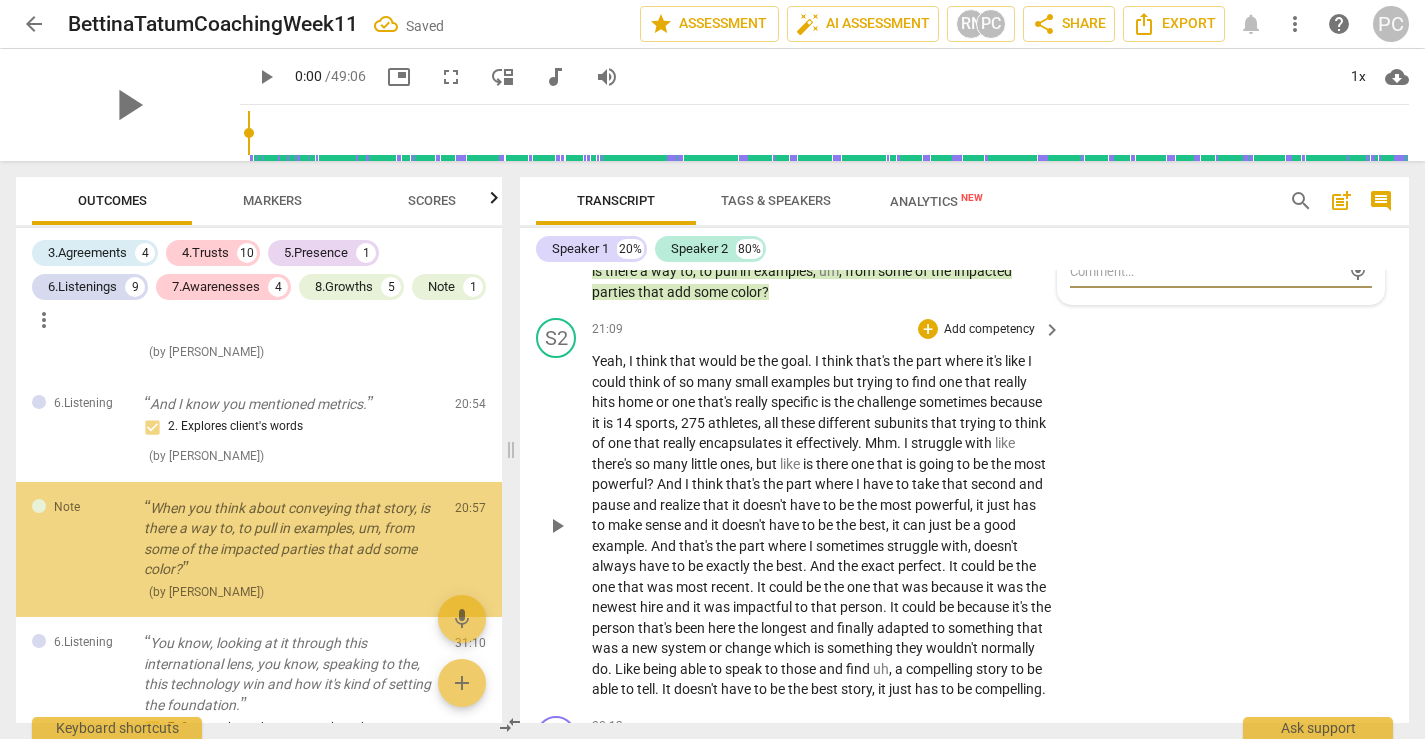 scroll, scrollTop: 3112, scrollLeft: 0, axis: vertical 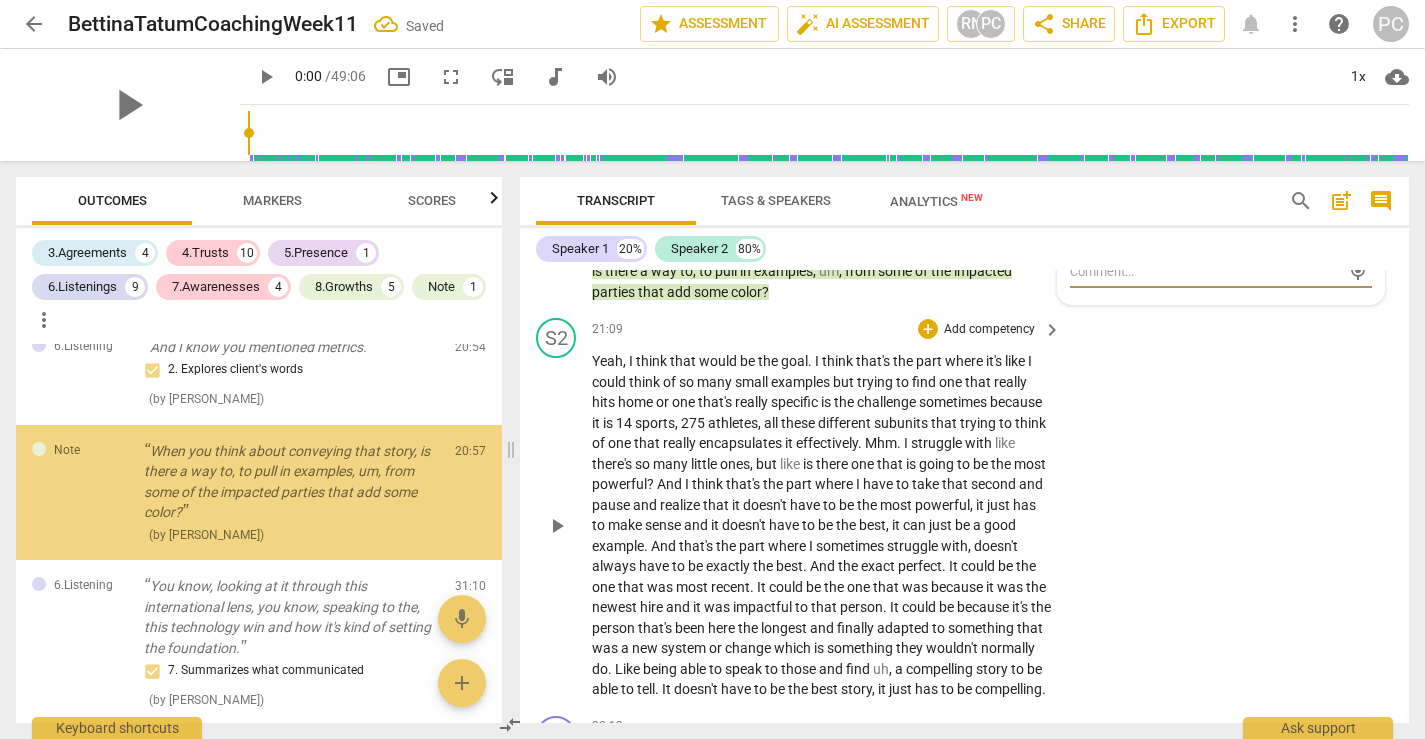 type on "L" 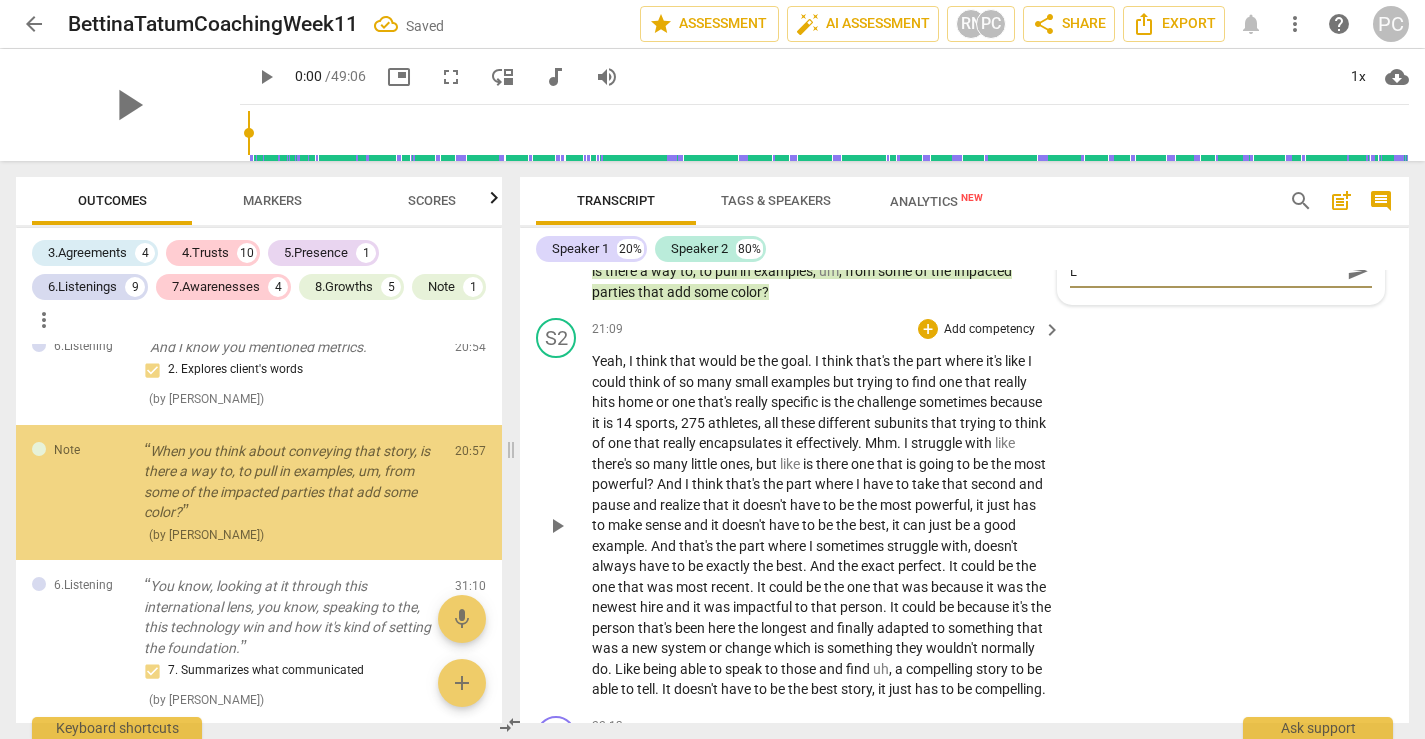 type on "Le" 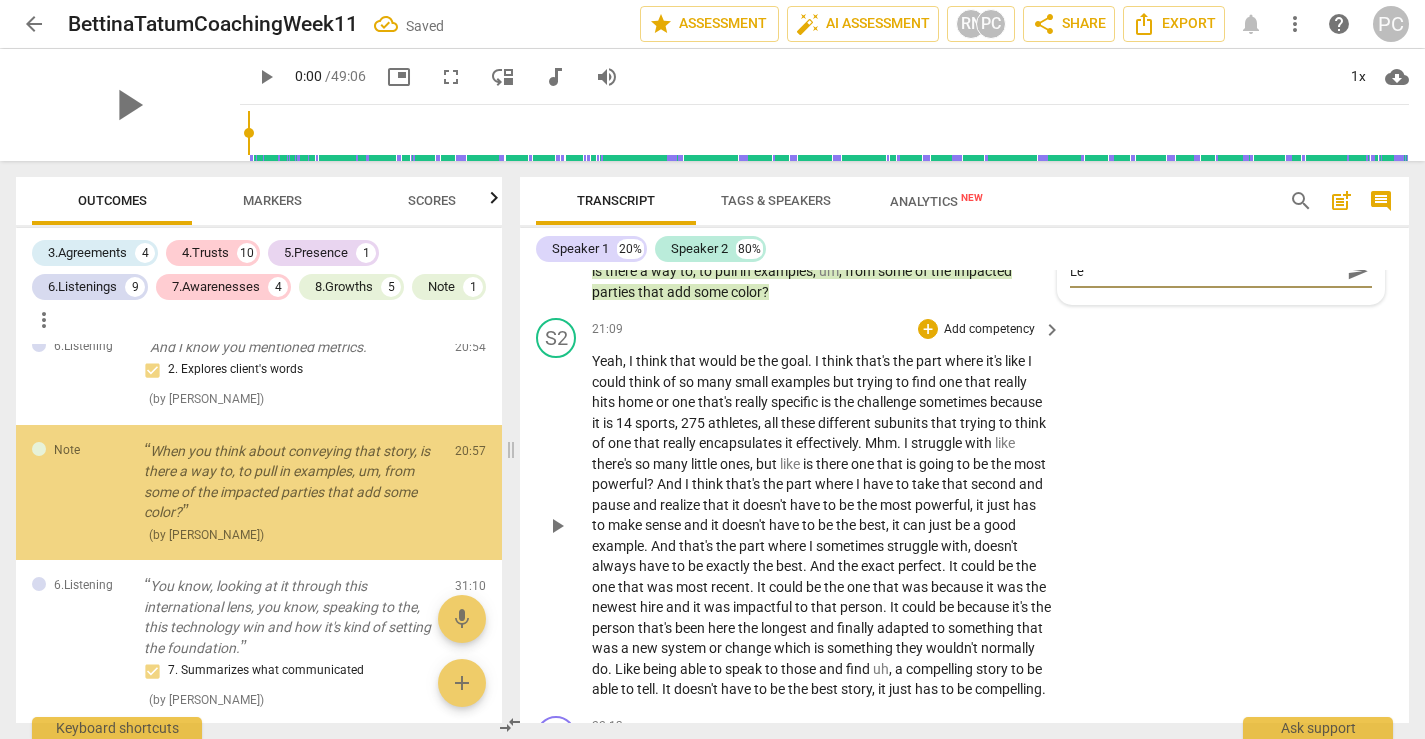 type on "Lea" 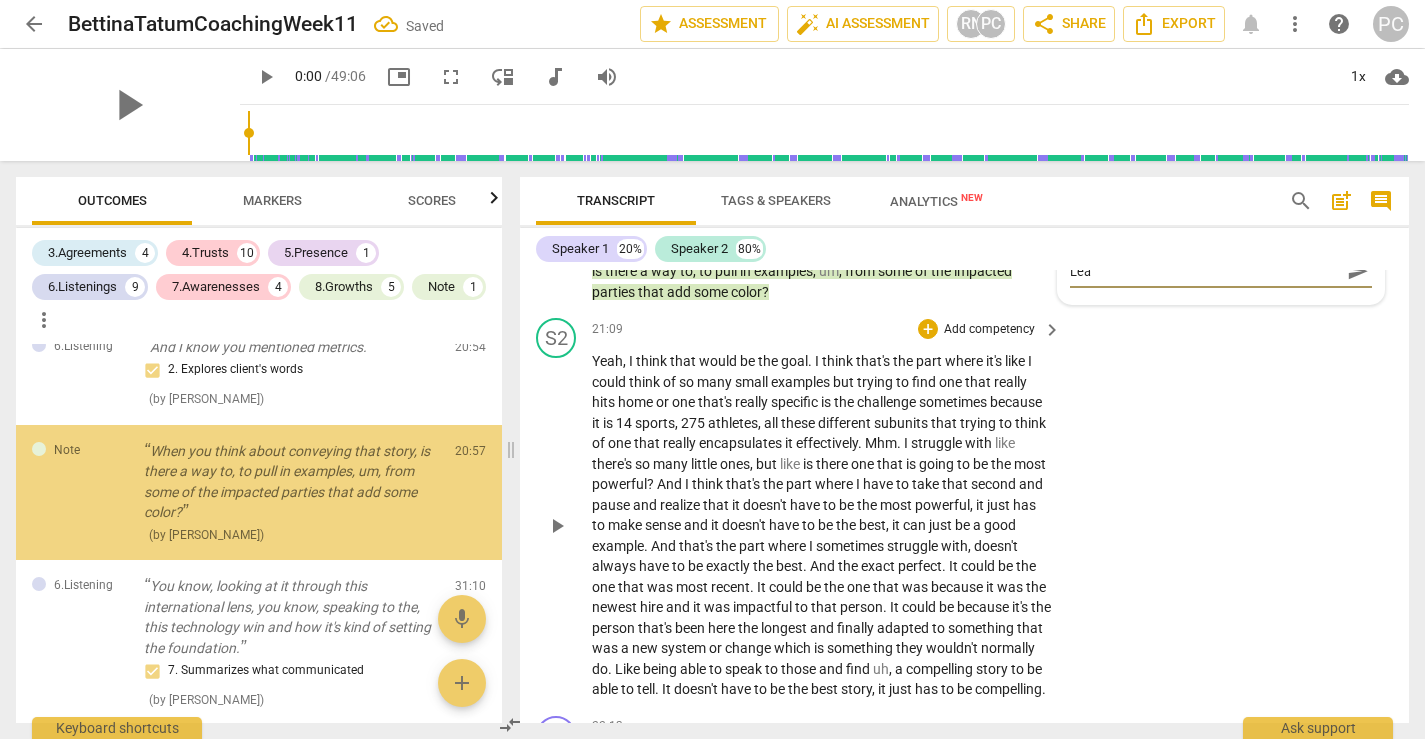 type on "Lead" 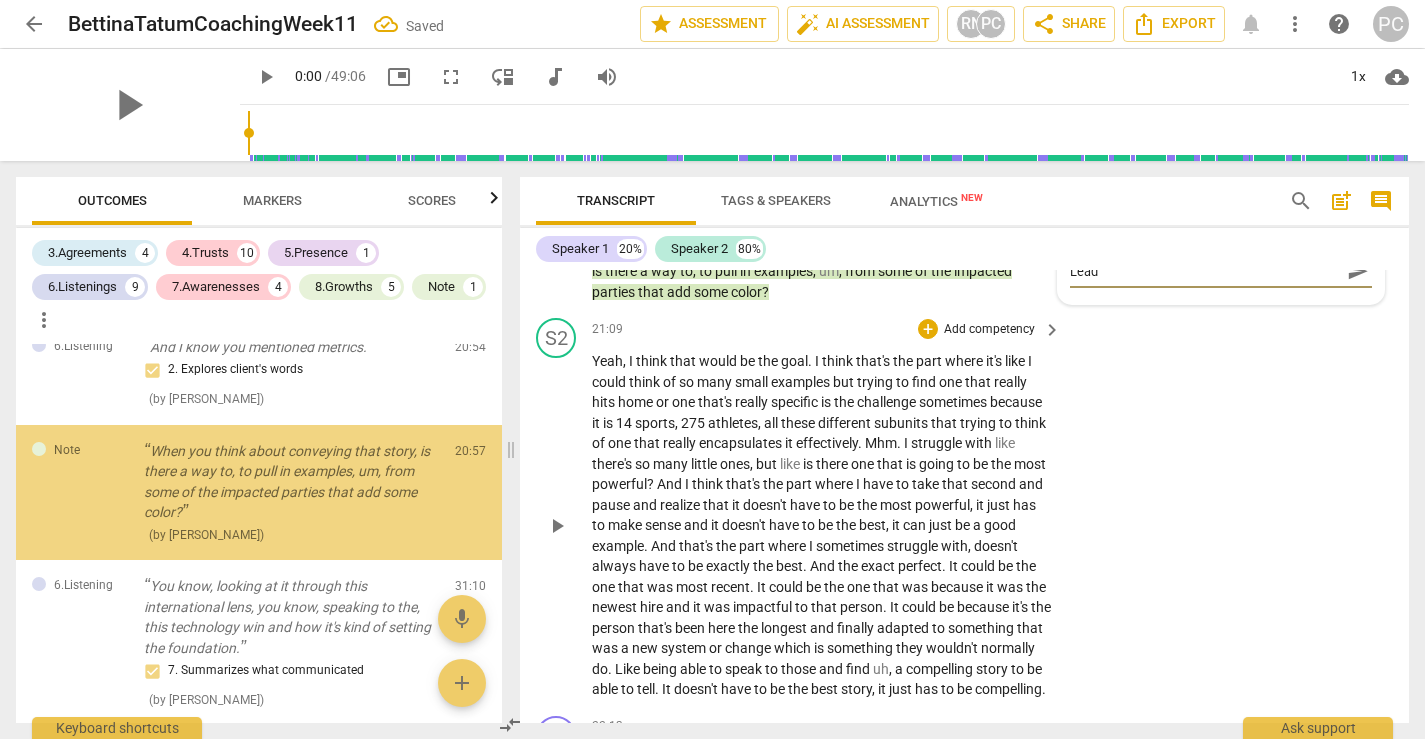 type on "Leadi" 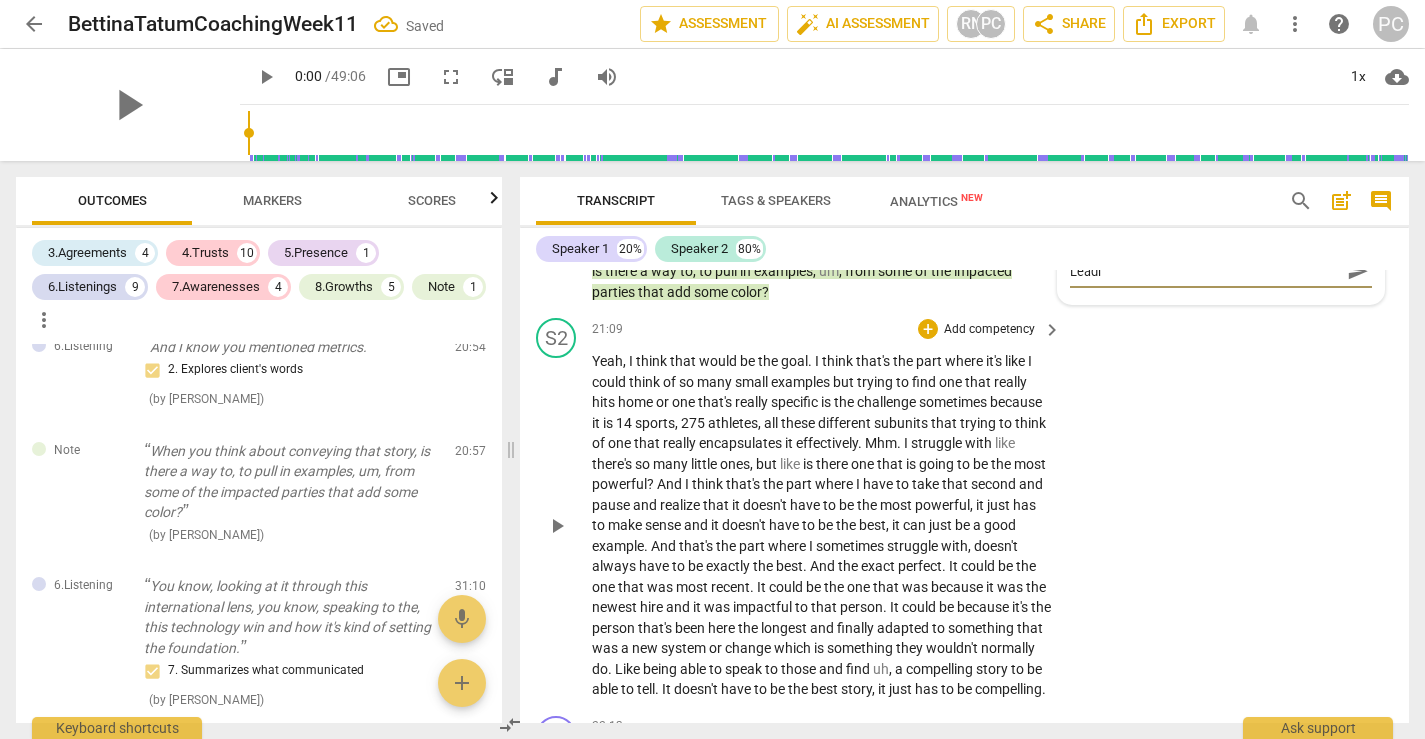 type on "Leadin" 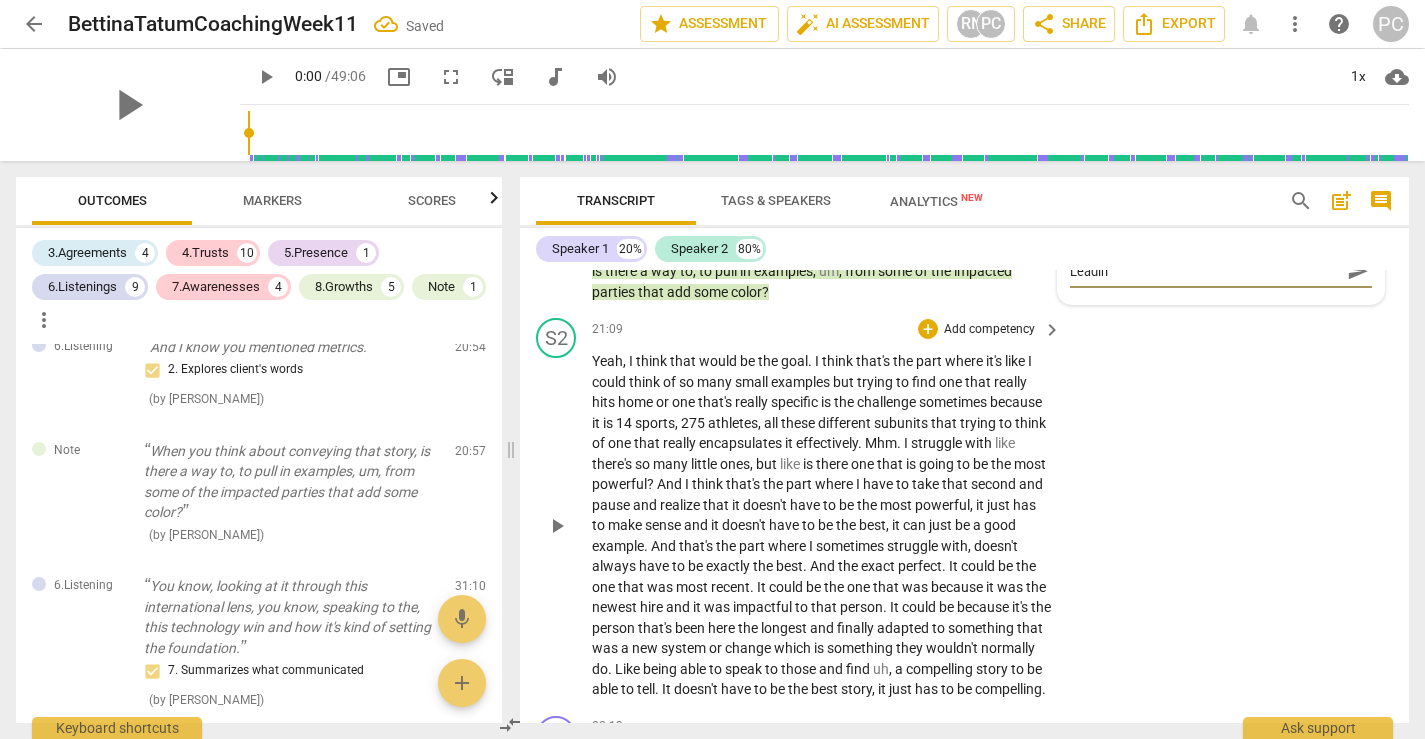 type on "Leading" 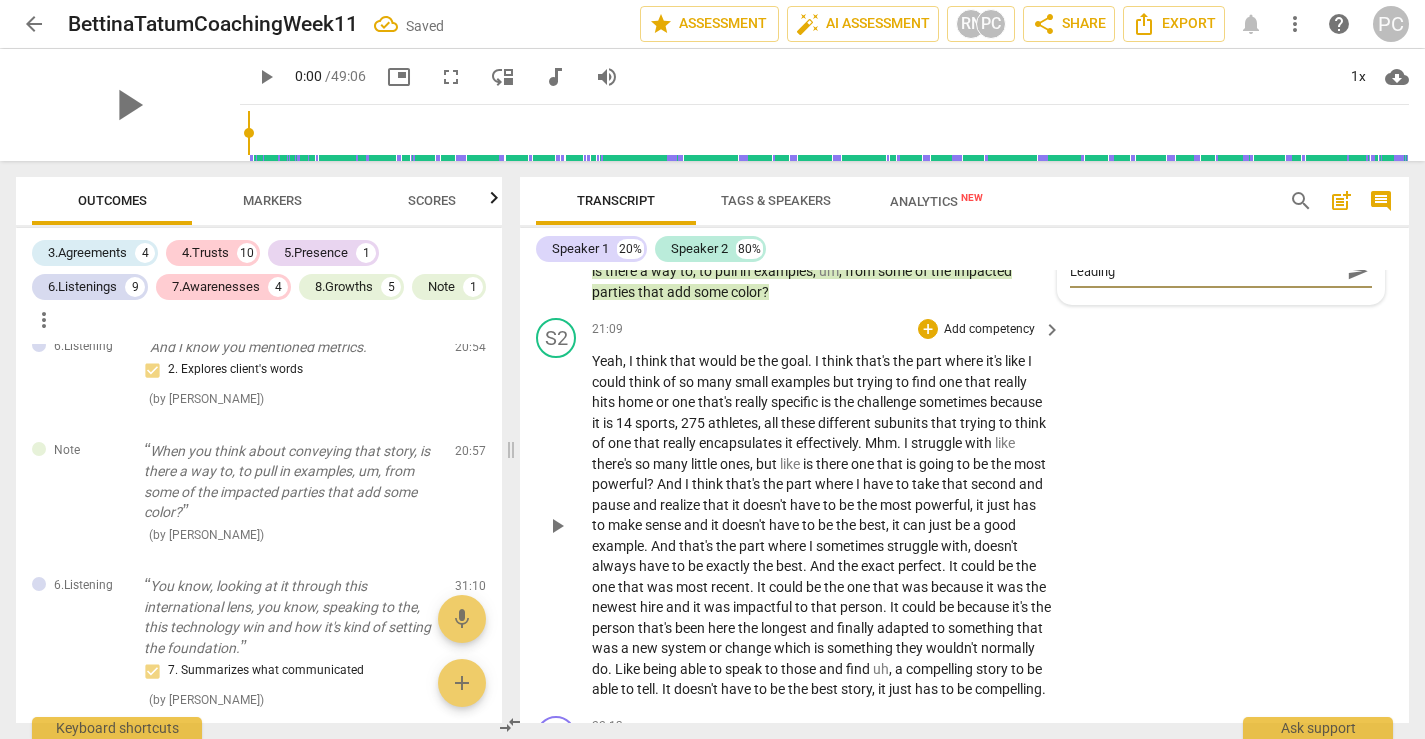 type on "Leading?" 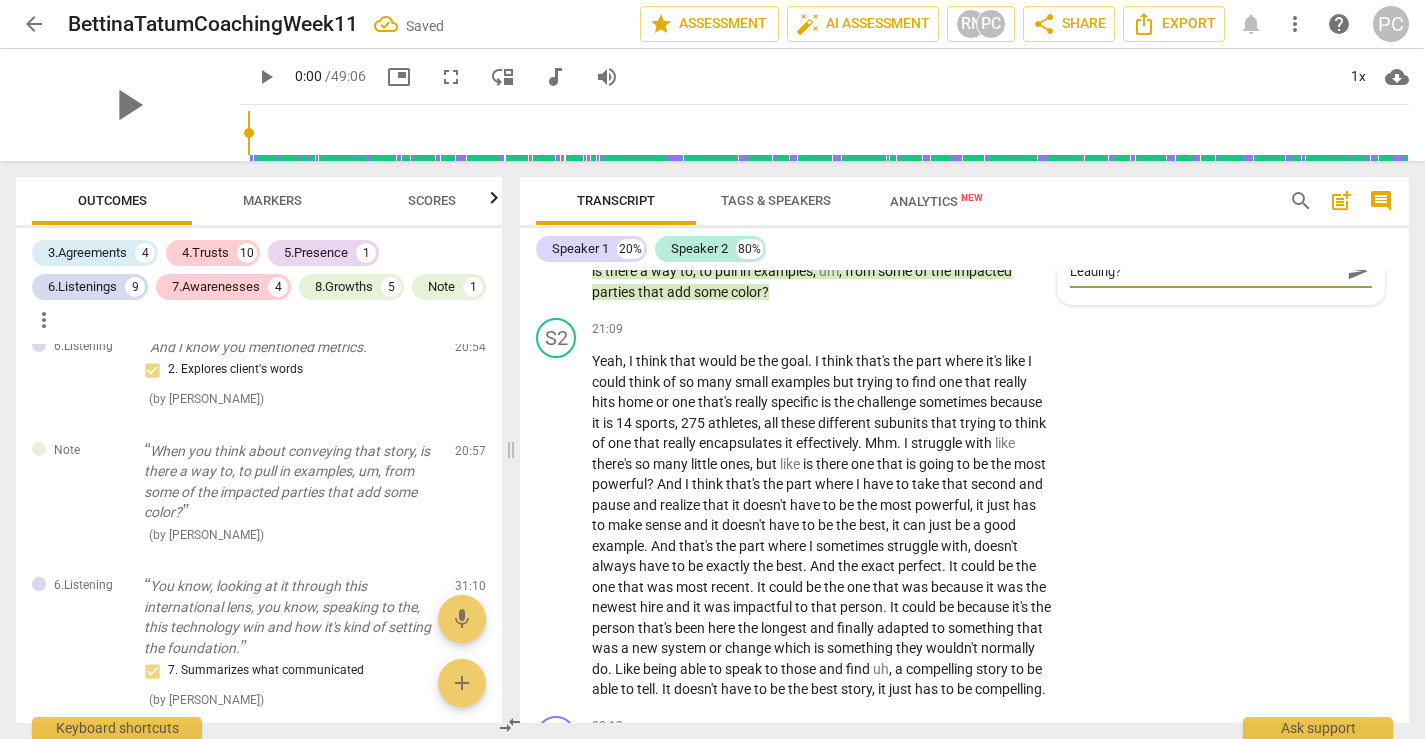 type on "Leading?" 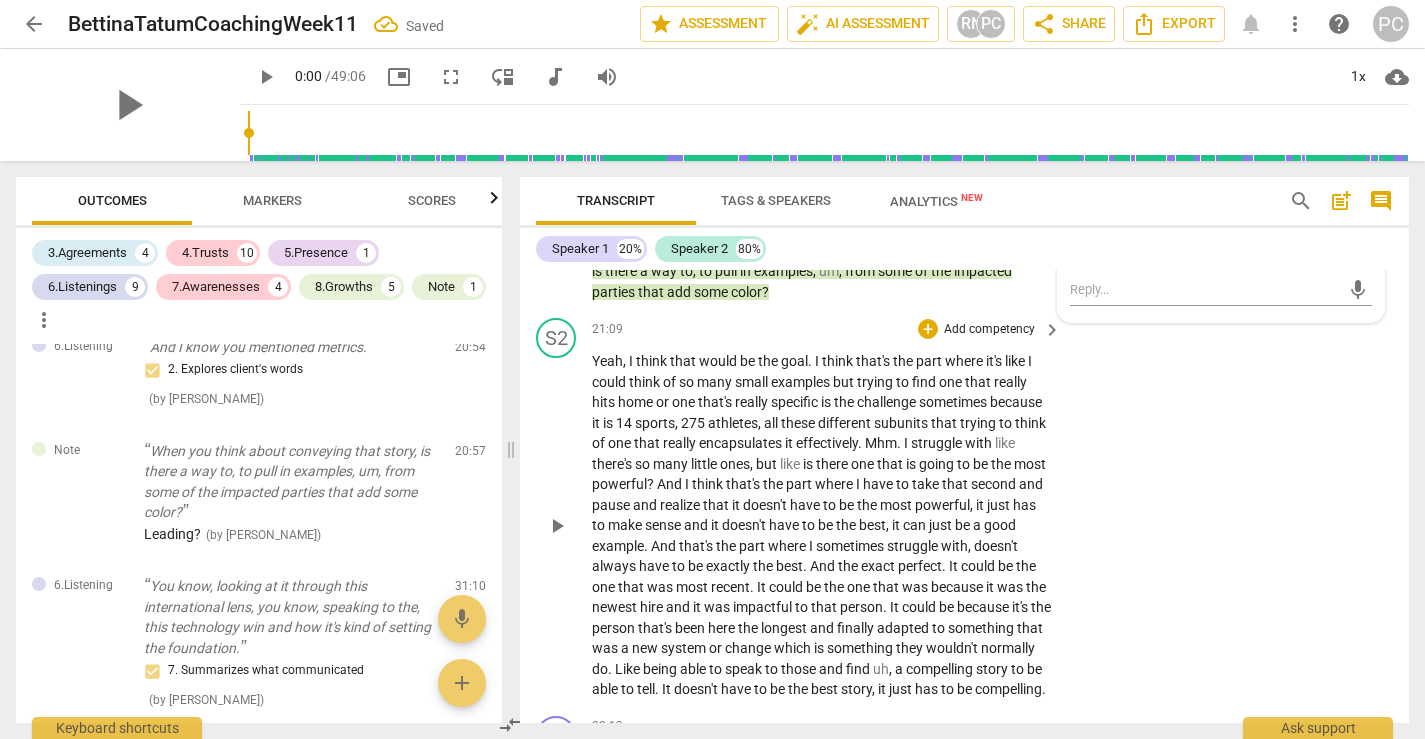click on "S2 play_arrow pause 21:09 + Add competency keyboard_arrow_right Yeah ,   I   think   that   would   be   the   goal .   I   think   that's   the   part   where   it's   like   I   could   think   of   so   many   small   examples   but   trying   to   find   one   that   really   hits   home   or   one   that's   really   specific   is   the   challenge   sometimes   because   it   is   14   sports ,   275   athletes ,   all   these   different   subunits   that   trying   to   think   of   one   that   really   encapsulates   it   effectively .   Mhm .   I   struggle   with   like   there's   so   many   little   ones ,   but   like   is   there   one   that   is   going   to   be   the   most   powerful ?   And   I   think   that's   the   part   where   I   have   to   take   that   second   and   pause   and   realize   that   it   doesn't   have   to   be   the   most   powerful ,   it   just   has   to   make   sense   and   it   doesn't   have   to   be   the   best ,   it   can   just   be   a   good" at bounding box center [964, 509] 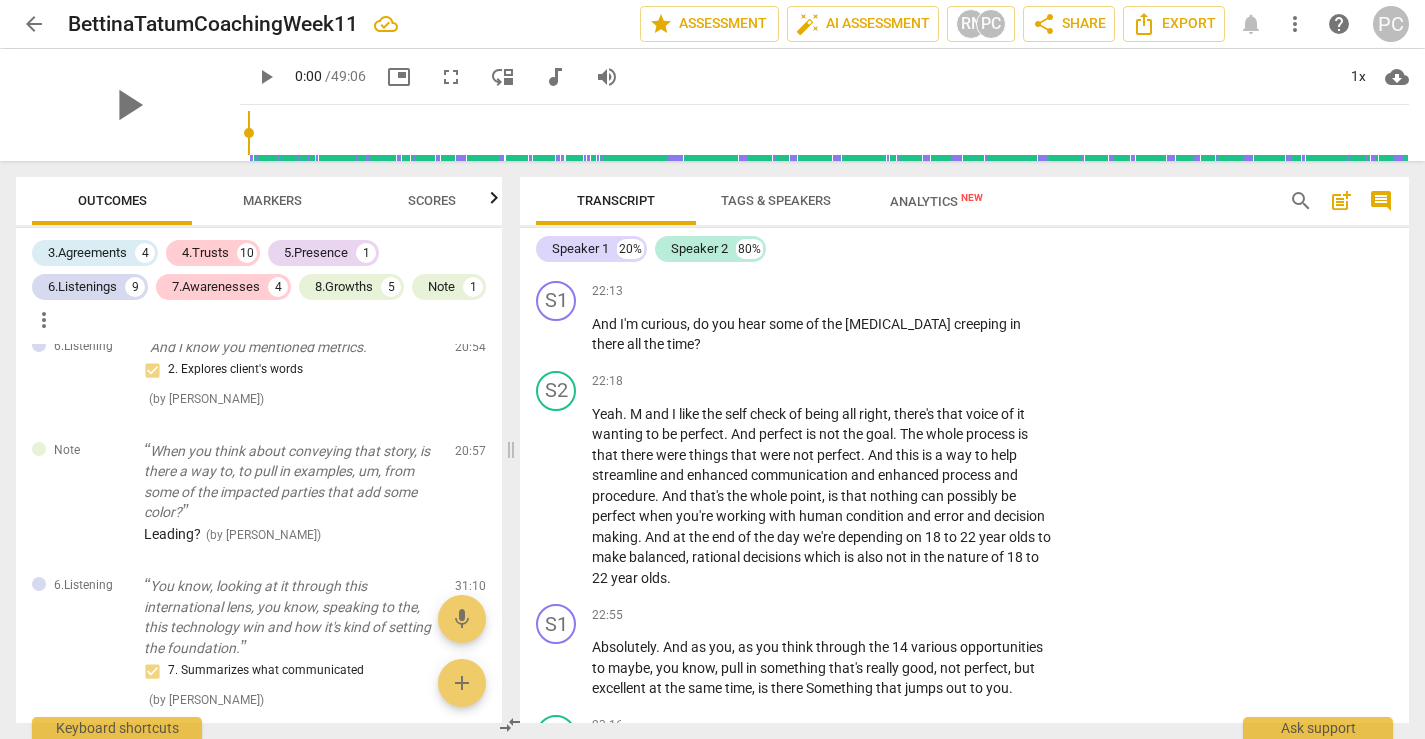 scroll, scrollTop: 10182, scrollLeft: 0, axis: vertical 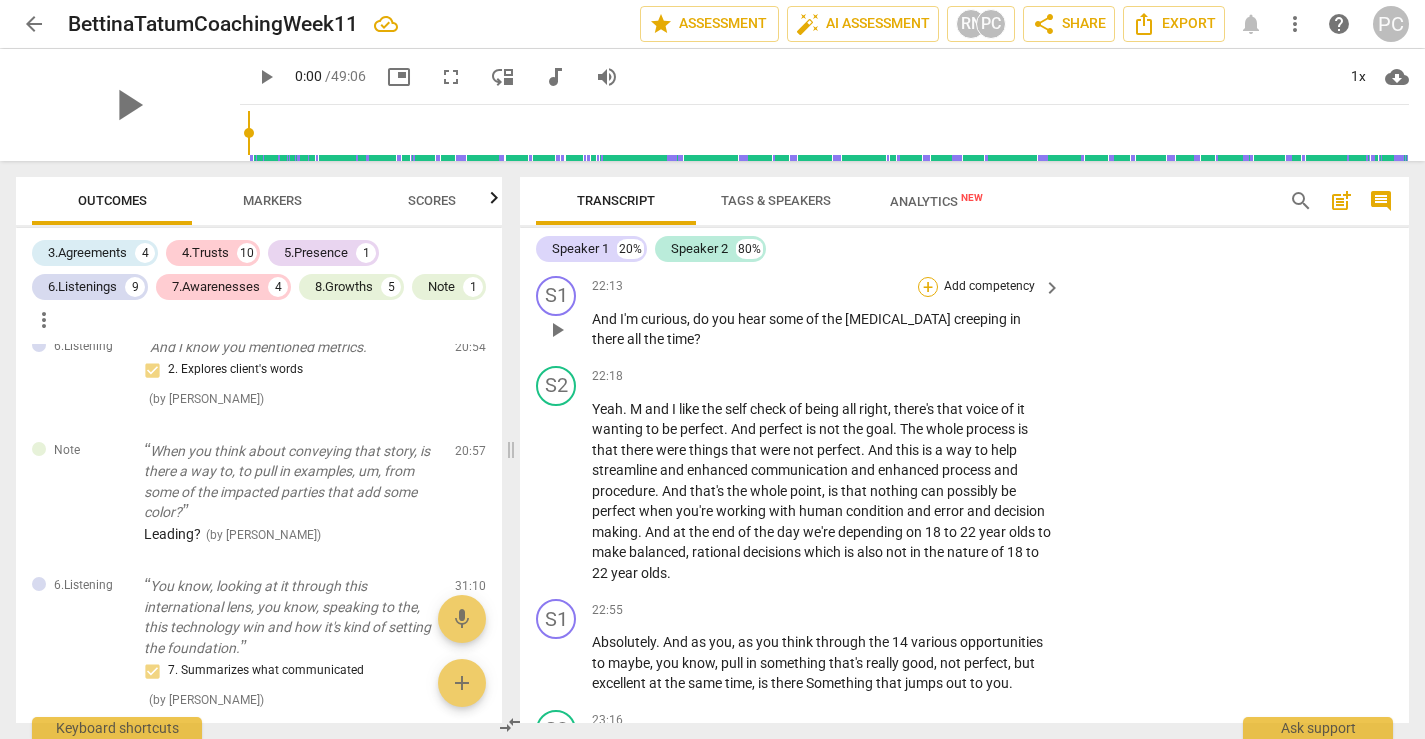 click on "+" at bounding box center (928, 287) 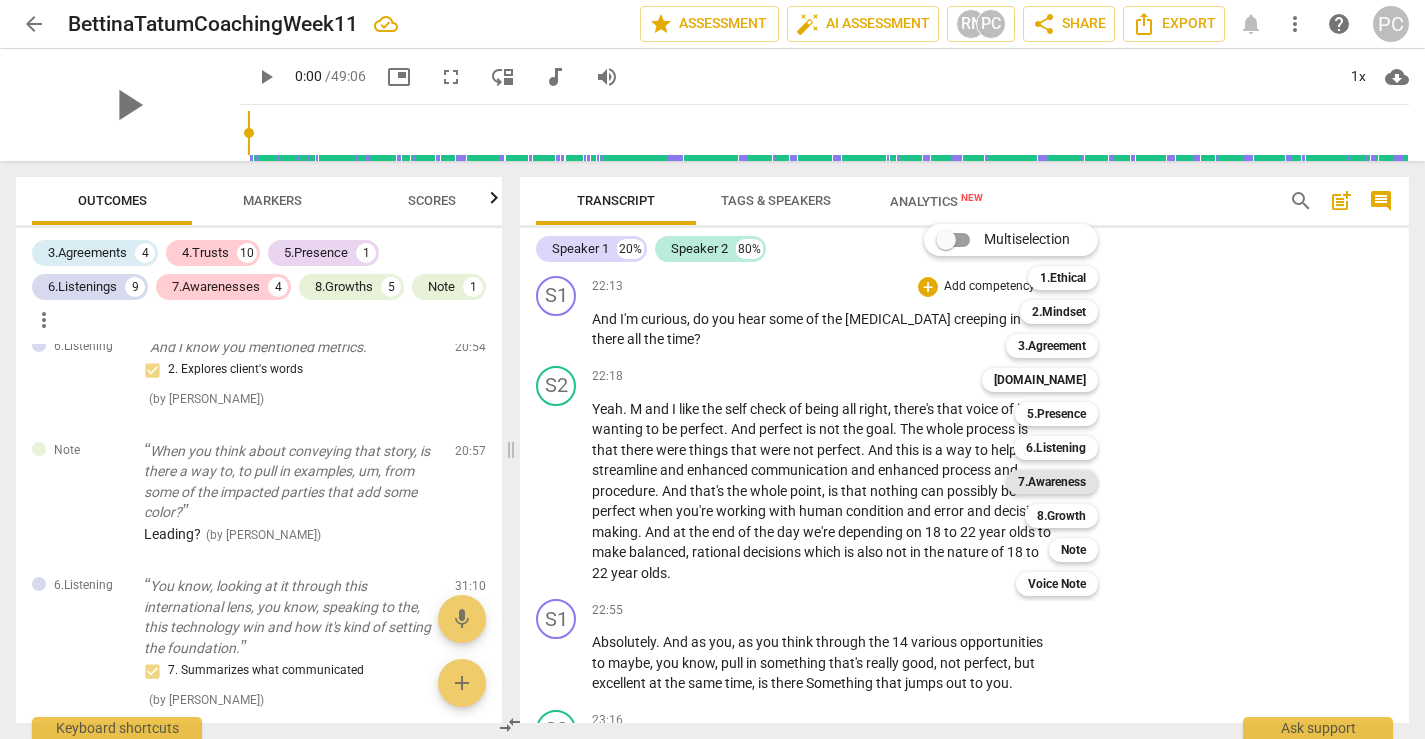 click on "7.Awareness" at bounding box center [1052, 482] 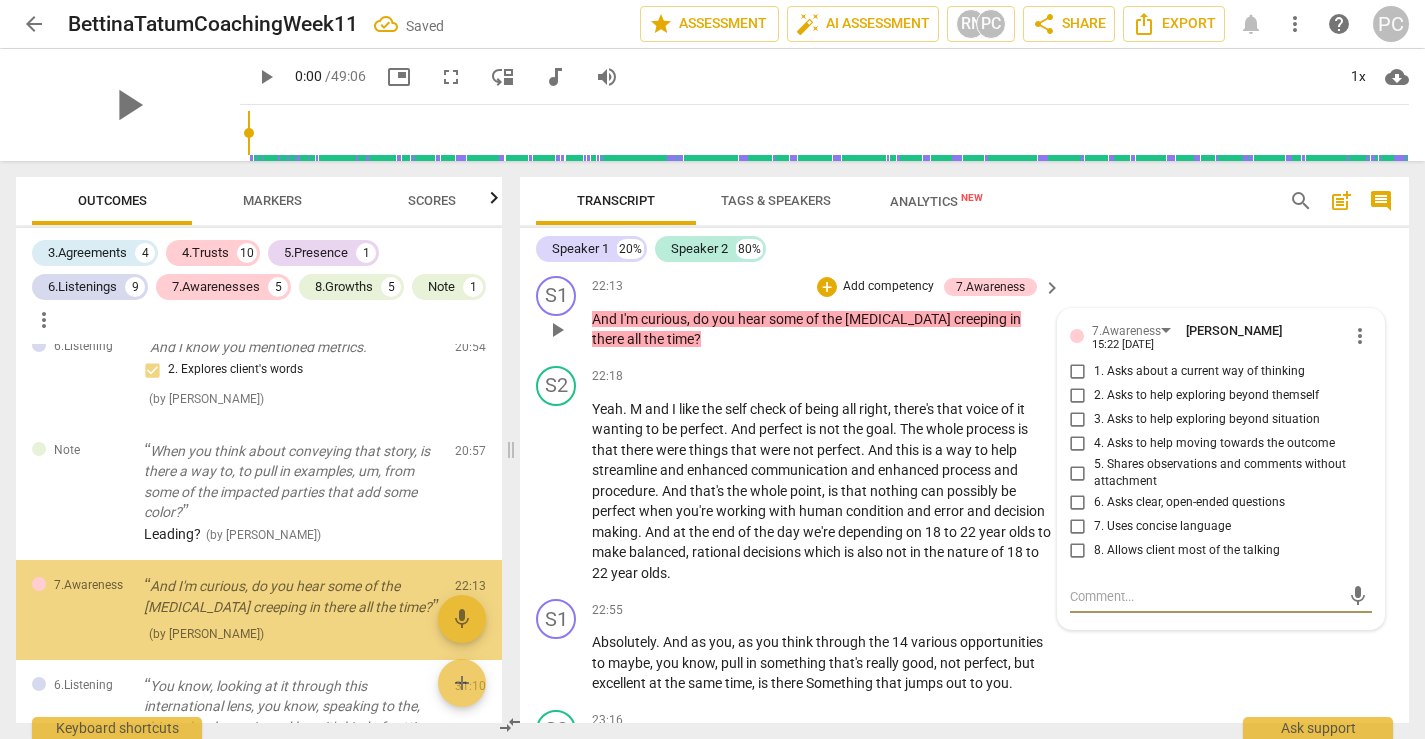 scroll, scrollTop: 10186, scrollLeft: 0, axis: vertical 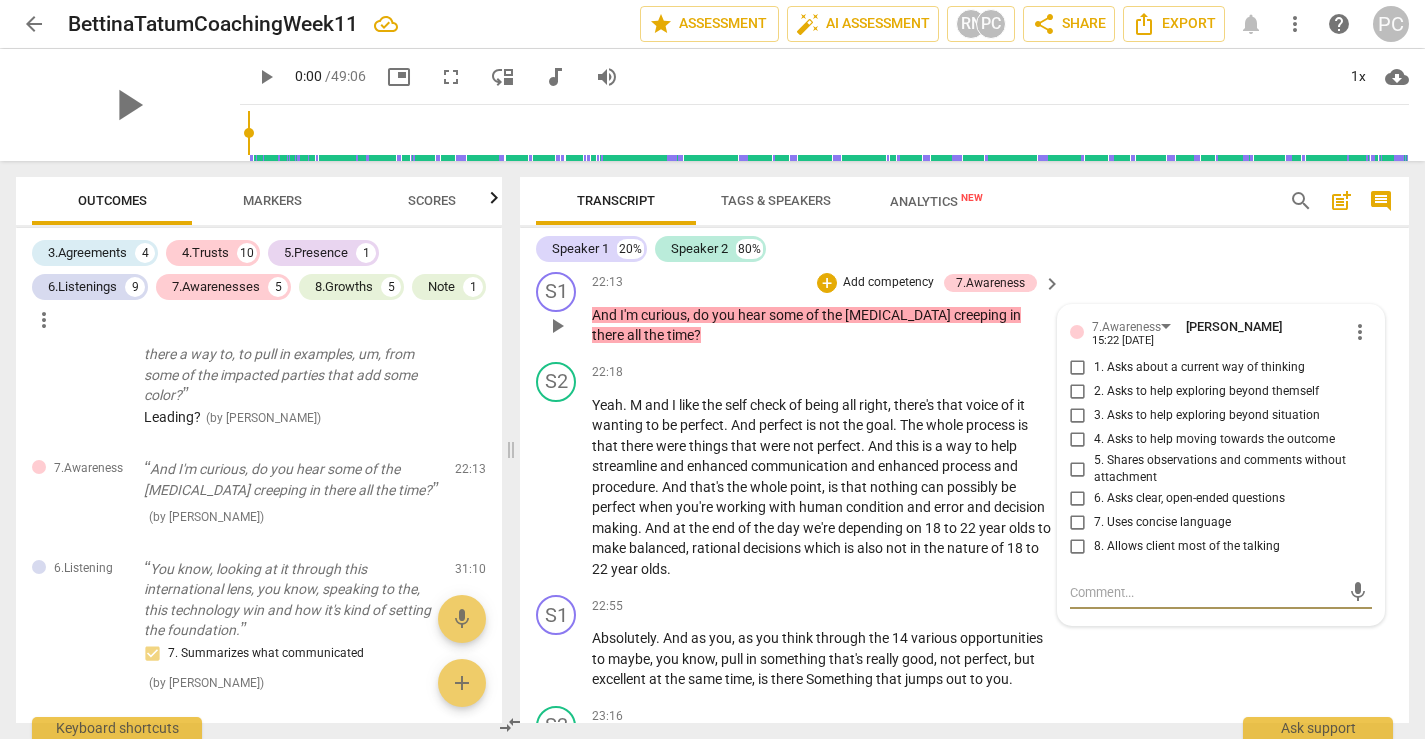 click on "1. Asks about a current way of thinking" at bounding box center [1078, 368] 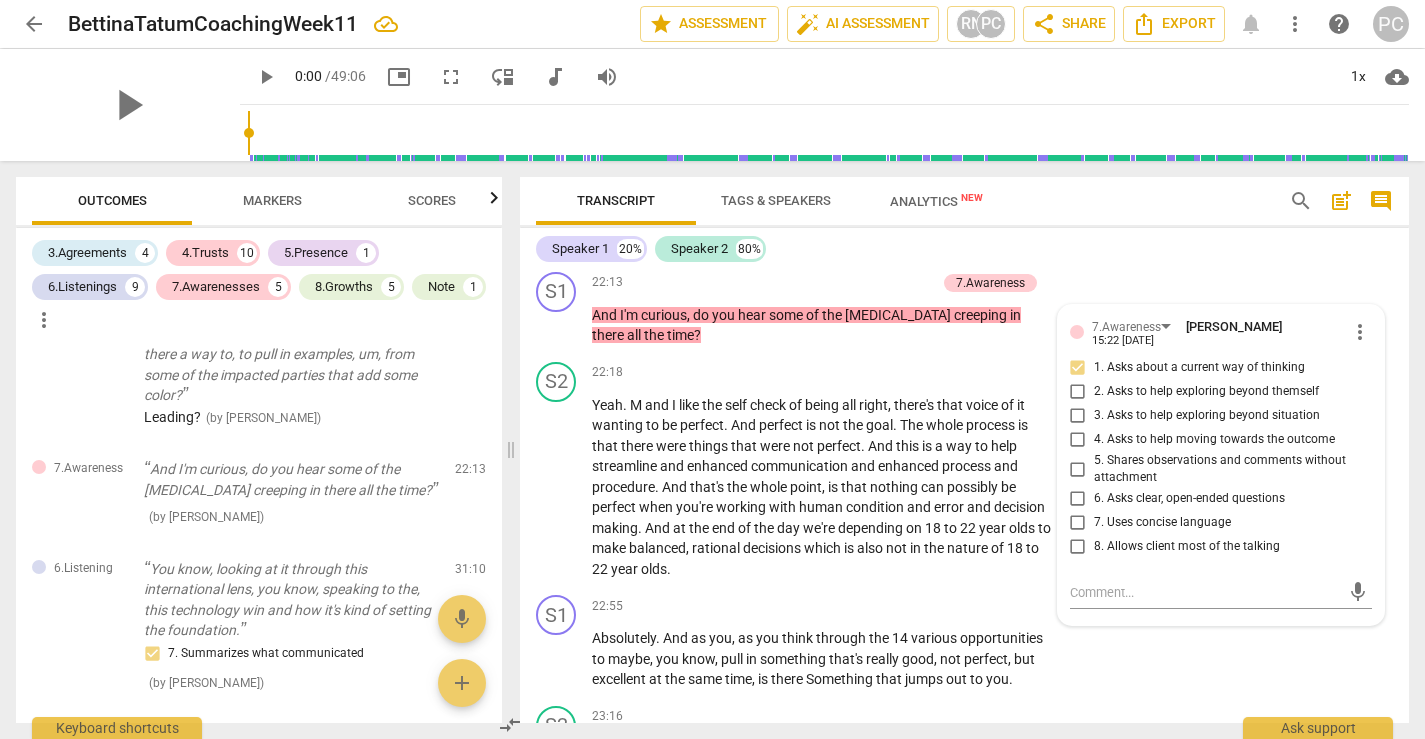 click on "S2 play_arrow pause 21:09 + Add competency keyboard_arrow_right Yeah ,   I   think   that   would   be   the   goal .   I   think   that's   the   part   where   it's   like   I   could   think   of   so   many   small   examples   but   trying   to   find   one   that   really   hits   home   or   one   that's   really   specific   is   the   challenge   sometimes   because   it   is   14   sports ,   275   athletes ,   all   these   different   subunits   that   trying   to   think   of   one   that   really   encapsulates   it   effectively .   Mhm .   I   struggle   with   like   there's   so   many   little   ones ,   but   like   is   there   one   that   is   going   to   be   the   most   powerful ?   And   I   think   that's   the   part   where   I   have   to   take   that   second   and   pause   and   realize   that   it   doesn't   have   to   be   the   most   powerful ,   it   just   has   to   make   sense   and   it   doesn't   have   to   be   the   best ,   it   can   just   be   a   good" at bounding box center (964, 65) 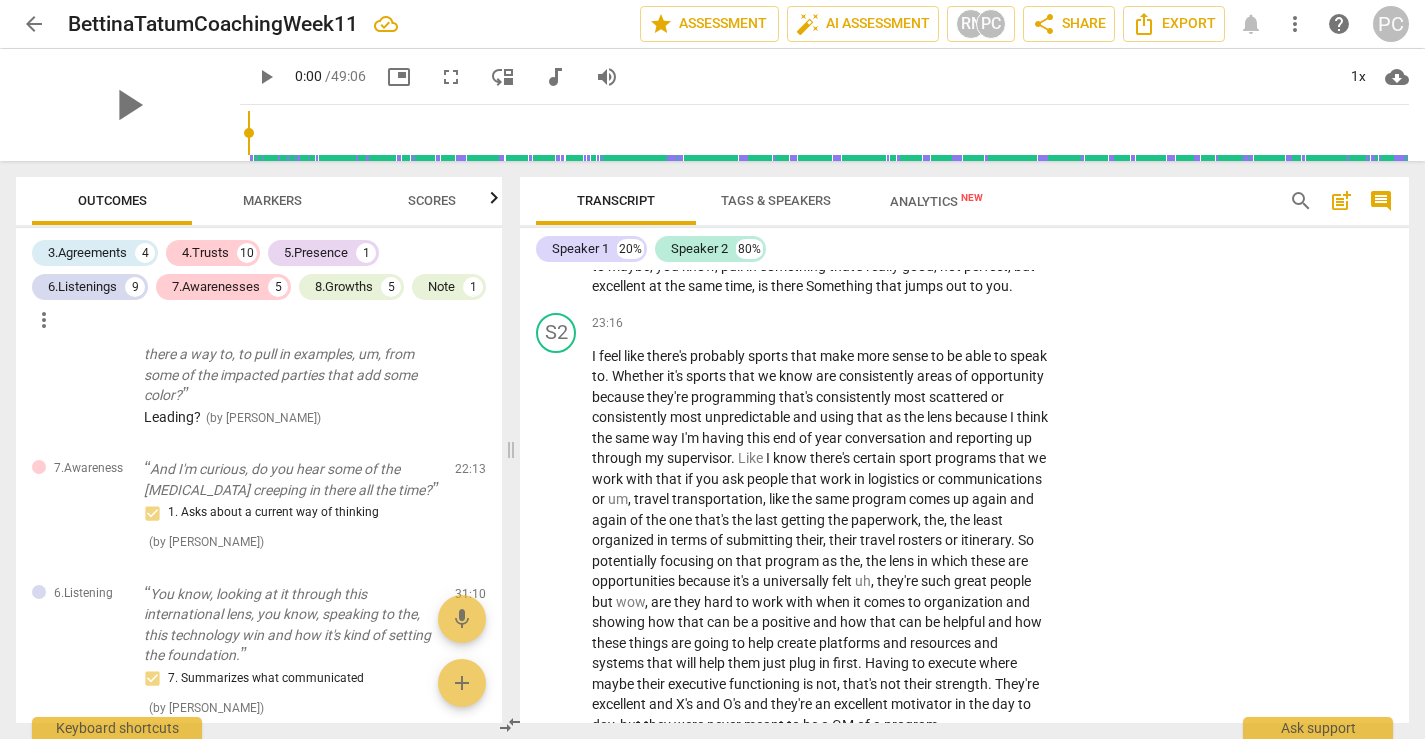 scroll, scrollTop: 10577, scrollLeft: 0, axis: vertical 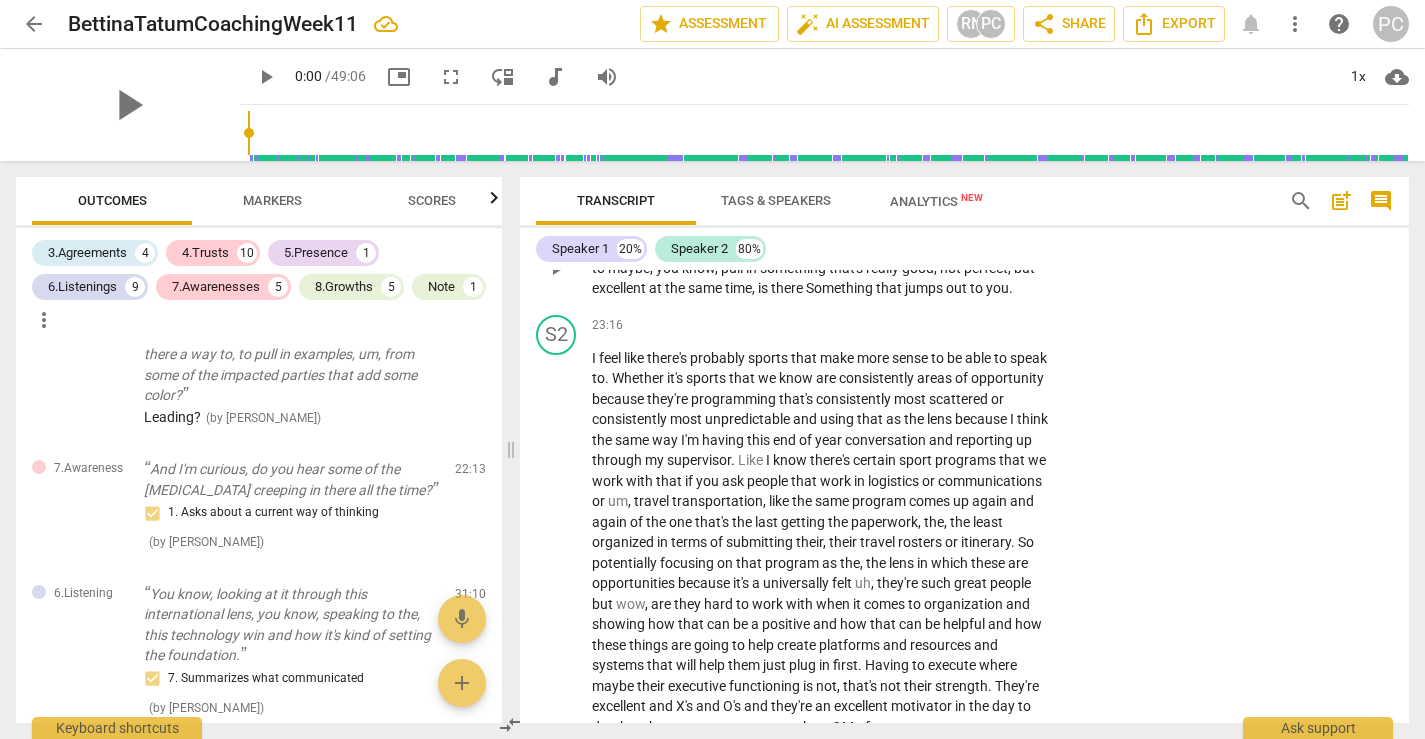 click on "+" at bounding box center (928, 215) 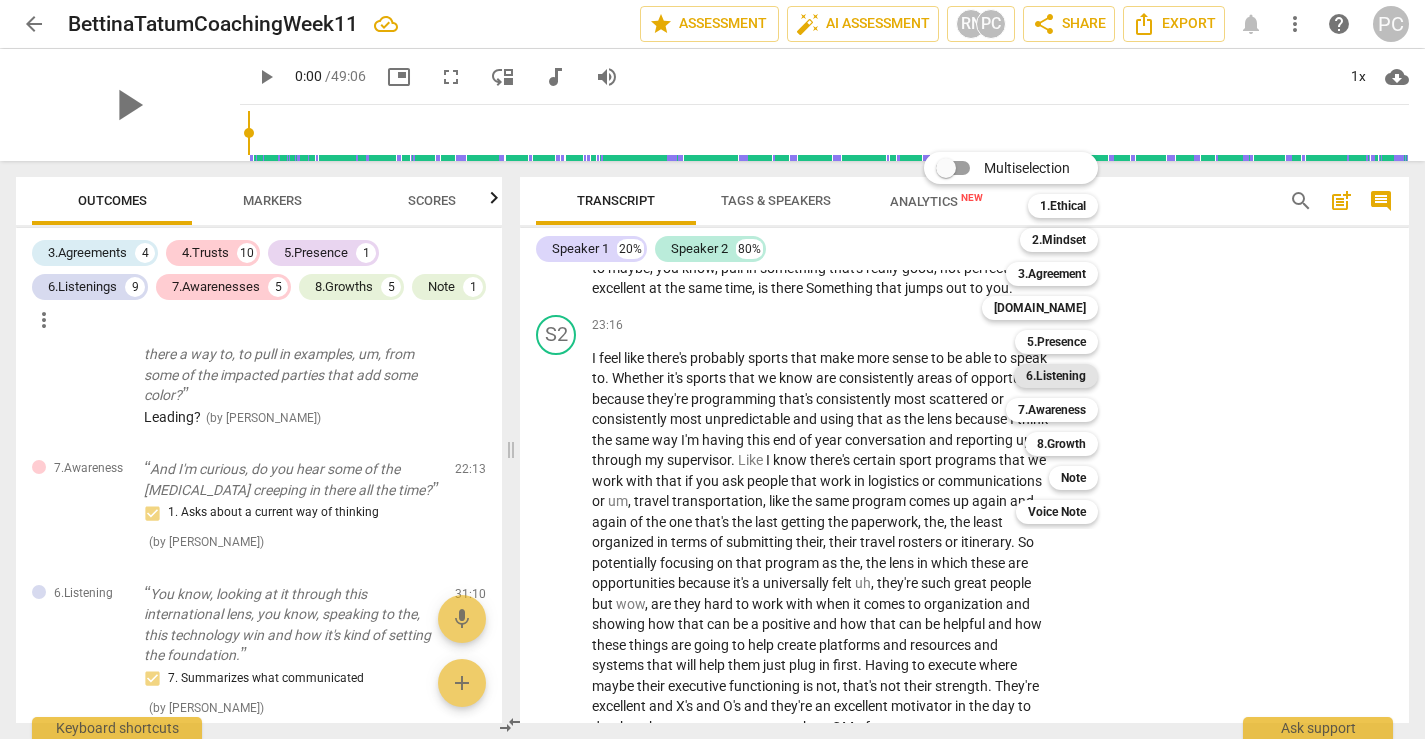 click on "6.Listening" at bounding box center [1056, 376] 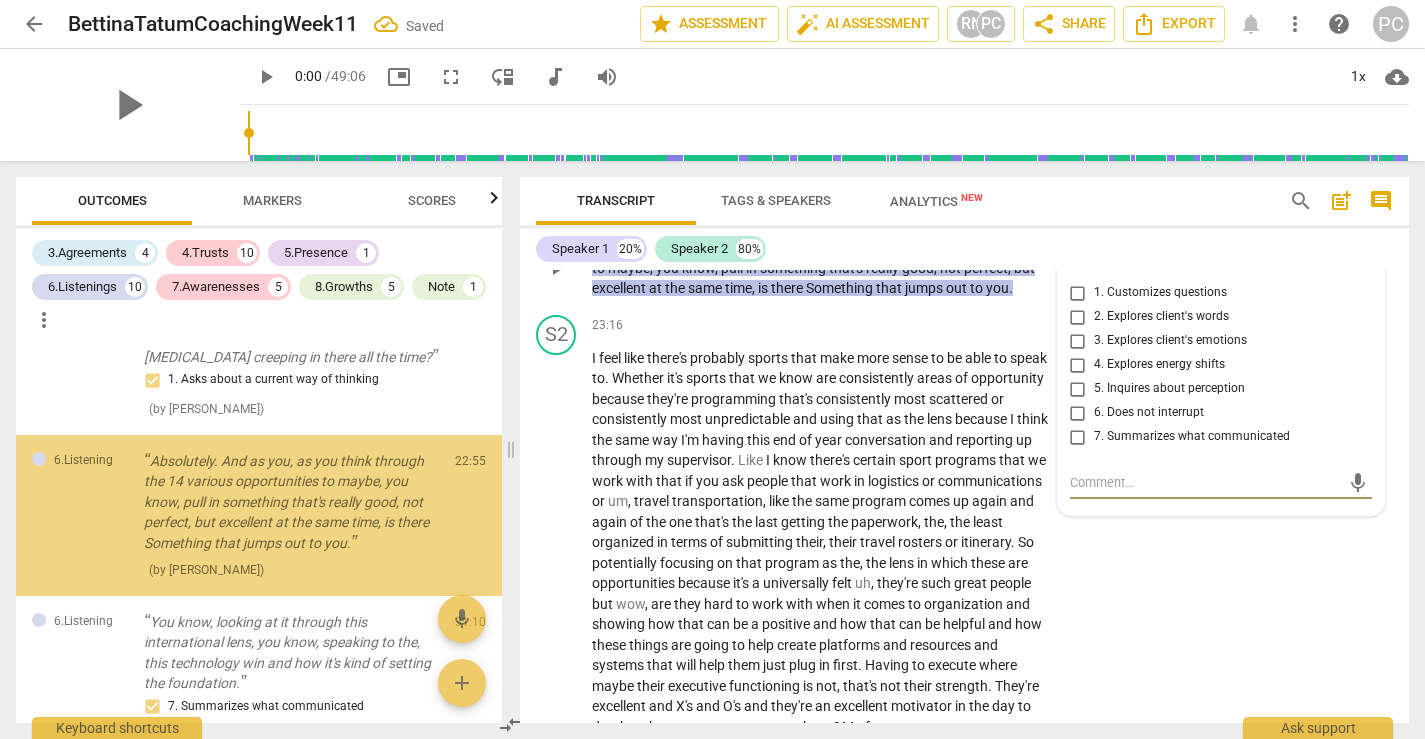 scroll, scrollTop: 3384, scrollLeft: 0, axis: vertical 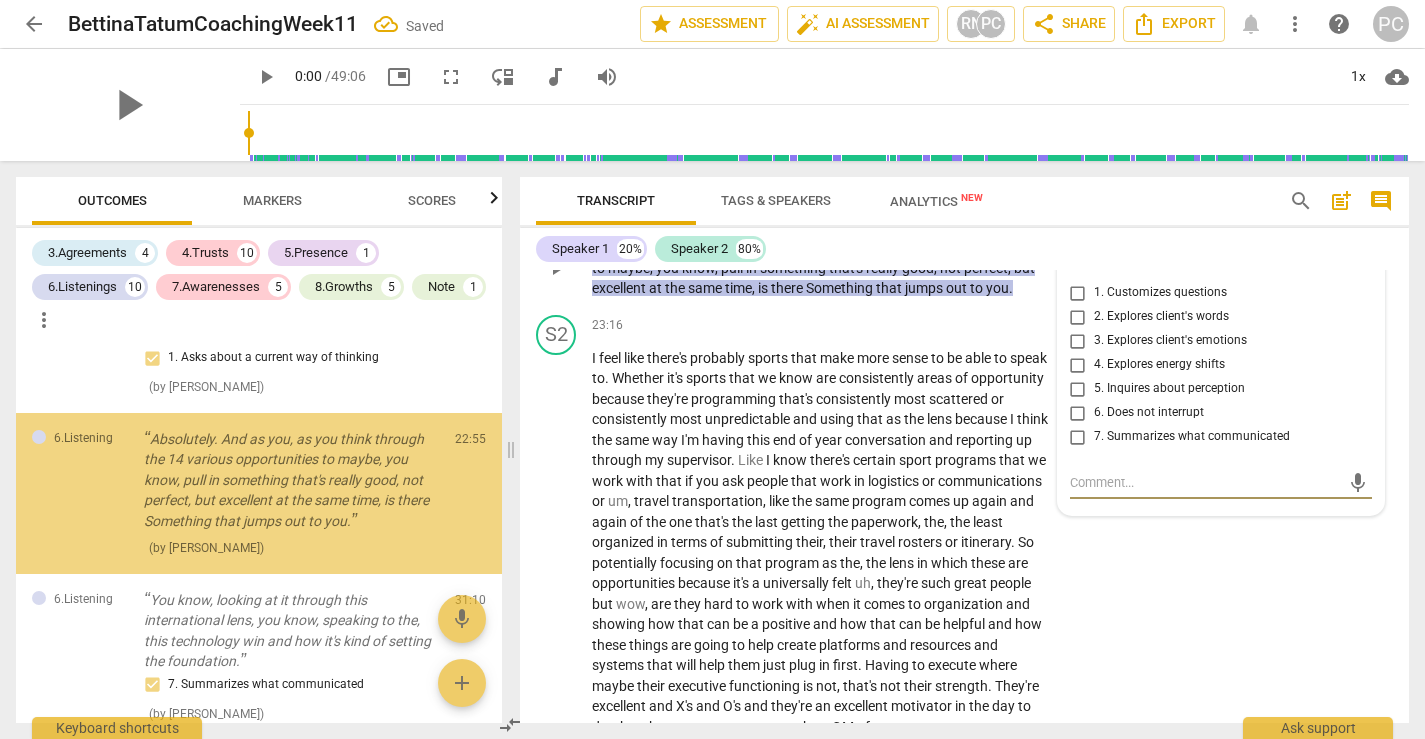 click on "1. Customizes questions" at bounding box center (1078, 293) 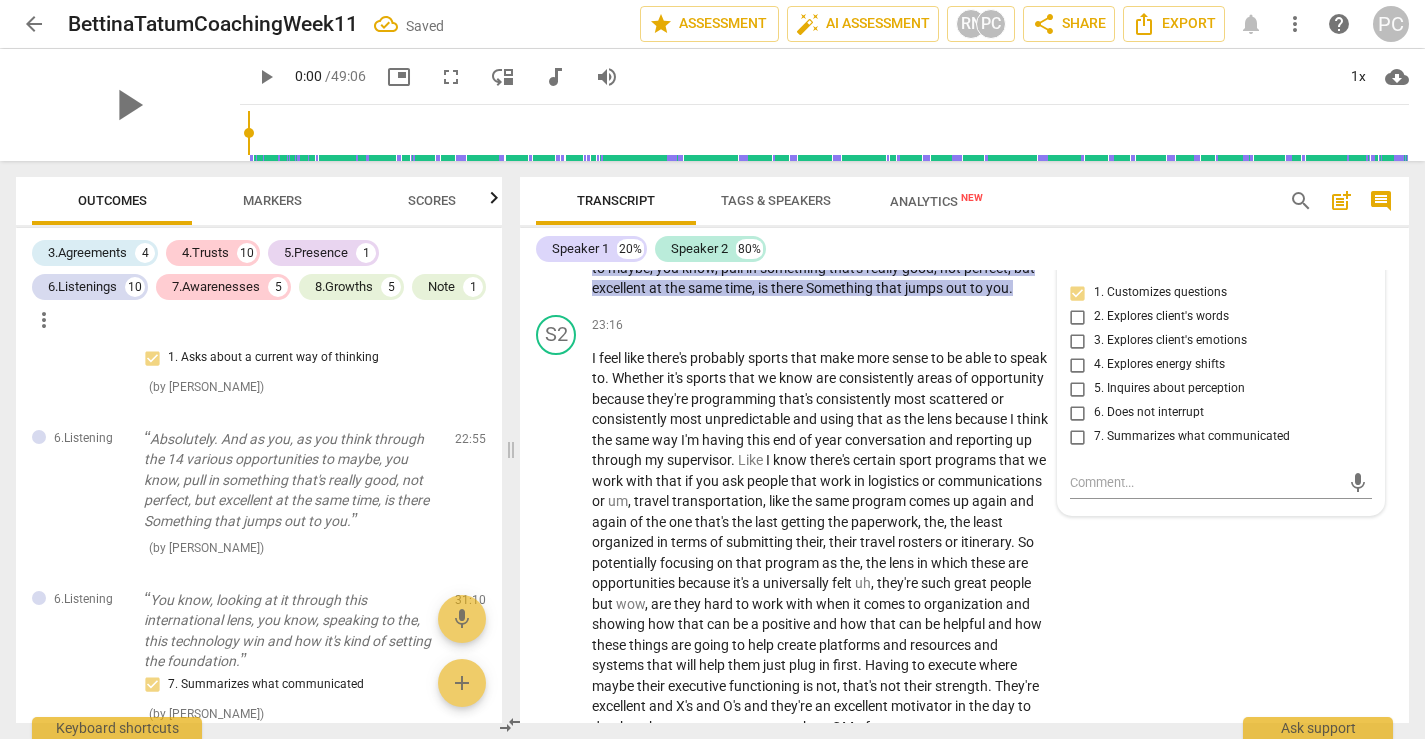 click on "S2 play_arrow pause 22:18 + Add competency keyboard_arrow_right Yeah .   M   and   I   like   the   self   check   of   being   all   right ,   there's   that   voice   of   it   wanting   to   be   perfect .   And   perfect   is   not   the   goal .   The   whole   process   is   that   there   were   things   that   were   not   perfect .   And   this   is   a   way   to   help   streamline   and   enhanced   communication   and   enhanced   process   and   procedure .   And   that's   the   whole   point ,   is   that   nothing   can   possibly   be   perfect   when   you're   working   with   human   condition   and   error   and   decision   making .   And   at   the   end   of   the   day   we're   depending   on   18   to   22   year   olds   to   make   balanced ,   rational   decisions   which   is   also   not   in   the   nature   of   18   to   22   year   olds ." at bounding box center [964, 80] 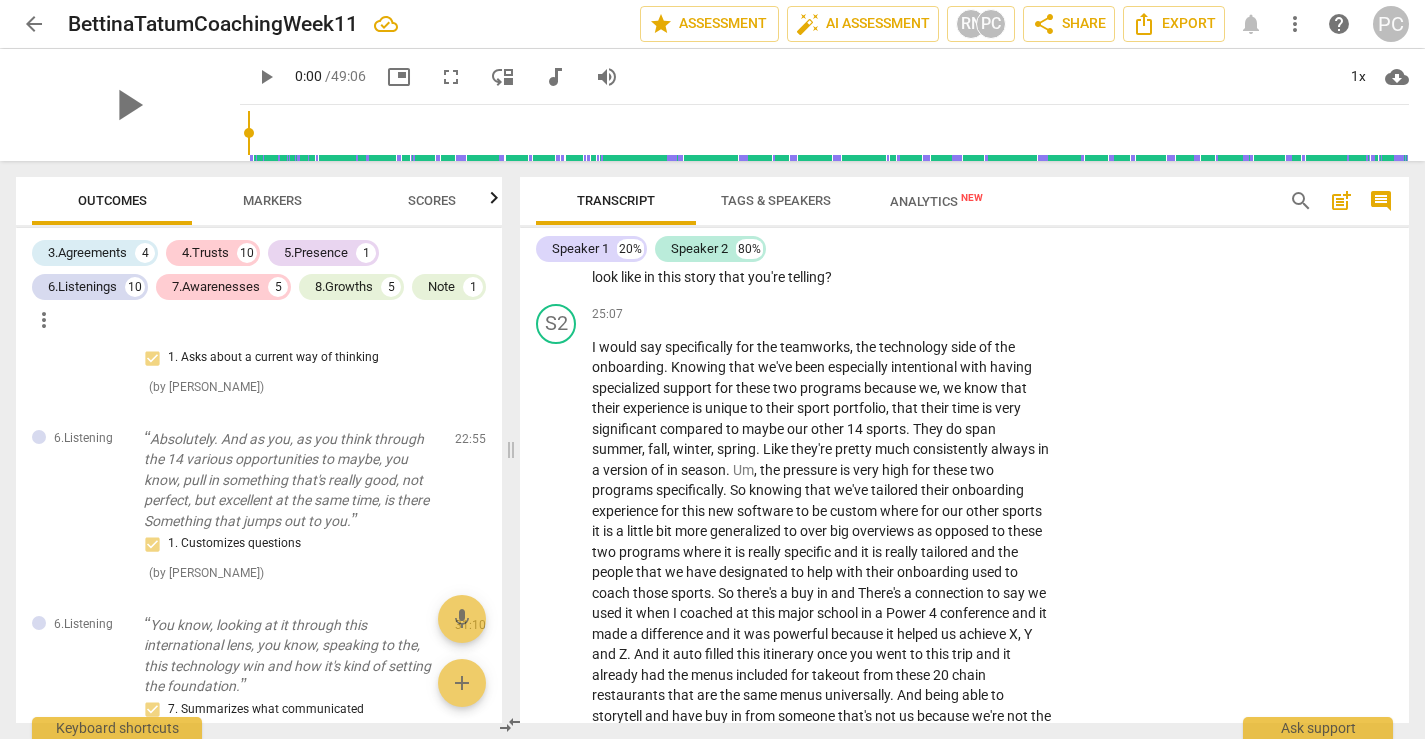 scroll, scrollTop: 11182, scrollLeft: 0, axis: vertical 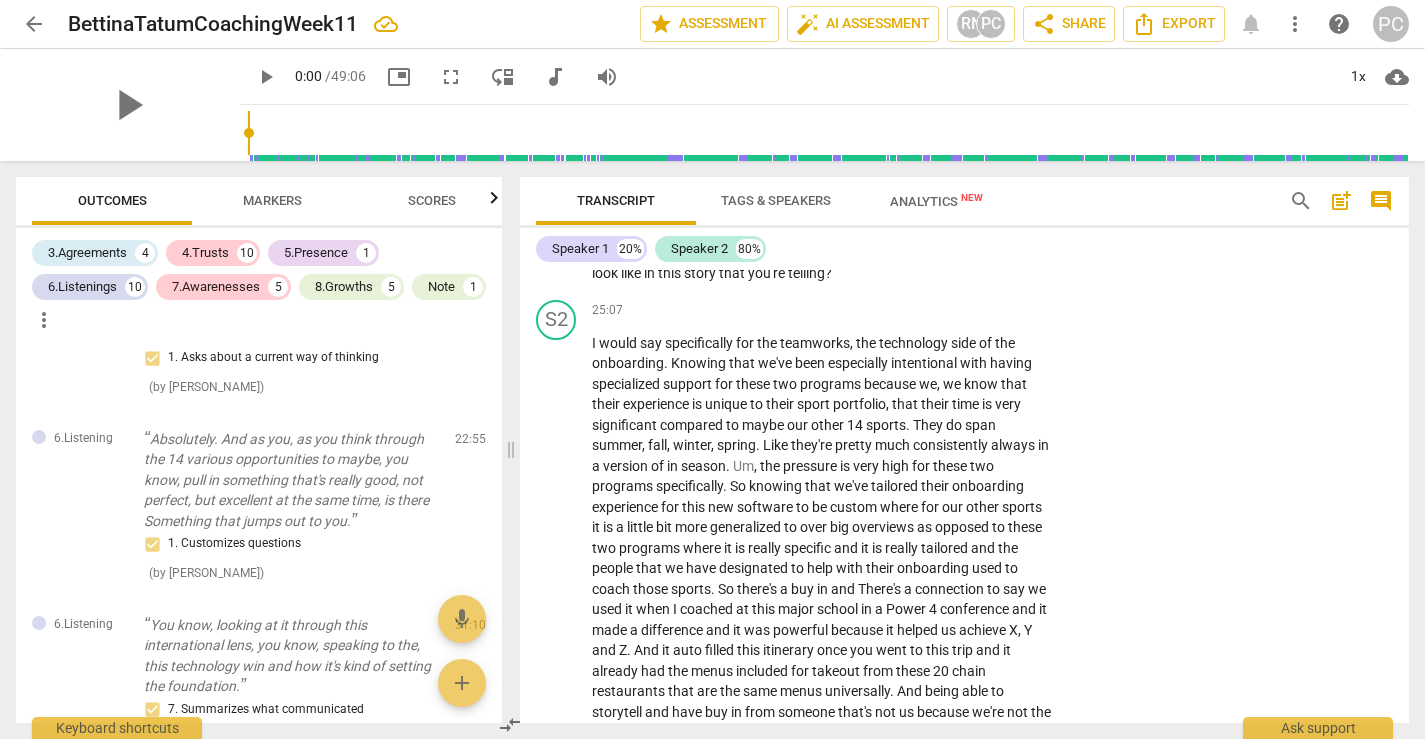 click on "+" at bounding box center [928, 159] 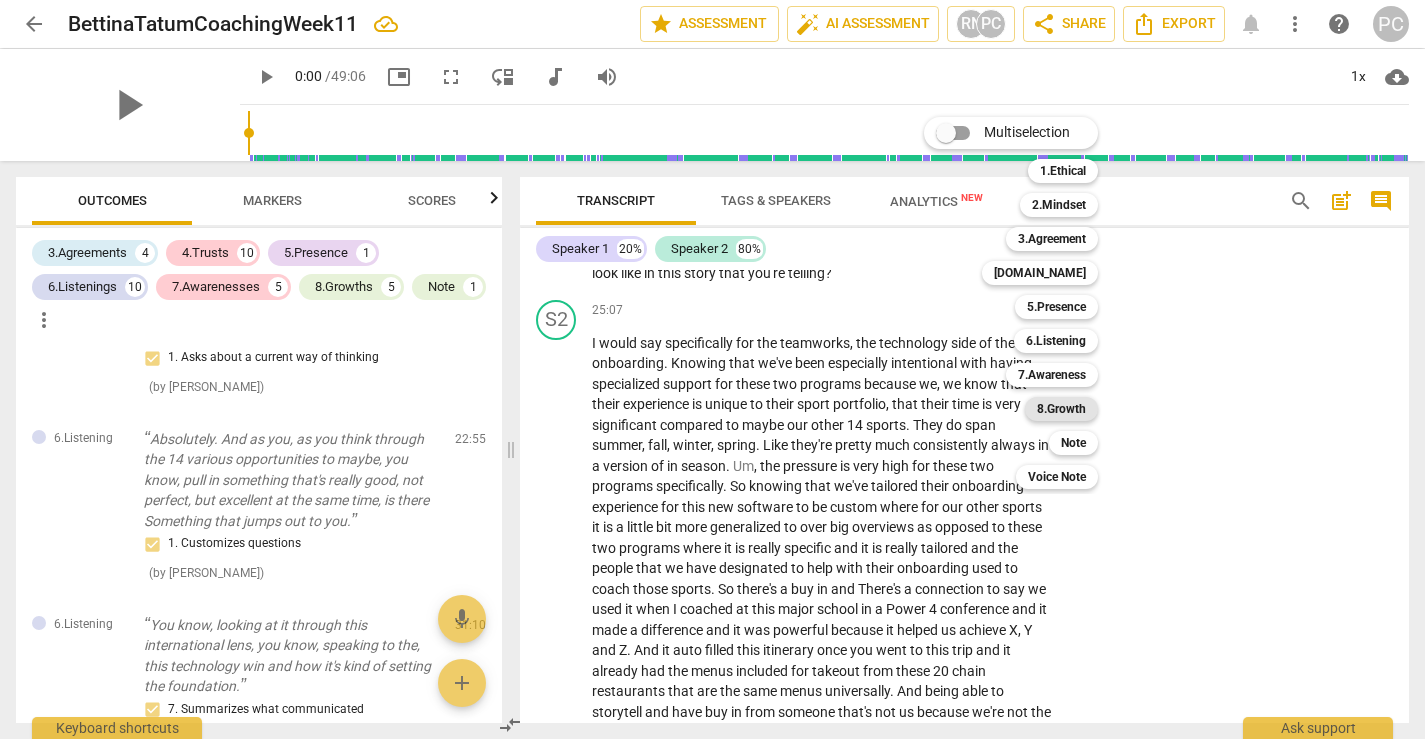 click on "8.Growth" at bounding box center [1061, 409] 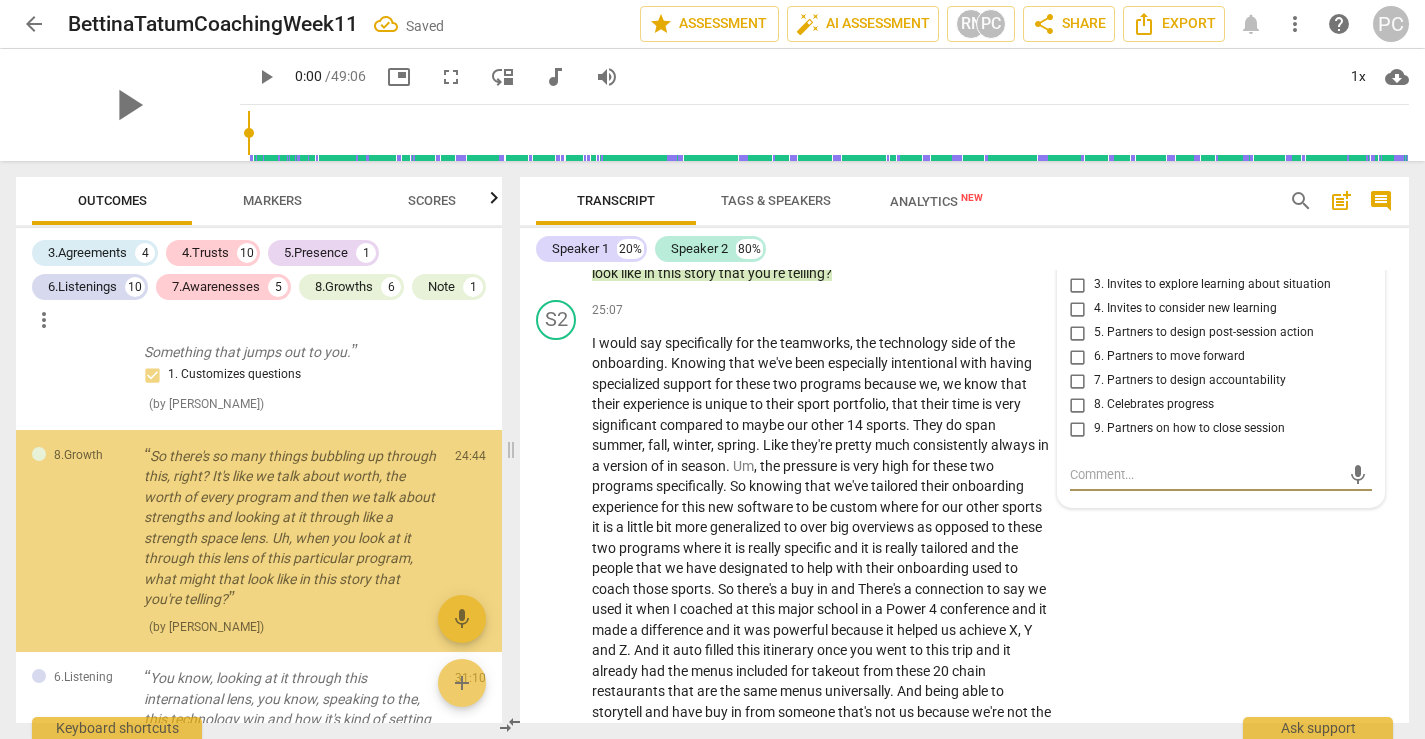 scroll, scrollTop: 3601, scrollLeft: 0, axis: vertical 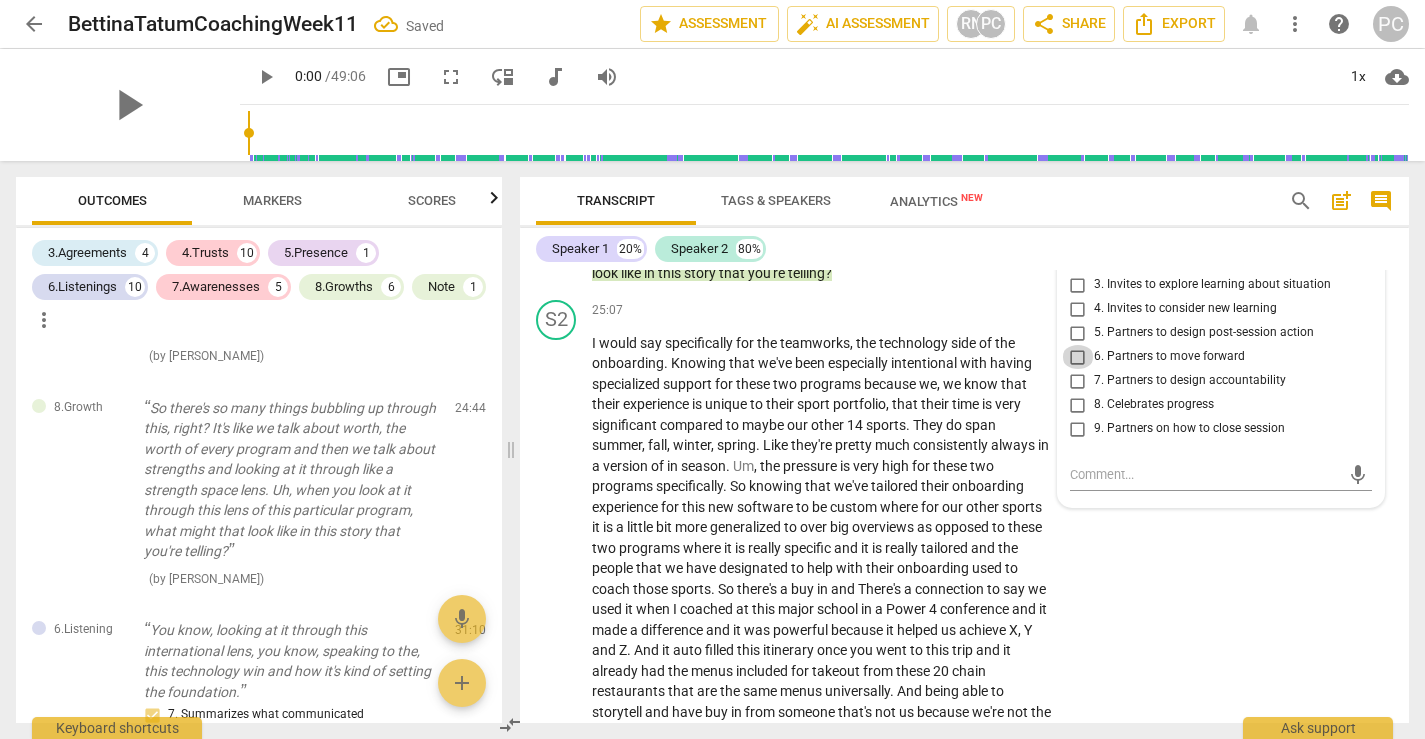click on "6. Partners to move forward" at bounding box center [1078, 357] 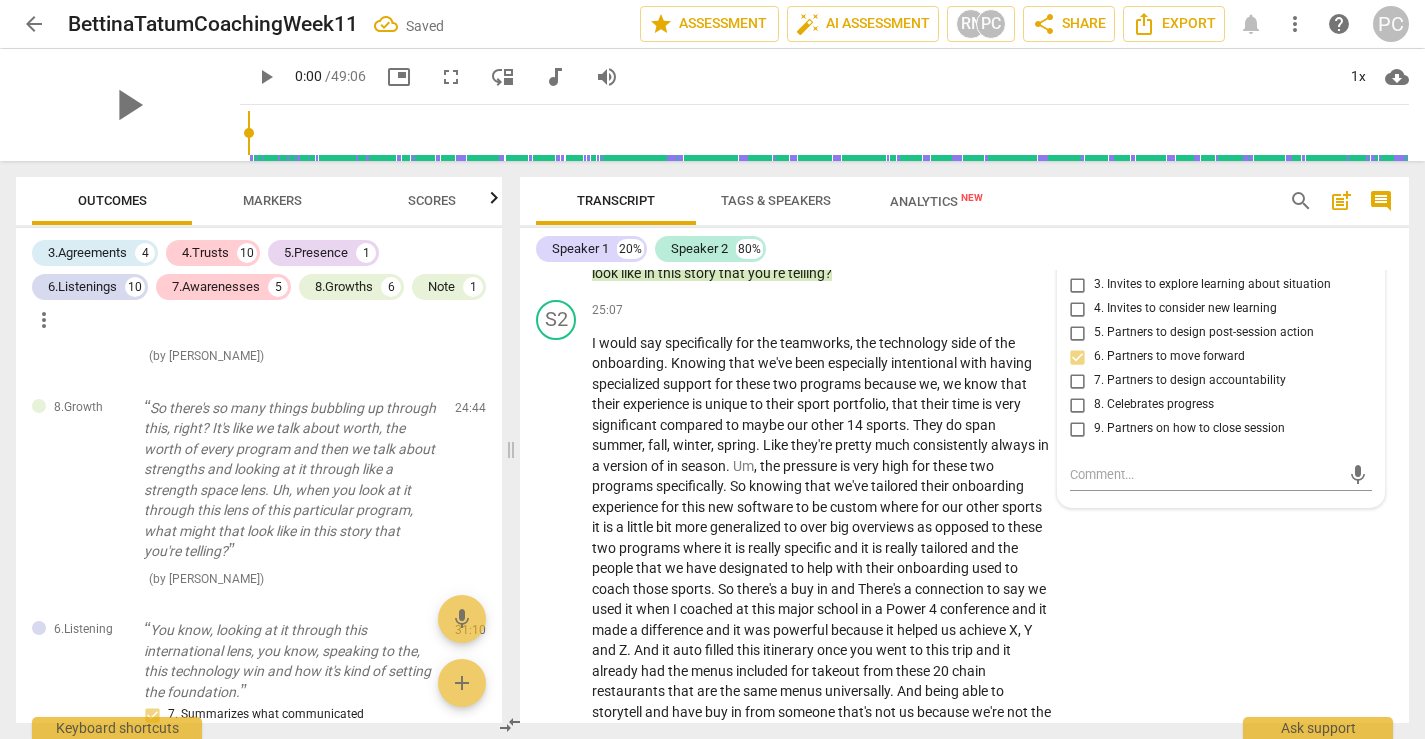click on "S1 play_arrow pause 24:44 + Add competency 8.Growth keyboard_arrow_right So   there's   so   many   things   bubbling   up   through   this ,   right ?   It's   like   we   talk   about   worth ,   the   worth   of   every   program   and   then   we   talk   about   strengths   and   looking   at   it   through   like   a   strength   space   lens .   Uh ,   when   you   look   at   it   through   this   lens   of   this   particular   program ,   what   might   that   look   like   in   this   story   that   you're   telling ? 8.Growth [PERSON_NAME] 15:23 [DATE] more_vert 1. Allows to explore progress 2. Invites to state learning about themself 3. Invites to explore learning about situation 4. Invites to consider new learning 5. Partners to design post-session action 6. Partners to move forward 7. Partners to design accountability 8. Celebrates progress 9. Partners on how to close session mic" at bounding box center [964, 216] 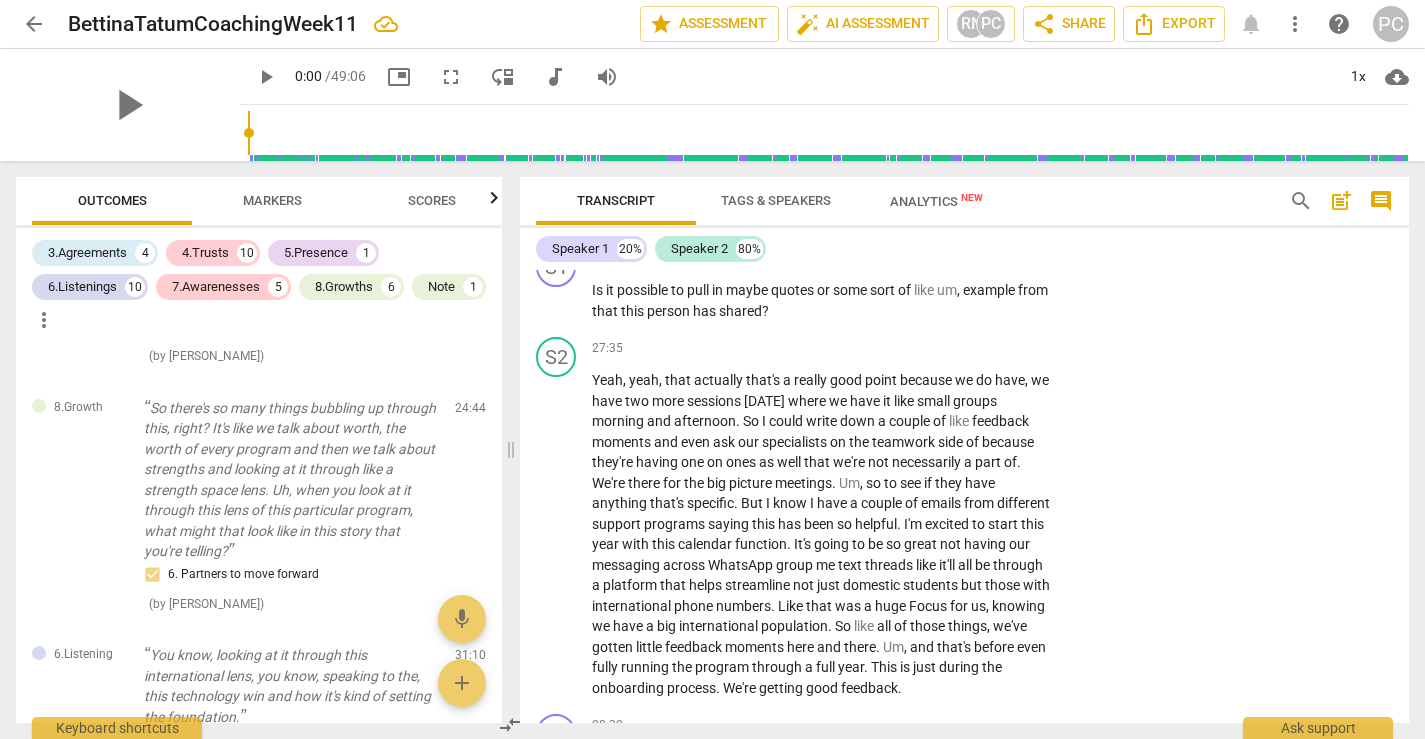 scroll, scrollTop: 12276, scrollLeft: 0, axis: vertical 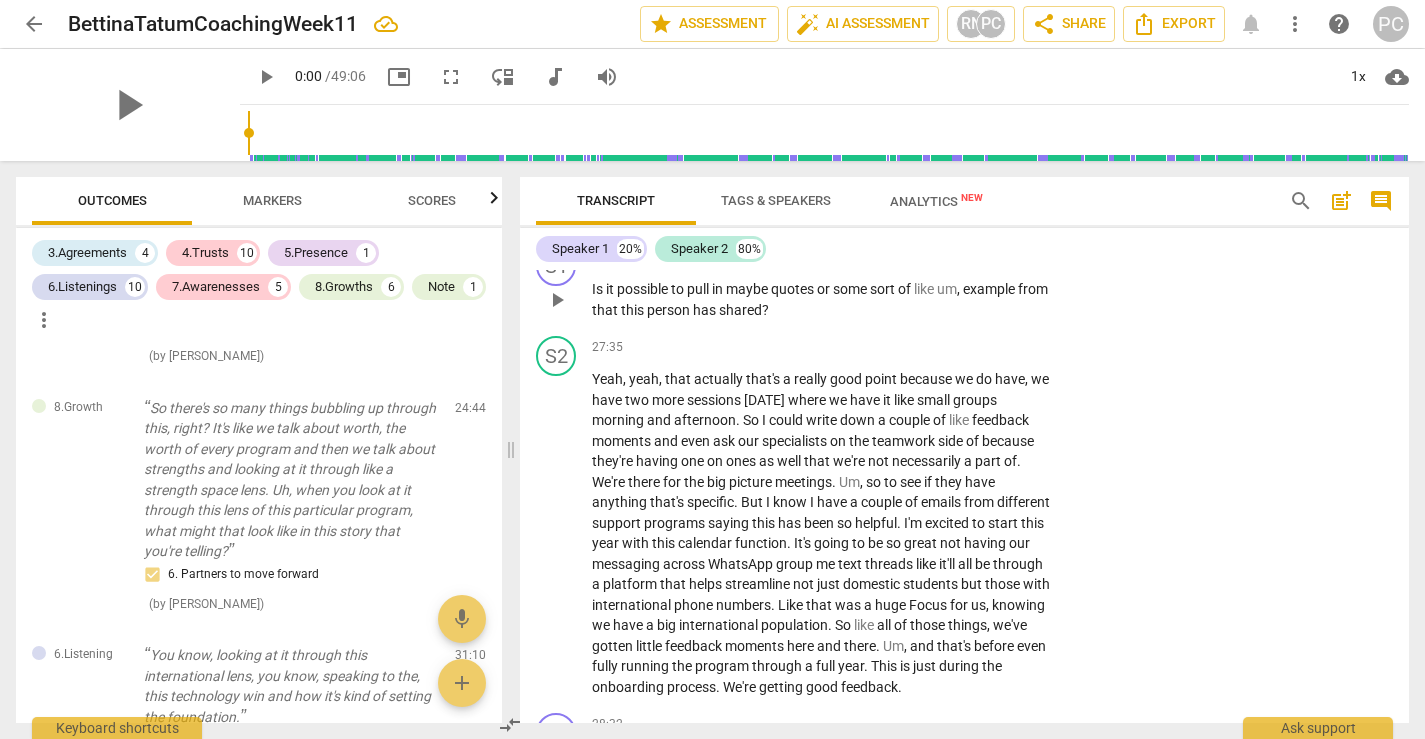 click on "+" at bounding box center (928, 257) 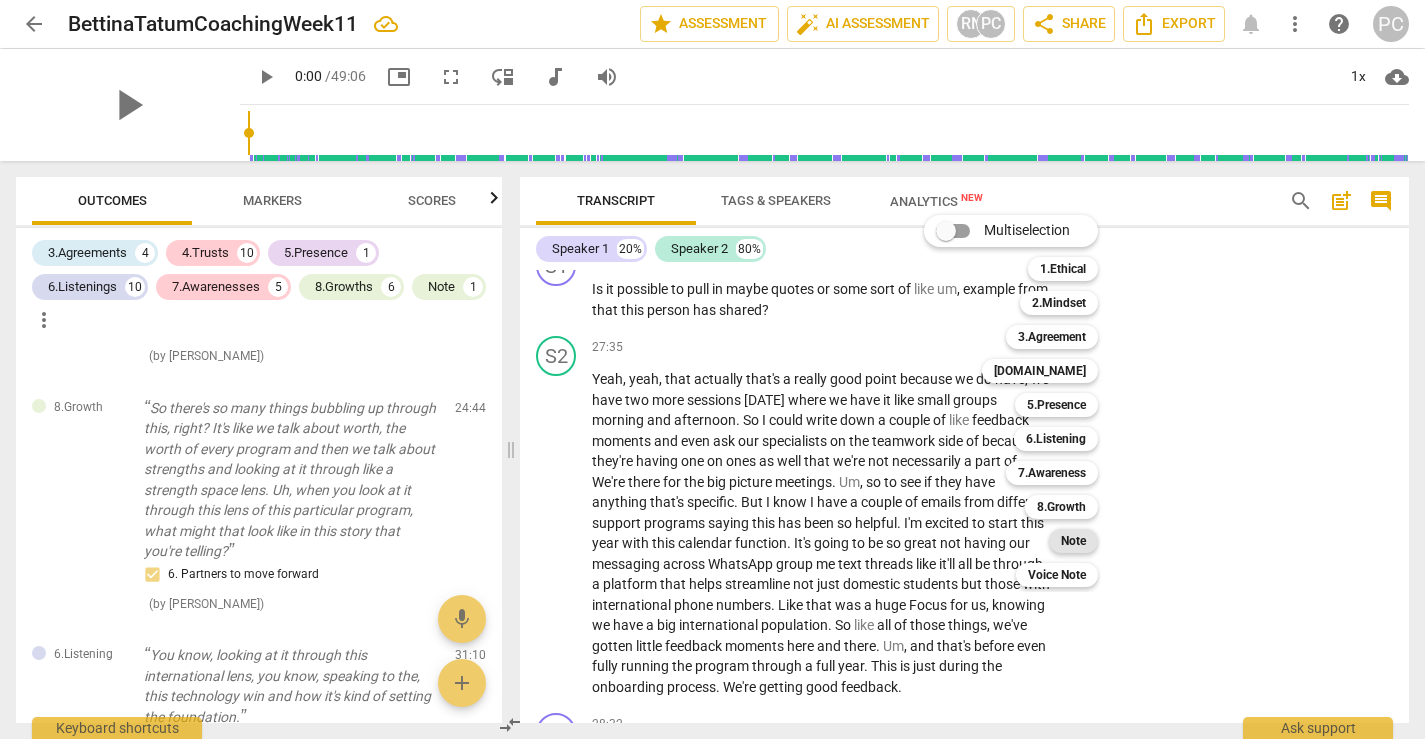 click on "Note" at bounding box center (1073, 541) 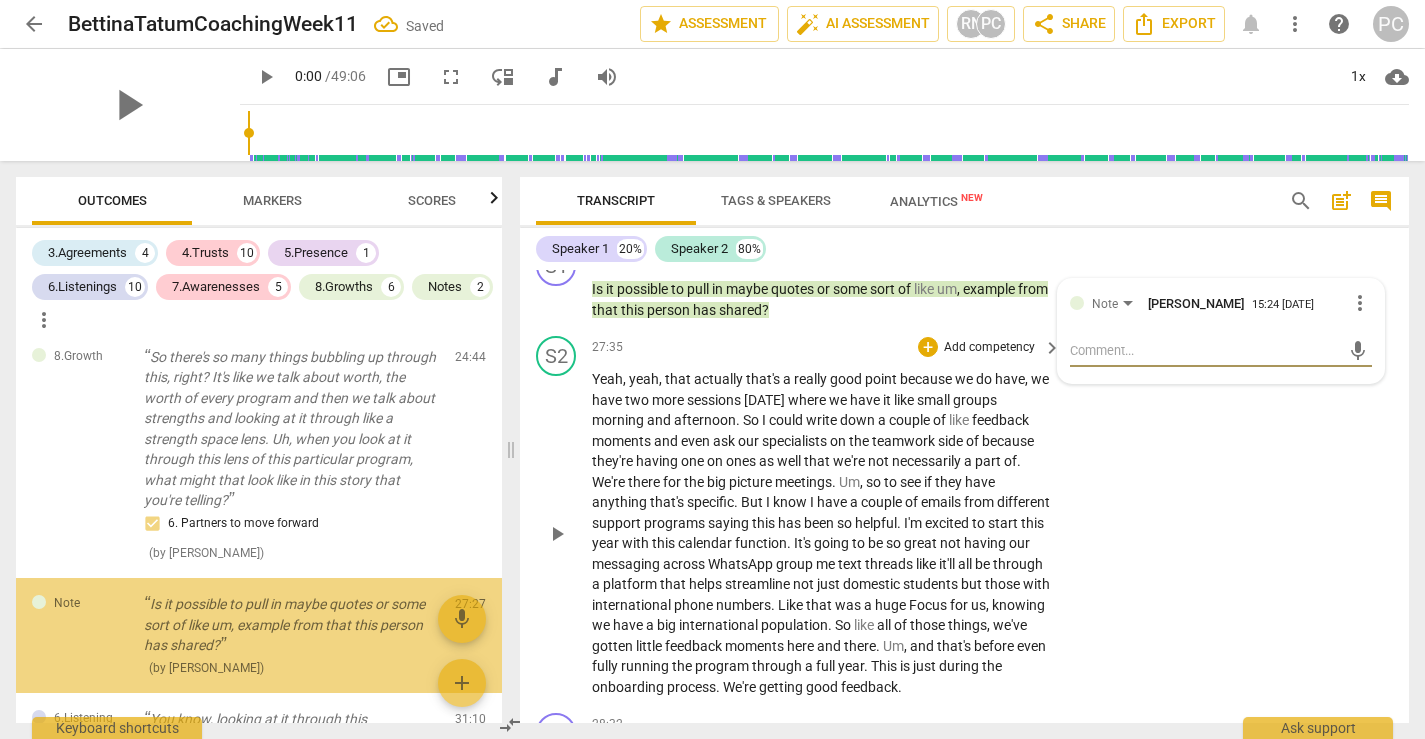 scroll, scrollTop: 3796, scrollLeft: 0, axis: vertical 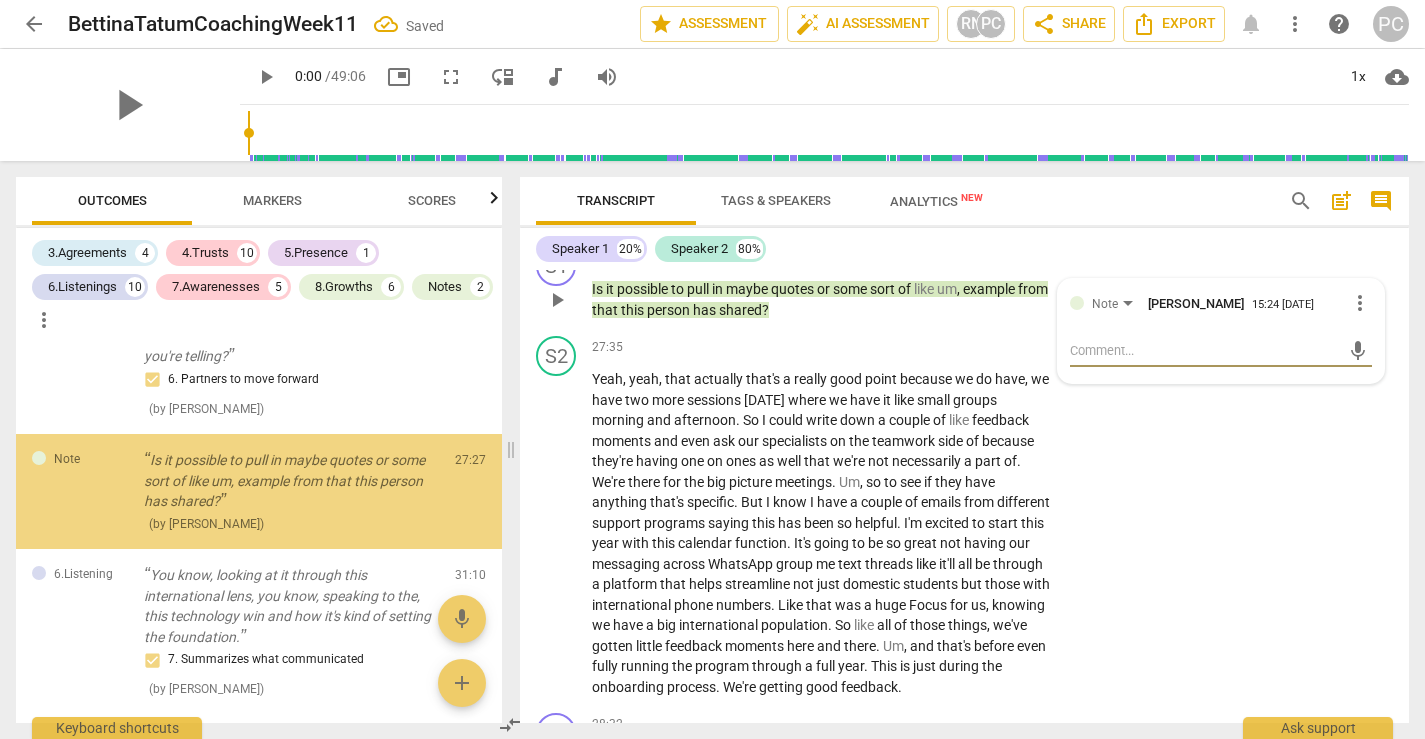 type on "L" 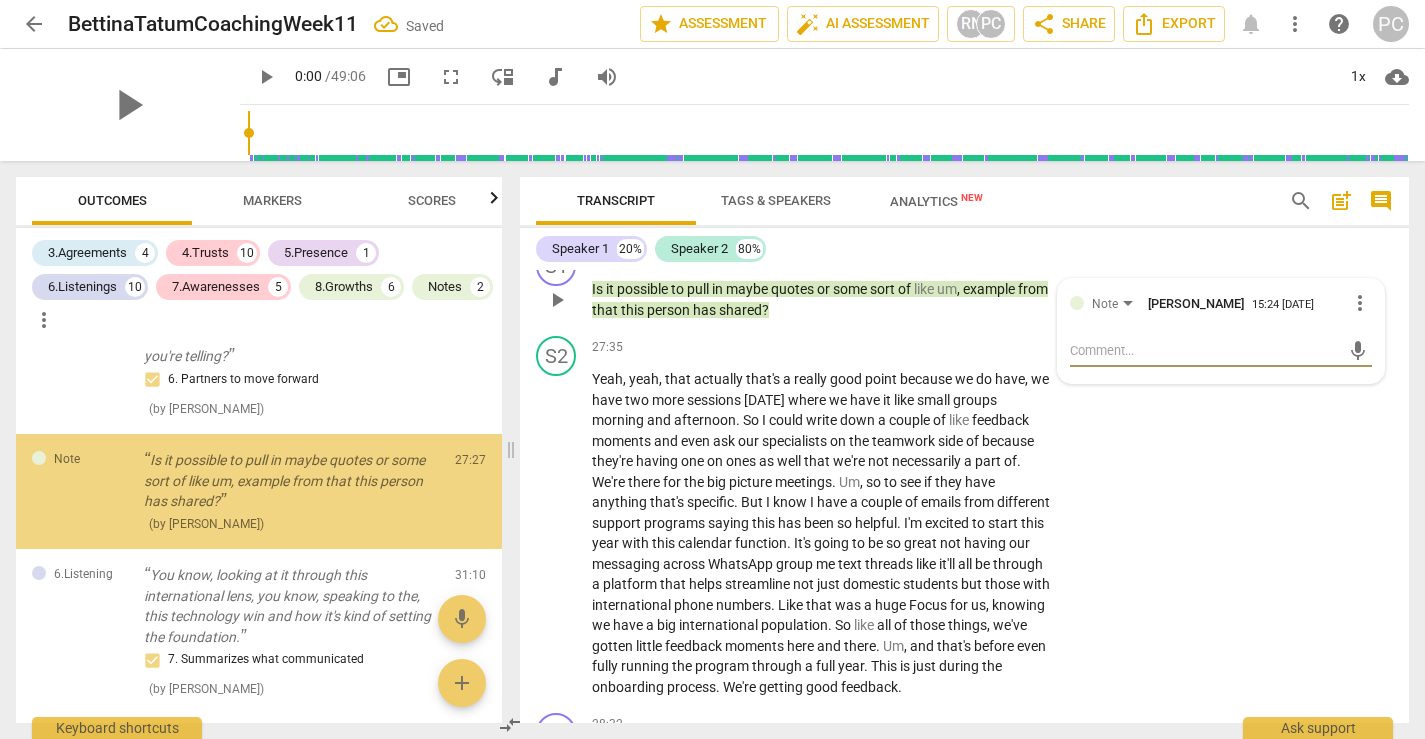 type on "L" 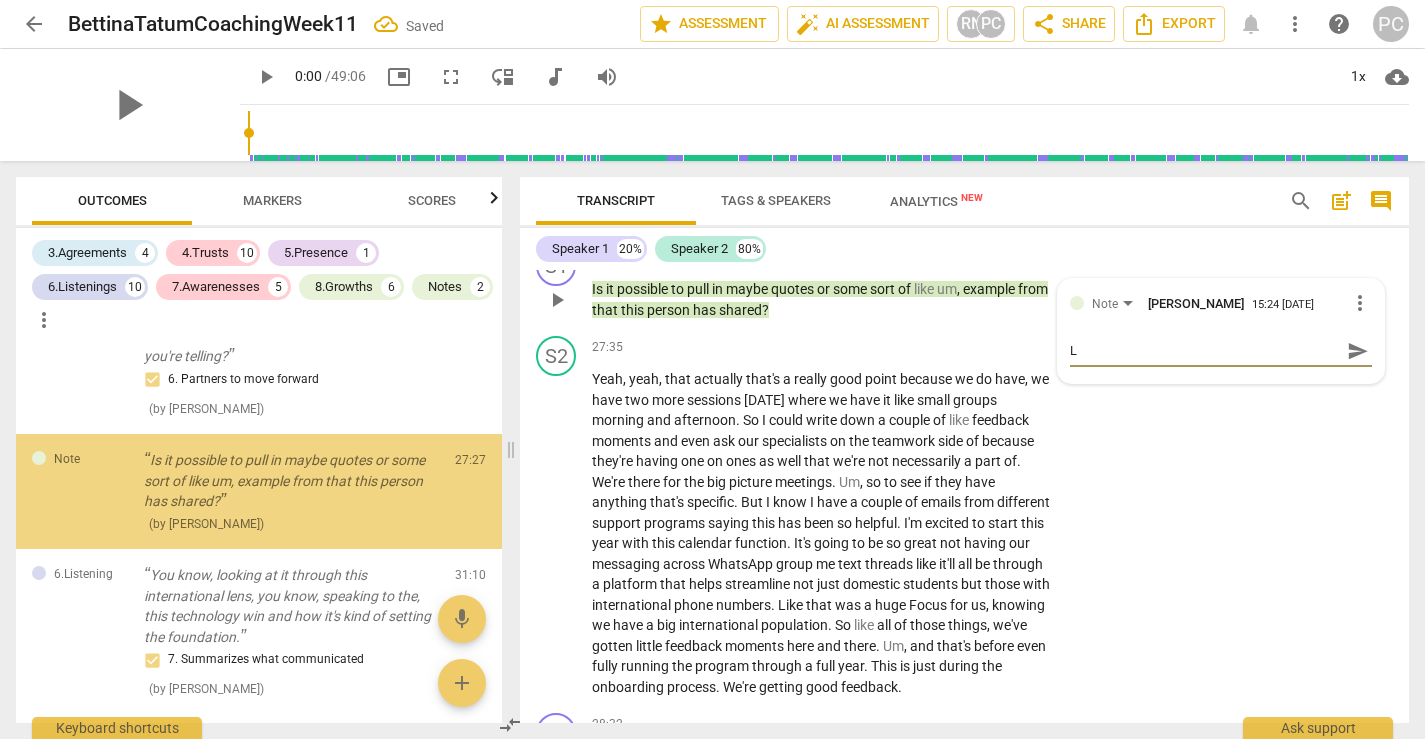 type on "Le" 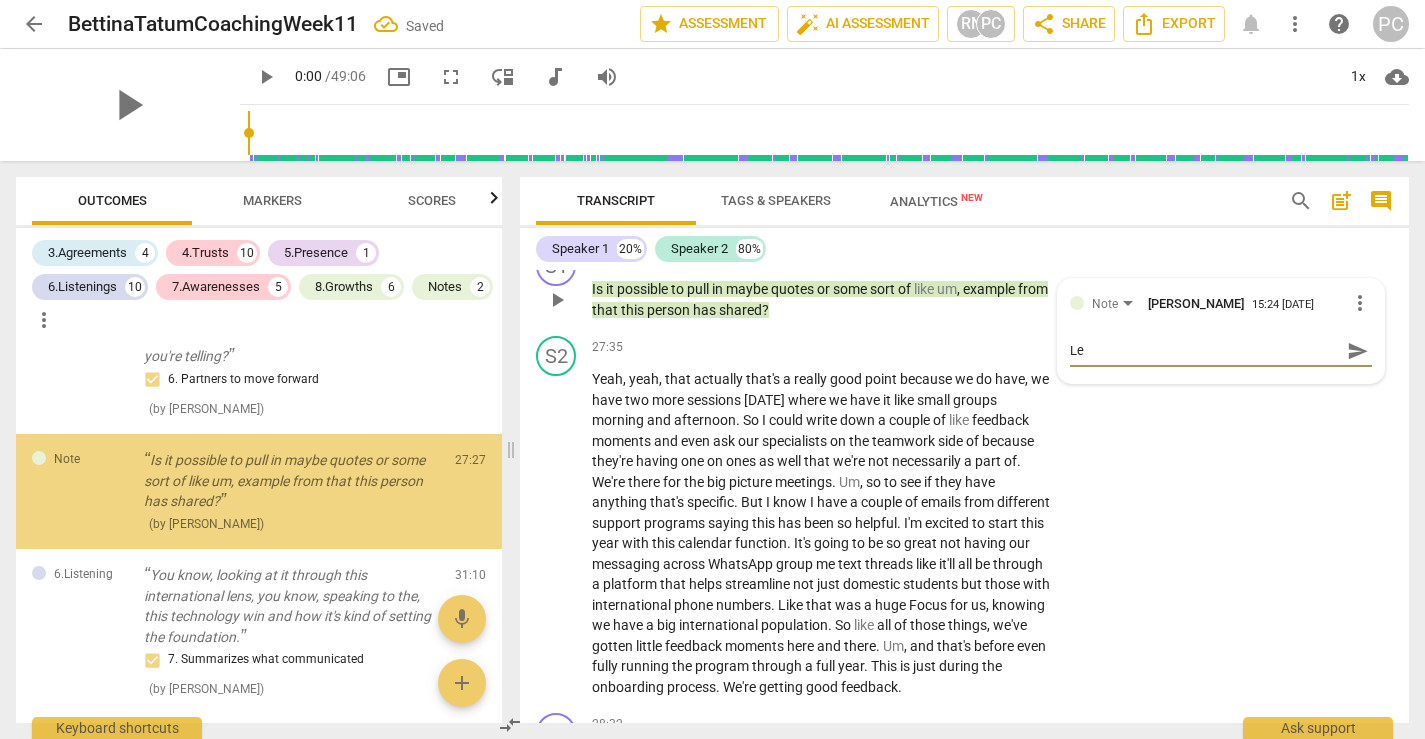 type on "Lea" 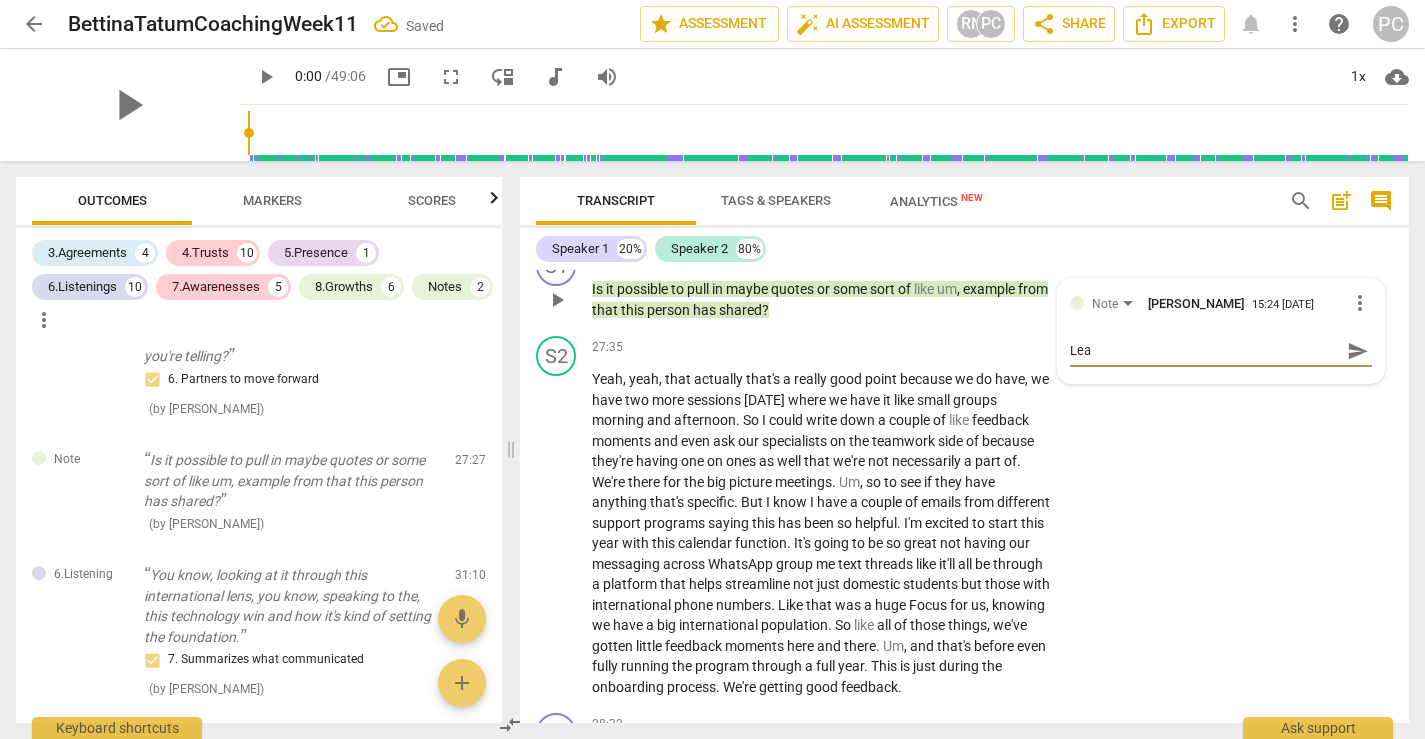 type on "Lead" 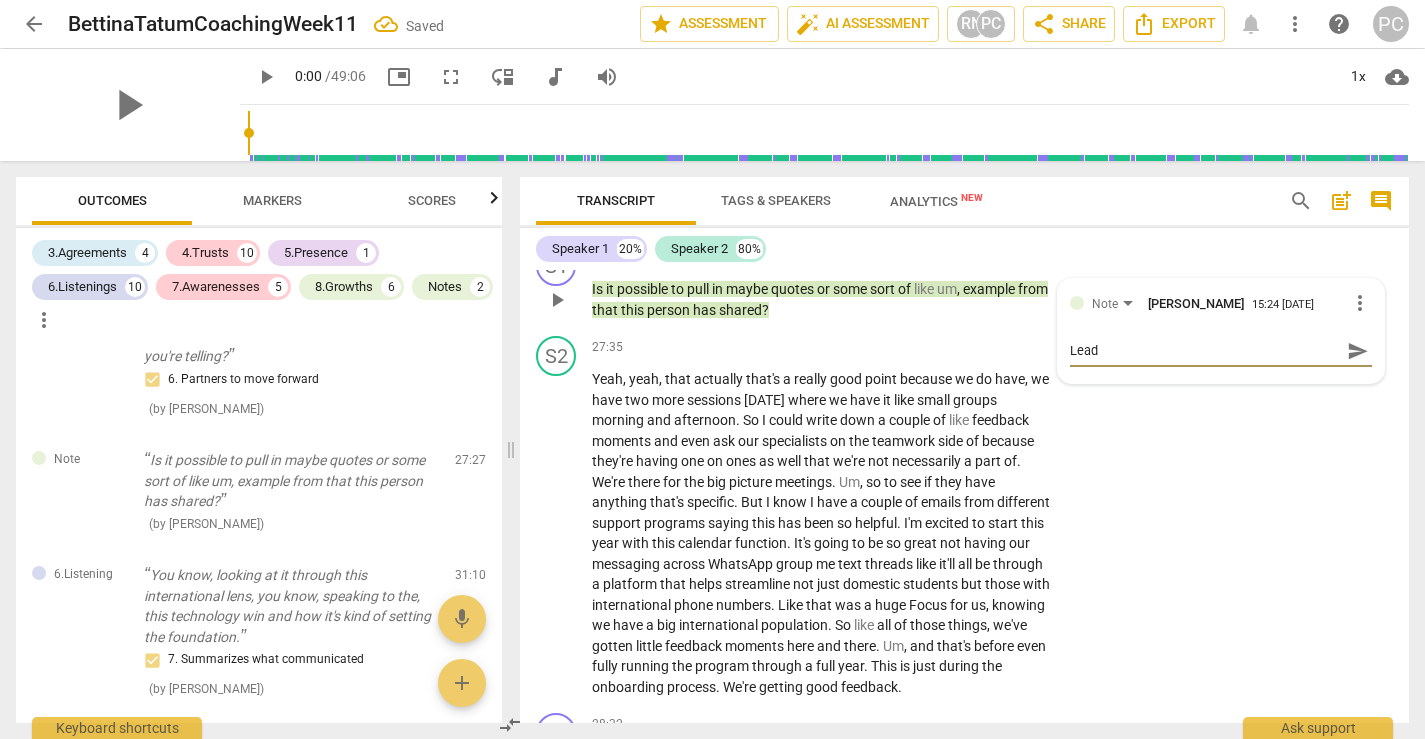 type on "Leadi" 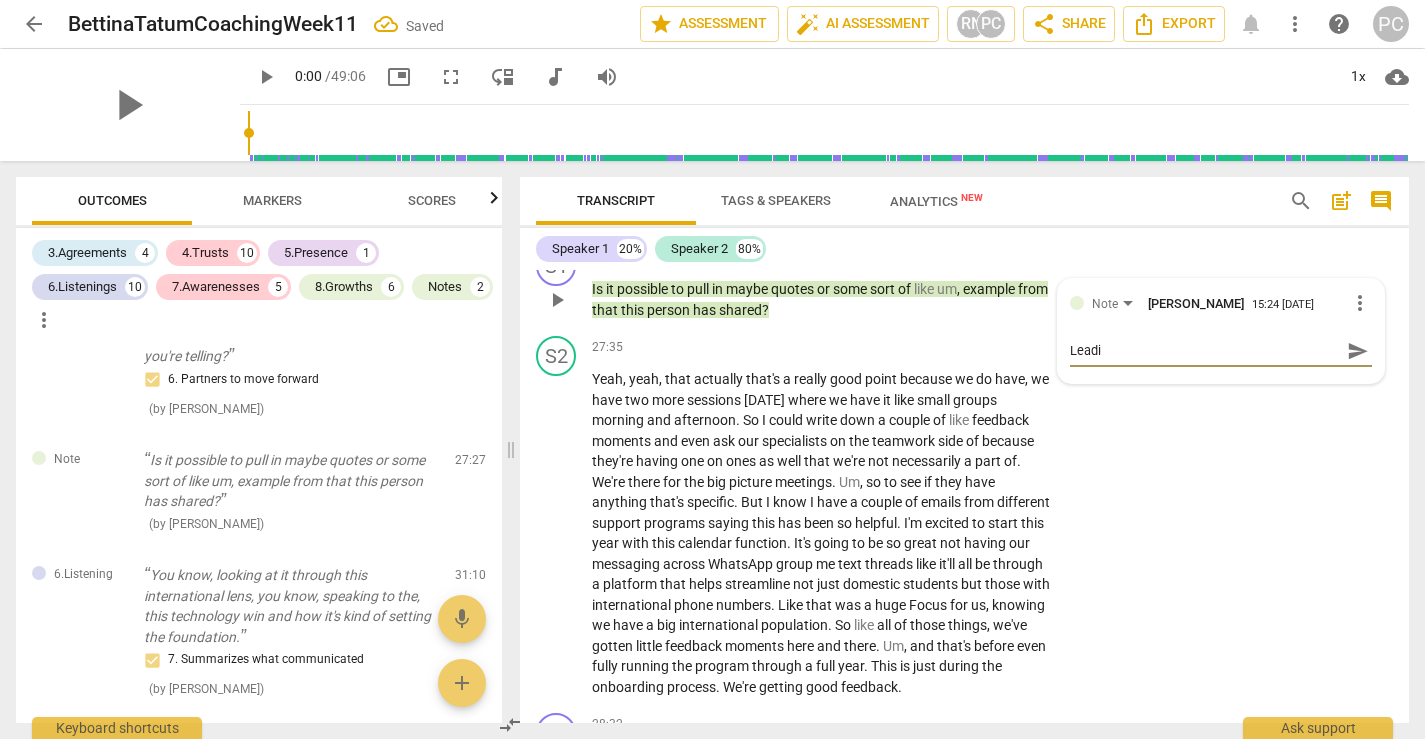 type on "Leadin" 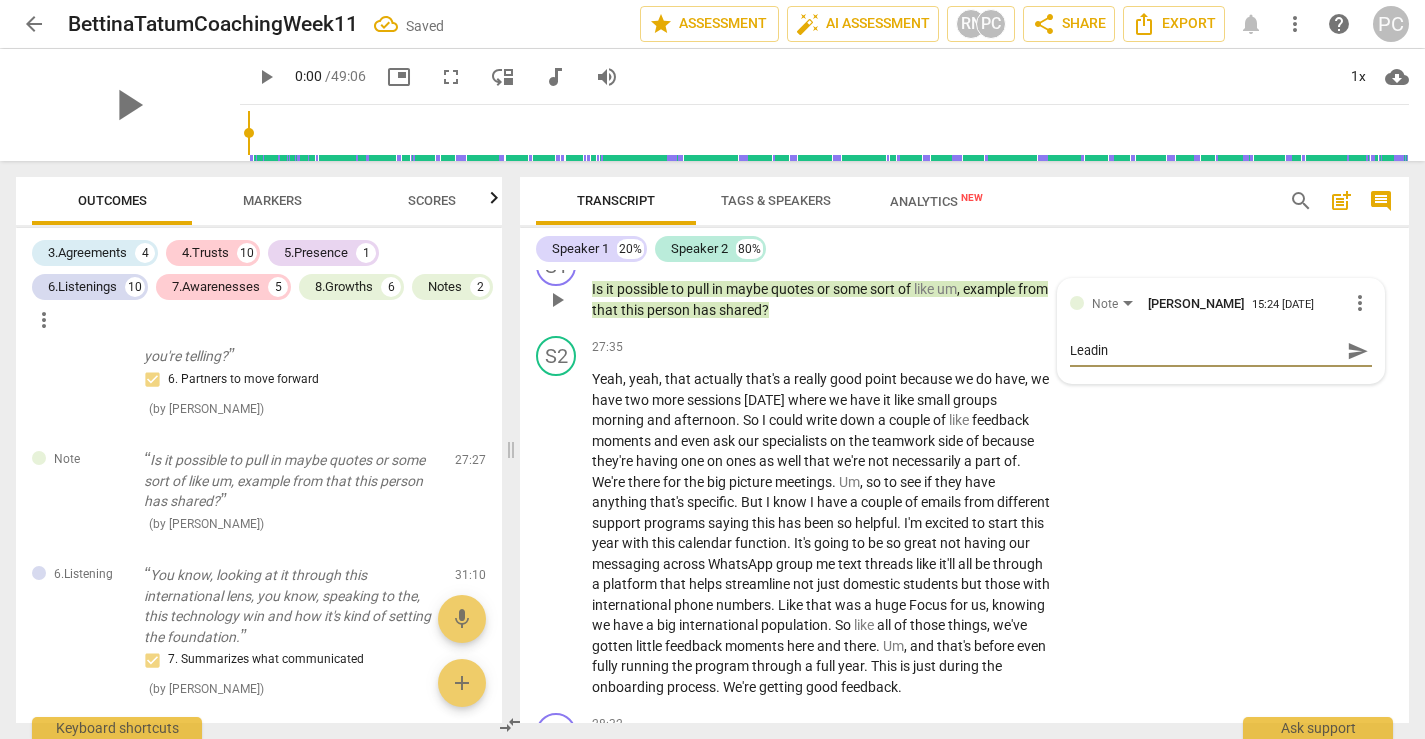 type on "Leading" 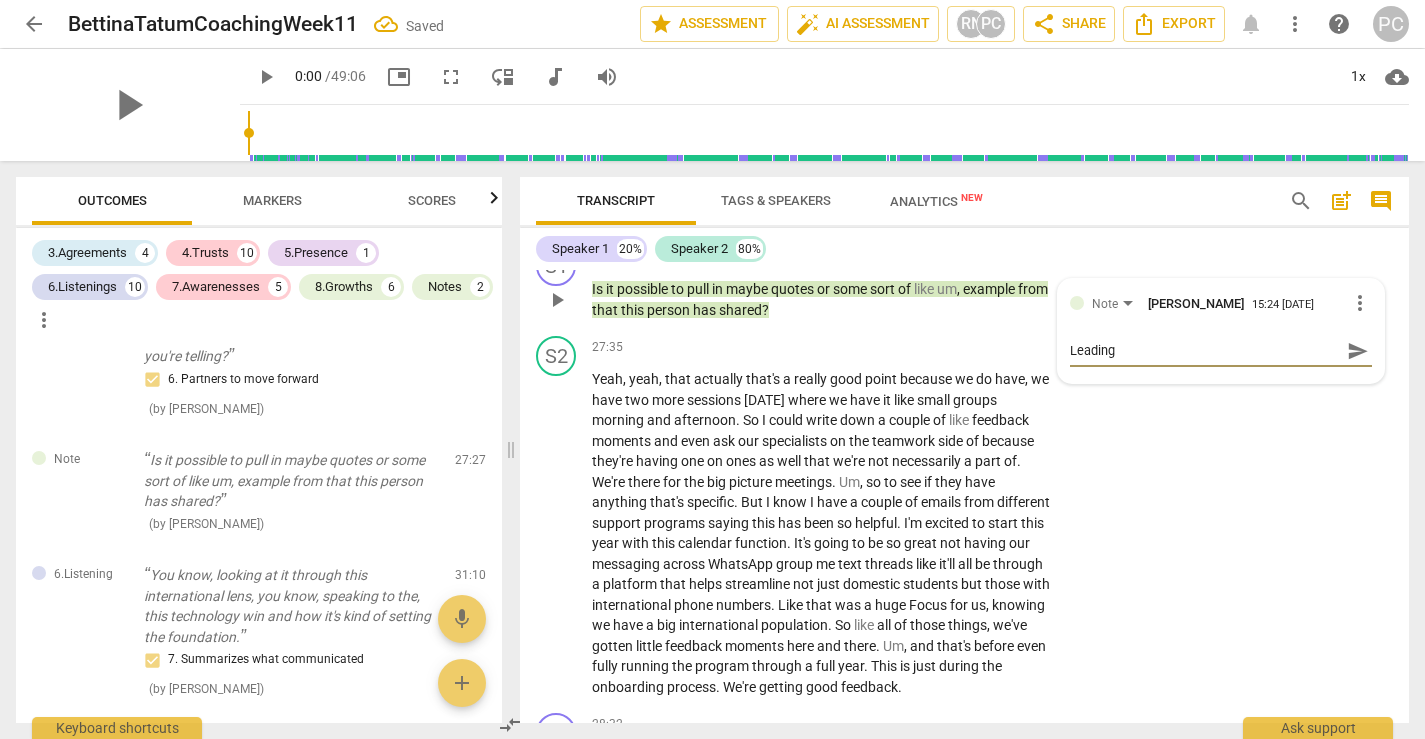 type on "Leading?" 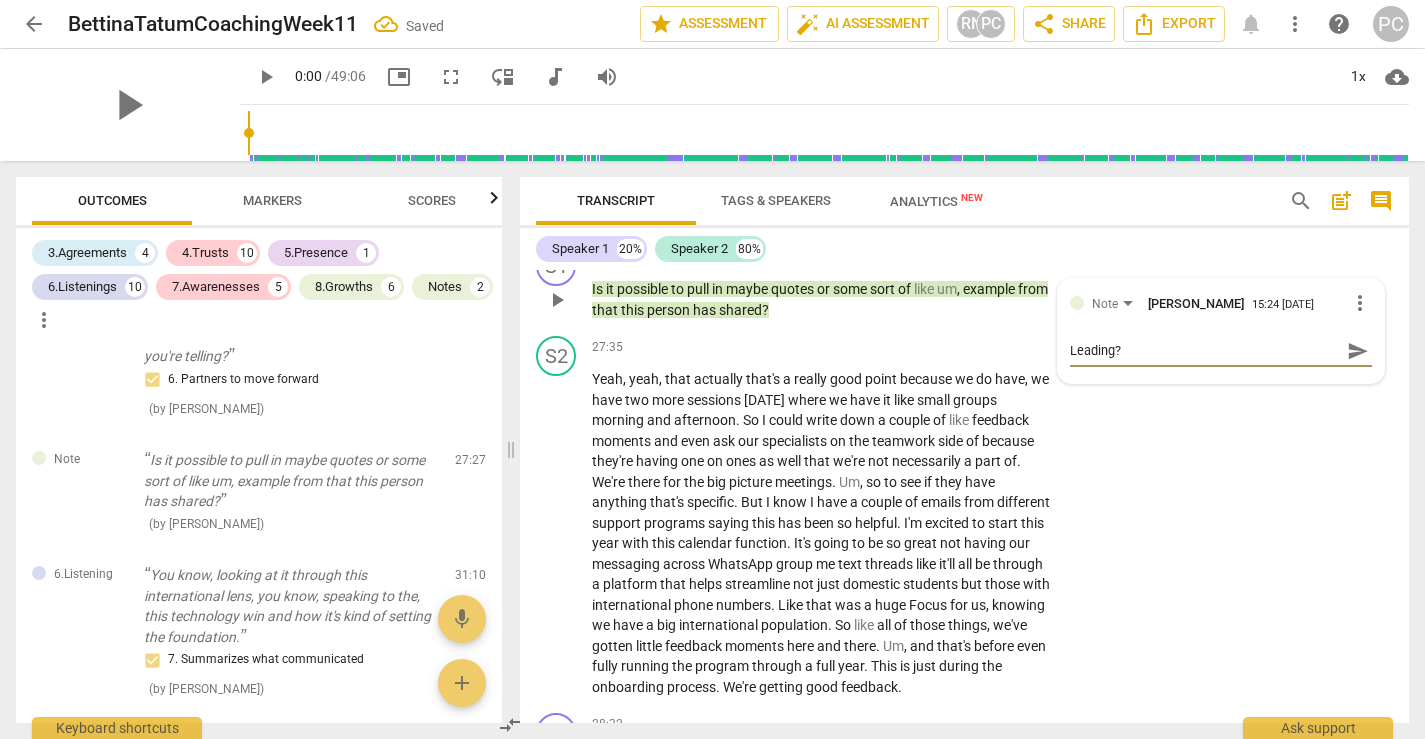 type on "Leading?" 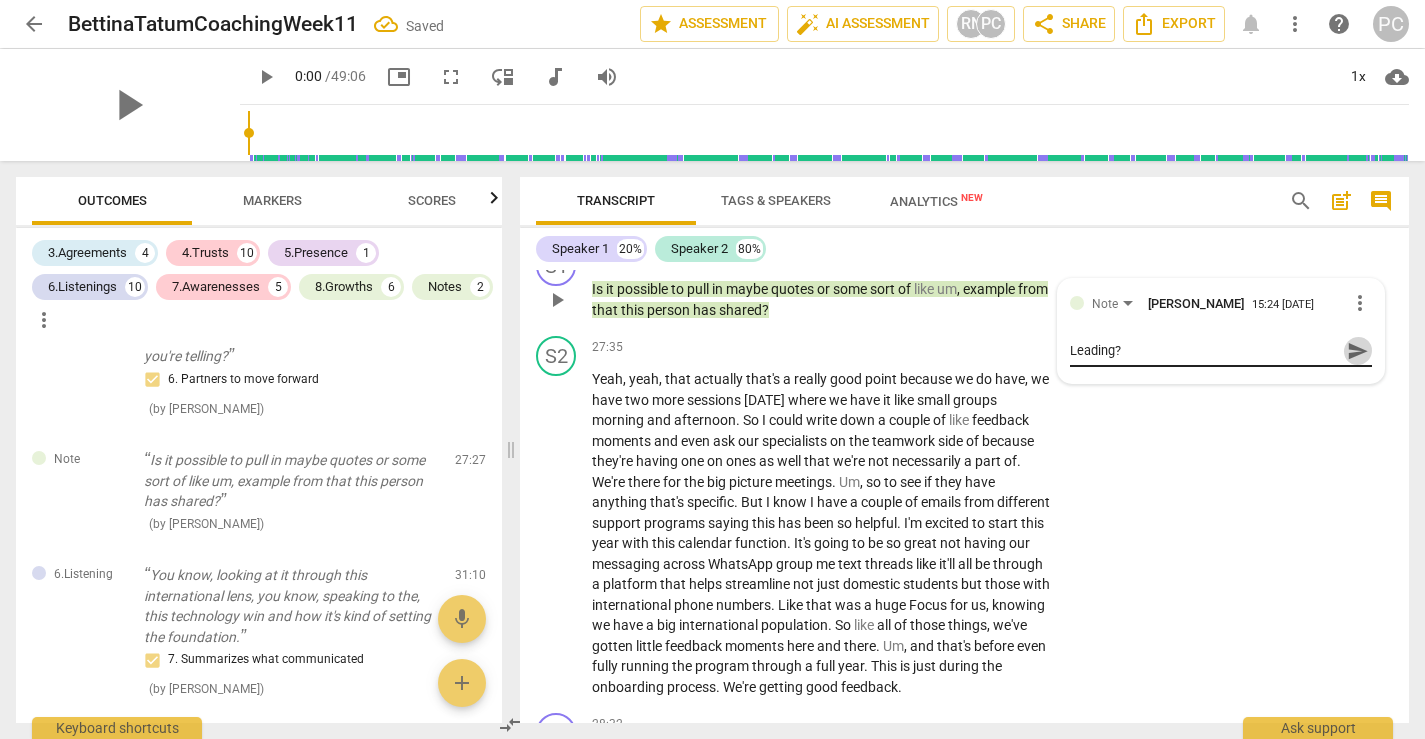 click on "send" at bounding box center [1358, 351] 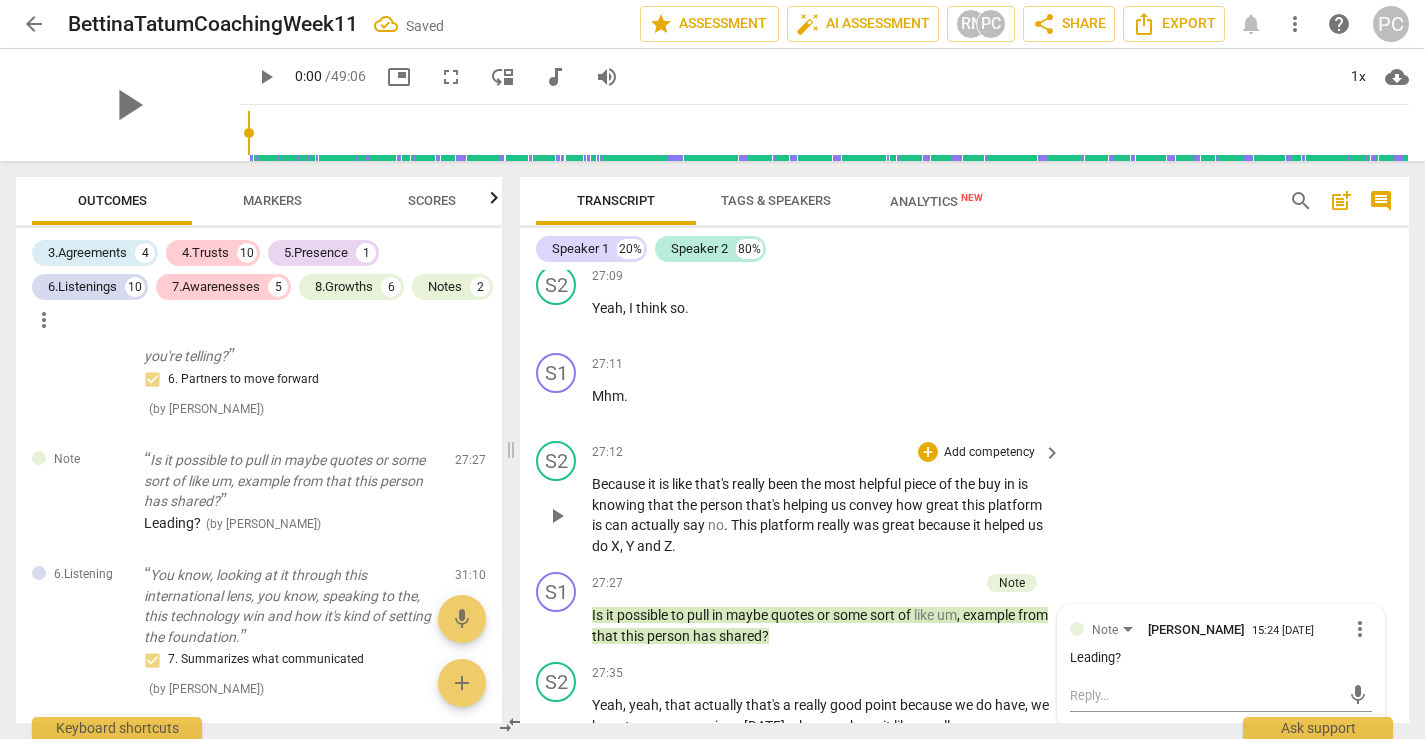 scroll, scrollTop: 11945, scrollLeft: 0, axis: vertical 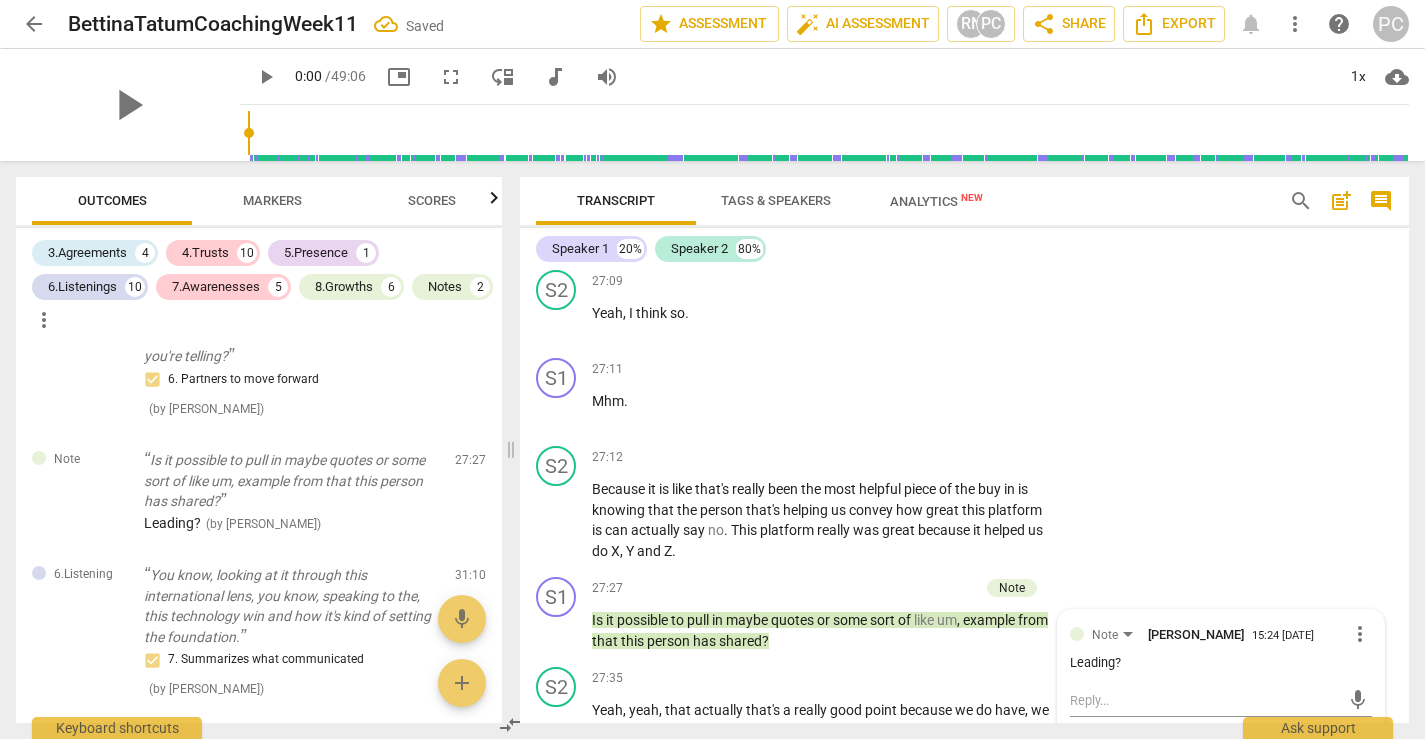 click on "+" at bounding box center [928, 171] 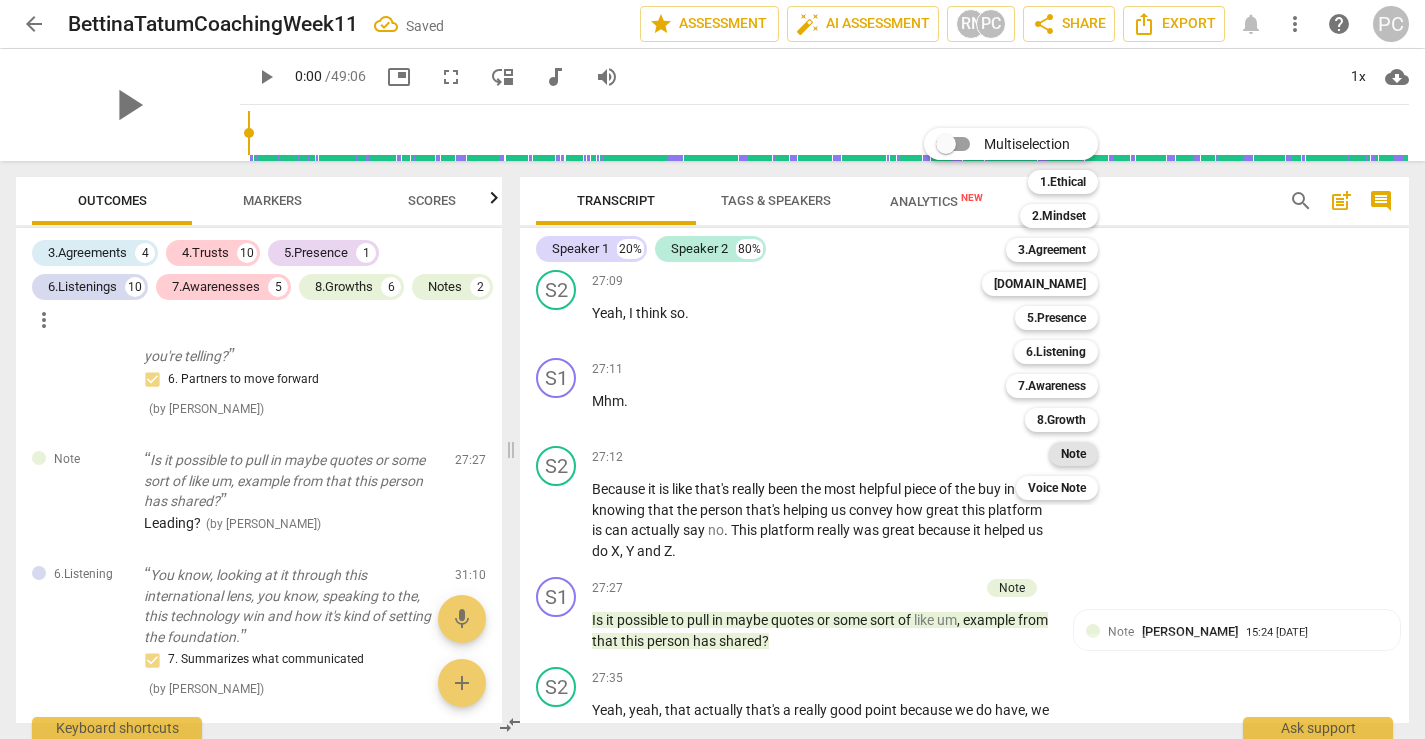 click on "Note" at bounding box center (1073, 454) 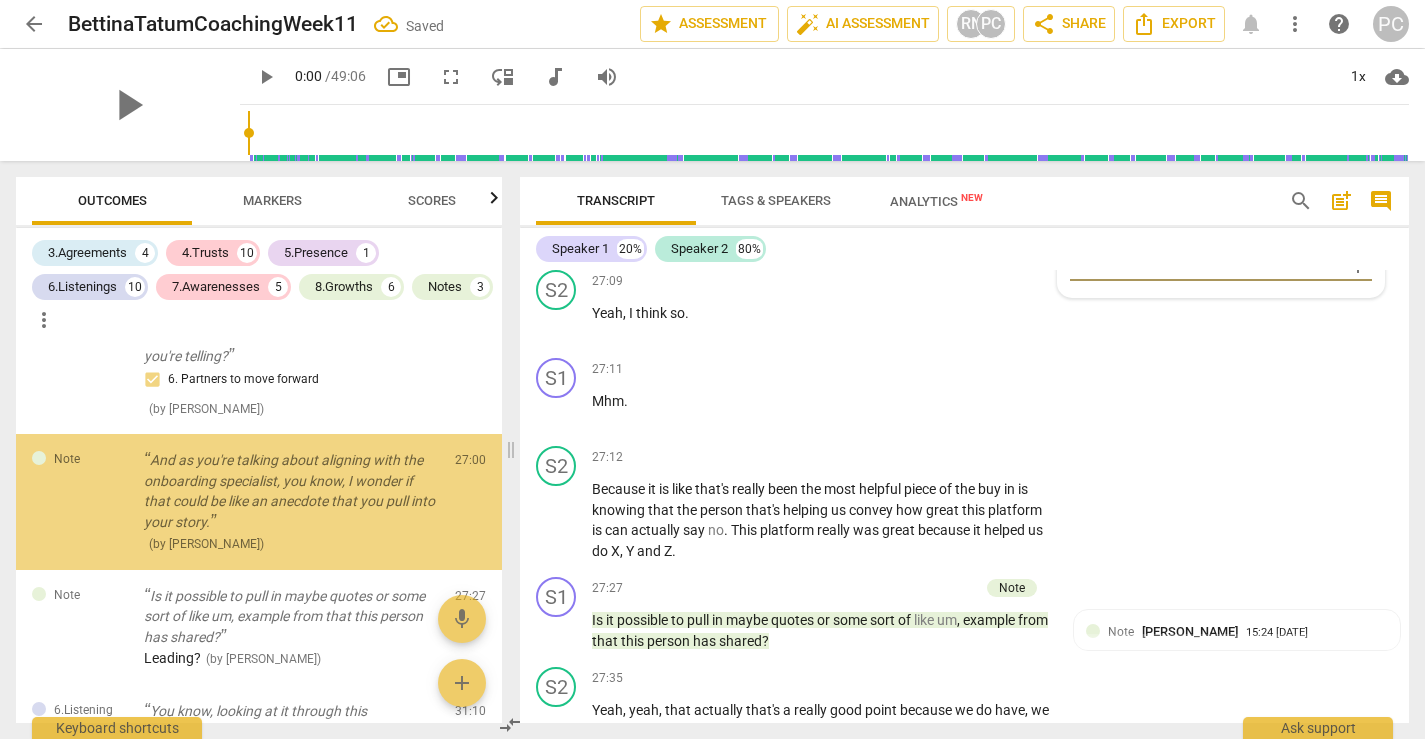 scroll, scrollTop: 3806, scrollLeft: 0, axis: vertical 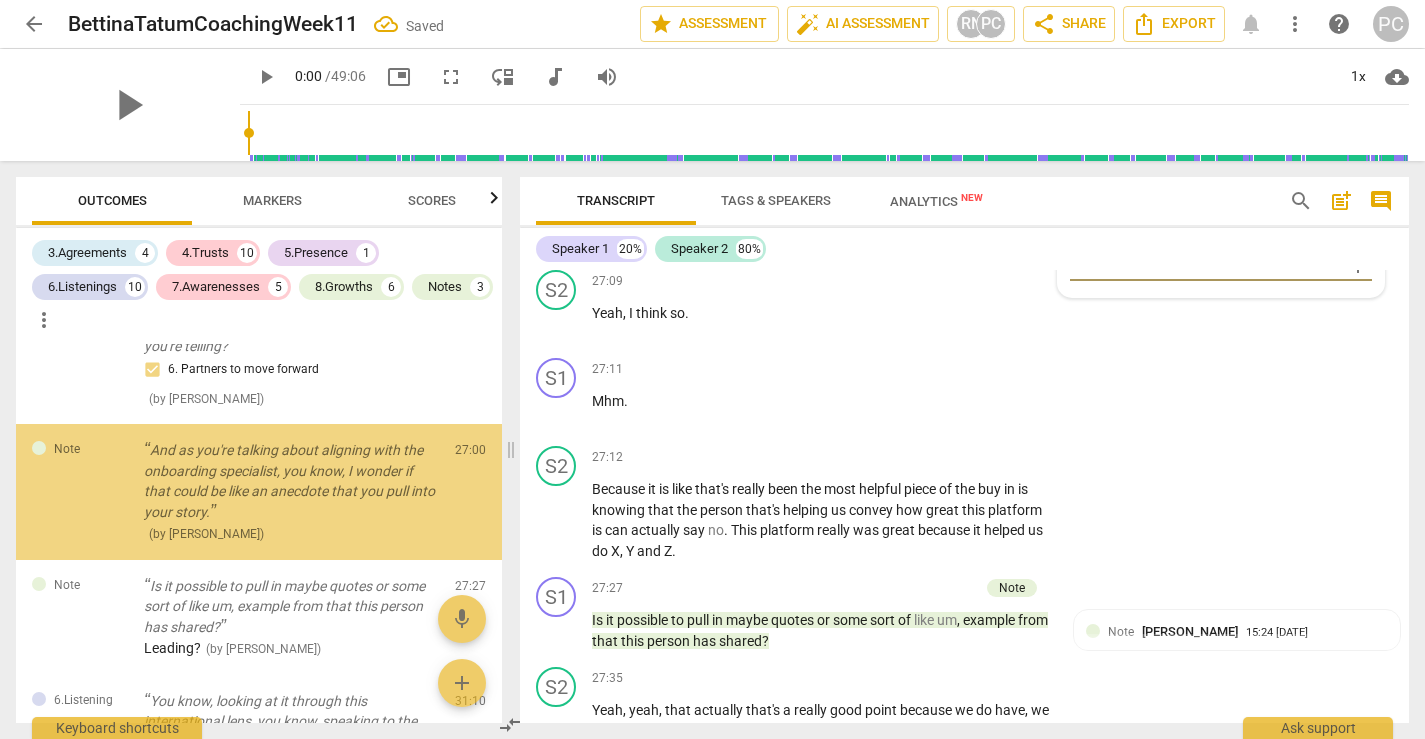 type on "L" 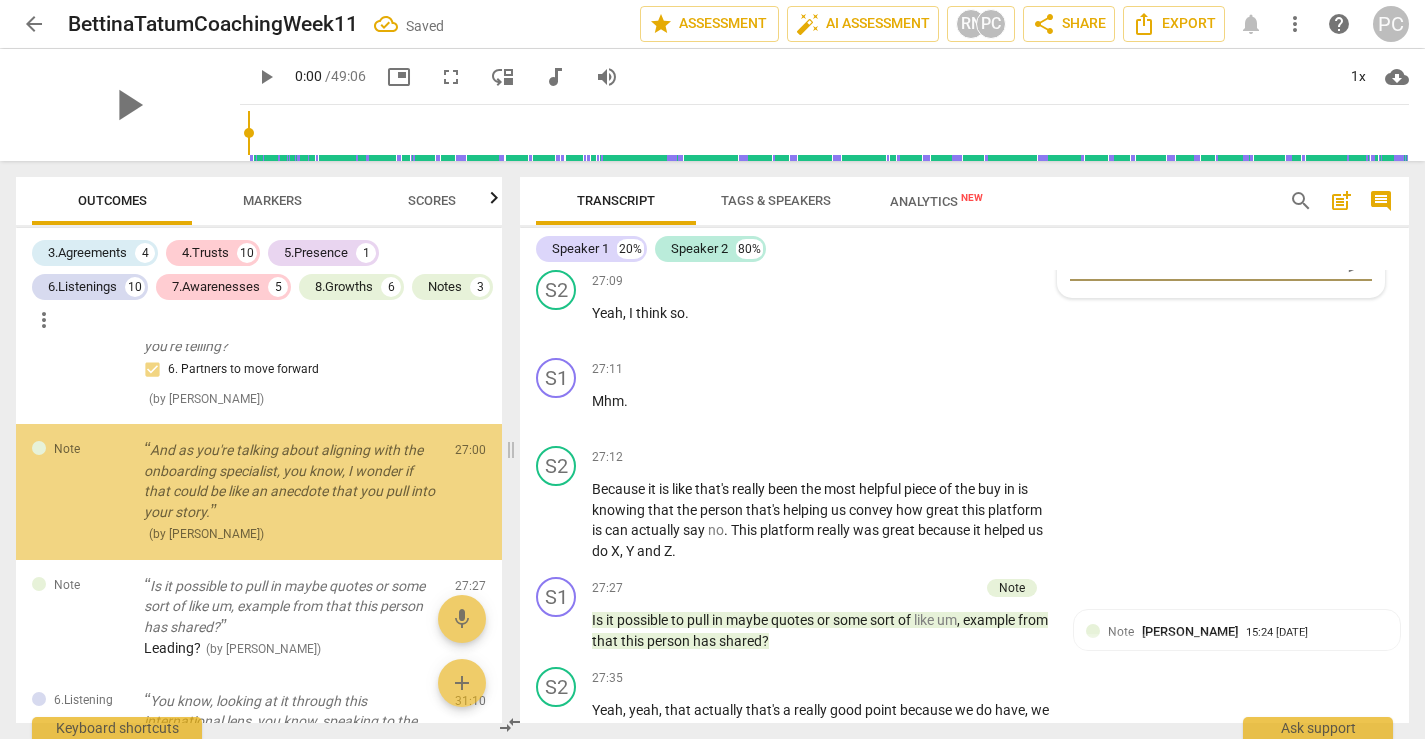 type on "Lead" 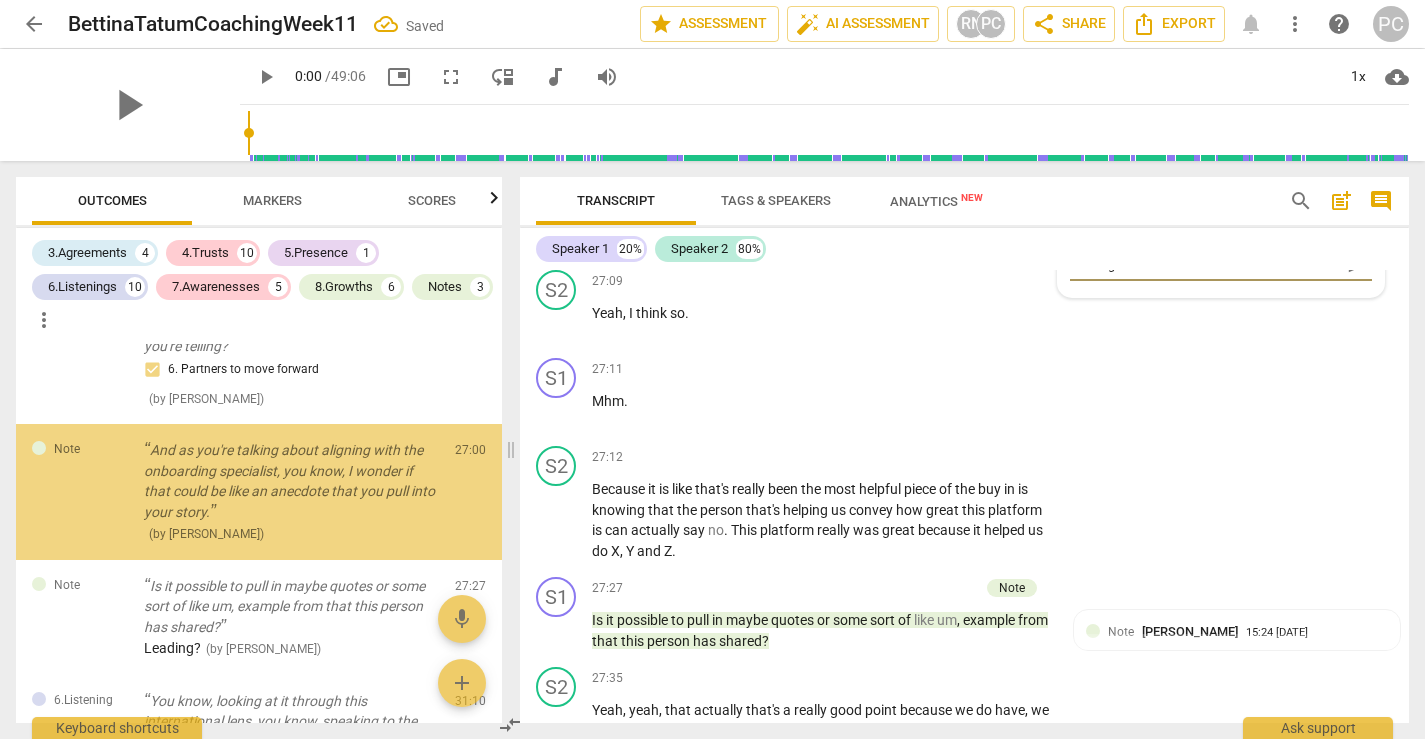 type on "Leading?" 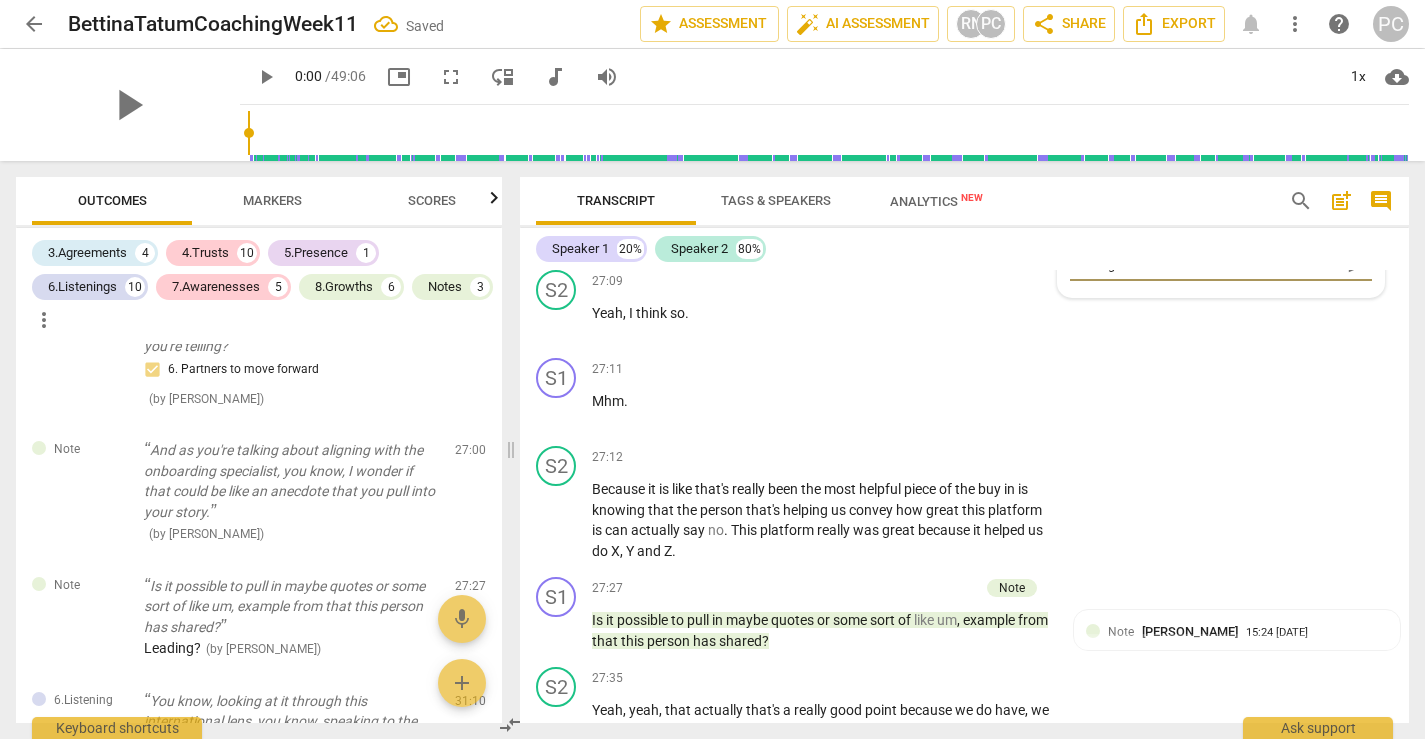 type on "Leading?" 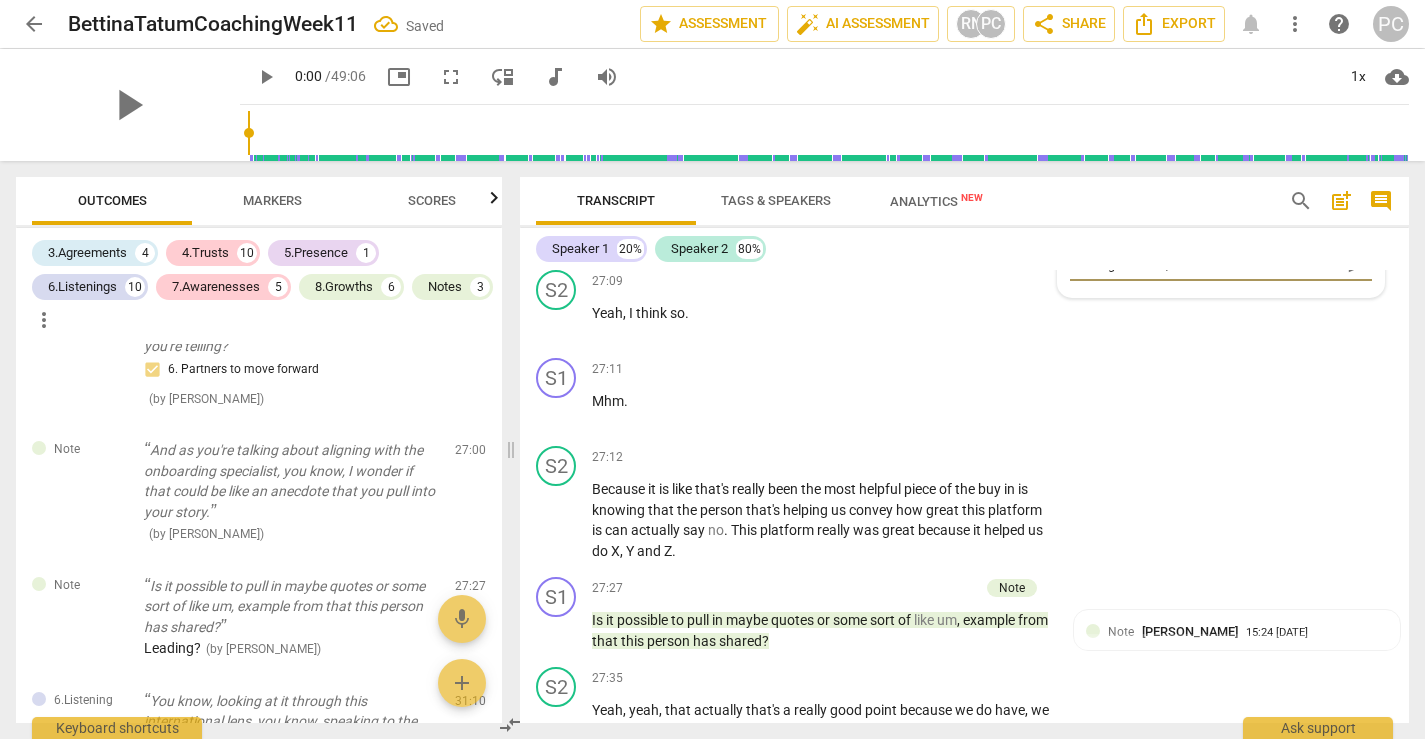 type on "Leading? Instead," 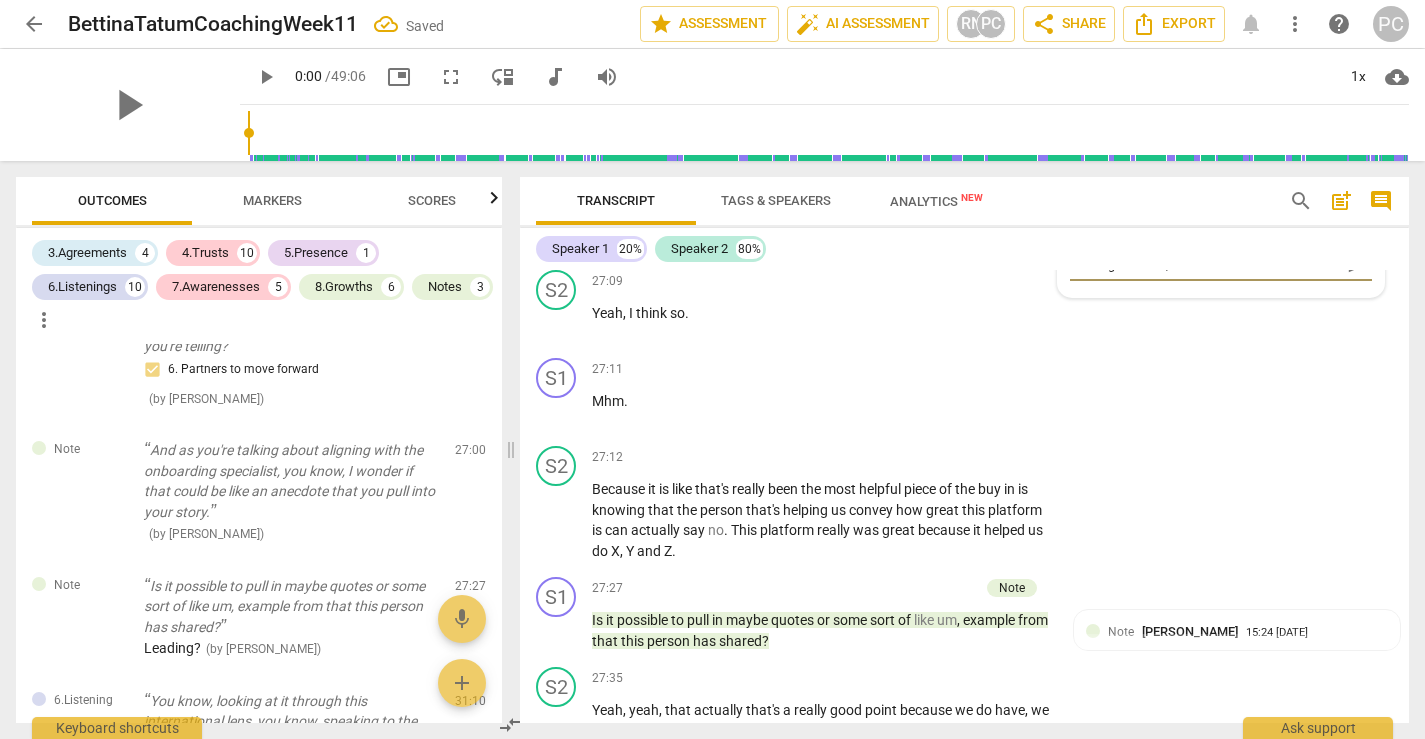 type on "Leading? Instead, h" 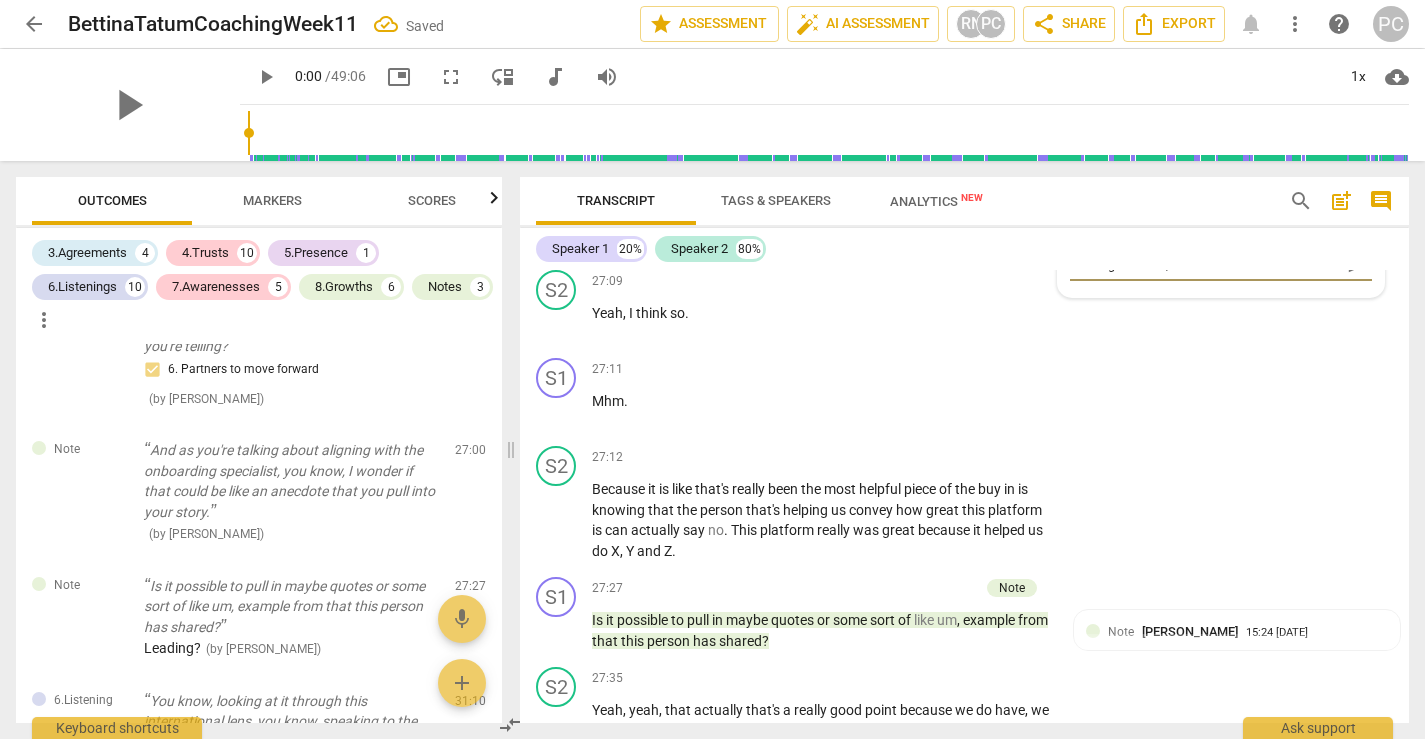 type on "Leading? Instead, h" 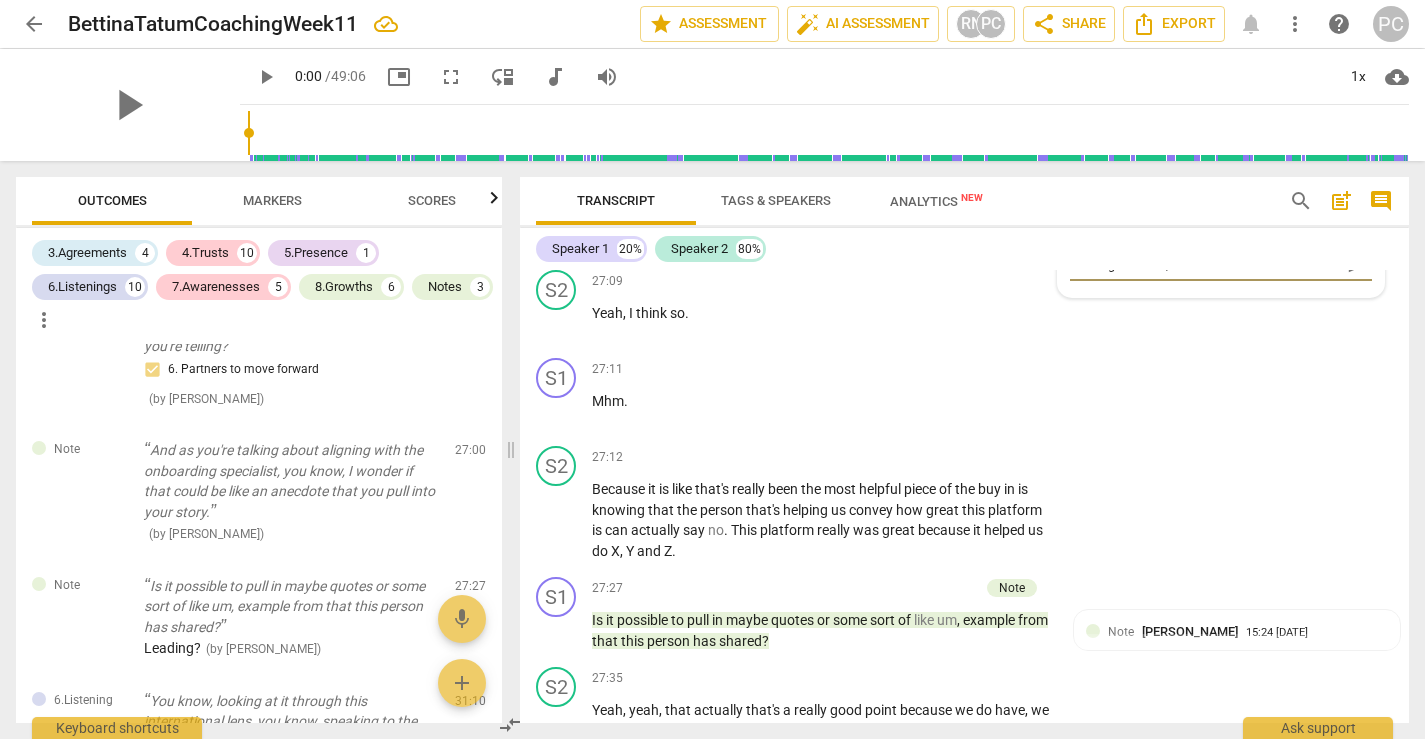type on "Leading? Instead, ho" 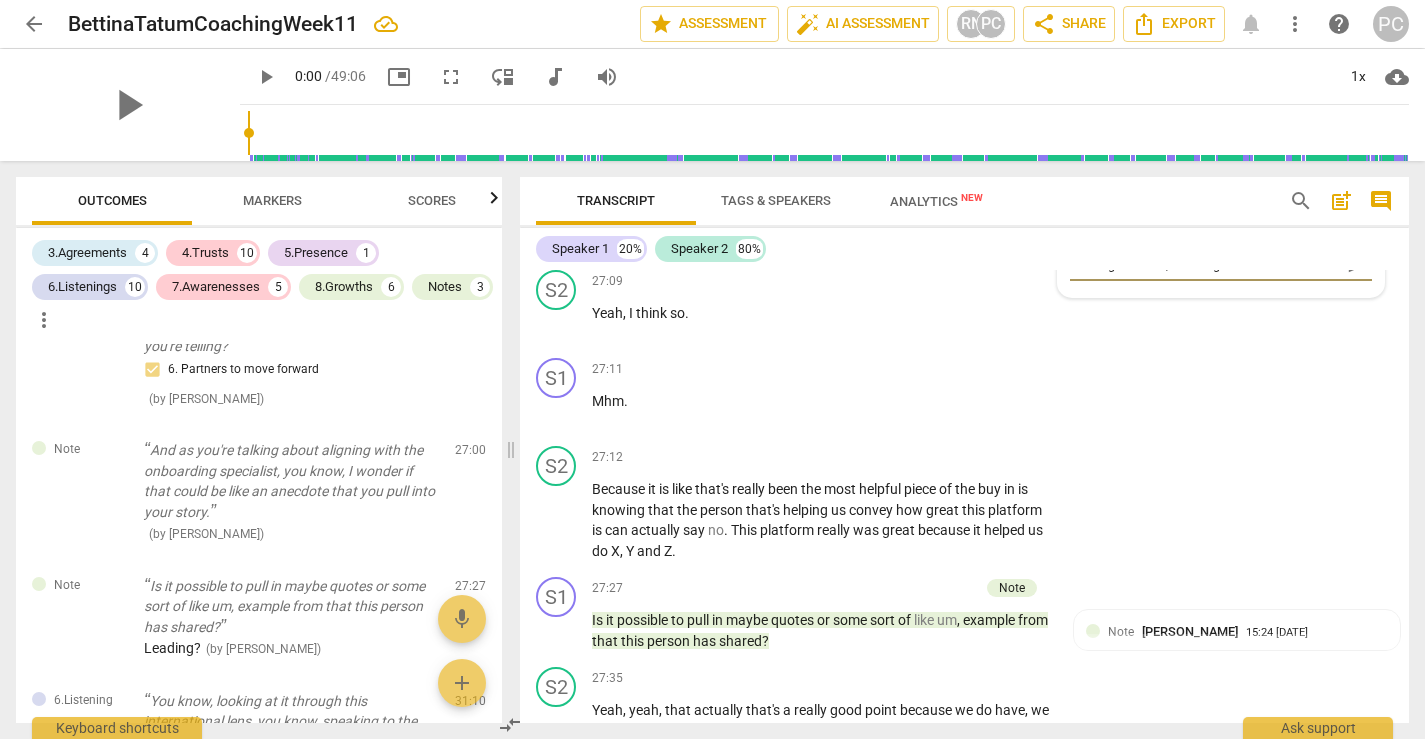 type on "Leading? Instead, how migh" 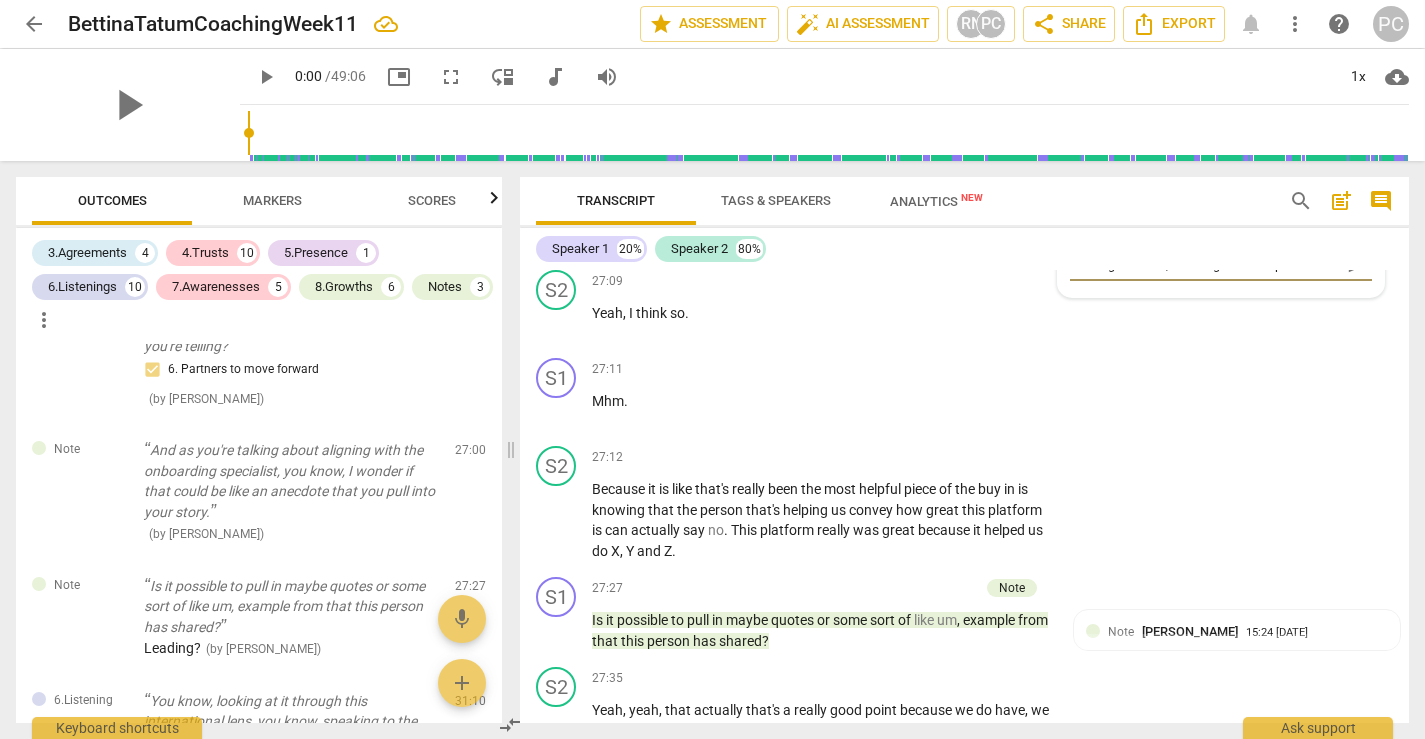 type on "Leading? Instead, how might this help" 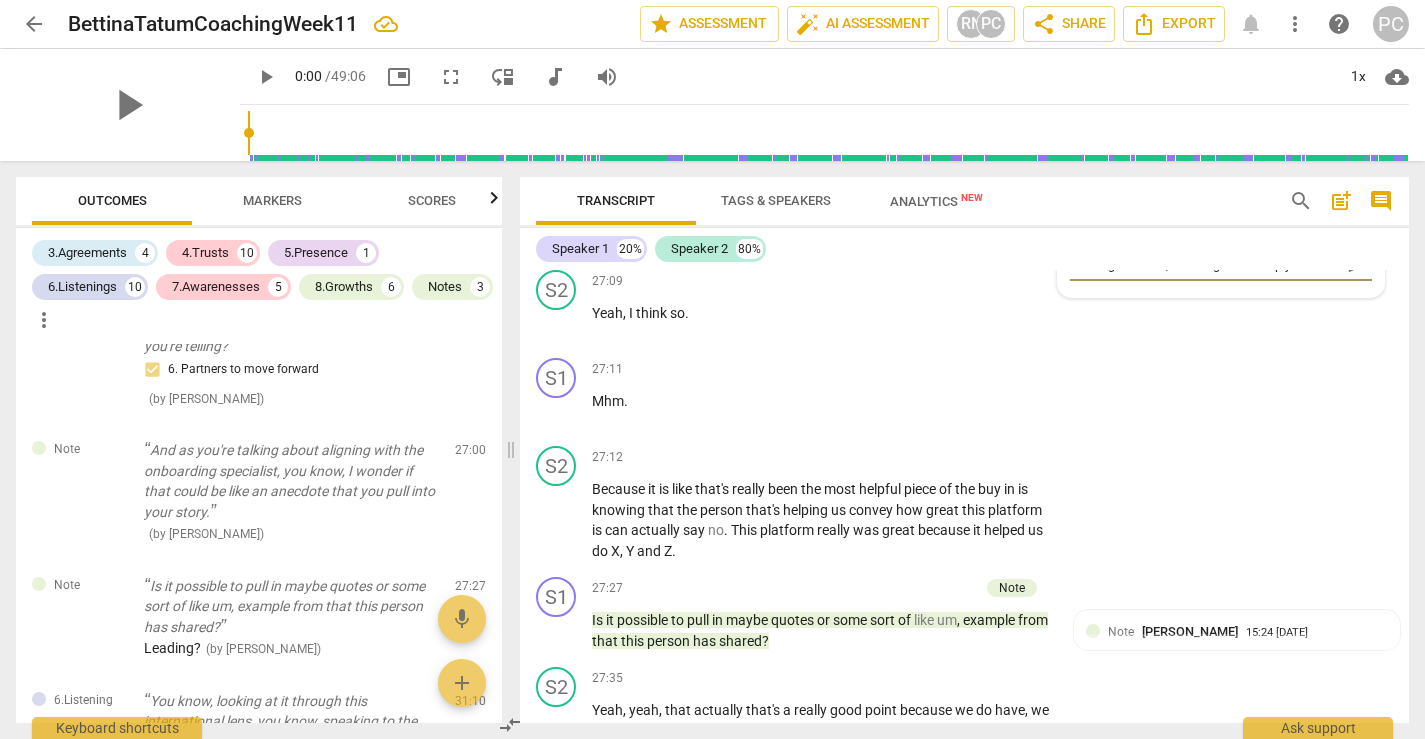 type on "Leading? Instead, how might this help yo" 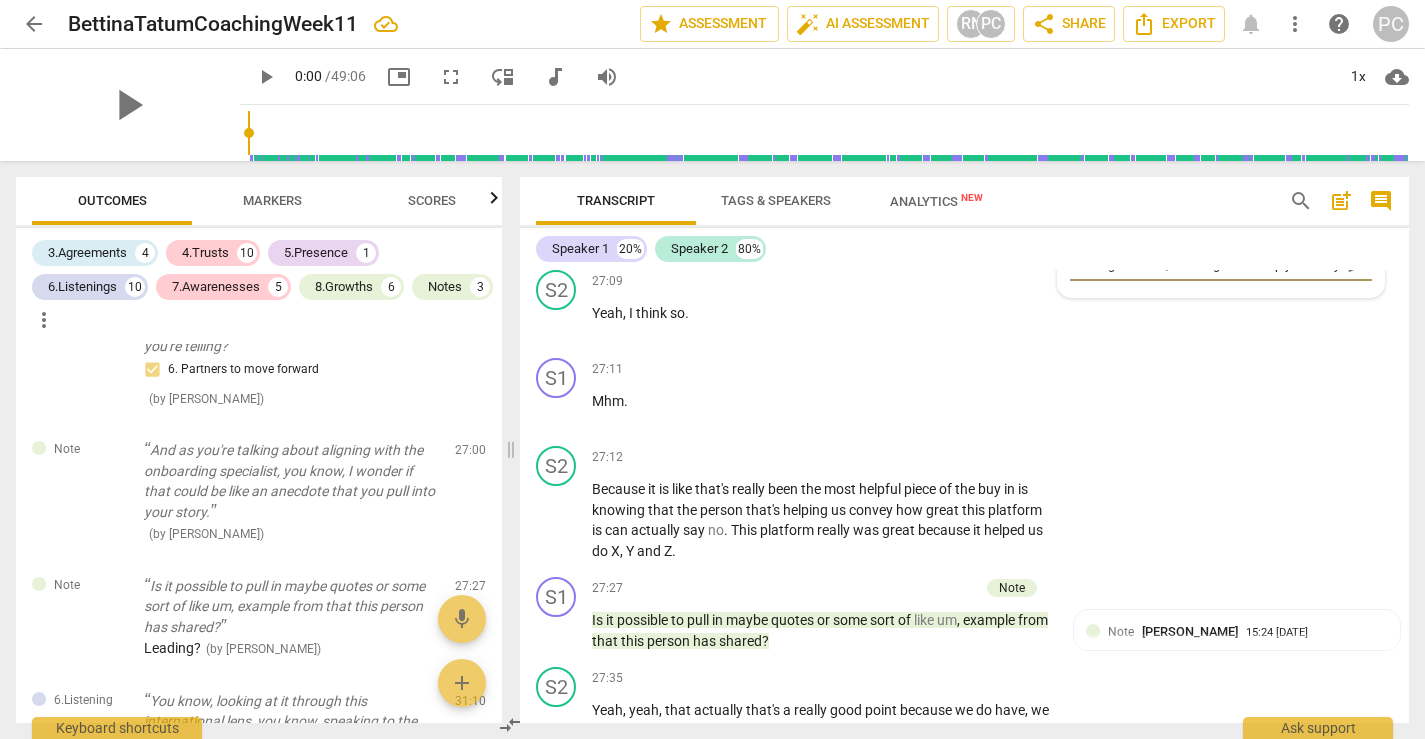 type on "Leading? Instead, how might this help your story?" 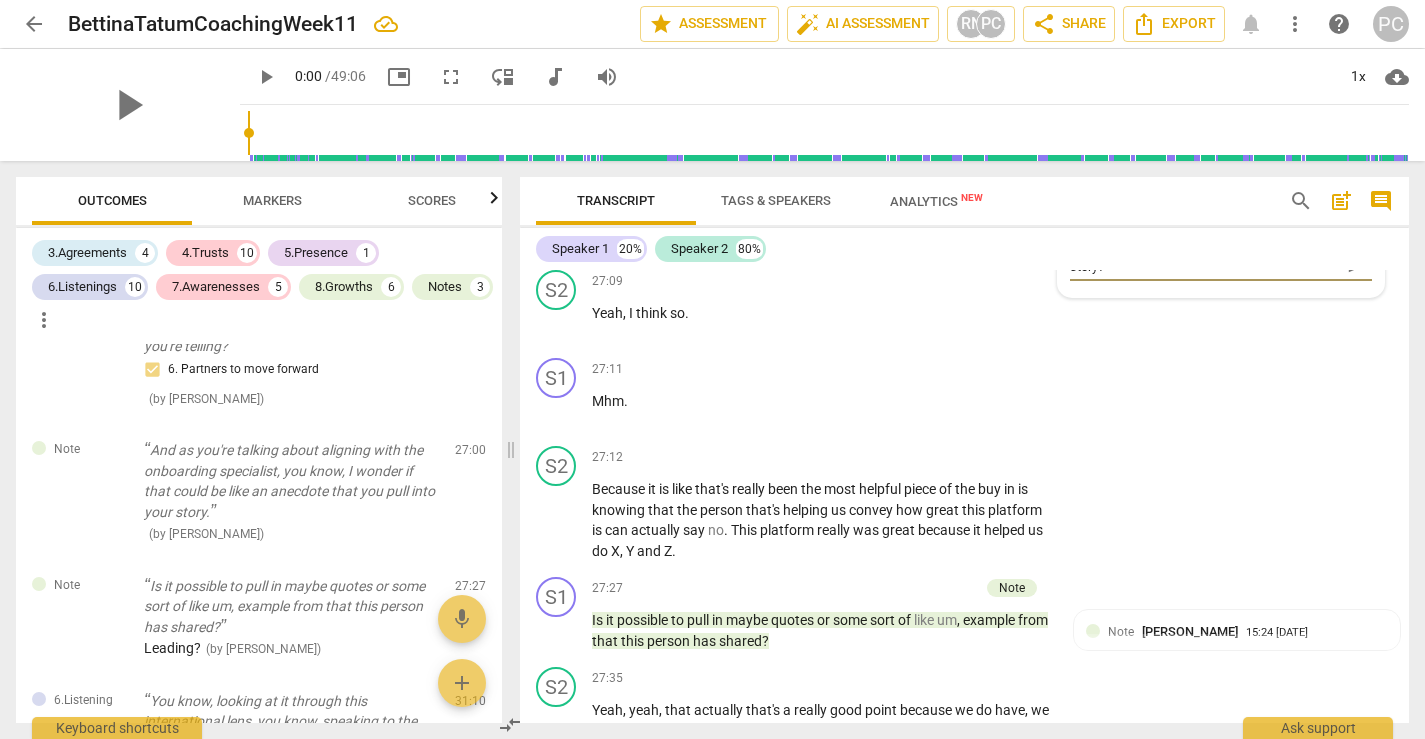 type on "Leading? Instead, how might this help your story?" 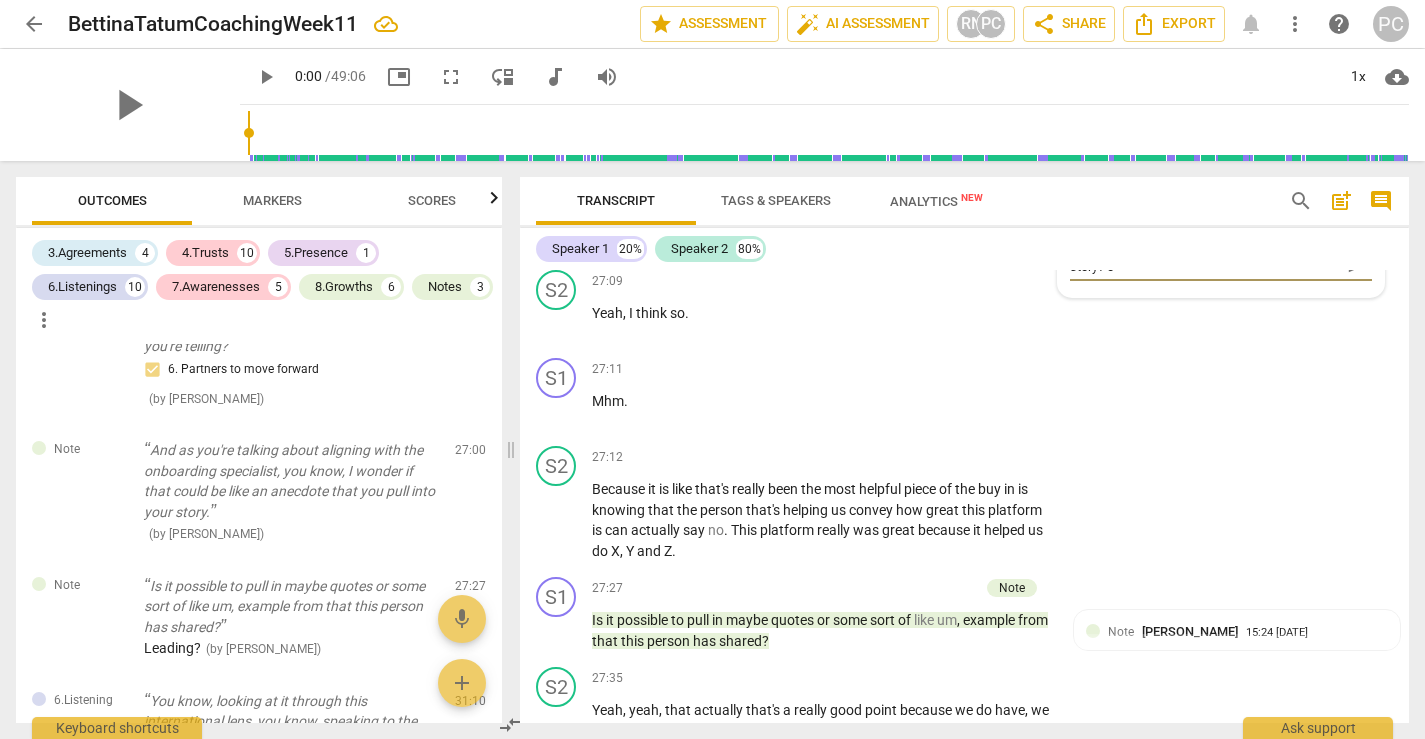 type on "Leading? Instead, how might this help your story?" 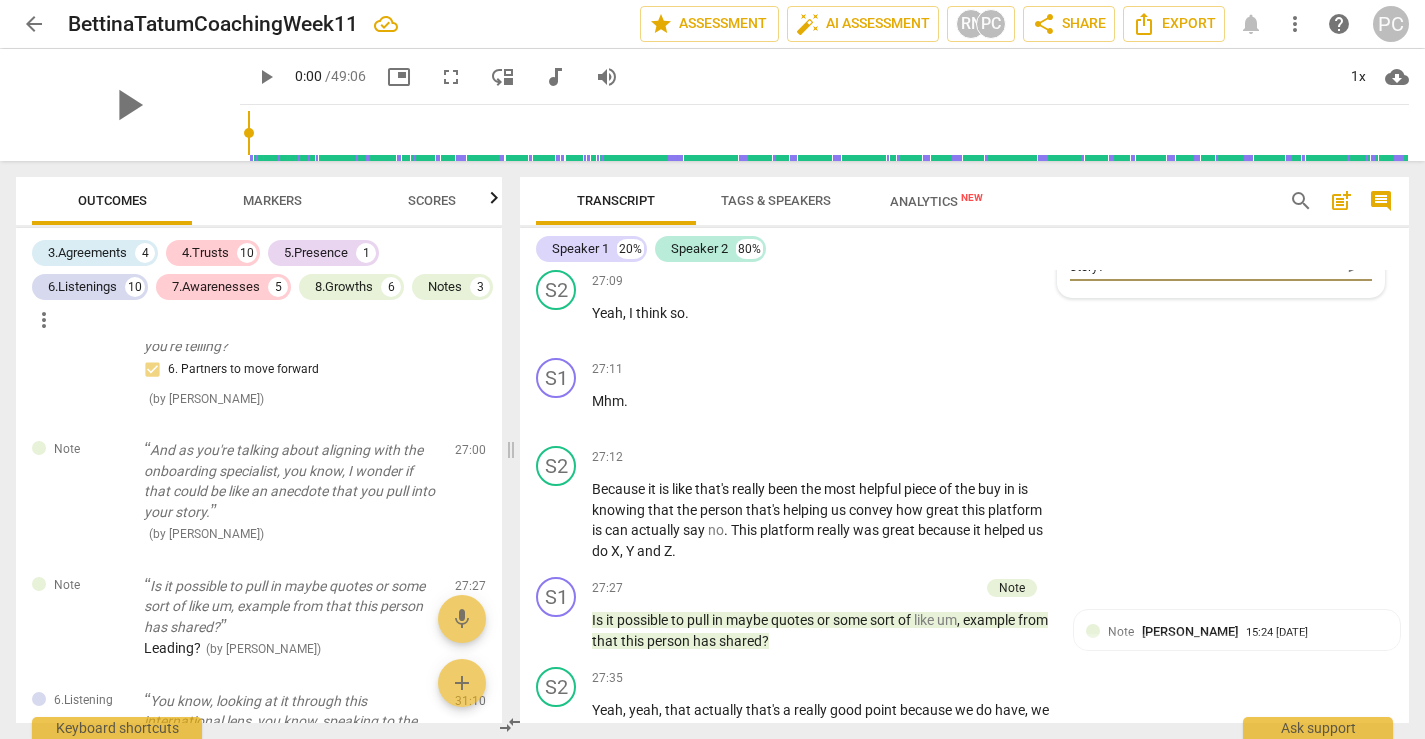 type on "Leading? Instead, how might this help your story? O" 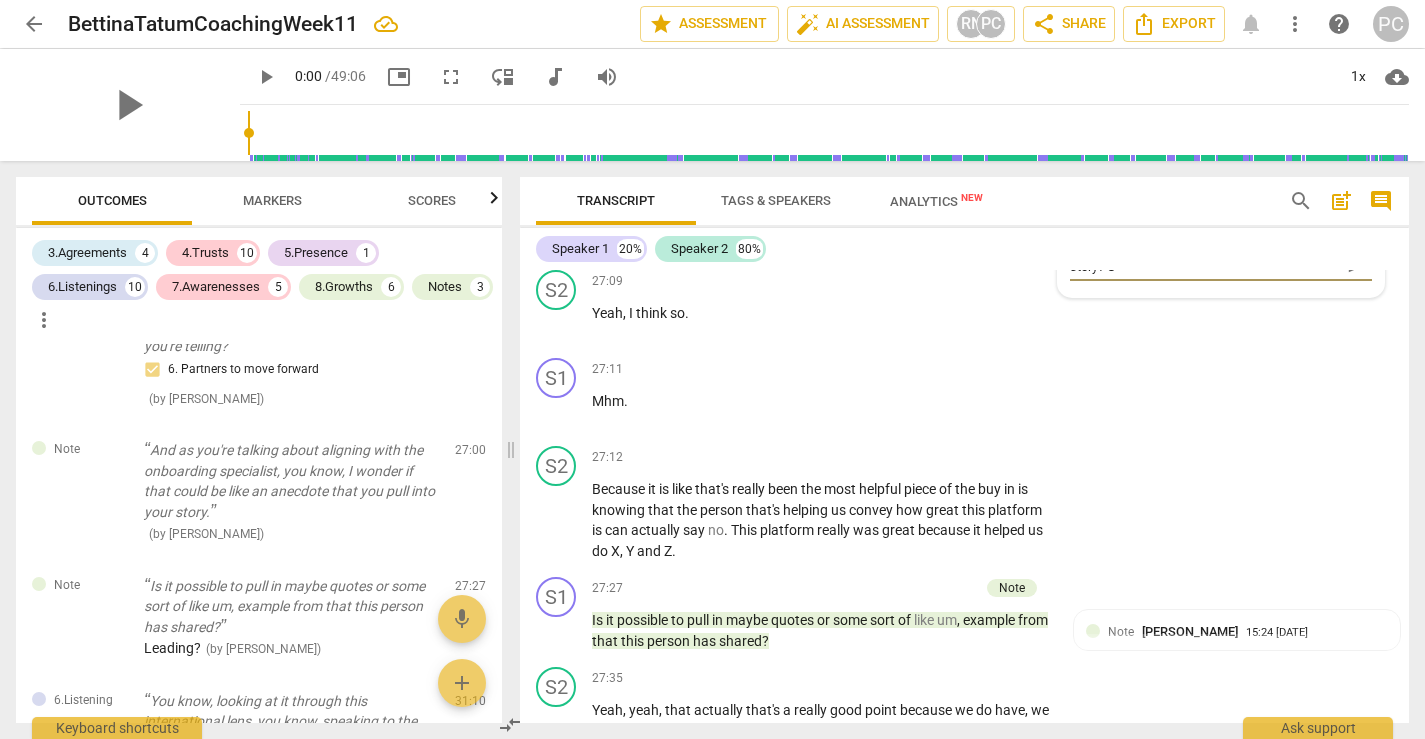 type on "Leading? Instead, how might this help your story? Or" 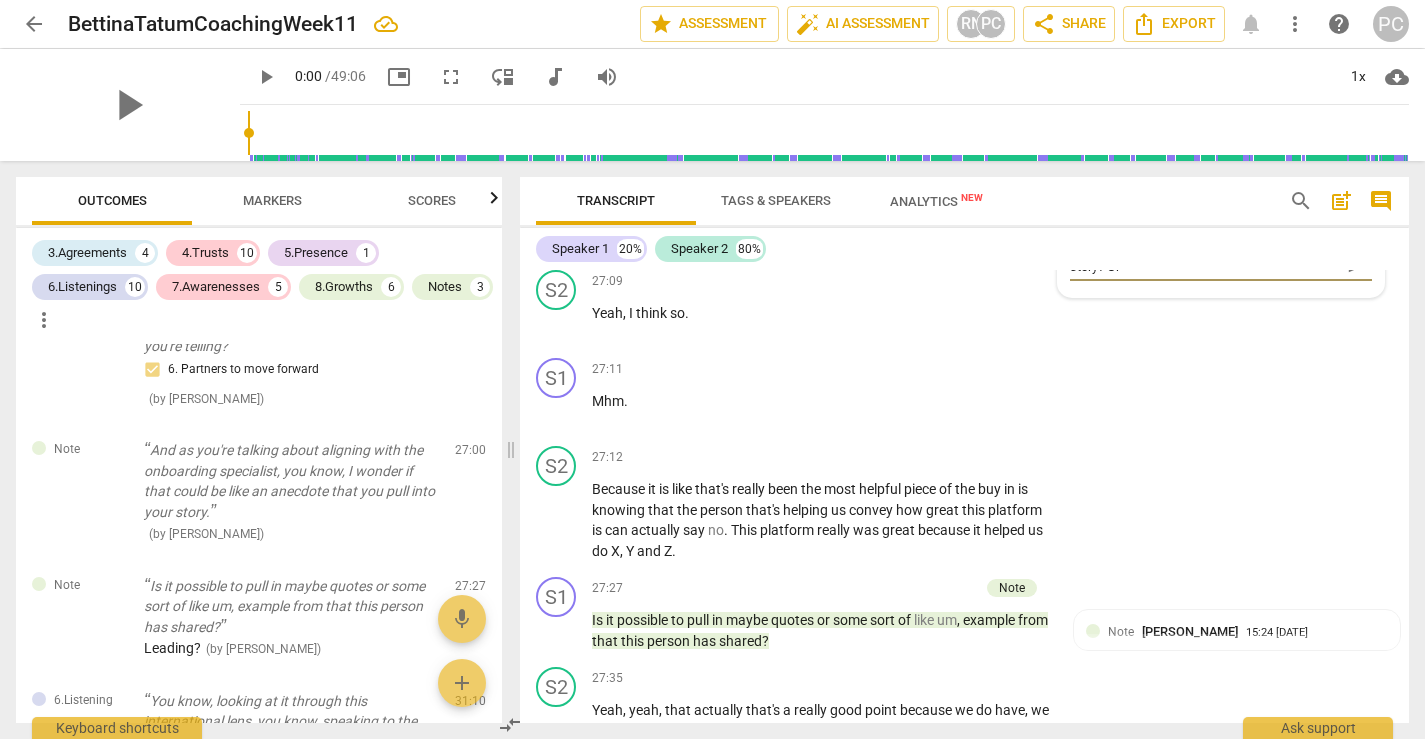 type on "Leading? Instead, how might this help your story? Or." 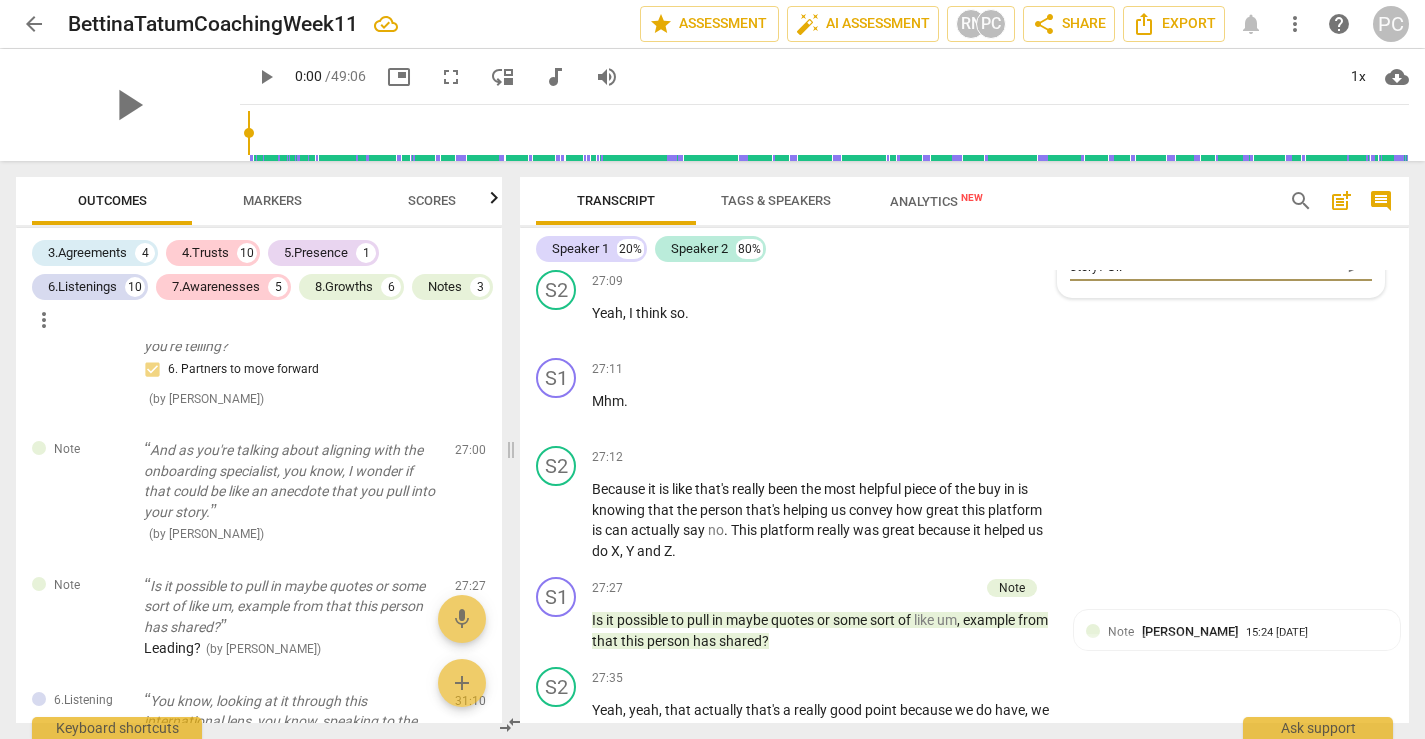 type on "Leading? Instead, how might this help your story? Or.." 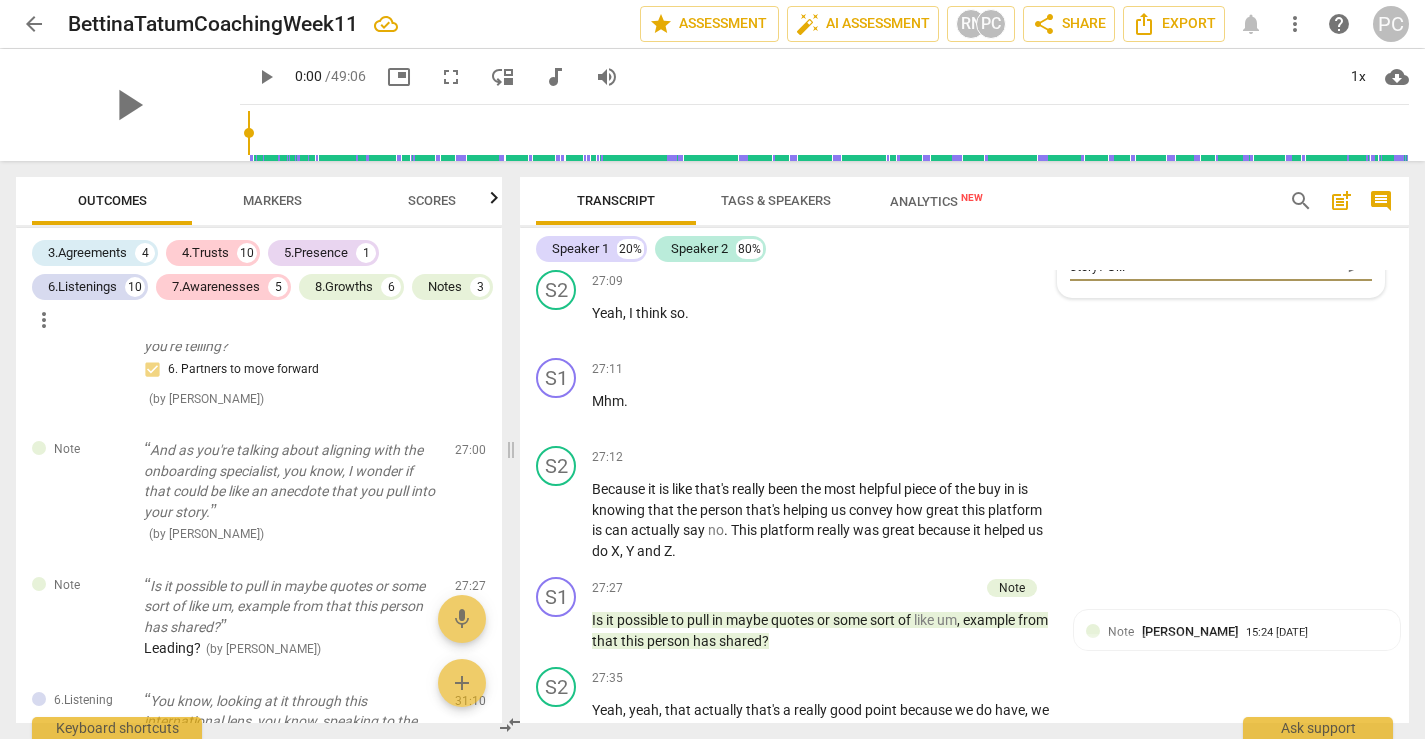 scroll, scrollTop: 0, scrollLeft: 0, axis: both 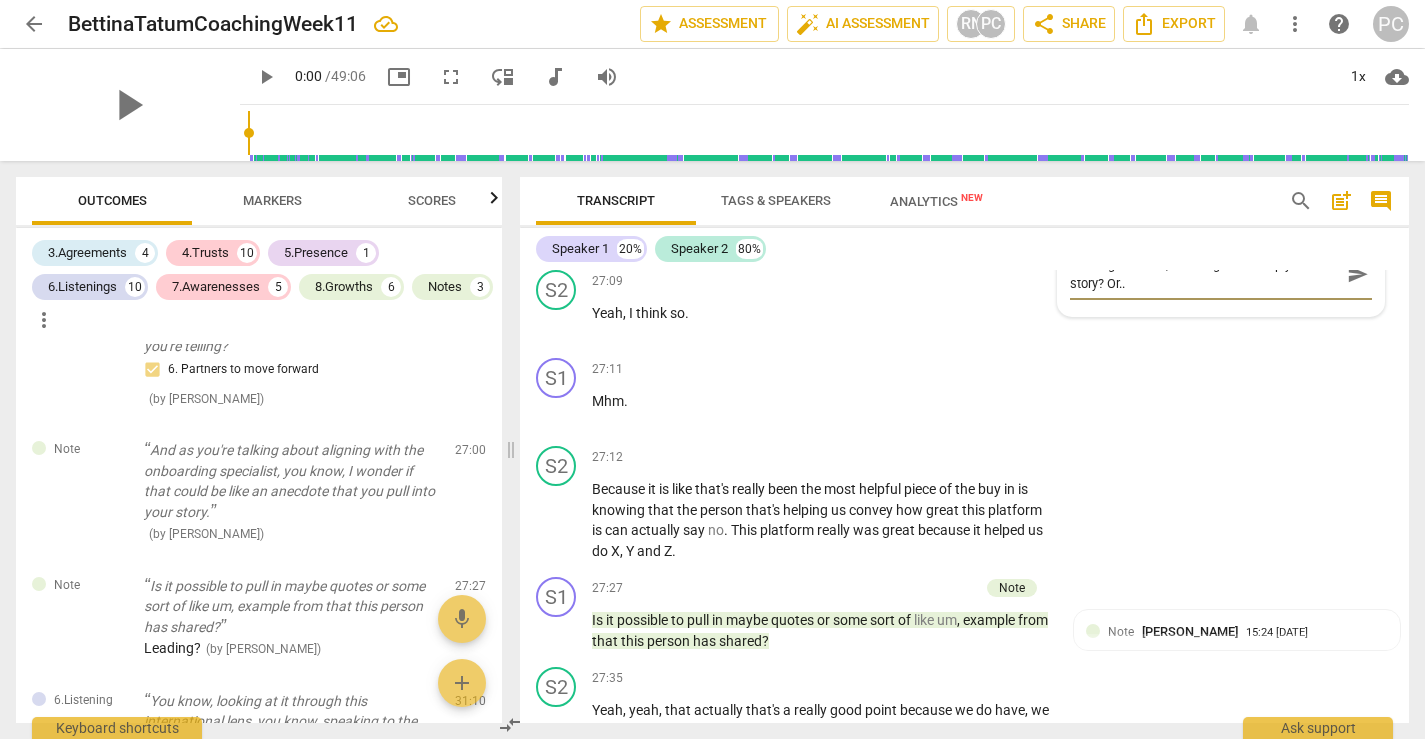 type on "Leading? Instead, how might this help your story? Or..." 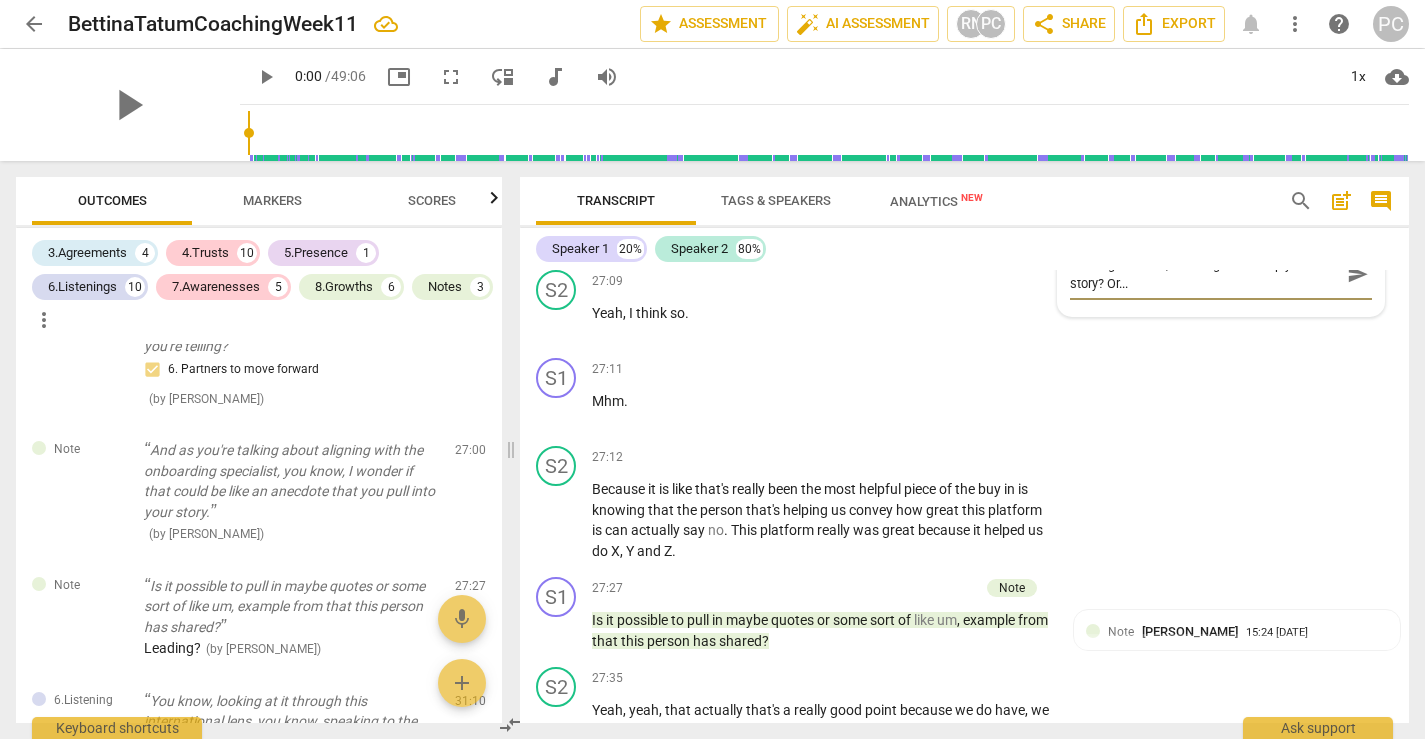 type on "Leading? Instead, how might this help your story? Or...?" 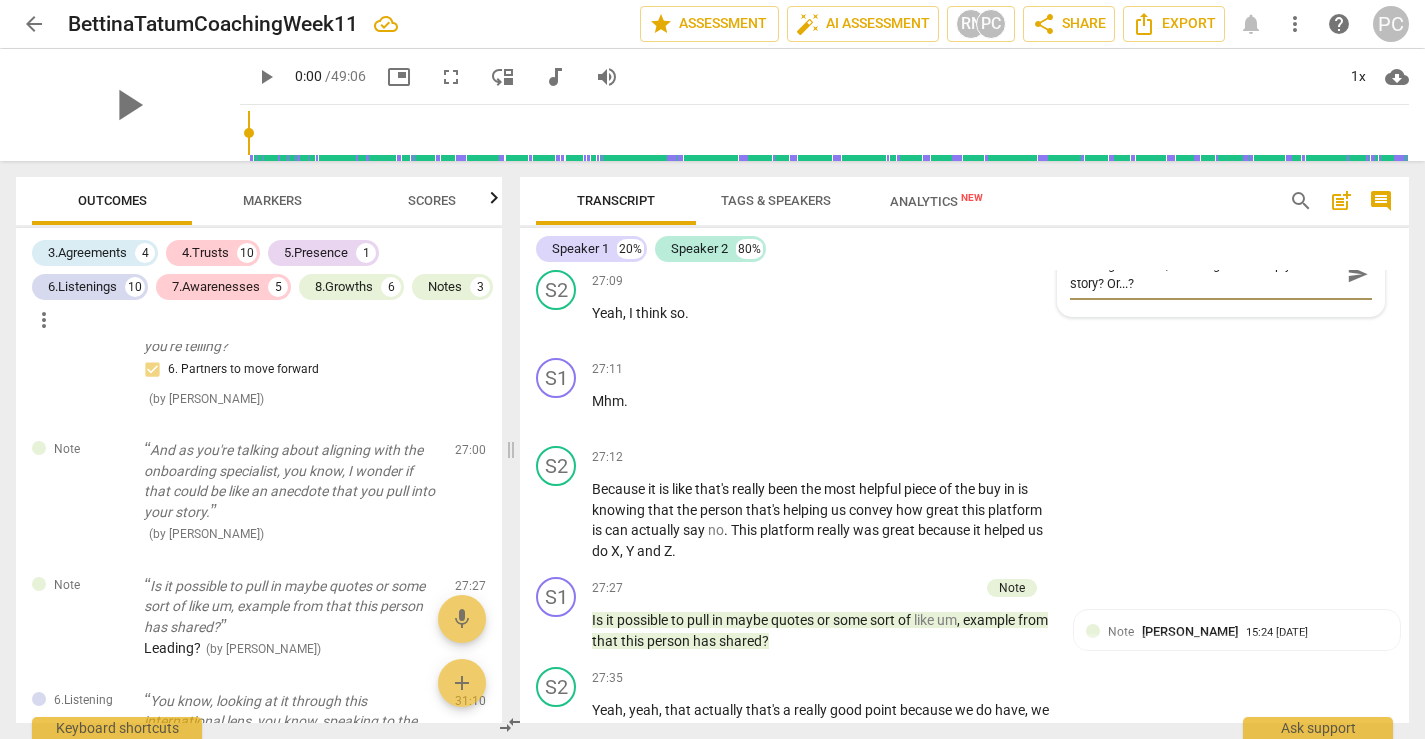 type on "Leading? Instead, how might this help your story? Or...?" 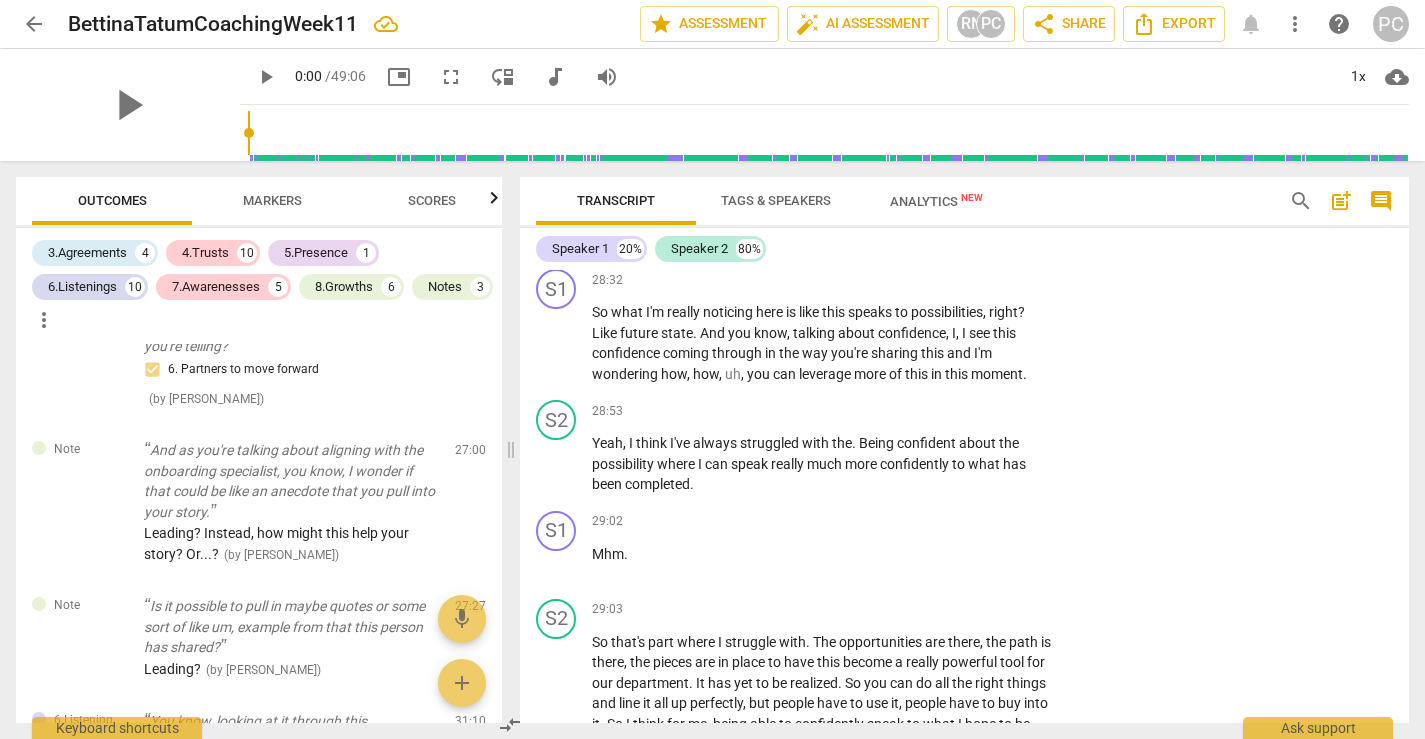 scroll, scrollTop: 12736, scrollLeft: 0, axis: vertical 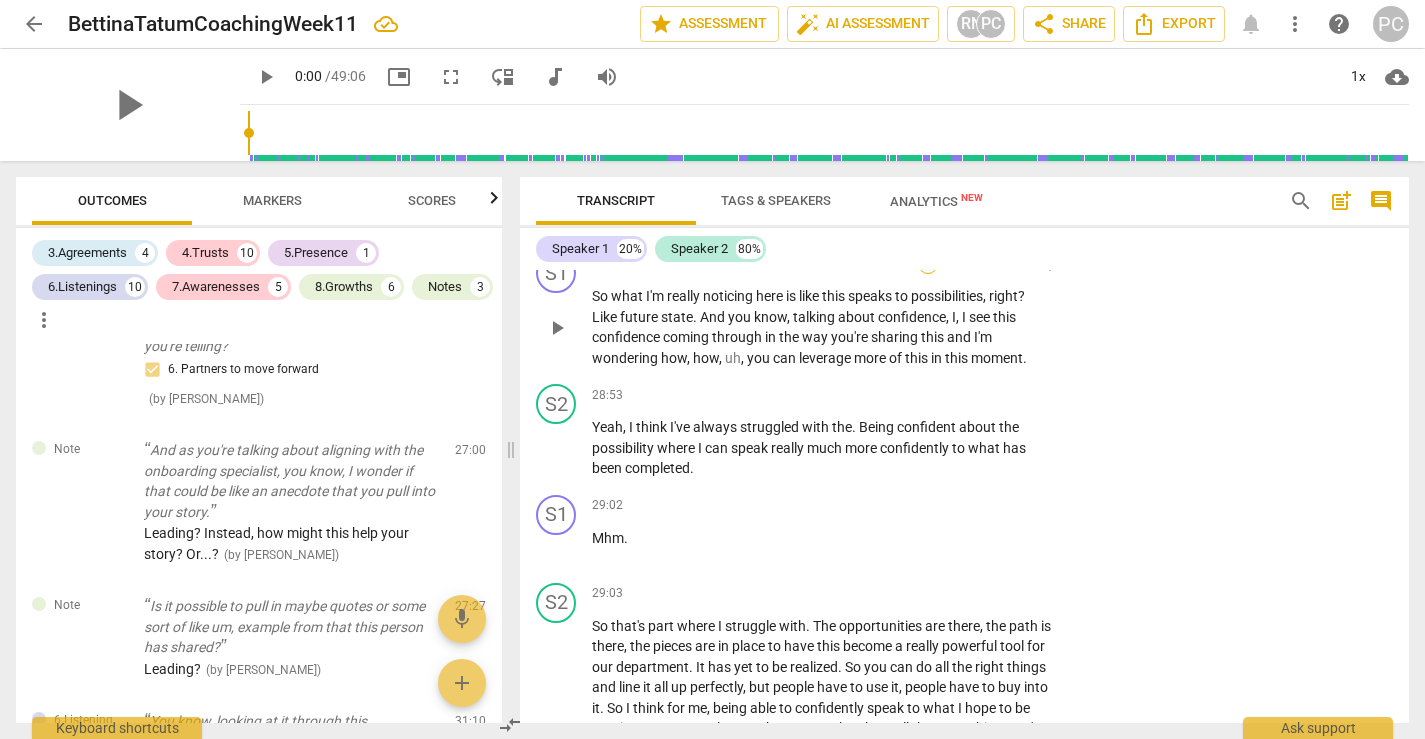 click on "+" at bounding box center (928, 264) 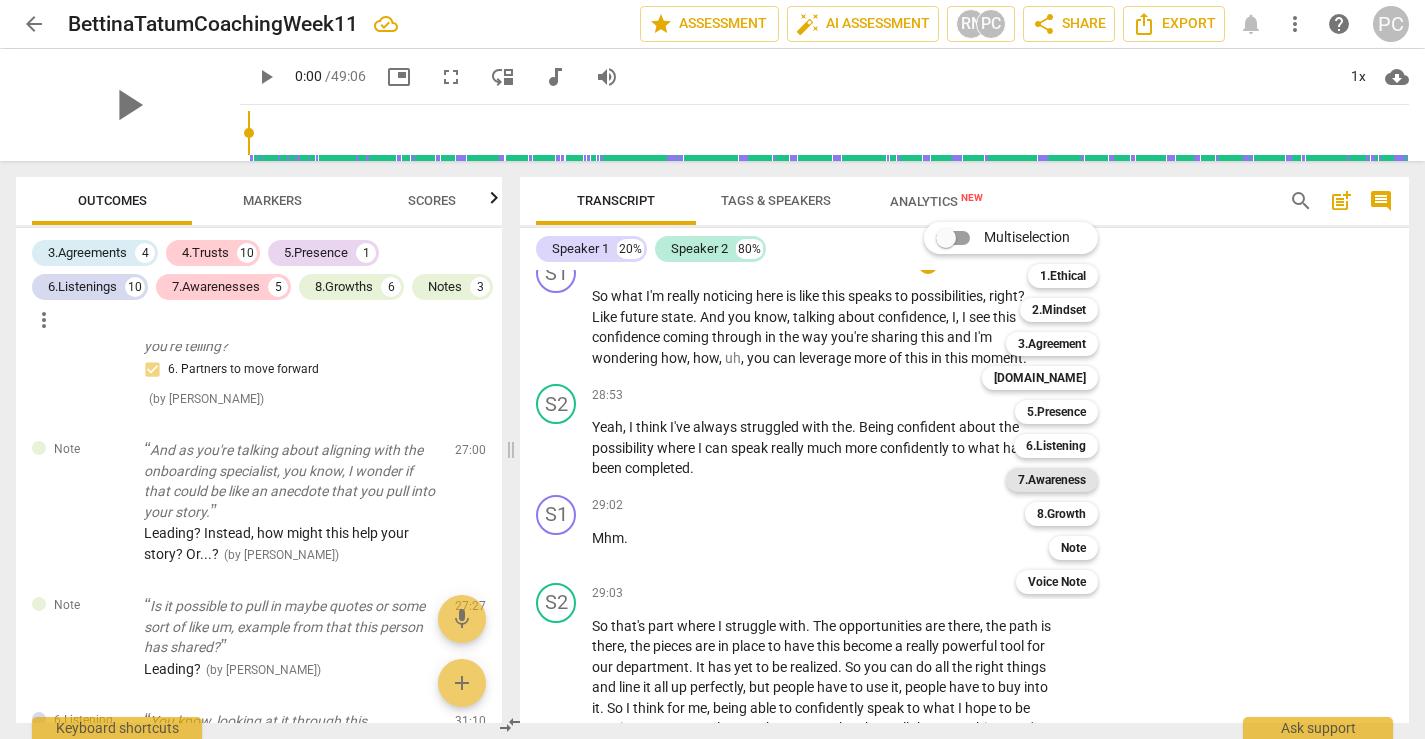 click on "7.Awareness" at bounding box center (1052, 480) 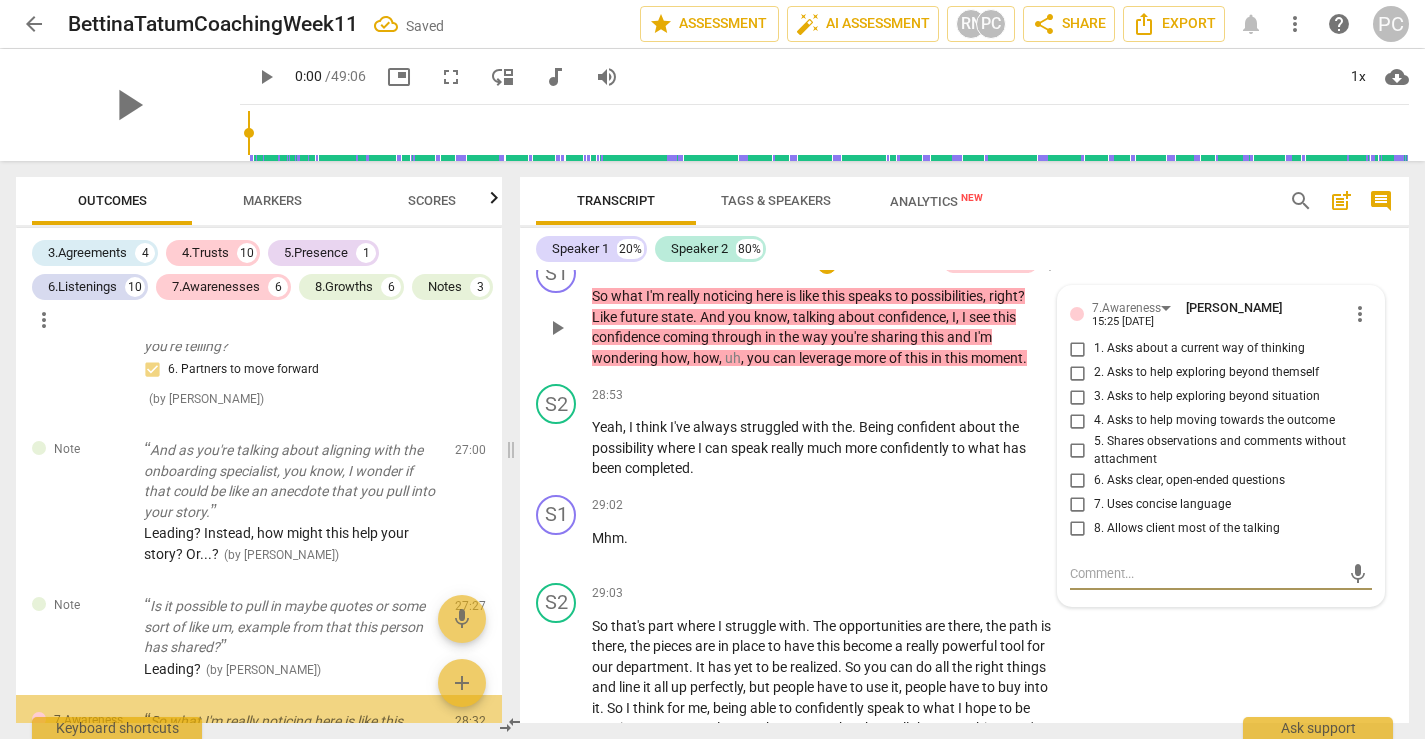 scroll, scrollTop: 12738, scrollLeft: 0, axis: vertical 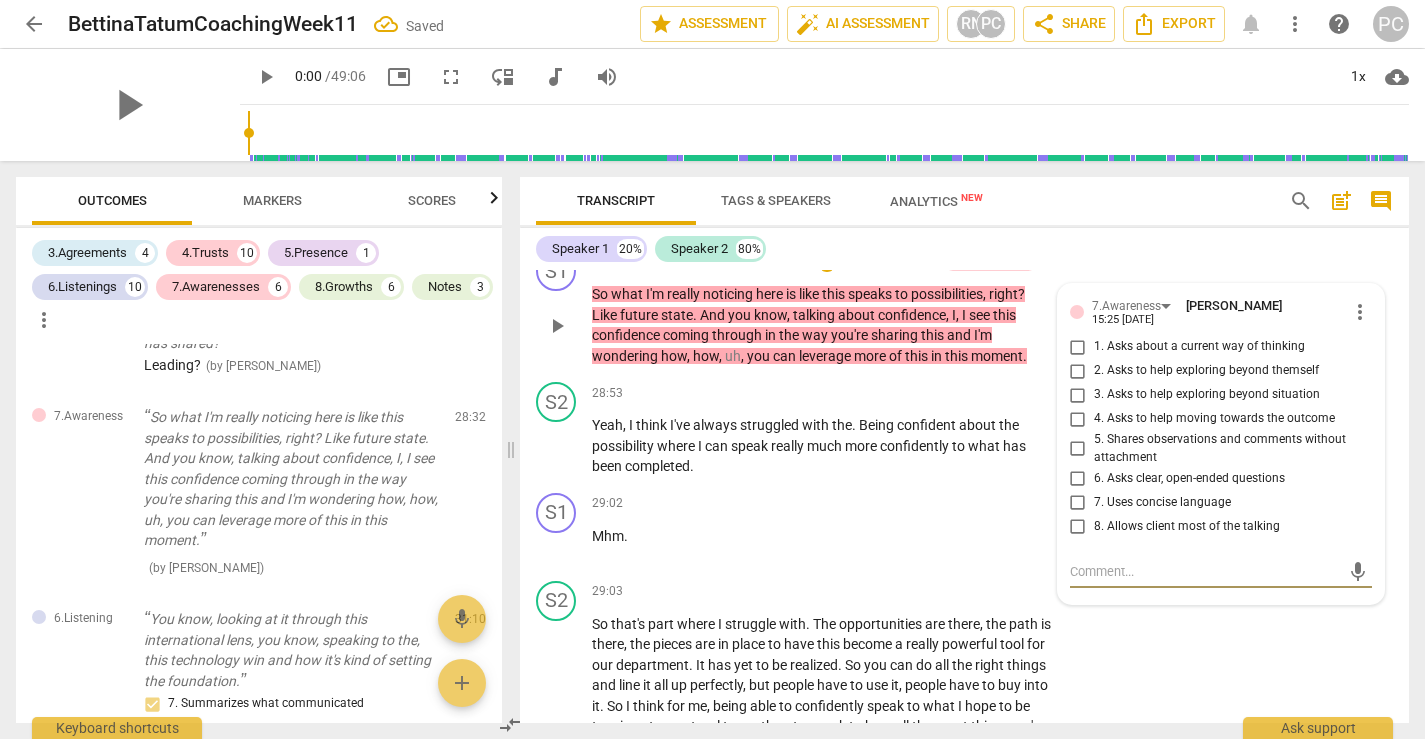 click on "3. Asks to help exploring beyond situation" at bounding box center [1078, 395] 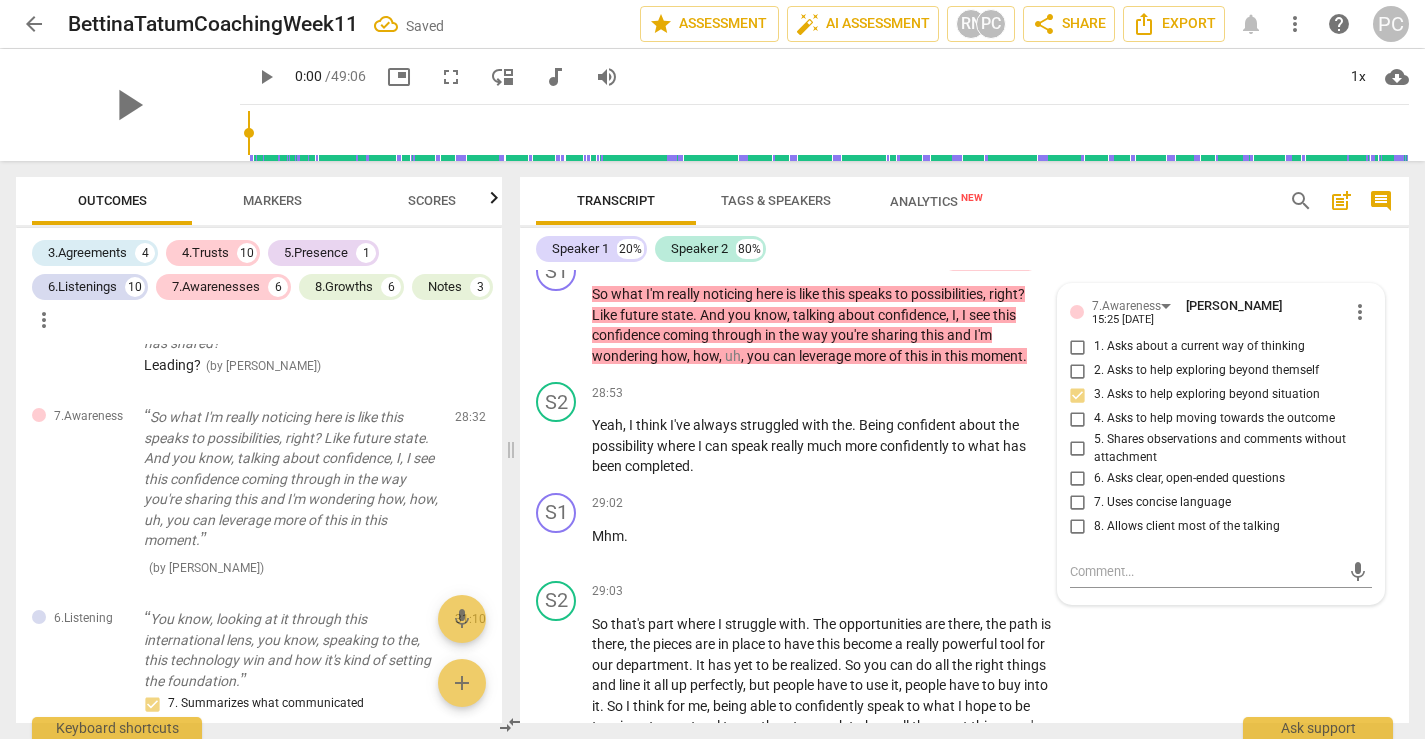 click on "S2 play_arrow pause 27:35 + Add competency keyboard_arrow_right Yeah ,   yeah ,   that   actually   that's   a   really   good   point   because   we   do   have ,   we   have   two   more   sessions   [DATE]   where   we   have   it   like   small   groups   morning   and   afternoon .   So   I   could   write   down   a   couple   of   like   feedback   moments   and   even   ask   our   specialists   on   the   teamwork   side   of   because   they're   having   one   on   ones   as   well   that   we're   not   necessarily   a   part   of .   We're   there   for   the   big   picture   meetings .   Um ,   so   to   see   if   they   have   anything   that's   specific .   But   I   know   I   have   a   couple   of   emails   from   different   support   programs   saying   this   has   been   so   helpful .   I'm   excited   to   start   this   year   with   this   calendar   function .   It's   going   to   be   so   great   not   having   our   messaging   across   WhatsApp   group   me   text" at bounding box center [964, 54] 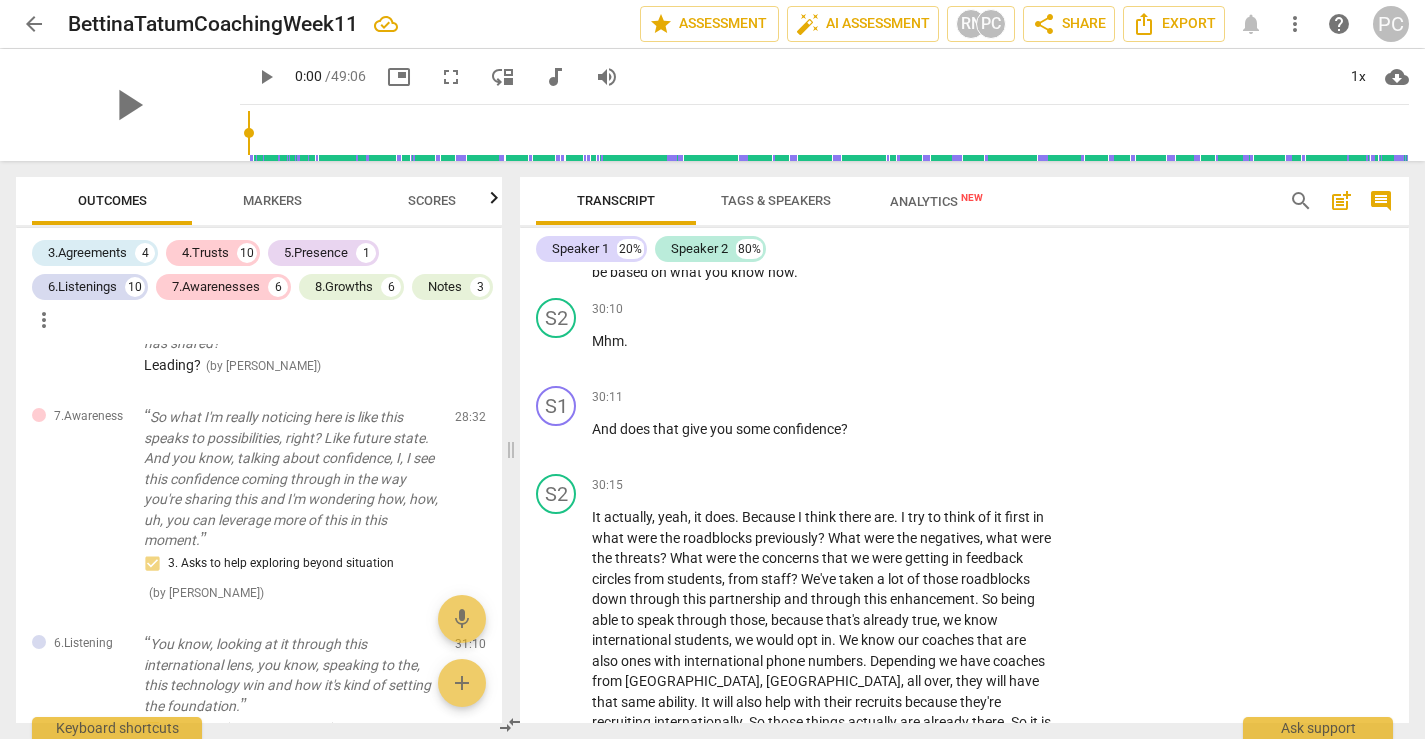scroll, scrollTop: 13427, scrollLeft: 0, axis: vertical 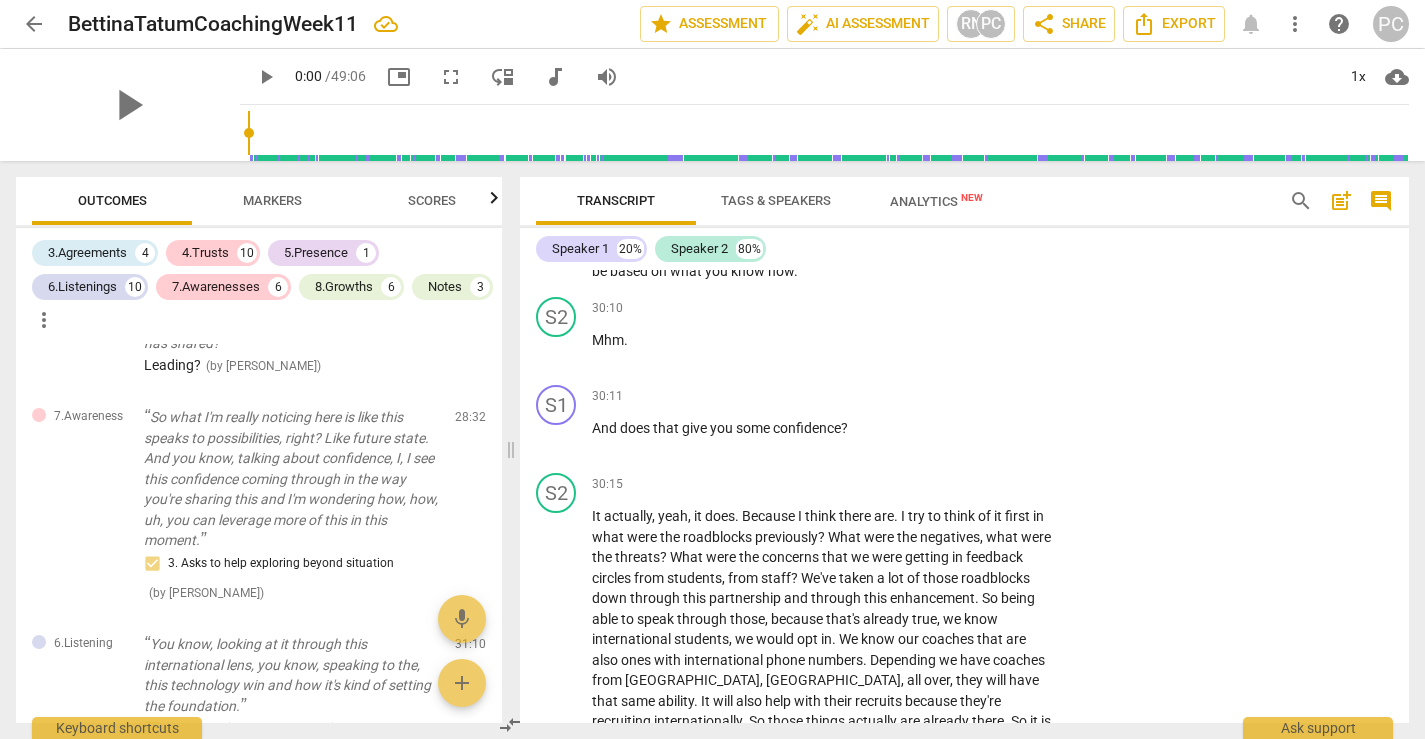 click on "+" at bounding box center [928, 157] 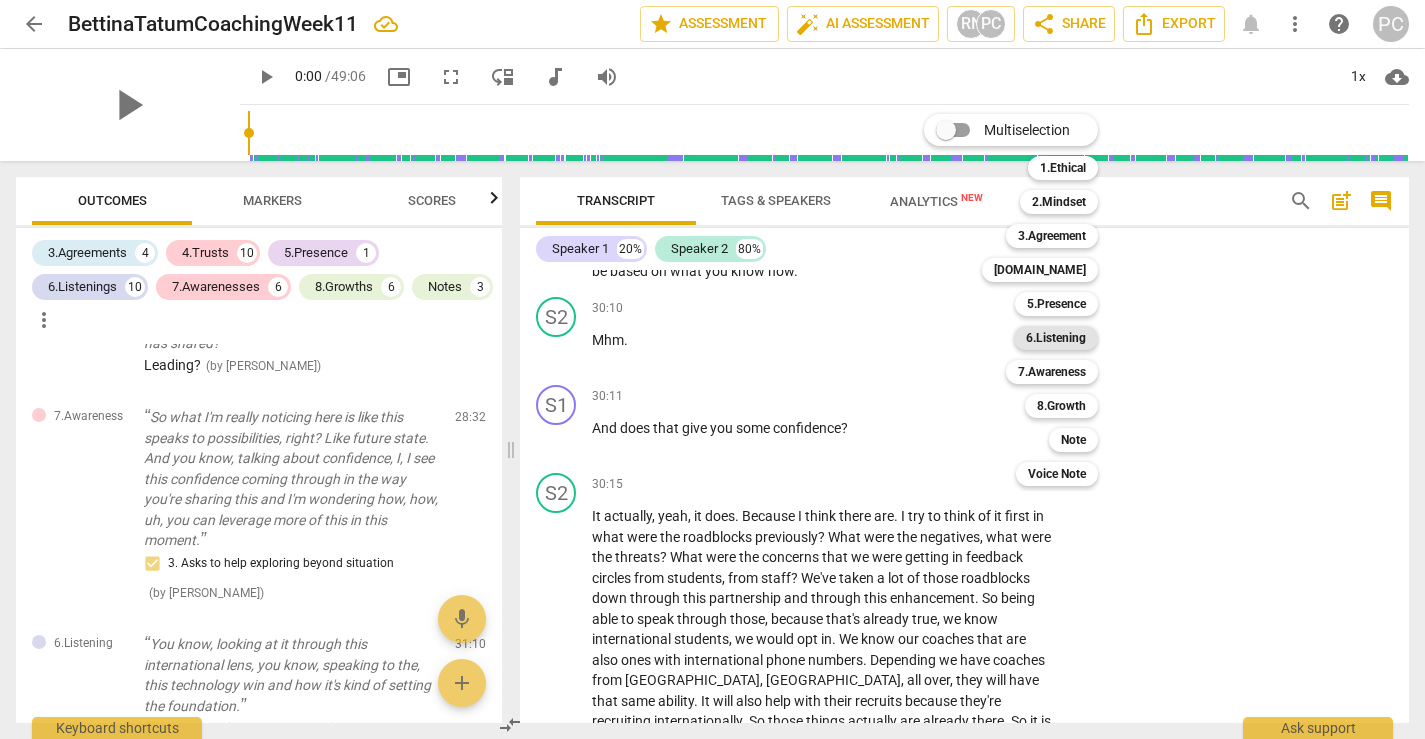 click on "6.Listening" at bounding box center (1056, 338) 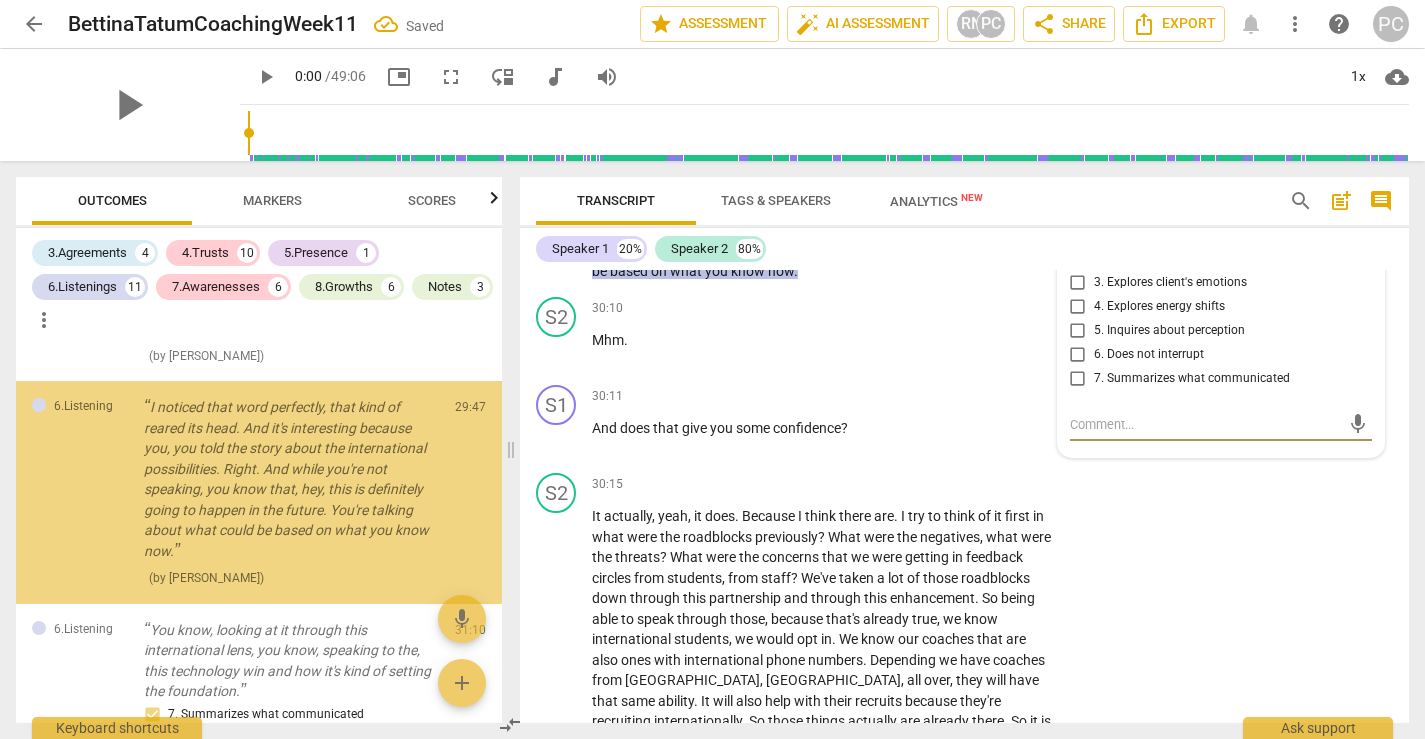 scroll, scrollTop: 4348, scrollLeft: 0, axis: vertical 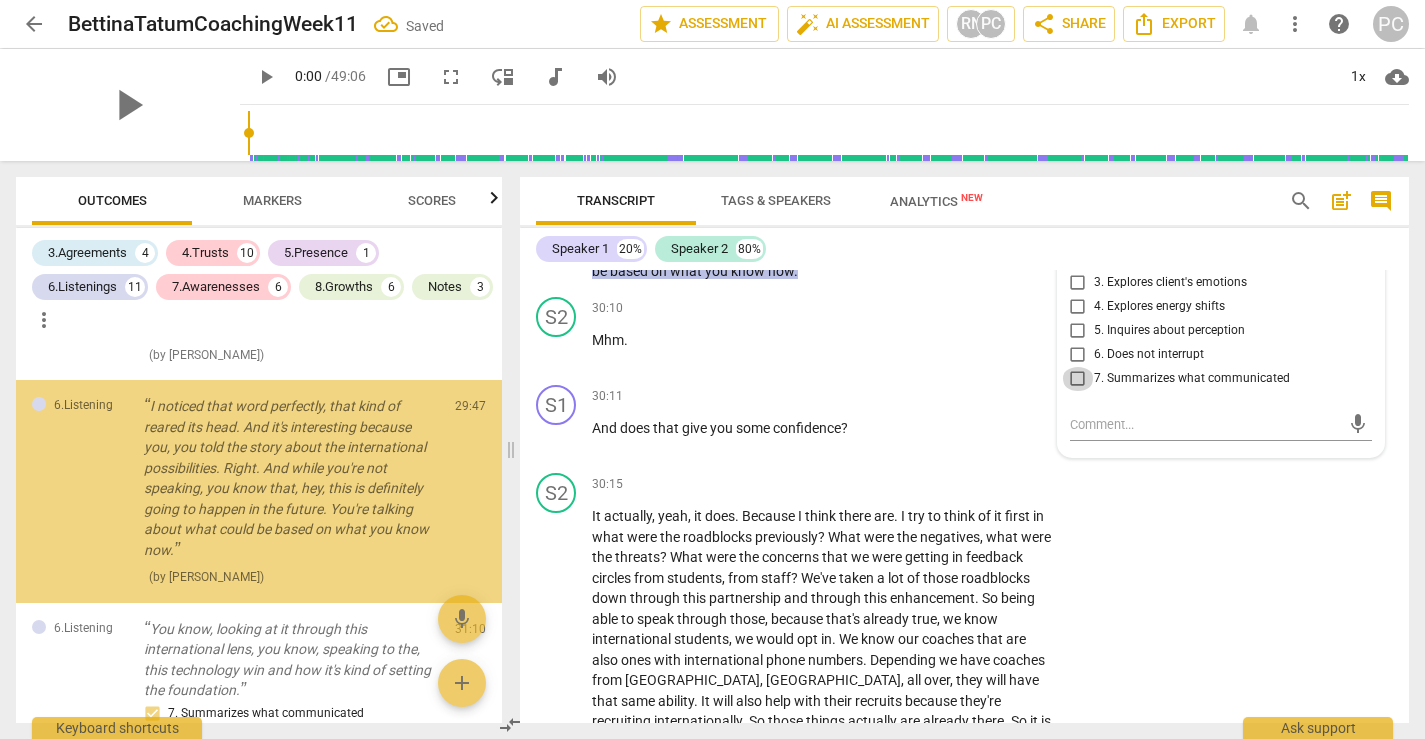 click on "7. Summarizes what communicated" at bounding box center (1078, 379) 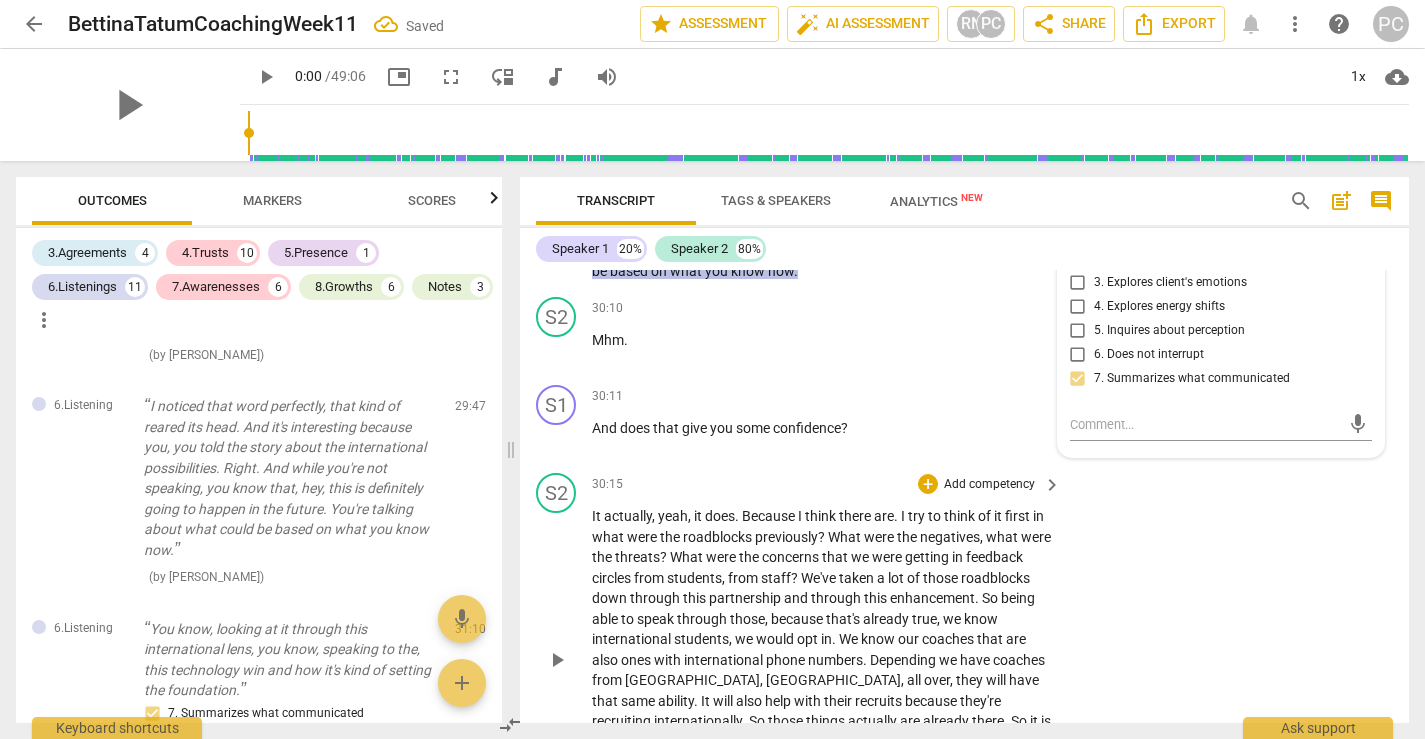 click on "S2 play_arrow pause 30:15 + Add competency keyboard_arrow_right It   actually ,   yeah ,   it   does .   Because   I   think   there   are .   I   try   to   think   of   it   first   in   what   were   the   roadblocks   previously ?   What   were   the   negatives ,   what   were   the   threats ?   What   were   the   concerns   that   we   were   getting   in   feedback   circles   from   students ,   from   staff ?   We've   taken   a   lot   of   those   roadblocks   down   through   this   partnership   and   through   this   enhancement .   So   being   able   to   speak   through   those ,   because   that's   already   true ,   we   know   international   students ,   we   would   opt   in .   We   know   our   coaches   that   are   also   ones   with   international   phone   numbers .   Depending   we   have   coaches   from   [GEOGRAPHIC_DATA] ,   [GEOGRAPHIC_DATA] ,   all   over ,   they   will   have   that   same   ability .   It   will   also   help   with   their   recruits   because   they're   recruiting   ." at bounding box center [964, 643] 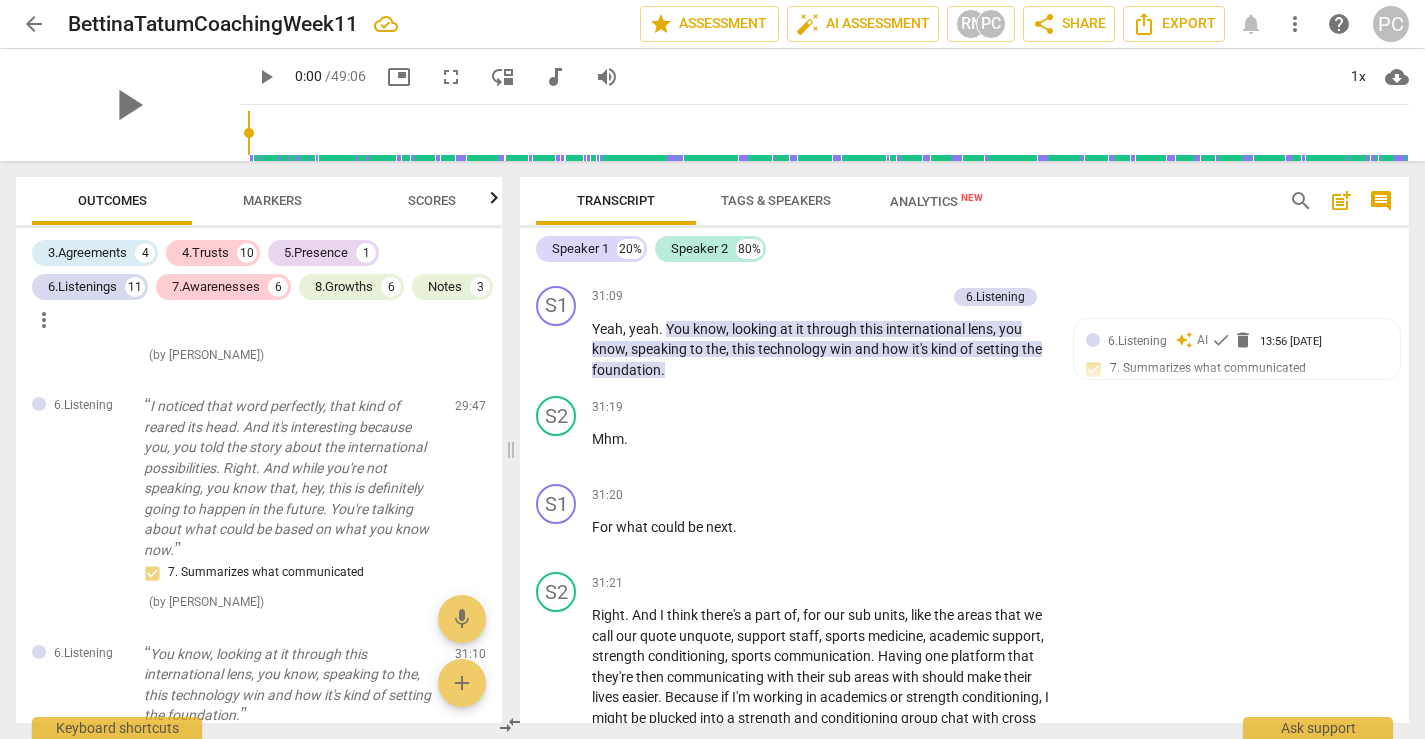 scroll, scrollTop: 13980, scrollLeft: 0, axis: vertical 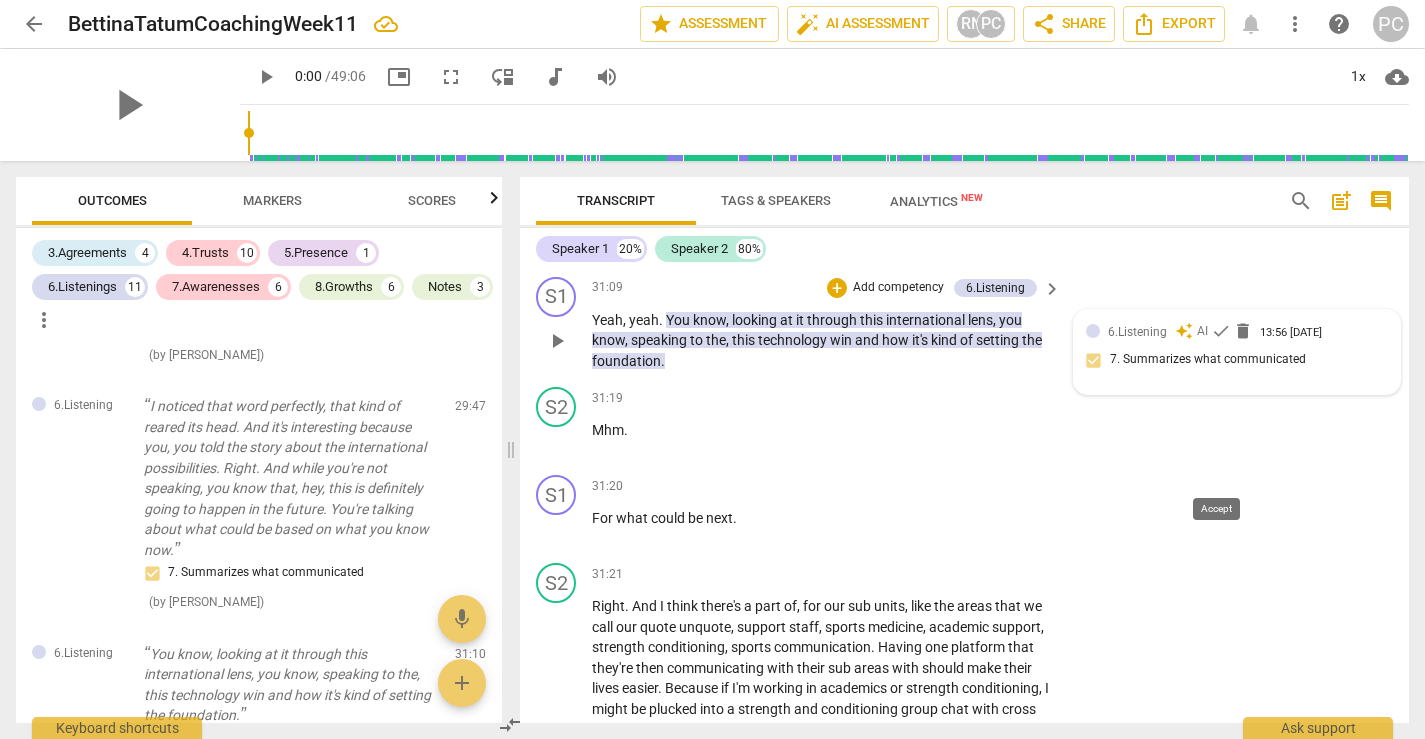 click on "check" at bounding box center (1221, 331) 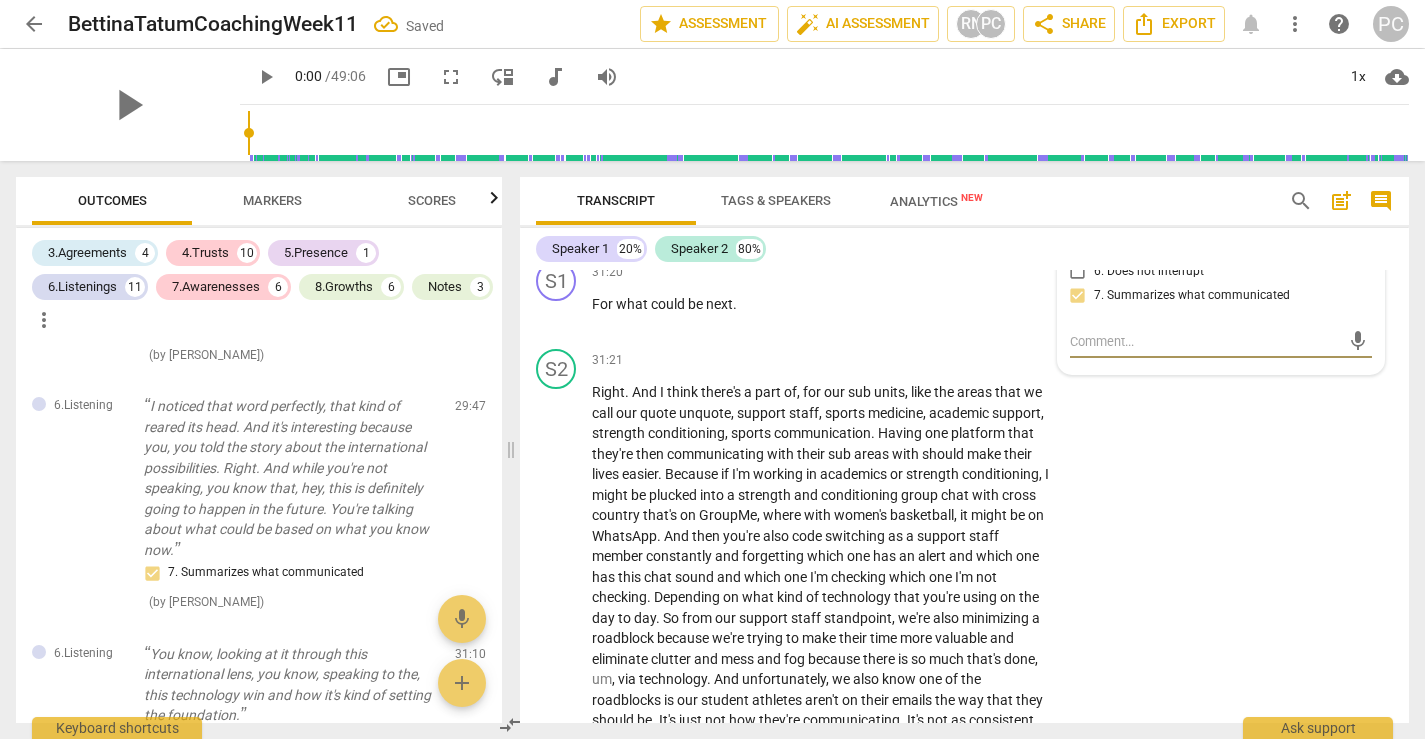 scroll, scrollTop: 14242, scrollLeft: 0, axis: vertical 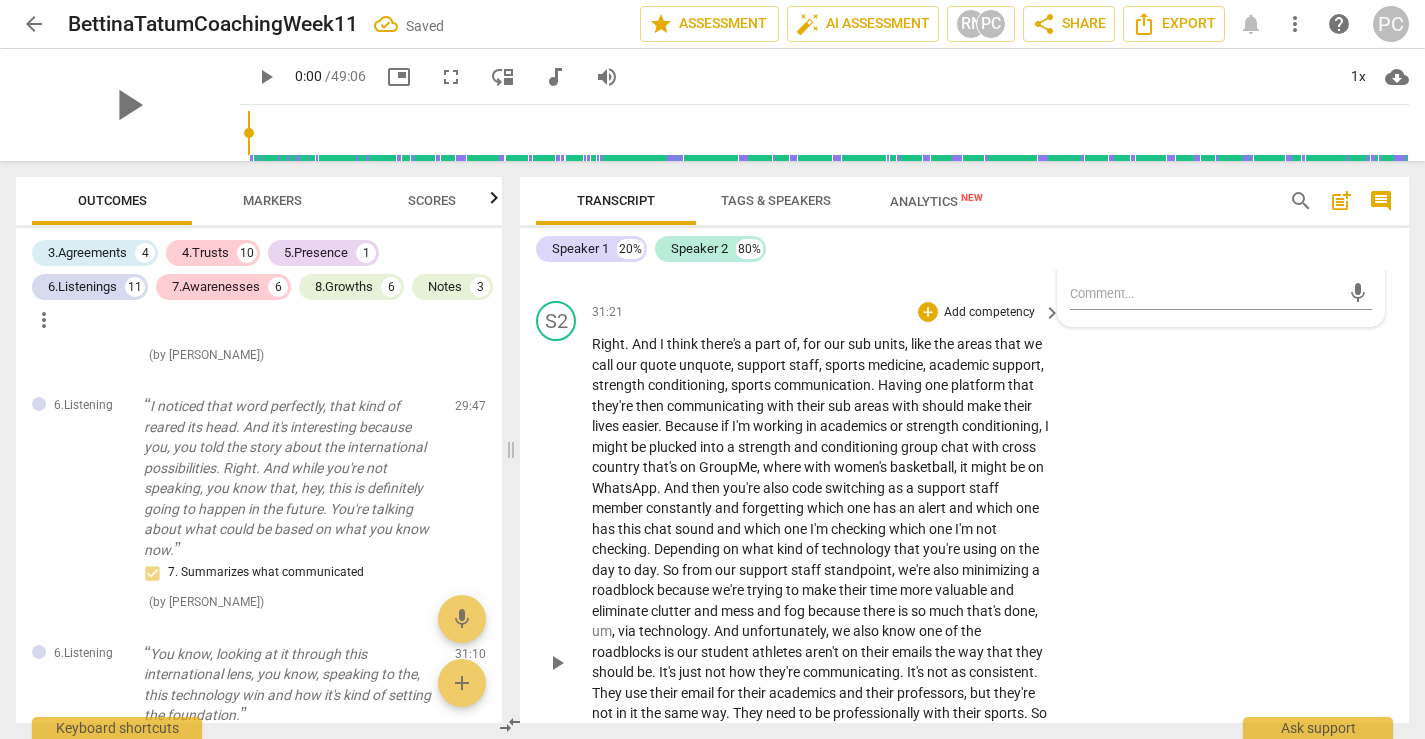 click on "S2 play_arrow pause 31:21 + Add competency keyboard_arrow_right Right .   And   I   think   there's   a   part   of ,   for   our   sub   units ,   like   the   areas   that   we   call   our   quote   unquote ,   support   staff ,   sports   medicine ,   academic   support ,   strength   conditioning ,   sports   communication .   Having   one   platform   that   they're   then   communicating   with   their   sub   areas   with   should   make   their   lives   easier .   Because   if   I'm   working   in   academics   or   strength   conditioning ,   I   might   be   plucked   into   a   strength   and   conditioning   group   chat   with   cross   country   that's   on   GroupMe ,   where   with   women's   basketball ,   it   might   be   on   WhatsApp .   And   then   you're   also   code   switching   as   a   support   staff   member   constantly   and   forgetting   which   one   has   an   alert   and   which   one   has   this   chat   sound   and   which   one   I'm   checking   which   one   I'm" at bounding box center (964, 645) 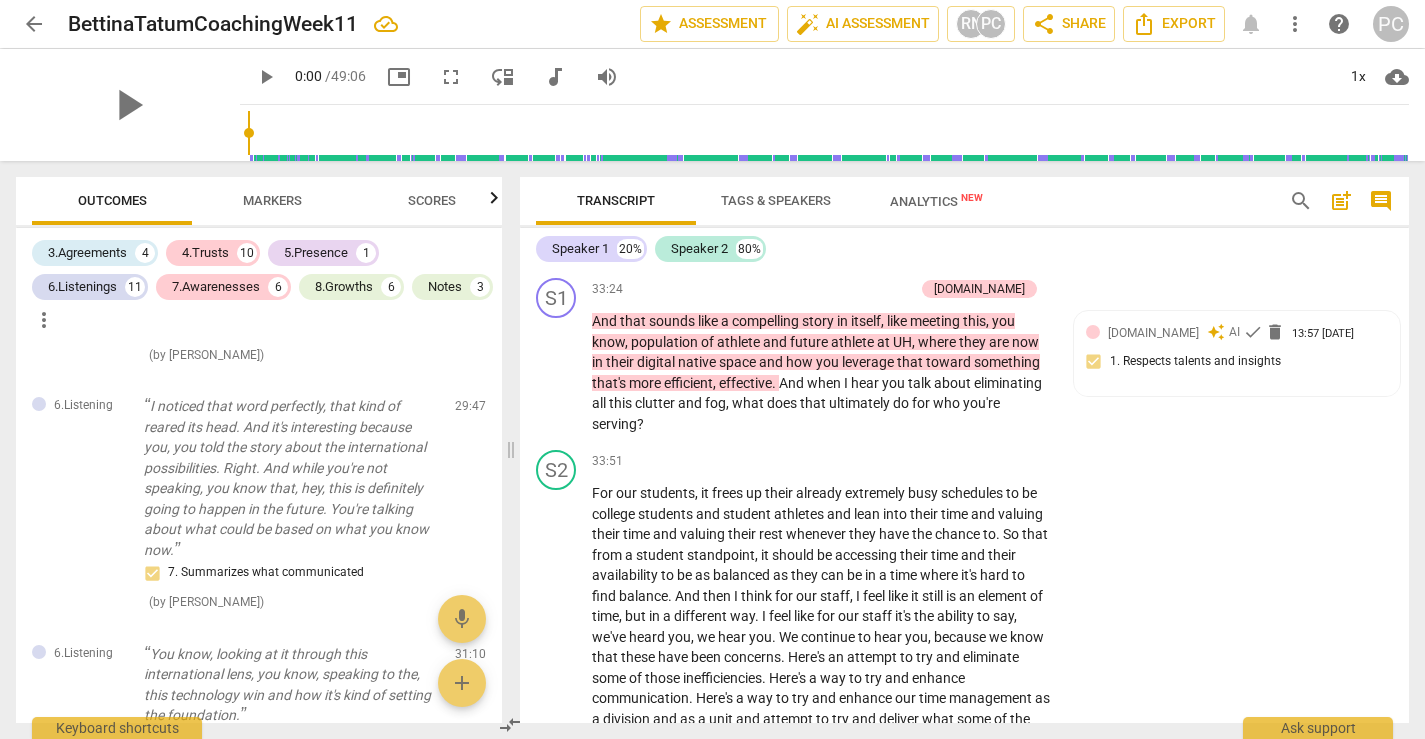 scroll, scrollTop: 14976, scrollLeft: 0, axis: vertical 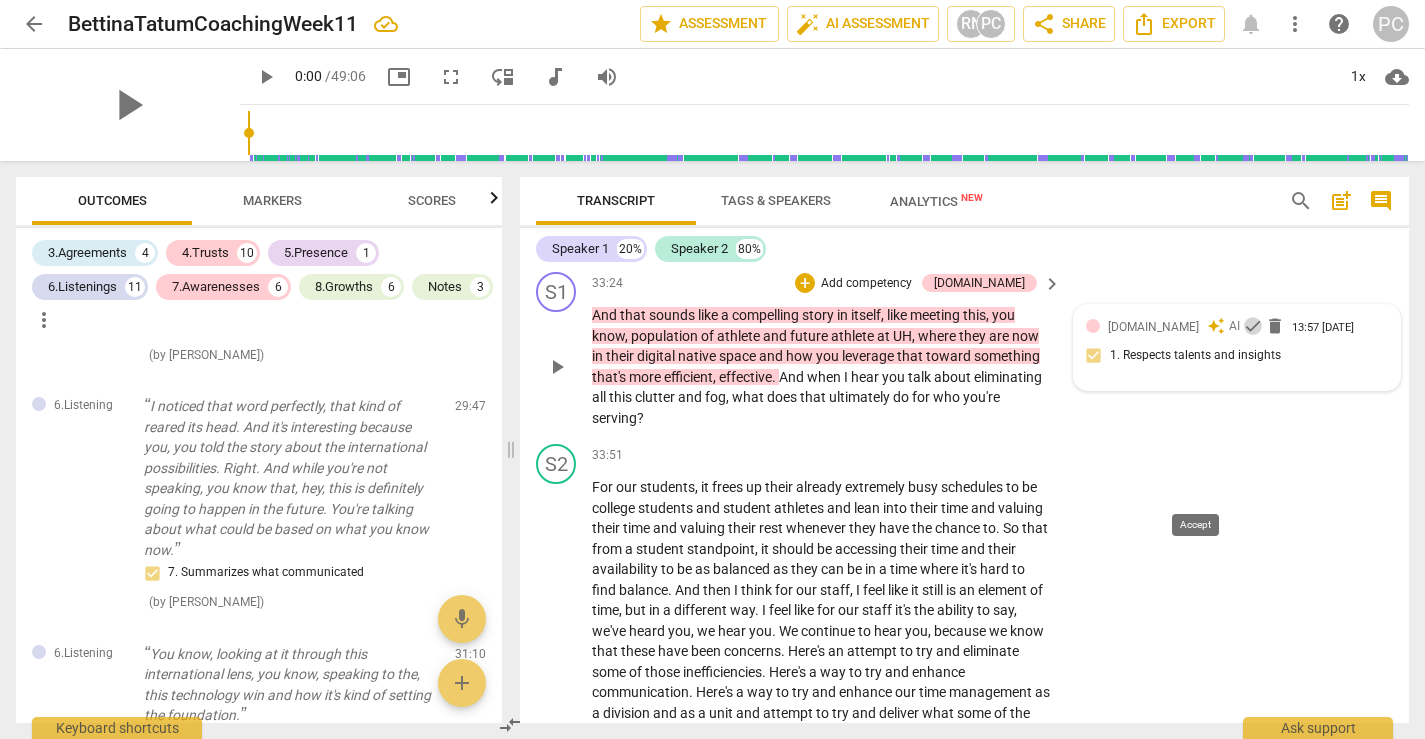 click on "check" at bounding box center [1253, 326] 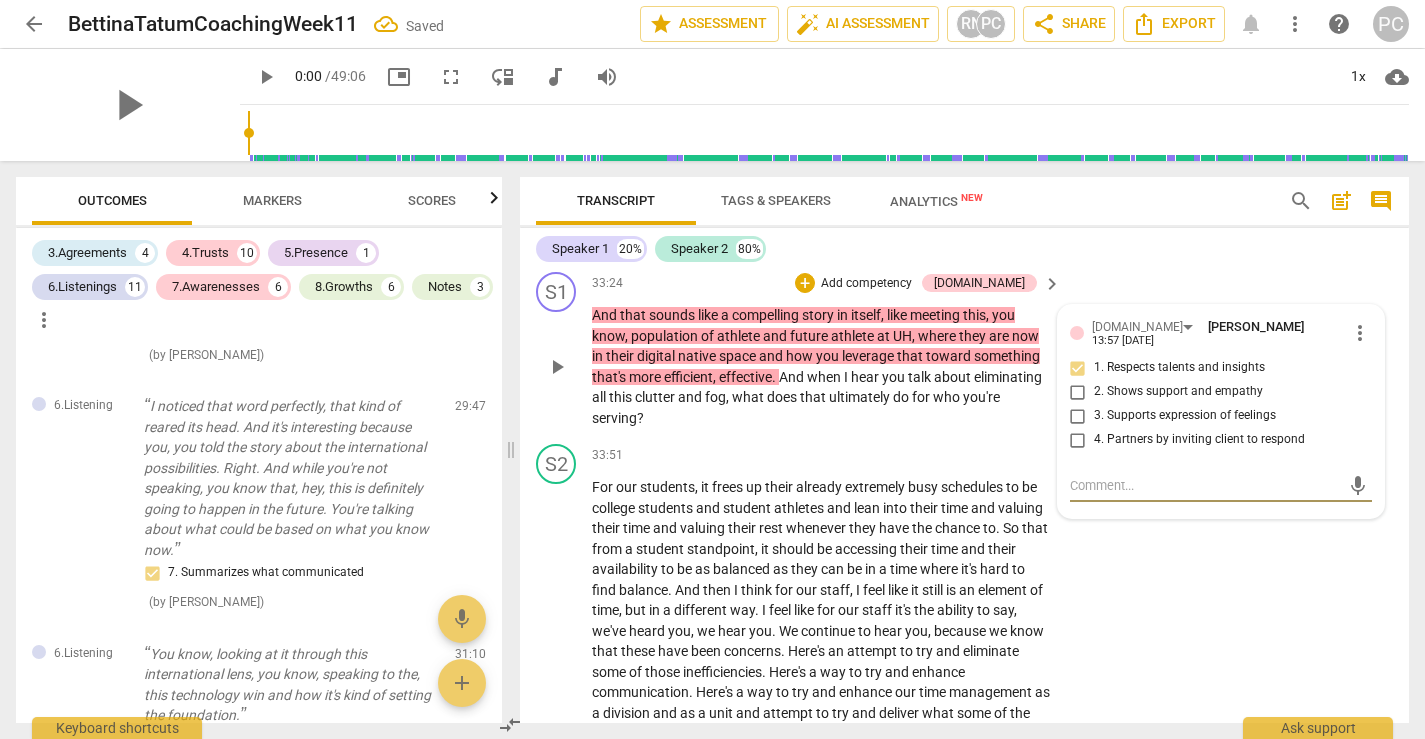 click on "S2 play_arrow pause 31:21 + Add competency keyboard_arrow_right Right .   And   I   think   there's   a   part   of ,   for   our   sub   units ,   like   the   areas   that   we   call   our   quote   unquote ,   support   staff ,   sports   medicine ,   academic   support ,   strength   conditioning ,   sports   communication .   Having   one   platform   that   they're   then   communicating   with   their   sub   areas   with   should   make   their   lives   easier .   Because   if   I'm   working   in   academics   or   strength   conditioning ,   I   might   be   plucked   into   a   strength   and   conditioning   group   chat   with   cross   country   that's   on   GroupMe ,   where   with   women's   basketball ,   it   might   be   on   WhatsApp .   And   then   you're   also   code   switching   as   a   support   staff   member   constantly   and   forgetting   which   one   has   an   alert   and   which   one   has   this   chat   sound   and   which   one   I'm   checking   which   one   I'm" at bounding box center (964, -89) 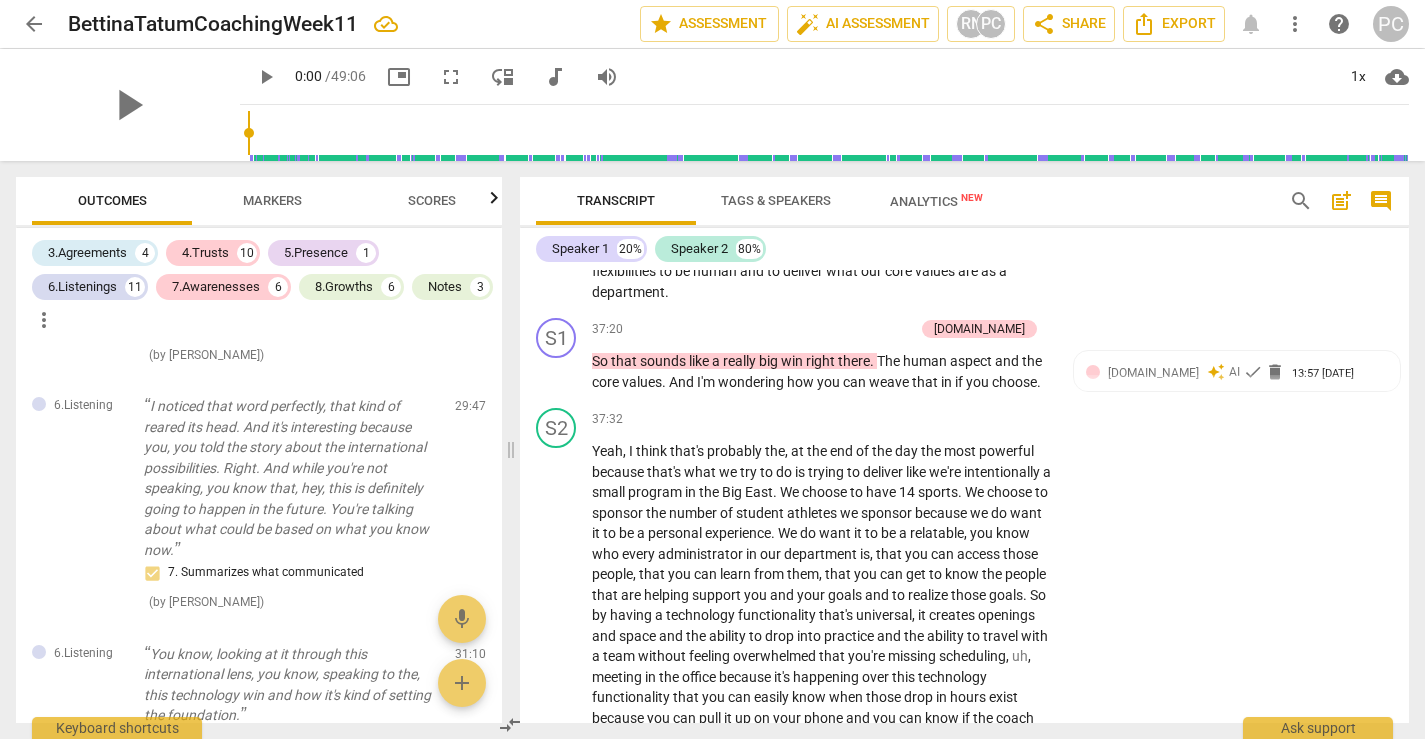 scroll, scrollTop: 16297, scrollLeft: 0, axis: vertical 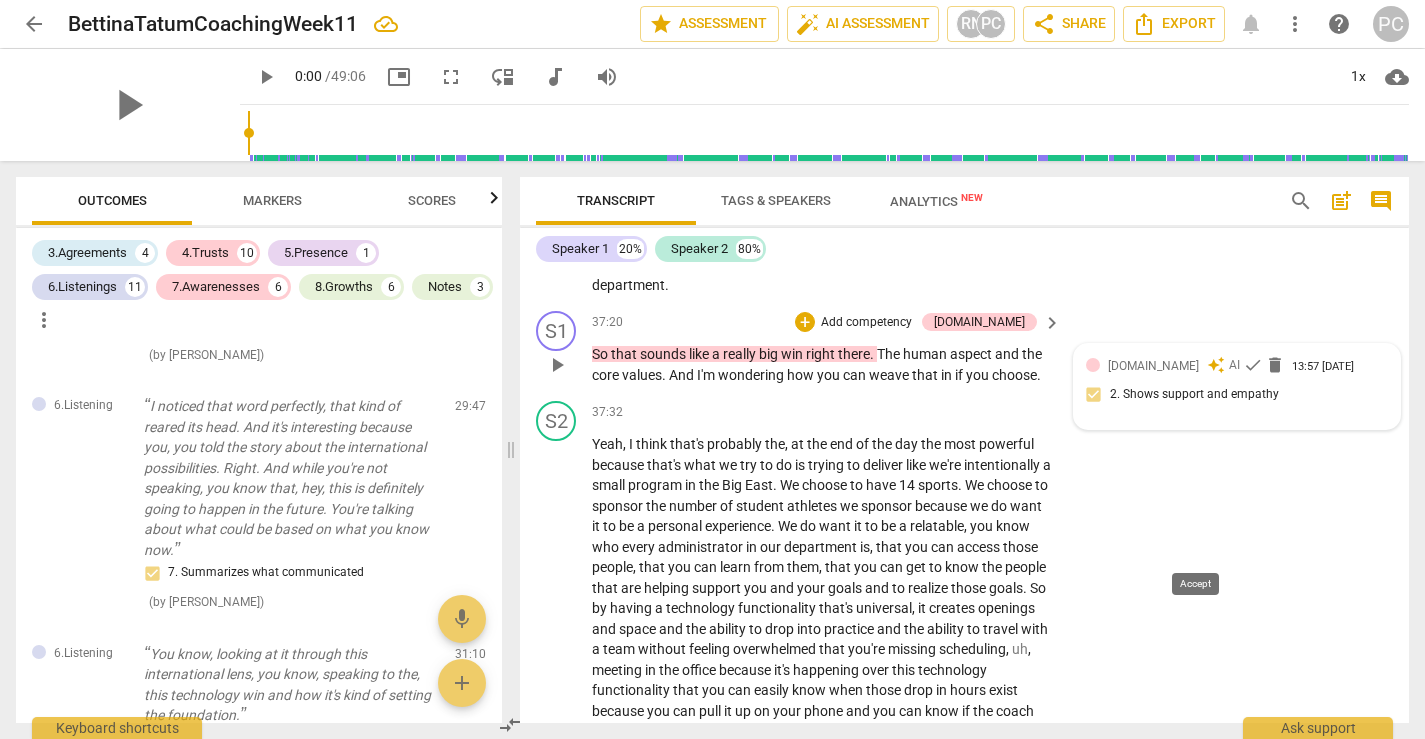 click on "check" at bounding box center (1253, 365) 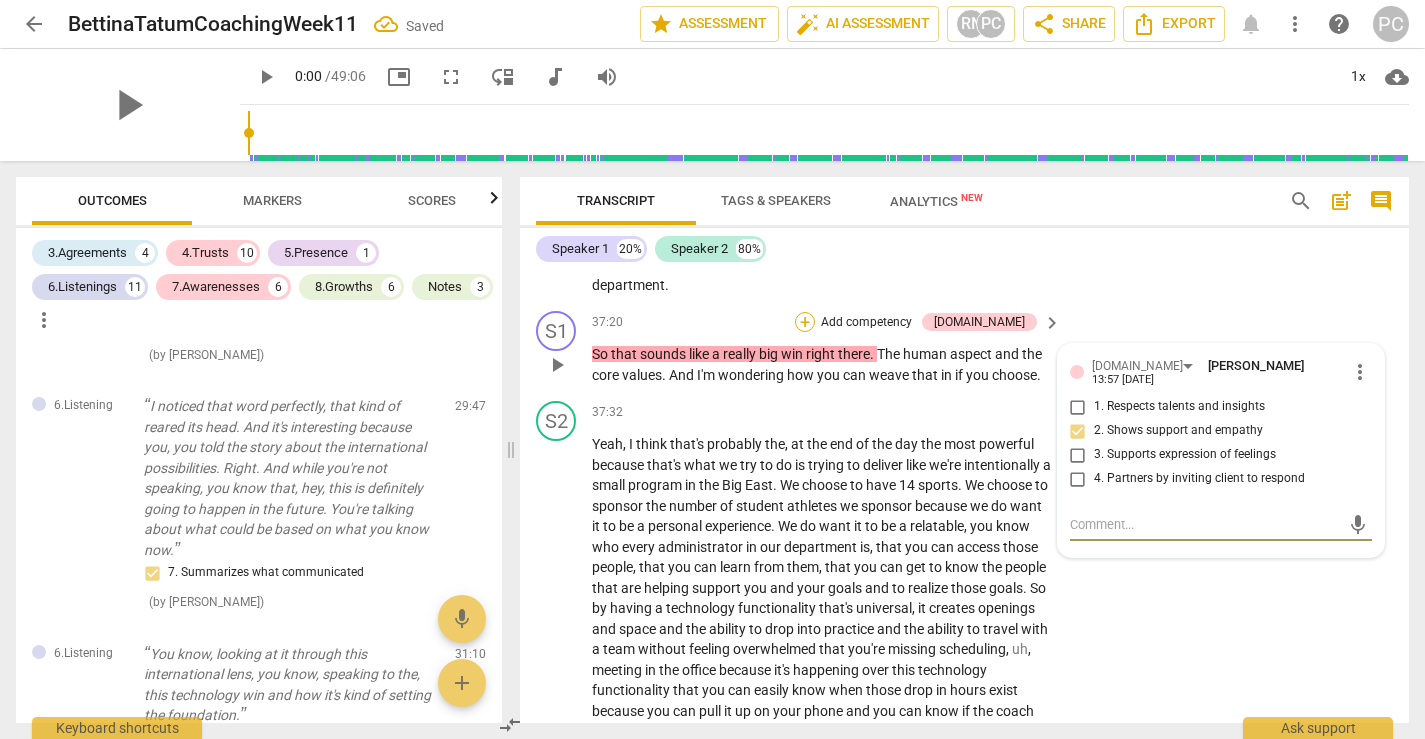 click on "+" at bounding box center (805, 322) 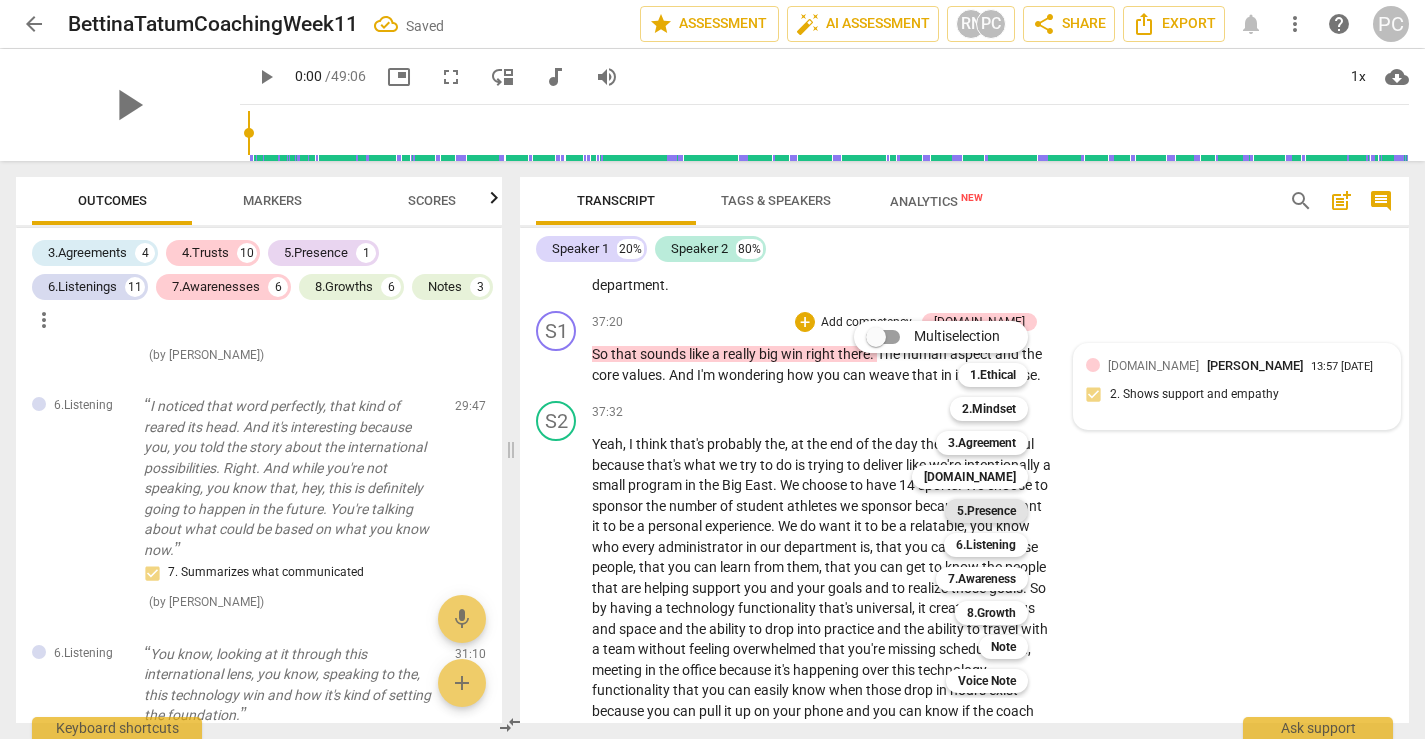 click on "5.Presence" at bounding box center [986, 511] 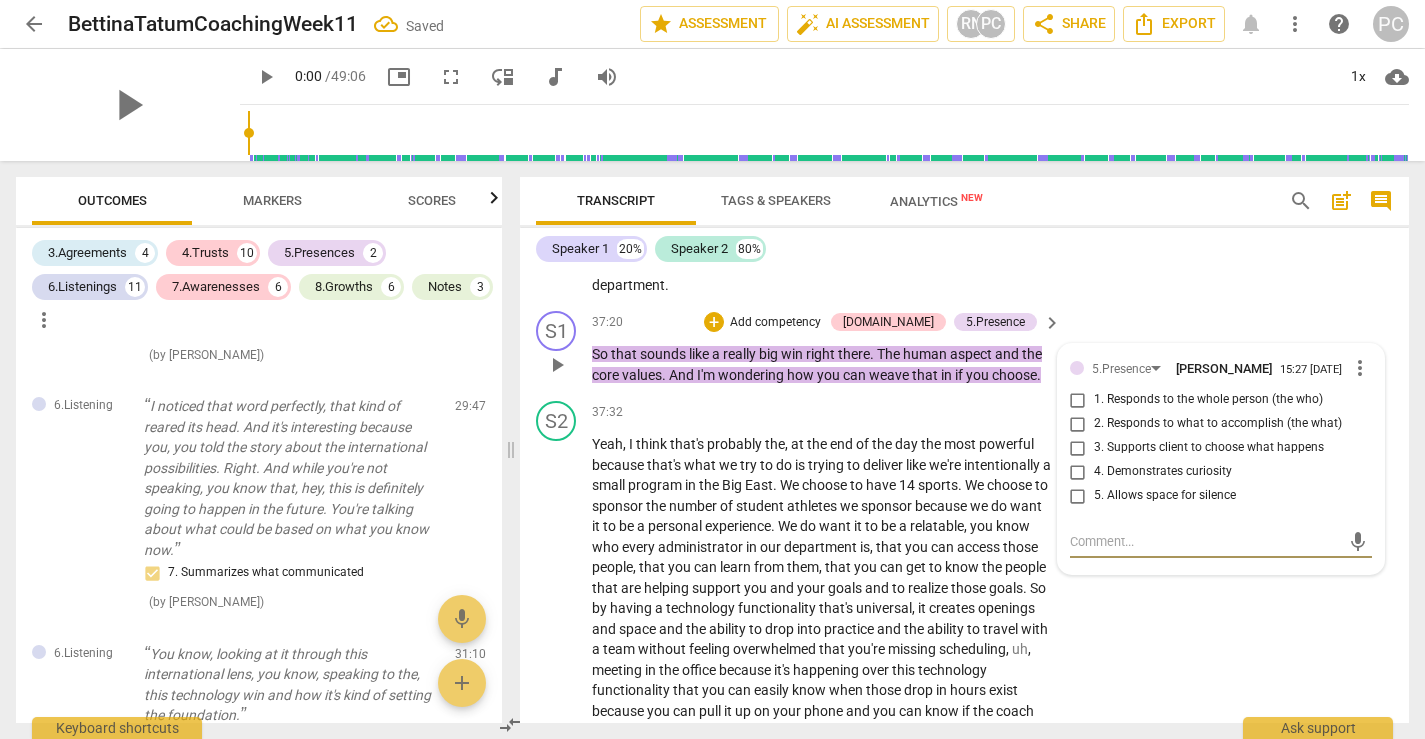 scroll, scrollTop: 16307, scrollLeft: 0, axis: vertical 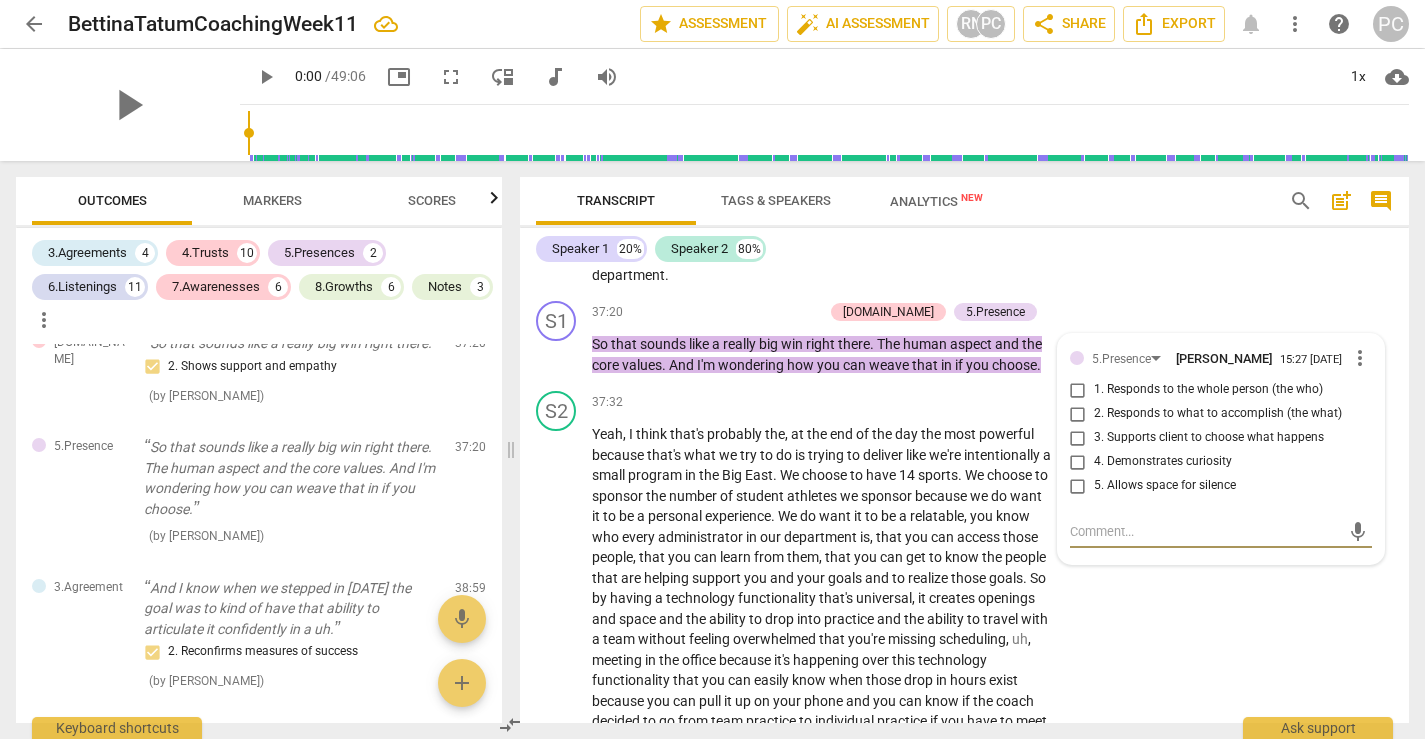 click on "3. Supports client to choose what happens" at bounding box center (1078, 438) 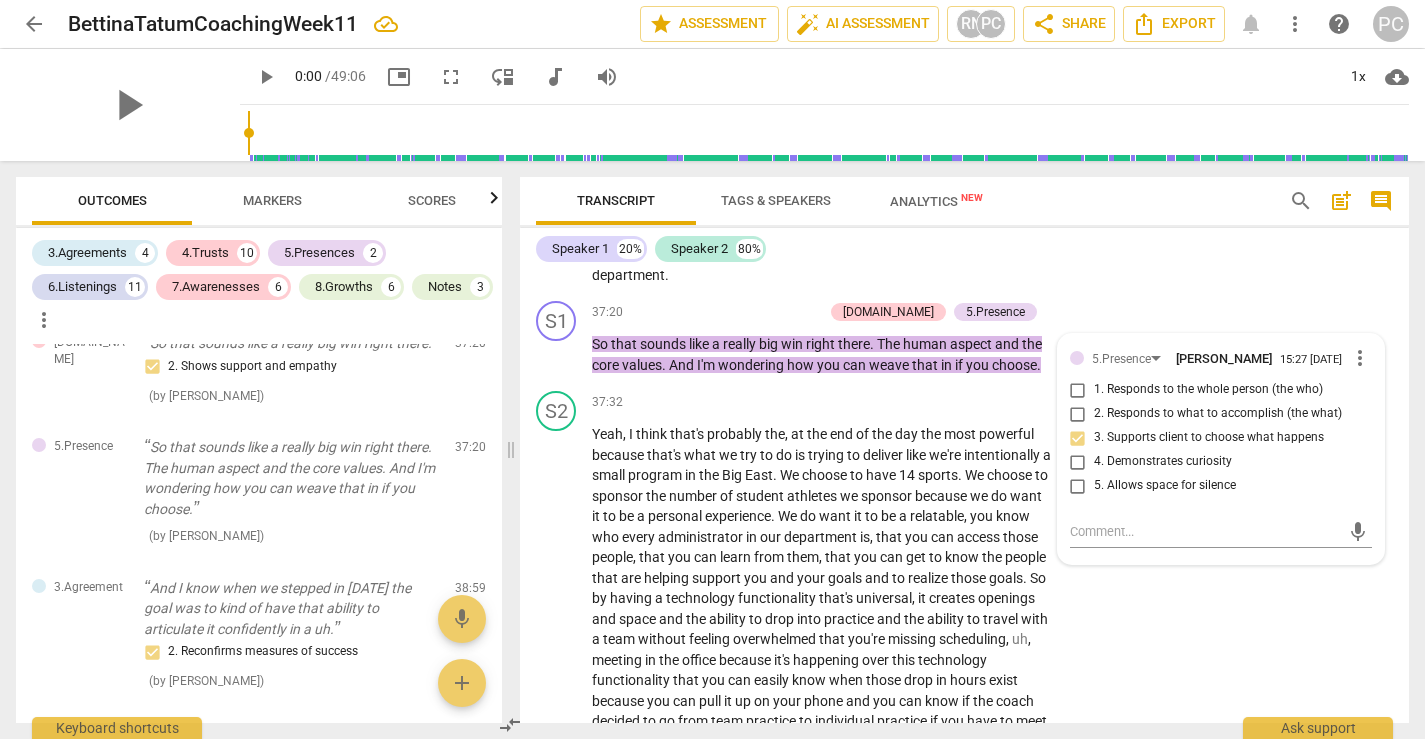 click on "S2 play_arrow pause 36:37 + Add competency keyboard_arrow_right Yeah .   And   I   think   it's   like   the   saying   right   now   that   like   the   automation   space   and   artificial   intelligence ,   like   that's   a   huge   part   of   every   industry .   But   using   it   as   a   tool   and   using   it   as   a   resource   and   using   it   as   the   goal   of   saving   time   and   the   goal   of   using   things   that   are   human   capital   that   can't   be   replicated   in   these   technology   functionalities   that   we   still   have   to   be   the   people   behind   the   technology .   And   having   more   time   to   be   able   to   be   face   to   face   with   people   or   having   in   person   sessions   like   this   opens   up   flexibilities   to   be   human   and   to   deliver   what   our   core   values   are   as   a   department ." at bounding box center [964, 177] 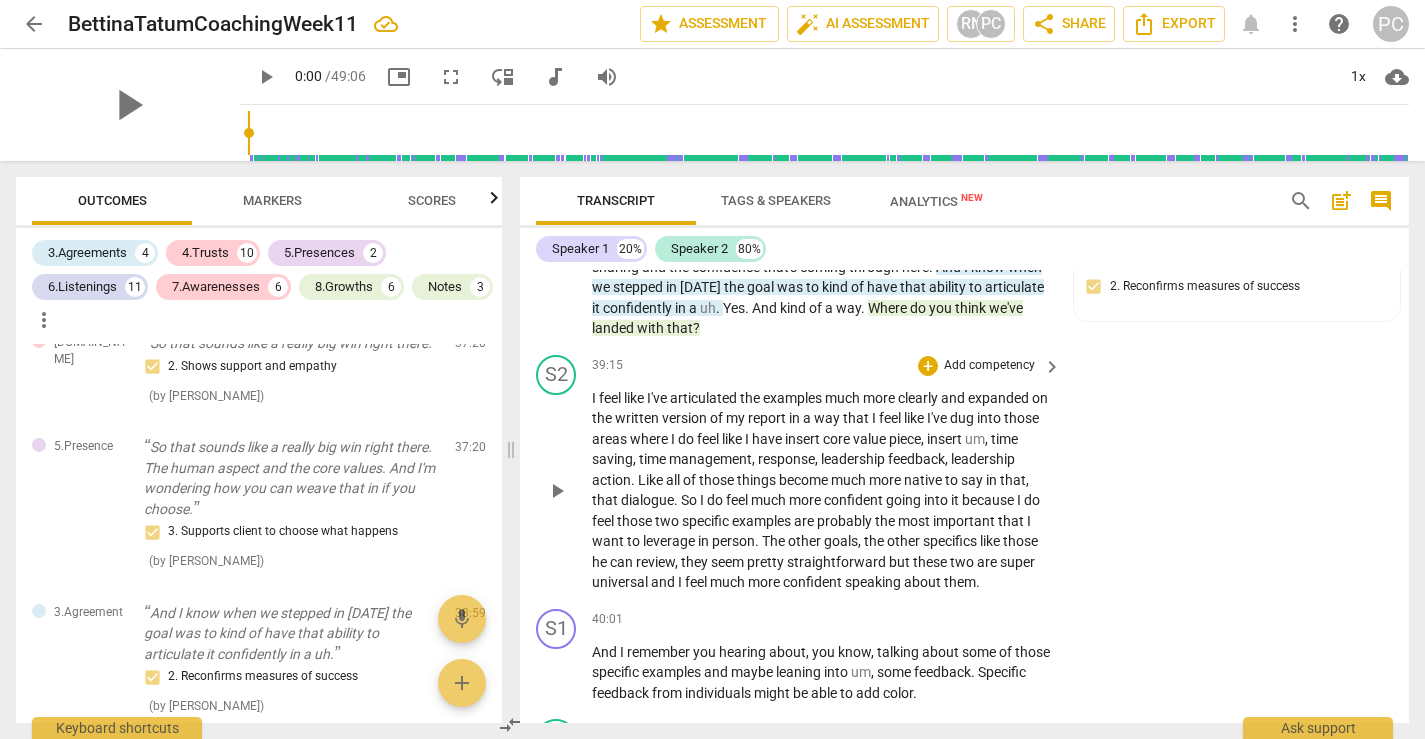 scroll, scrollTop: 16975, scrollLeft: 0, axis: vertical 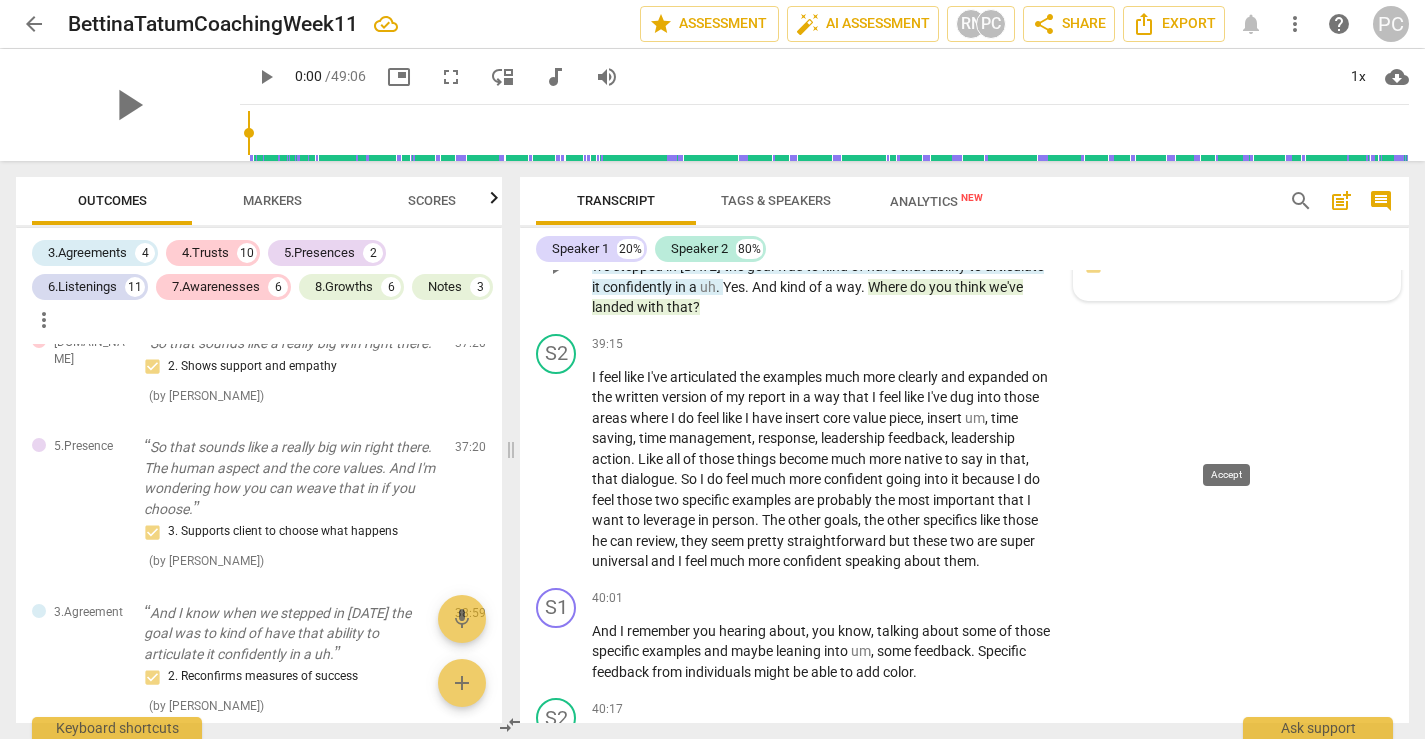 click on "check" at bounding box center [1231, 236] 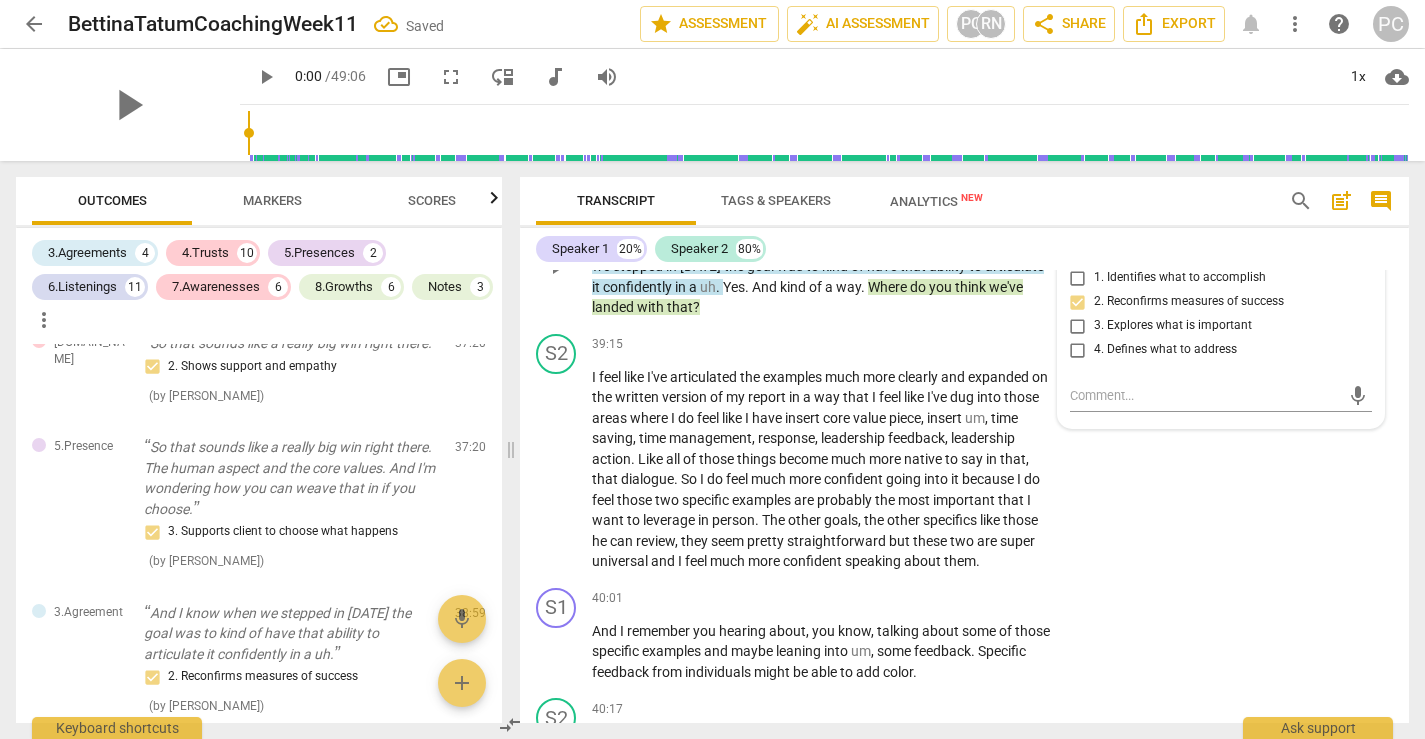 click on "8.Growth" at bounding box center [1000, 193] 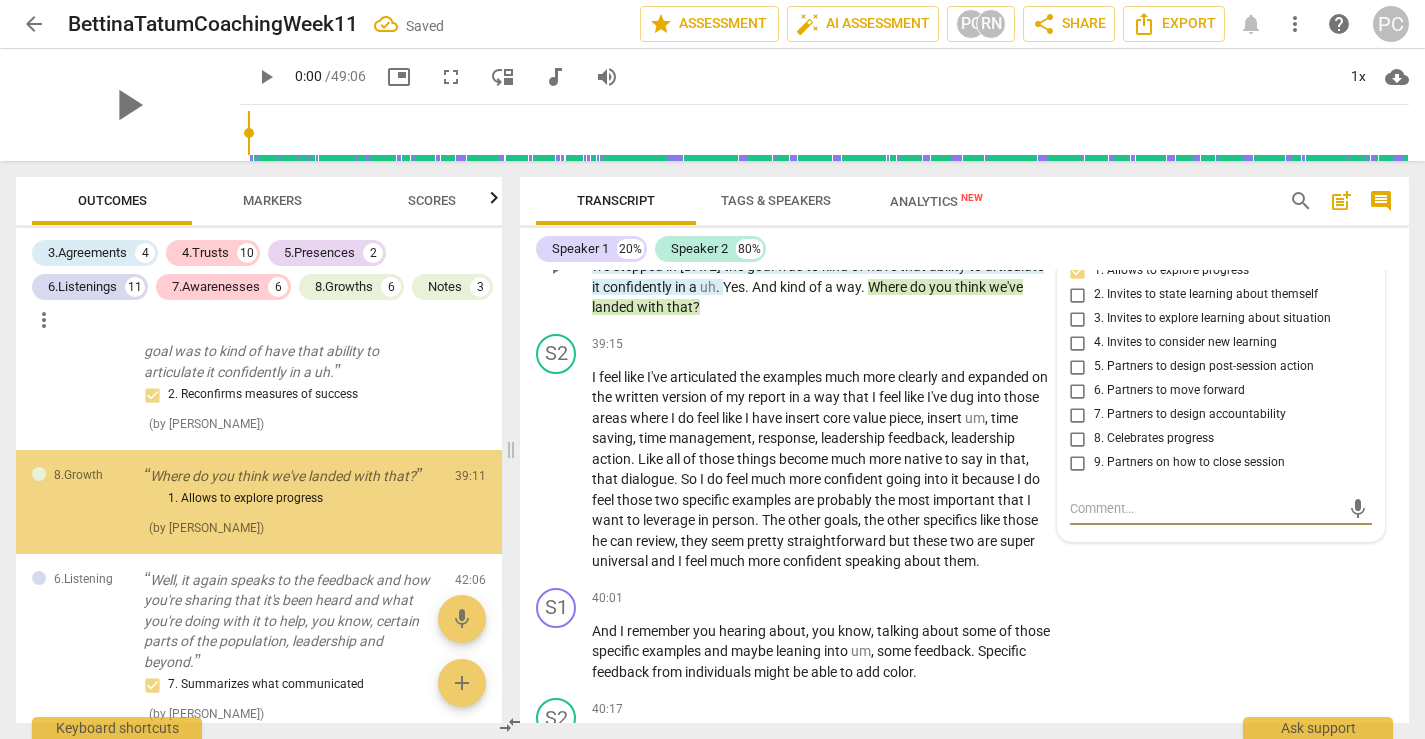 scroll, scrollTop: 5343, scrollLeft: 0, axis: vertical 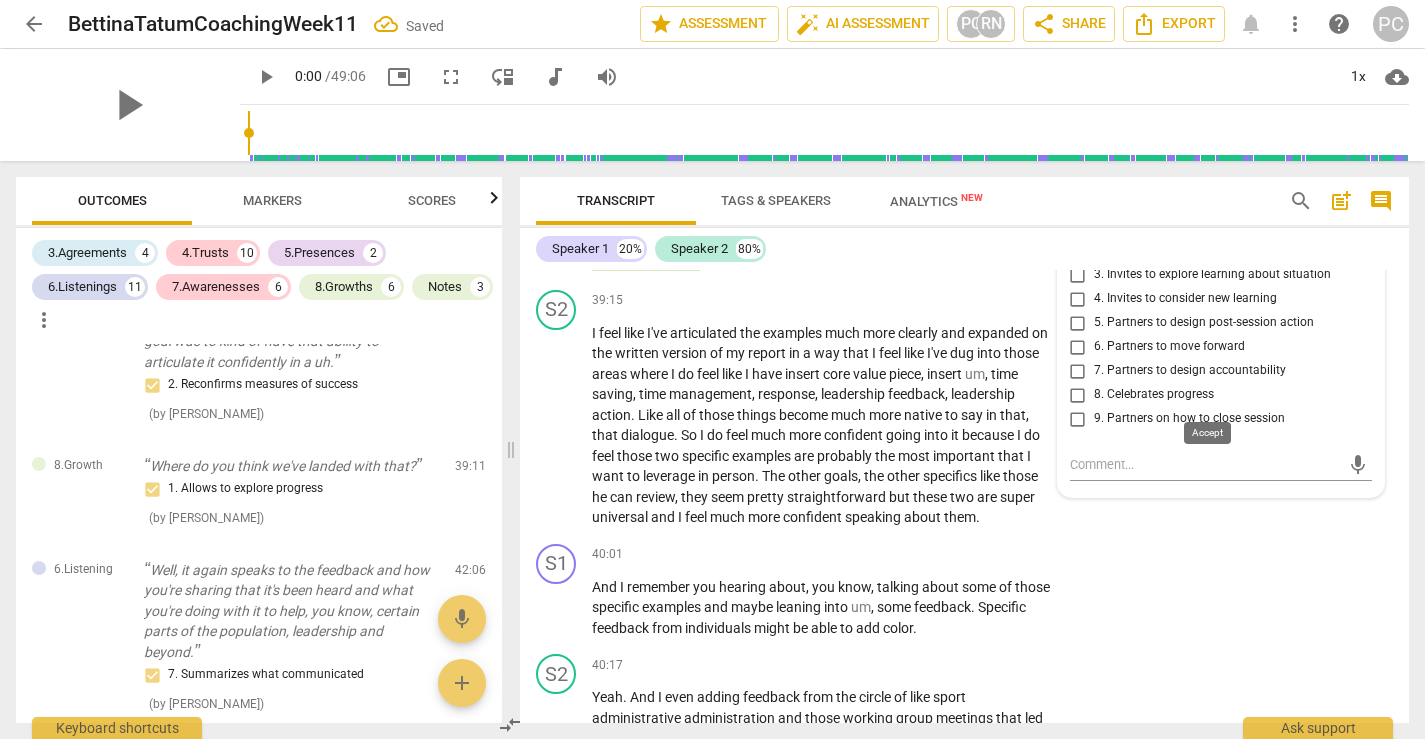 click on "check" at bounding box center (1212, 195) 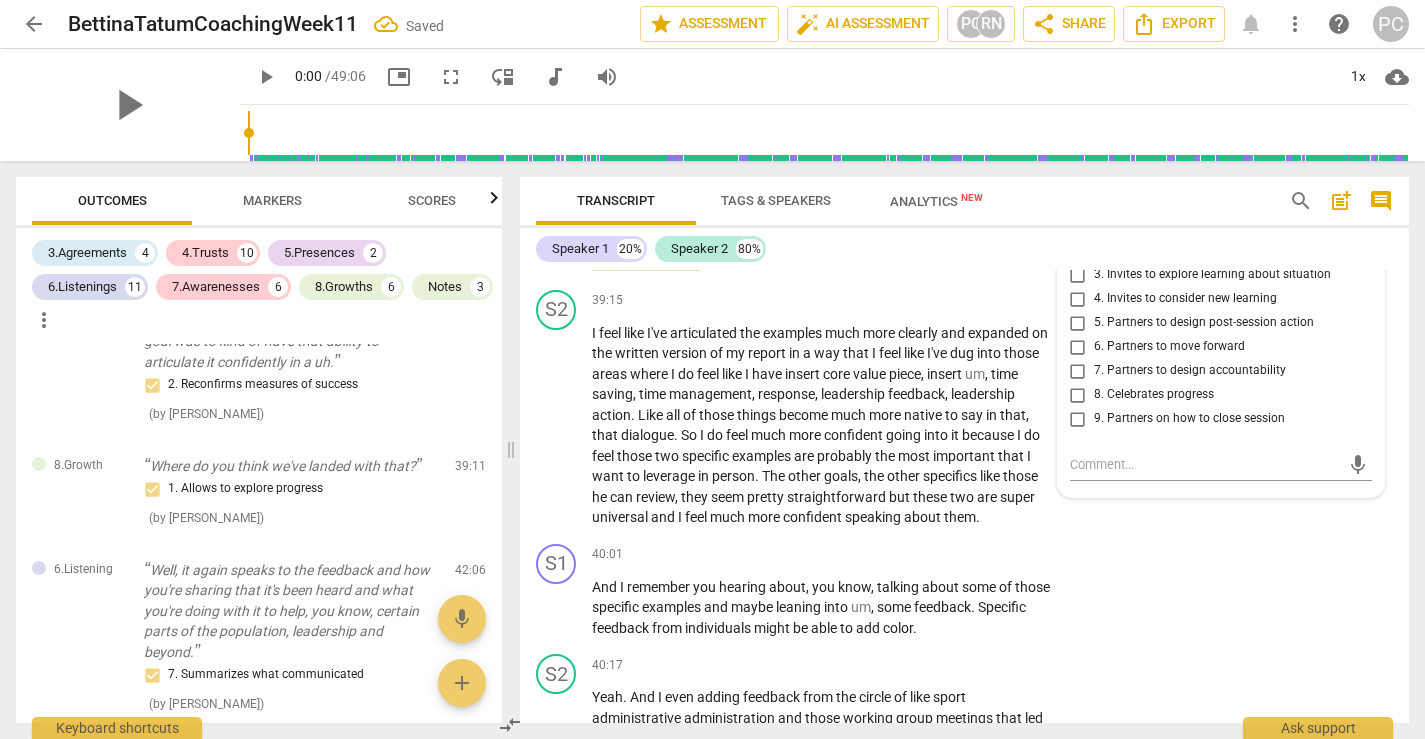 click on "S2 play_arrow pause 37:32 + Add competency keyboard_arrow_right Yeah ,   I   think   that's   probably   the ,   at   the   end   of   the   day   the   most   powerful   because   that's   what   we   try   to   do   is   trying   to   deliver   like   we're   intentionally   a   small   program   in   the   [GEOGRAPHIC_DATA] .   We   choose   to   have   14   sports .   We   choose   to   sponsor   the   number   of   student   athletes   we   sponsor   because   we   do   want   it   to   be   a   personal   experience .   We   do   want   it   to   be   a   relatable ,   you   know   who   every   administrator   in   our   department   is ,   that   you   can   access   those   people ,   that   you   can   learn   from   them ,   that   you   can   get   to   know   the   people   that   are   helping   support   you   and   your   goals   and   to   realize   those   goals .   So   by   having   a   technology   functionality   that's   universal ,   it   creates   openings   and   space   and   the   ability" at bounding box center [964, -100] 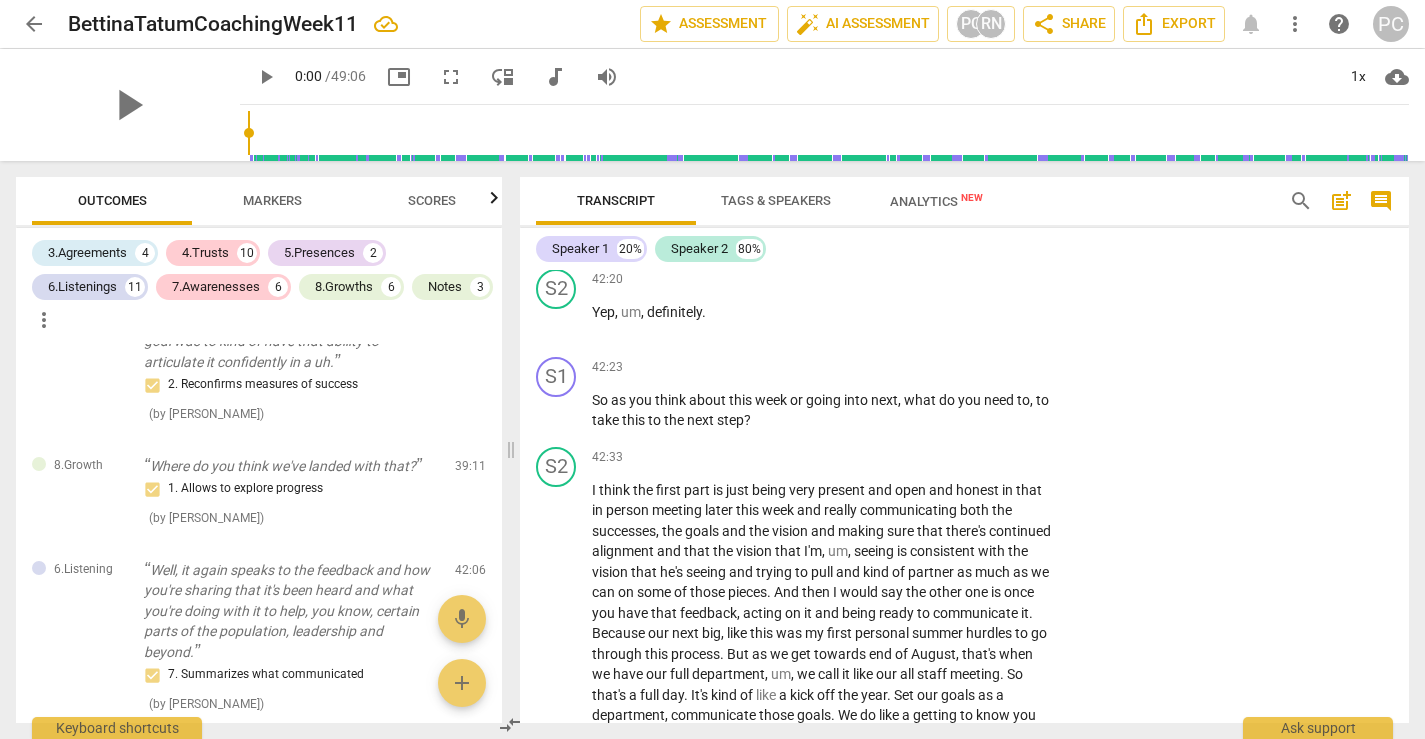 scroll, scrollTop: 18237, scrollLeft: 0, axis: vertical 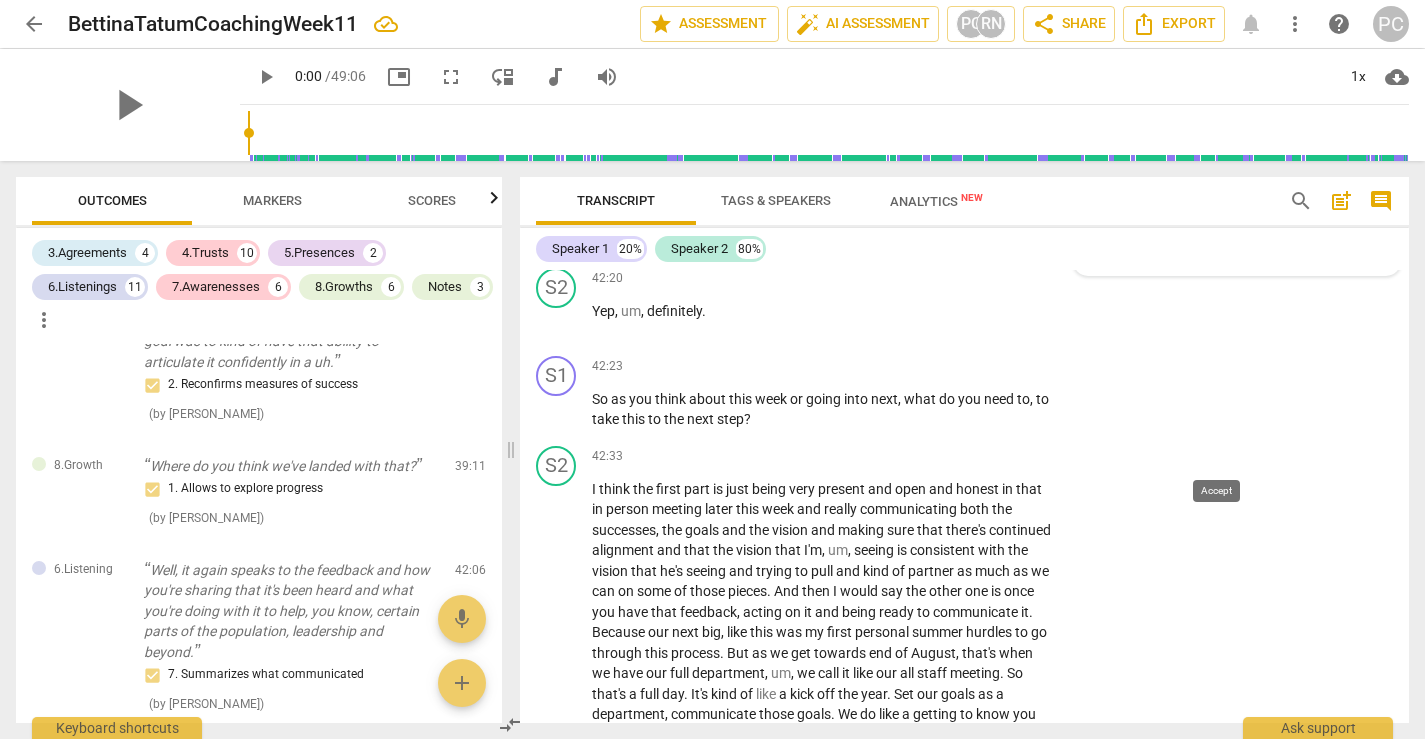 click on "check" at bounding box center [1221, 211] 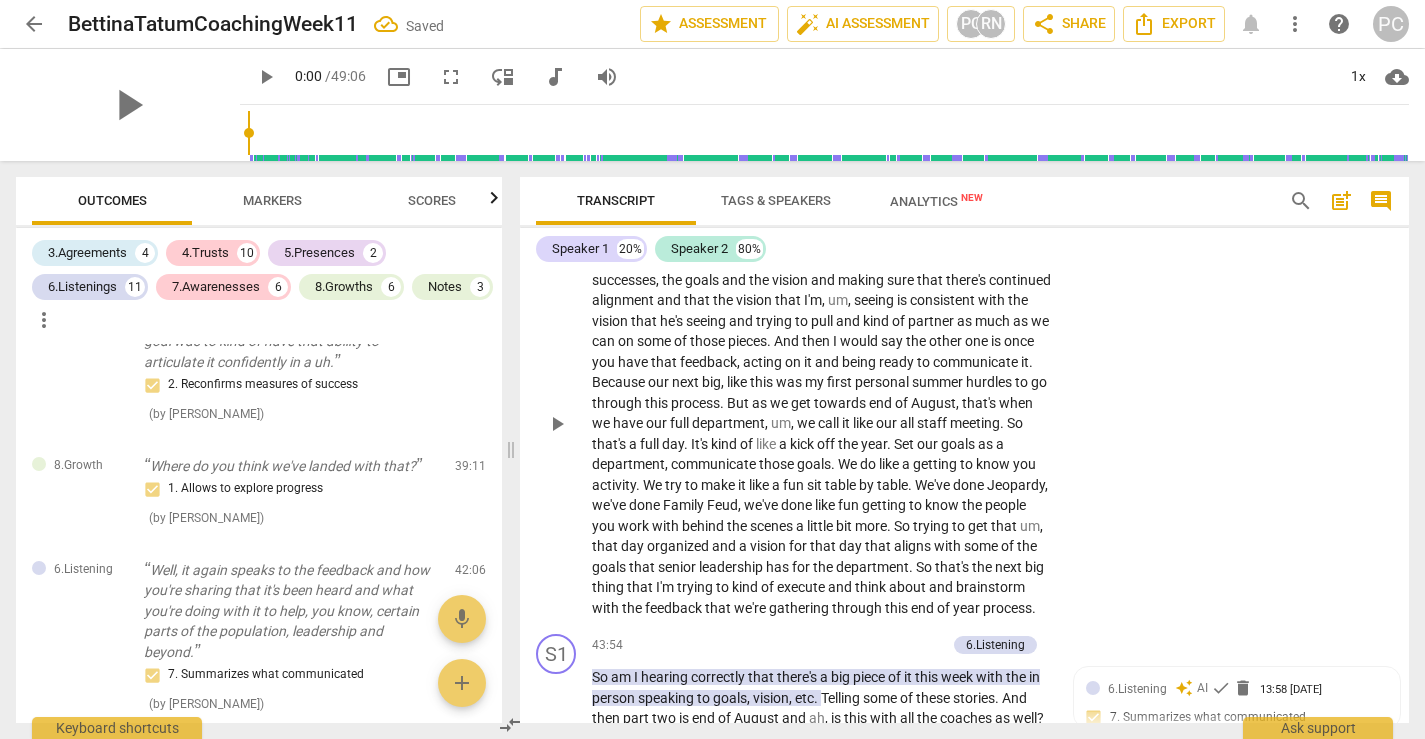 scroll, scrollTop: 18505, scrollLeft: 0, axis: vertical 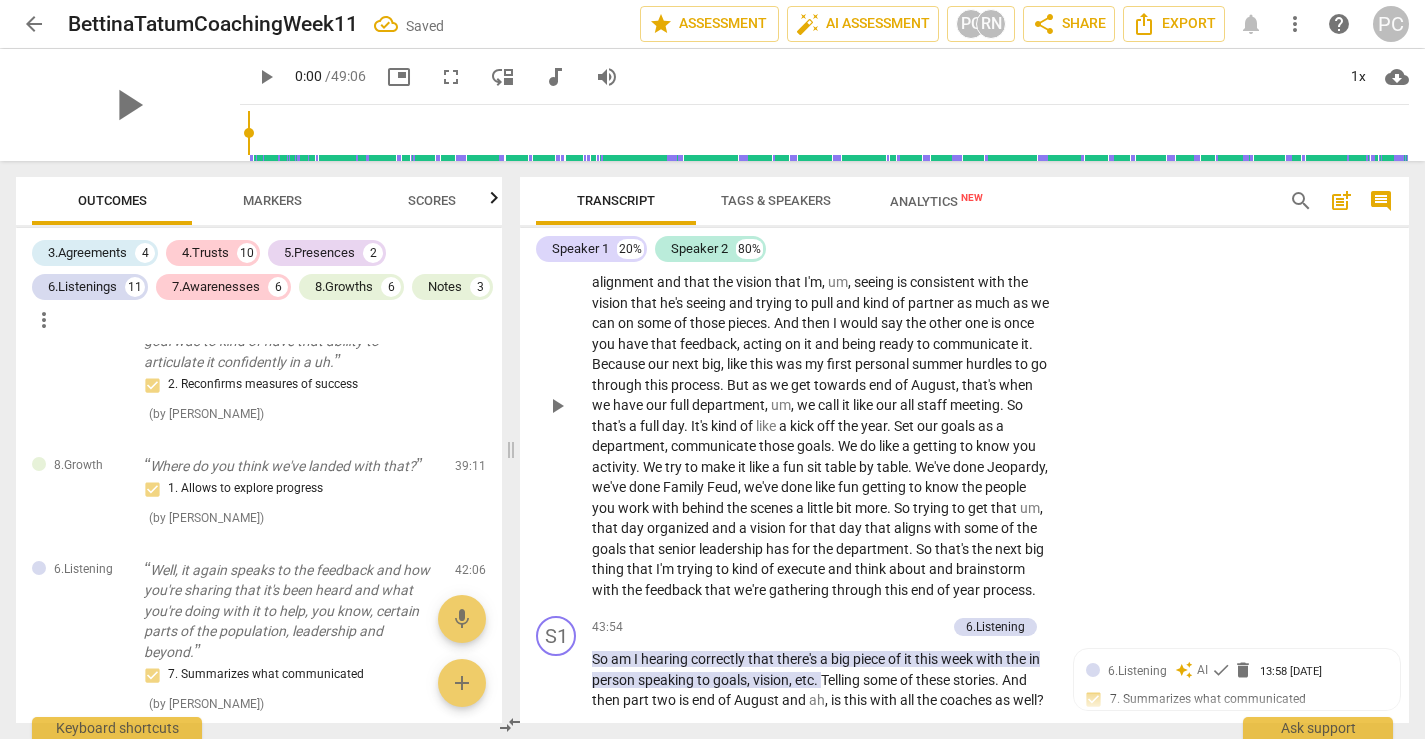 click on "S2 play_arrow pause 42:33 + Add competency keyboard_arrow_right I   think   the   first   part   is   just   being   very   present   and   open   and   honest   in   that   in   person   meeting   later   this   week   and   really   communicating   both   the   successes ,   the   goals   and   the   vision   and   making   sure   that   there's   continued   alignment   and   that   the   vision   that   I'm ,   um ,   seeing   is   consistent   with   the   vision   that   he's   seeing   and   trying   to   pull   and   kind   of   partner   as   much   as   we   can   on   some   of   those   pieces .   And   then   I   would   say   the   other   one   is   once   you   have   that   feedback ,   acting   on   it   and   being   ready   to   communicate   it .   Because   our   next   big ,   like   this   was   my   first   personal   summer   hurdles   to   go   through   this   process .   But   as   we   get   towards   end   of   August ,   that's   when   we   have   our   full   department ,   ," at bounding box center (964, 389) 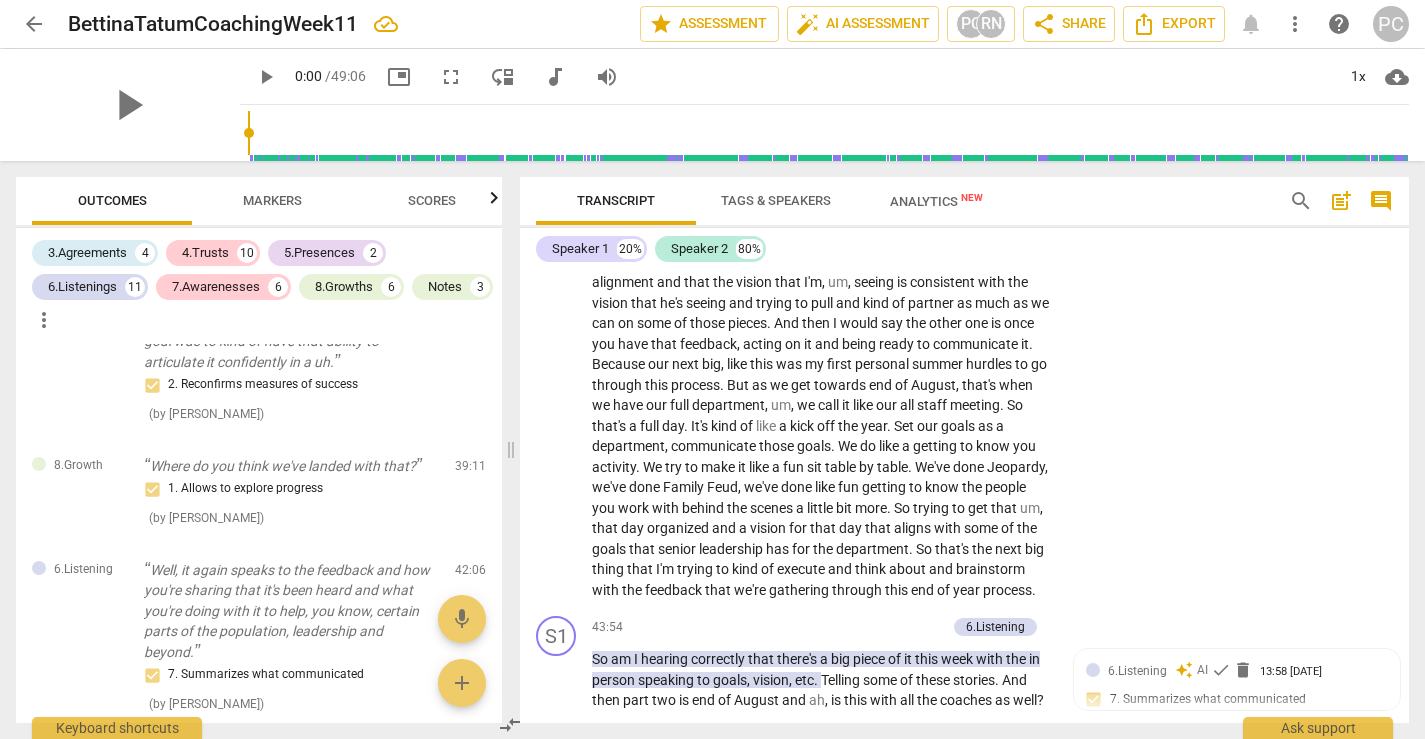 click on "+" at bounding box center (928, 99) 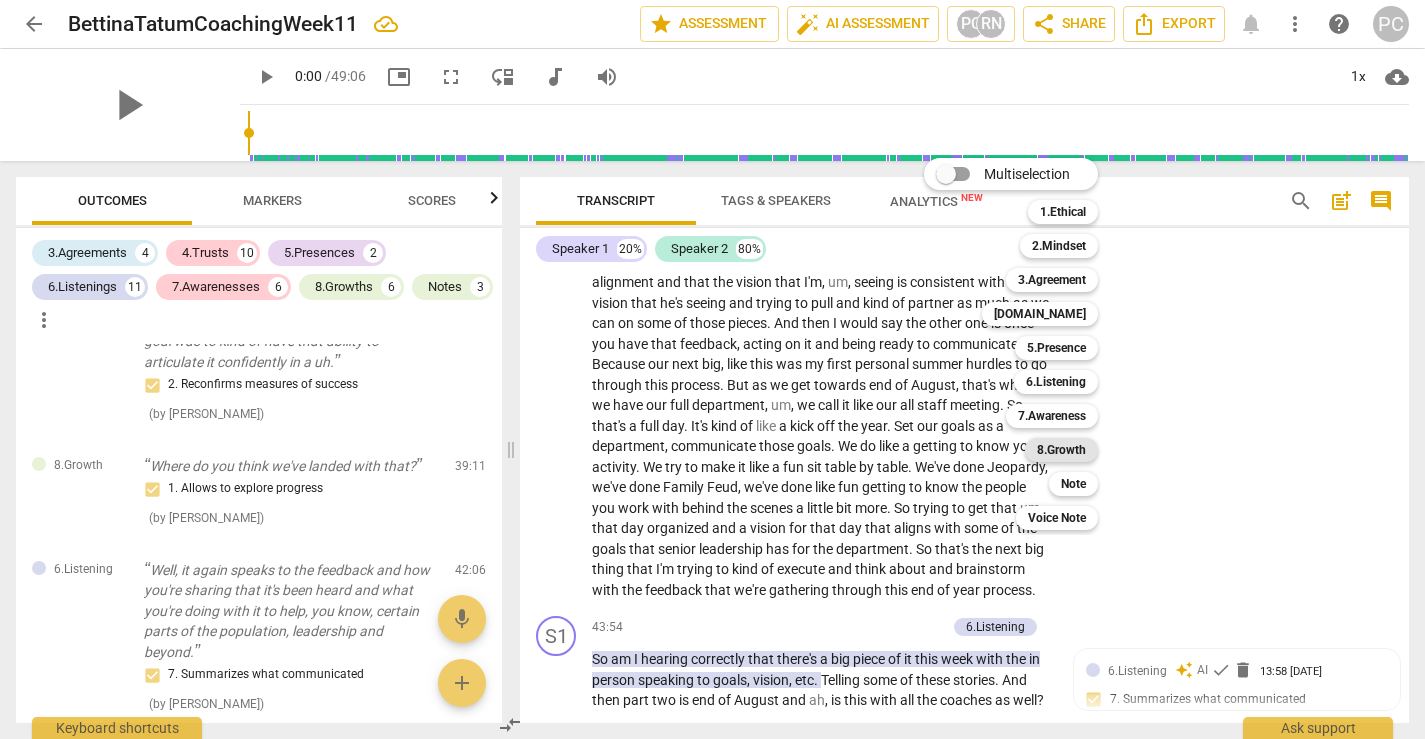 click on "8.Growth" at bounding box center (1061, 450) 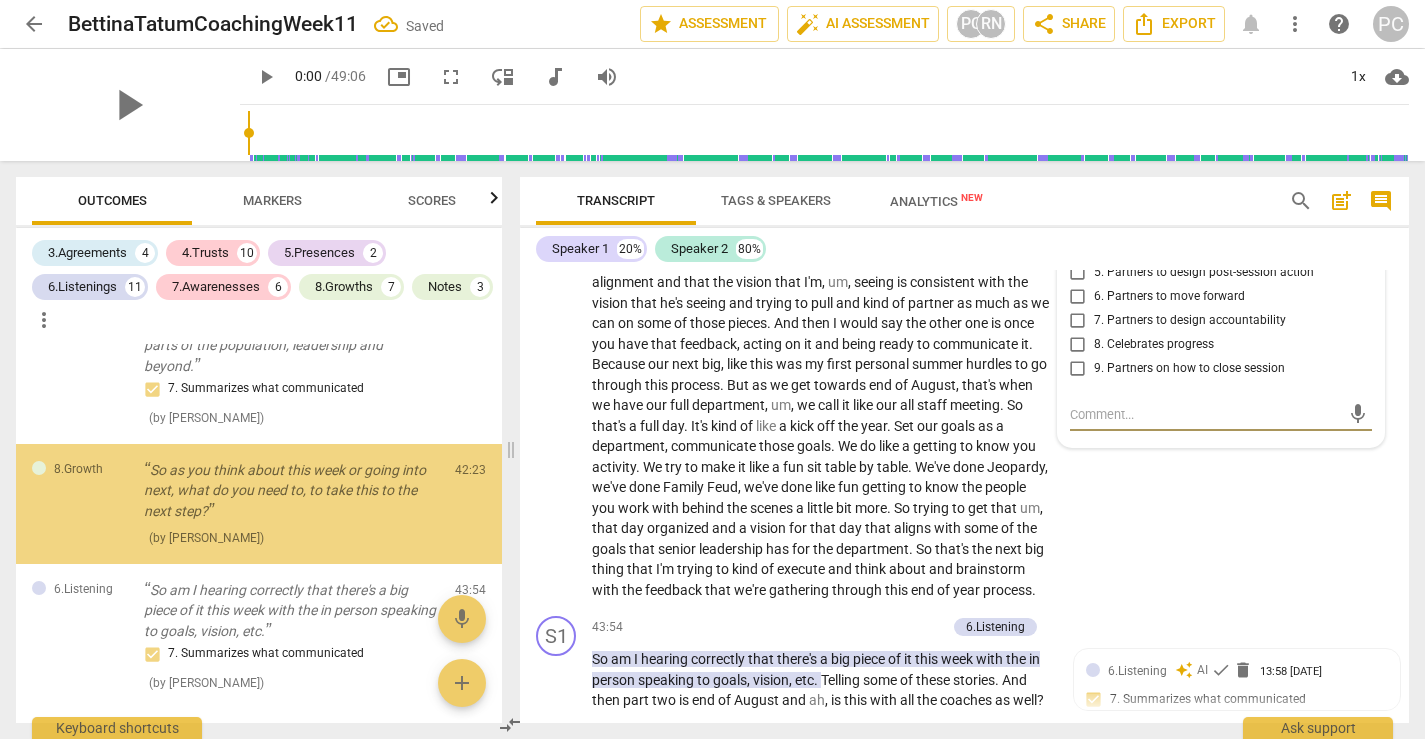 scroll, scrollTop: 5641, scrollLeft: 0, axis: vertical 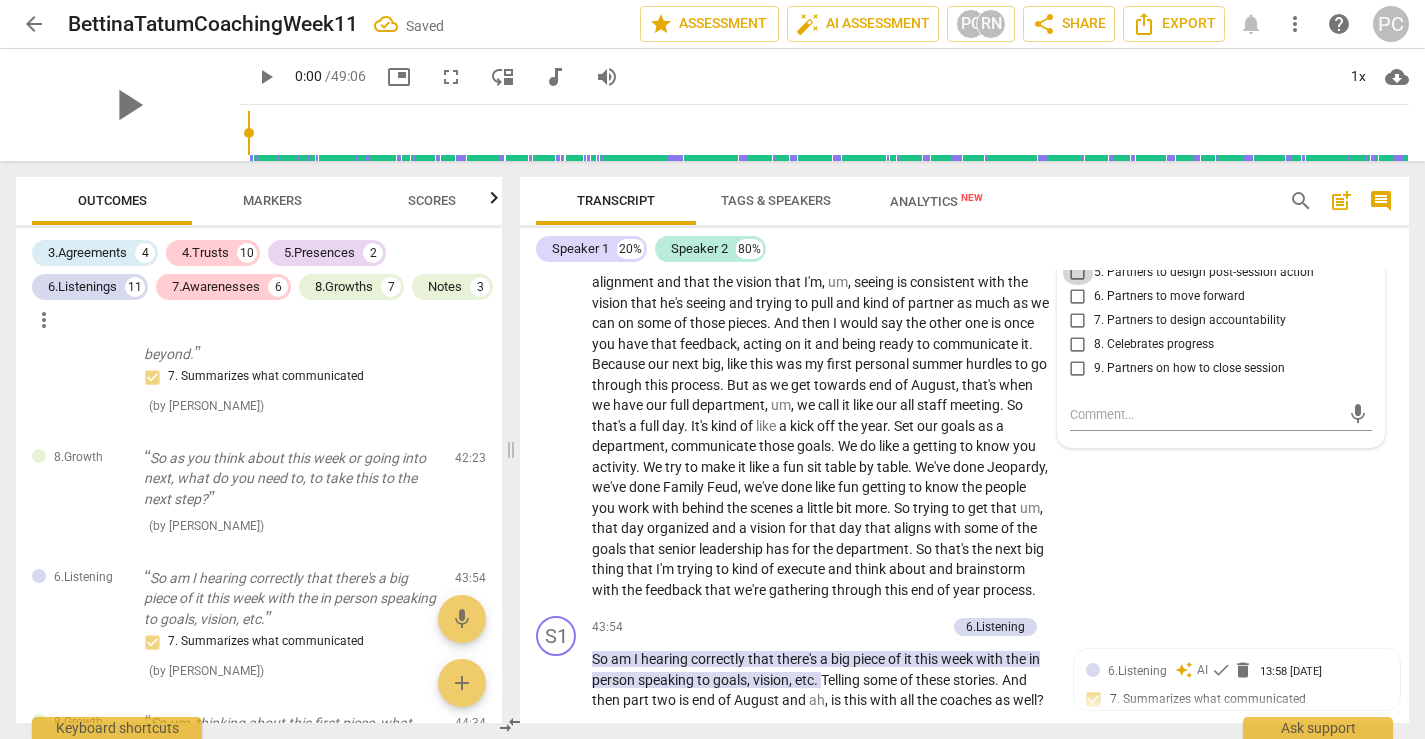 click on "5. Partners to design post-session action" at bounding box center [1078, 273] 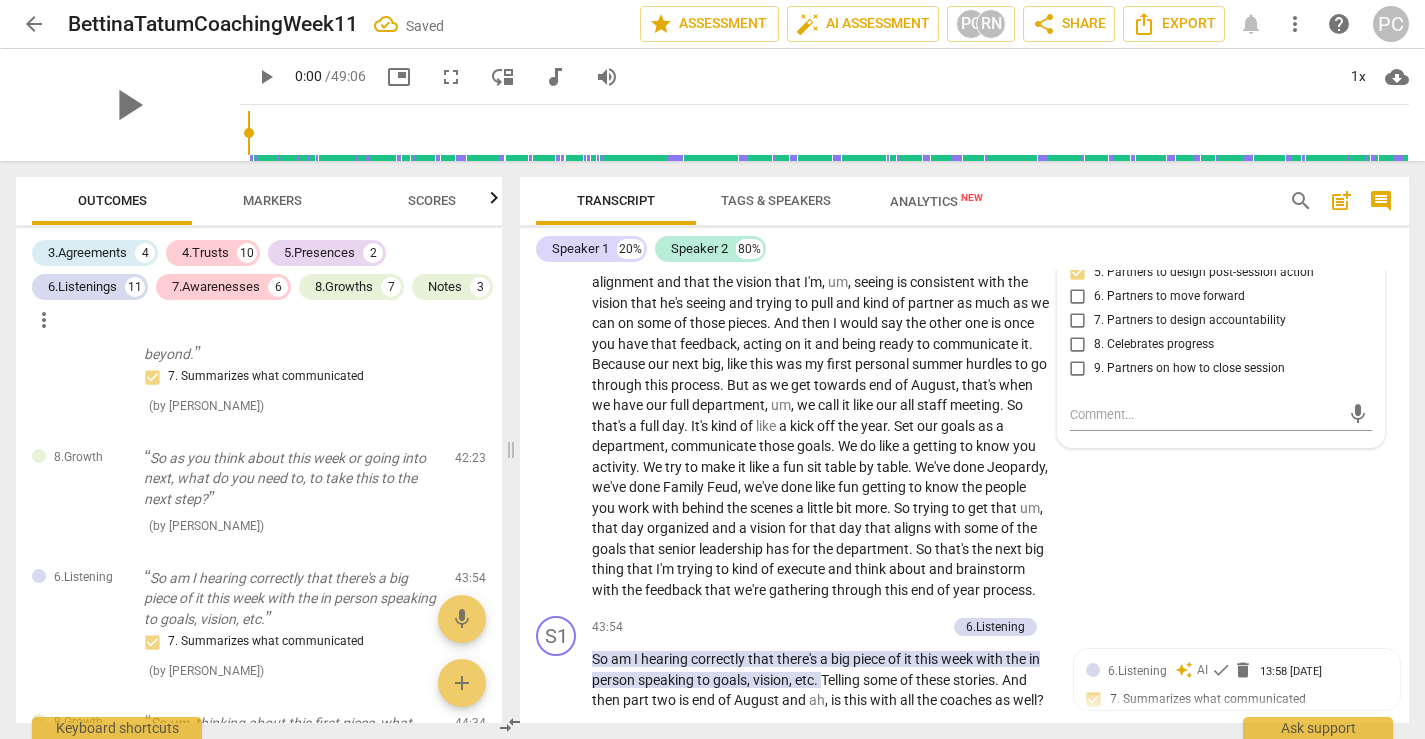 click on "Speaker 1 20% Speaker 2 80% S1 play_arrow pause 00:06 + Add competency keyboard_arrow_right Good   morning .   I   think   you're   muted . S2 play_arrow pause 00:14 + Add competency keyboard_arrow_right Oh ,   sorry   about   that . S1 play_arrow pause 00:16 + Add competency keyboard_arrow_right How   are   you ? S2 play_arrow pause 00:17 + Add competency keyboard_arrow_right I'm   good .   How   are   you   doing ? S1 play_arrow pause 00:19 + Add competency keyboard_arrow_right I'm   doing   well   on   this   hot   summer   [DATE]   over   here . S2 play_arrow pause 00:23 + Add competency keyboard_arrow_right Yeah ,   it ,   I   don't   know   if   you   guys   got   any   of   the   rain   from   [DATE] ,   but   New   Jersey   got   absolutely   slammed .   We   had   floods ,   we   had   all   kinds   of   mess   from   that ,   um ,   that   band   that   just   came   through   and   just   right   during   rush   hour ,   which   is   not   ideal . S1 play_arrow pause 00:37 + Add competency I" at bounding box center (964, 475) 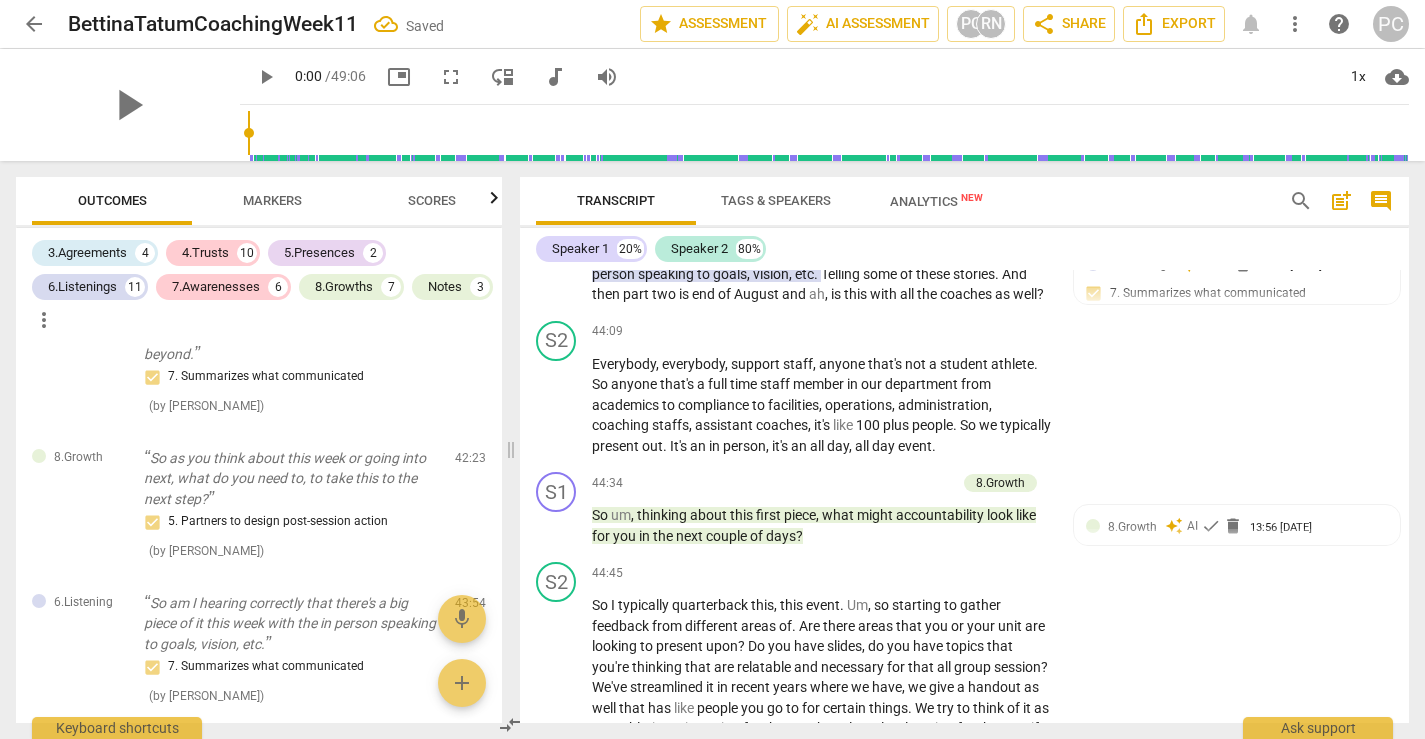 scroll, scrollTop: 18918, scrollLeft: 0, axis: vertical 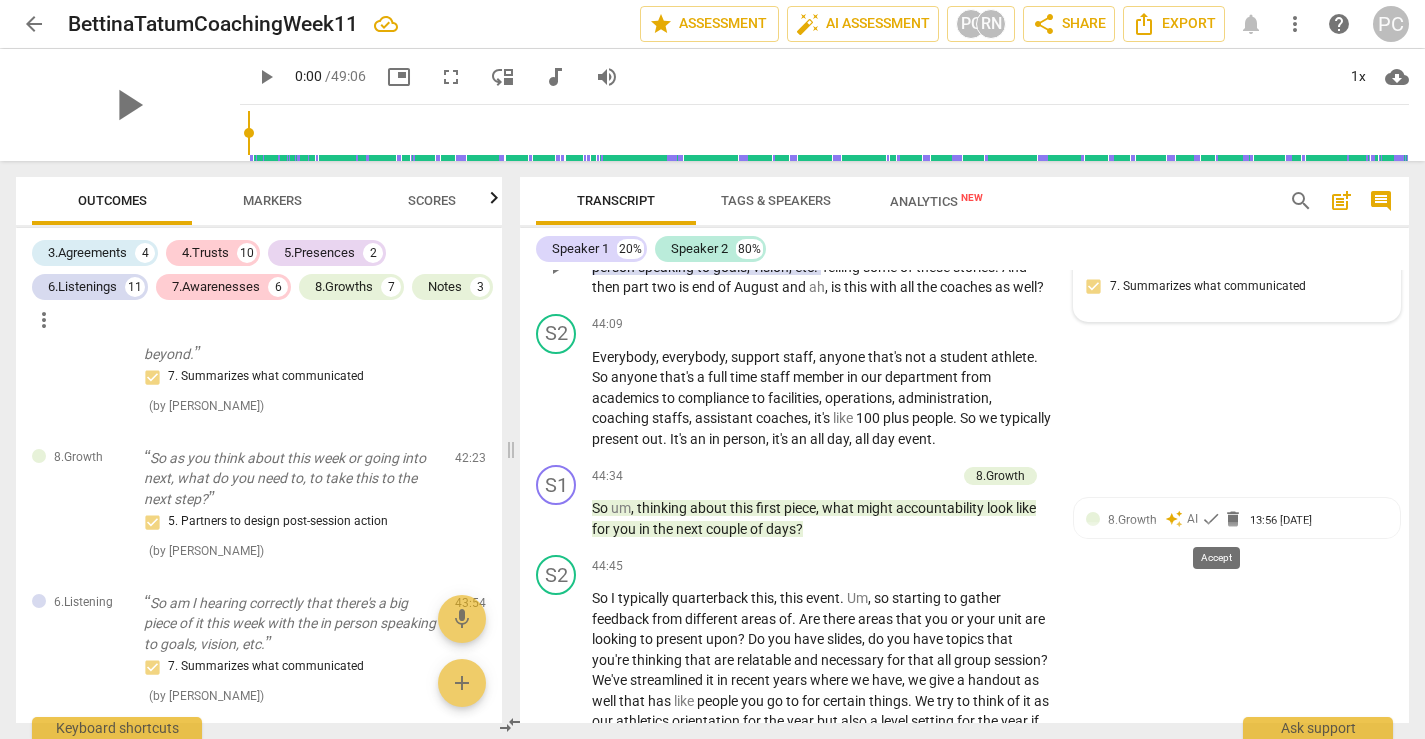 click on "check" at bounding box center [1221, 257] 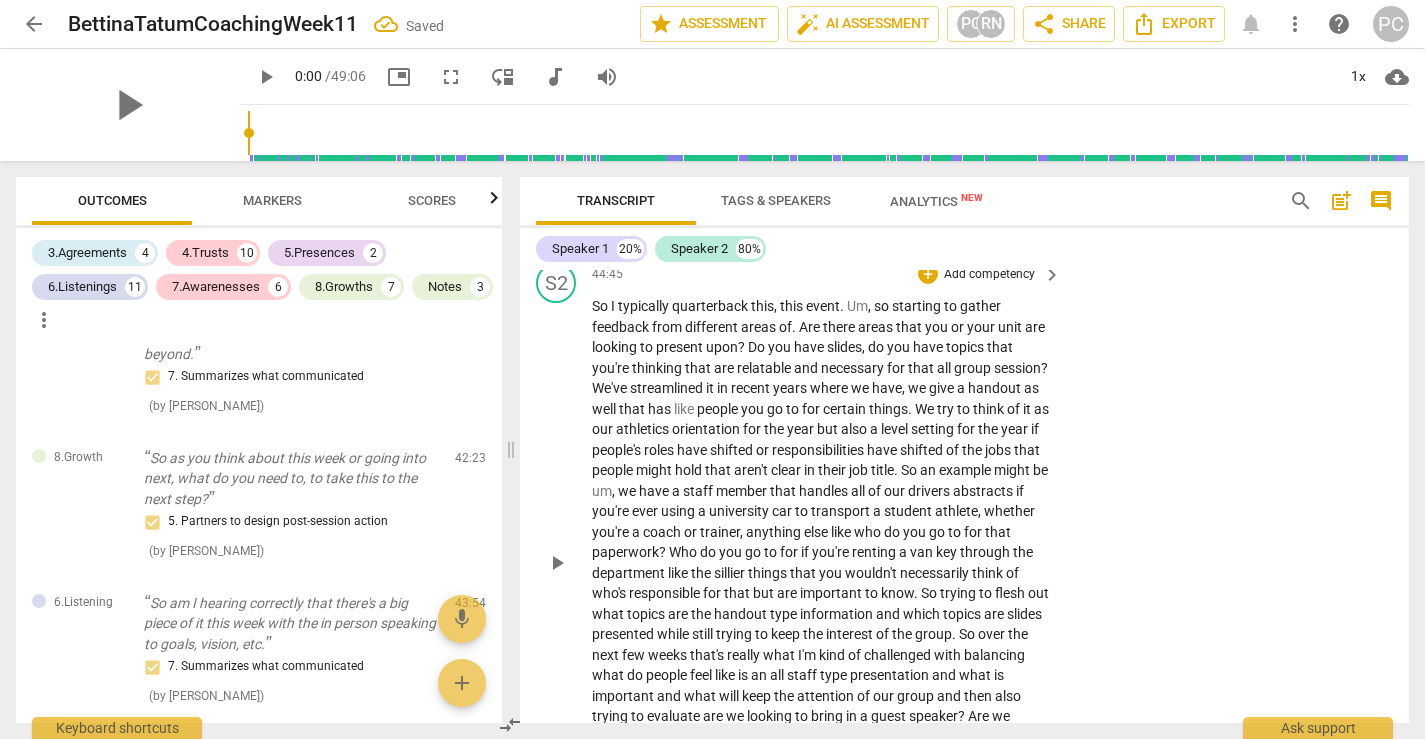 scroll, scrollTop: 19212, scrollLeft: 0, axis: vertical 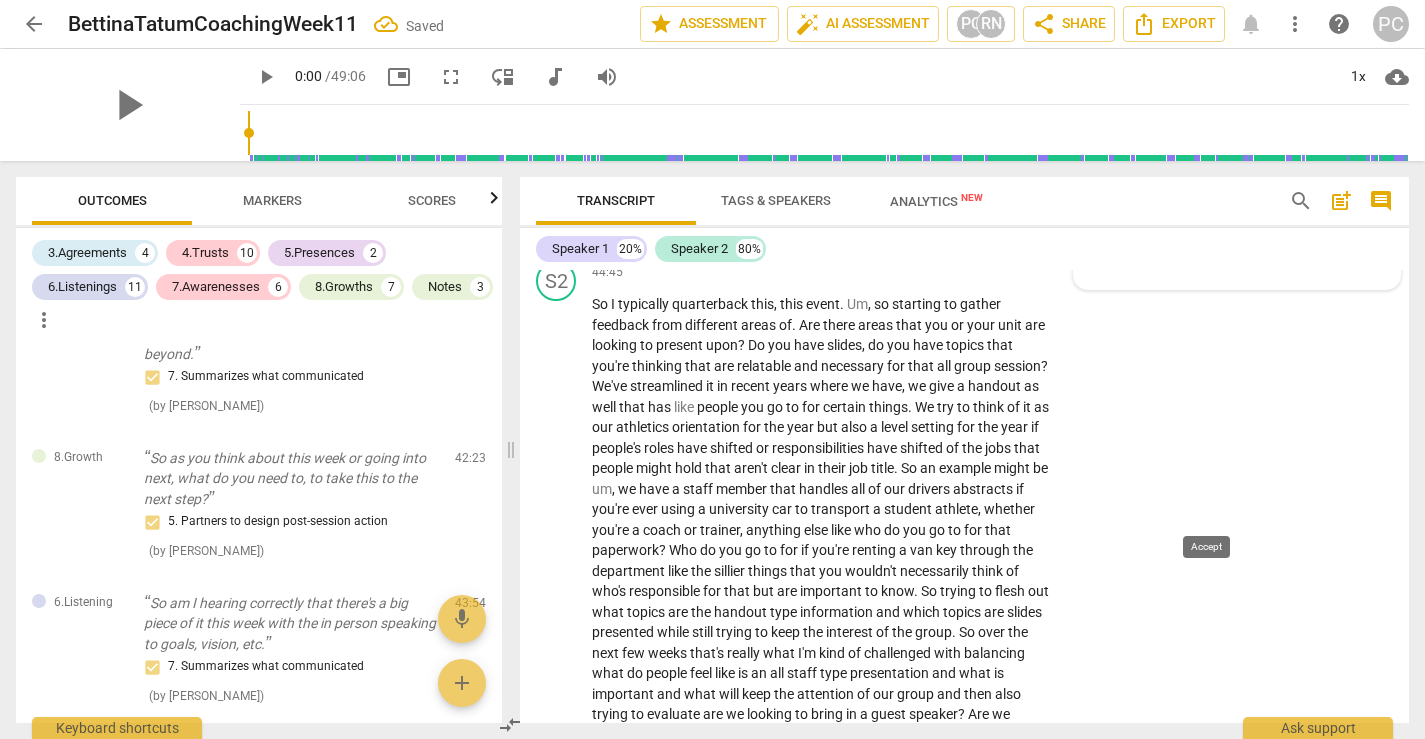 click on "check" at bounding box center [1211, 225] 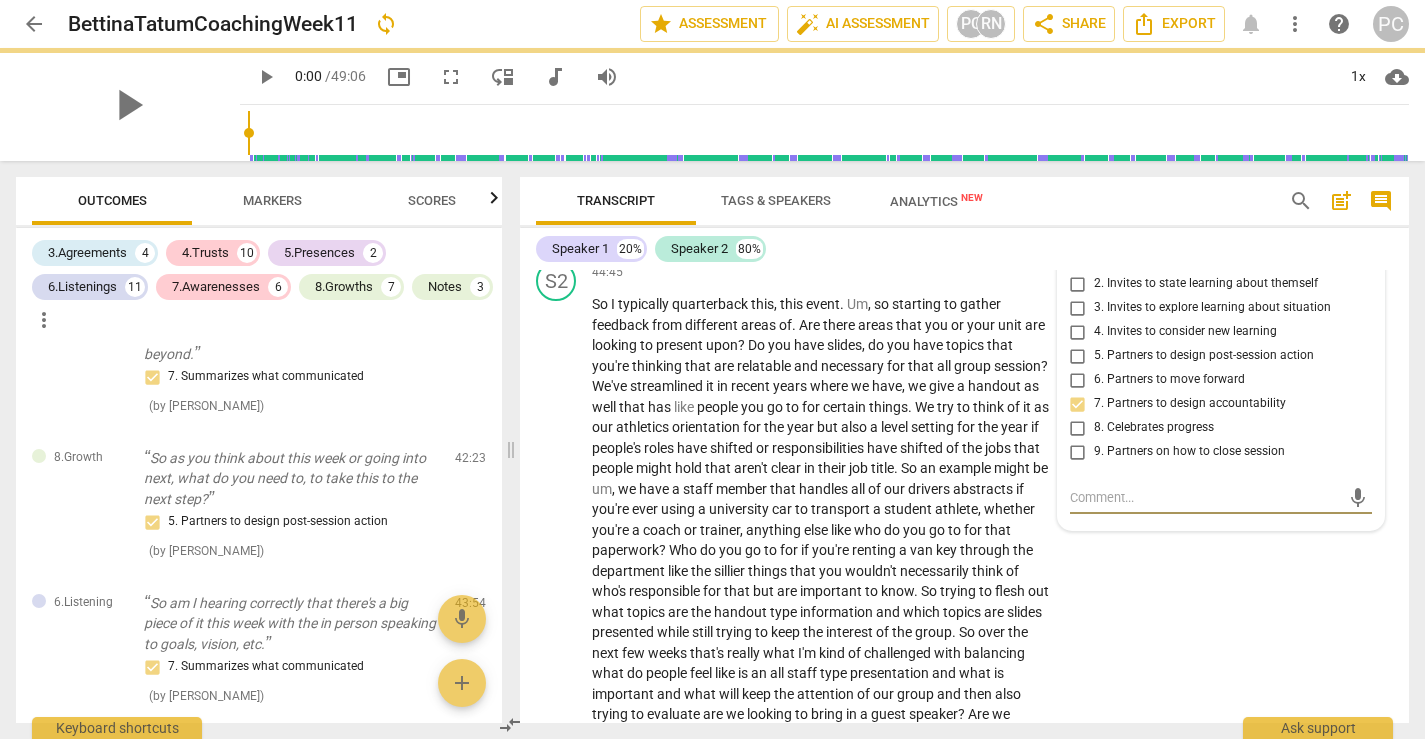 scroll, scrollTop: 19500, scrollLeft: 0, axis: vertical 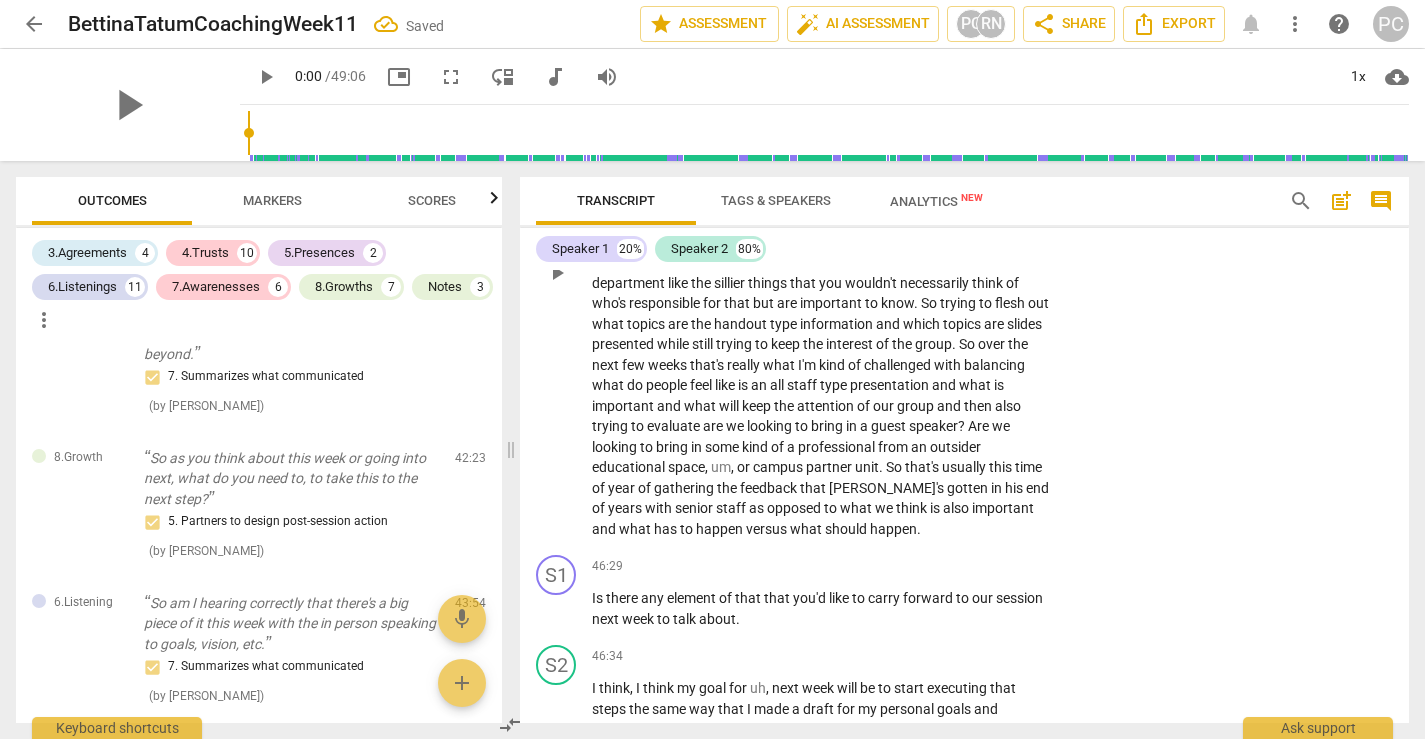click on "S2 play_arrow pause 44:45 + Add competency keyboard_arrow_right So   I   typically   quarterback   this ,   this   event .   Um ,   so   starting   to   gather   feedback   from   different   areas   of .   Are   there   areas   that   you   or   your   unit   are   looking   to   present   upon ?   Do   you   have   slides ,   do   you   have   topics   that   you're   thinking   that   are   relatable   and   necessary   for   that   all   group   session ?   We've   streamlined   it   in   recent   years   where   we   have ,   we   give   a   handout   as   well   that   has   like   people   you   go   to   for   certain   things .   We   try   to   think   of   it   as   our   athletics   orientation   for   the   year   but   also   a   level   setting   for   the   year   if   people's   roles   have   shifted   or   responsibilities   have   shifted   of   the   jobs   that   people   might   hold   that   aren't   clear   in   their   job   title .   So   an   example   might   be   um ,   we   have" at bounding box center [964, 256] 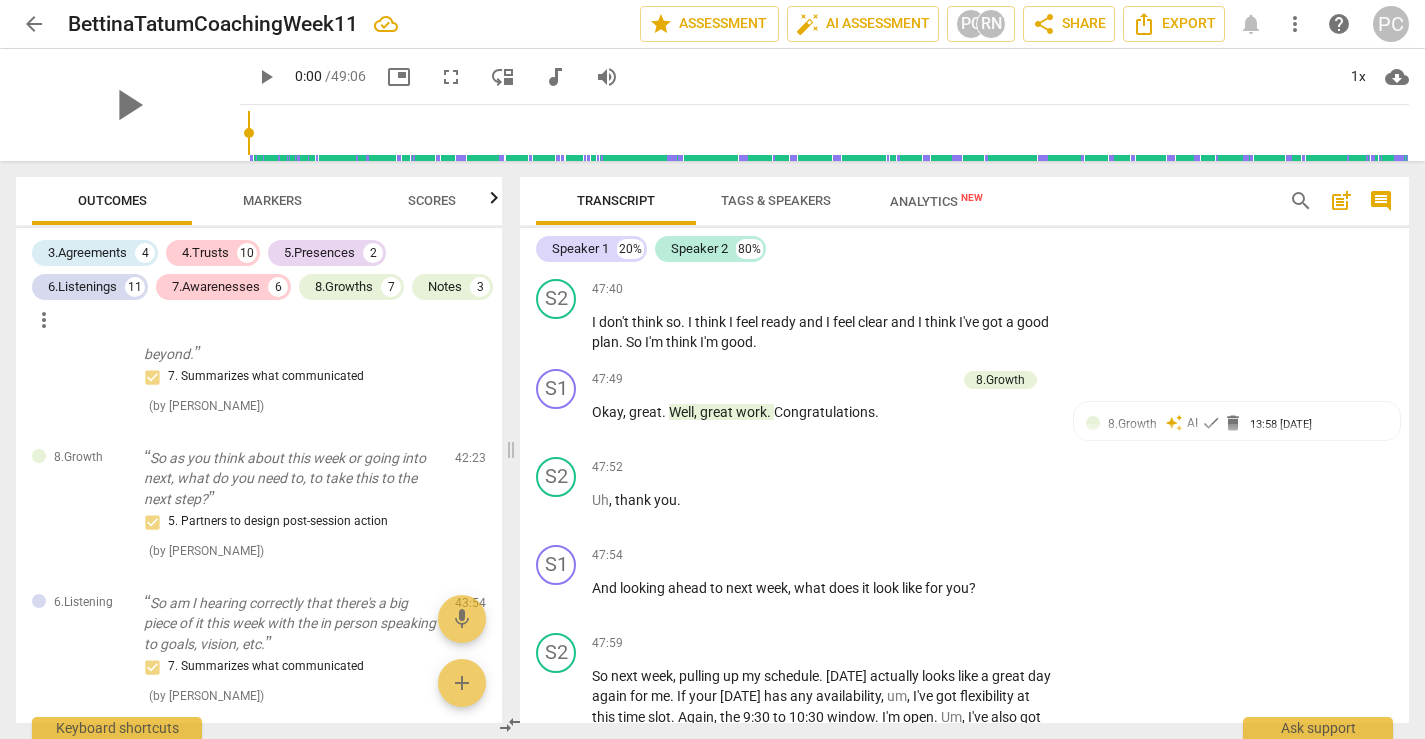 scroll, scrollTop: 20586, scrollLeft: 0, axis: vertical 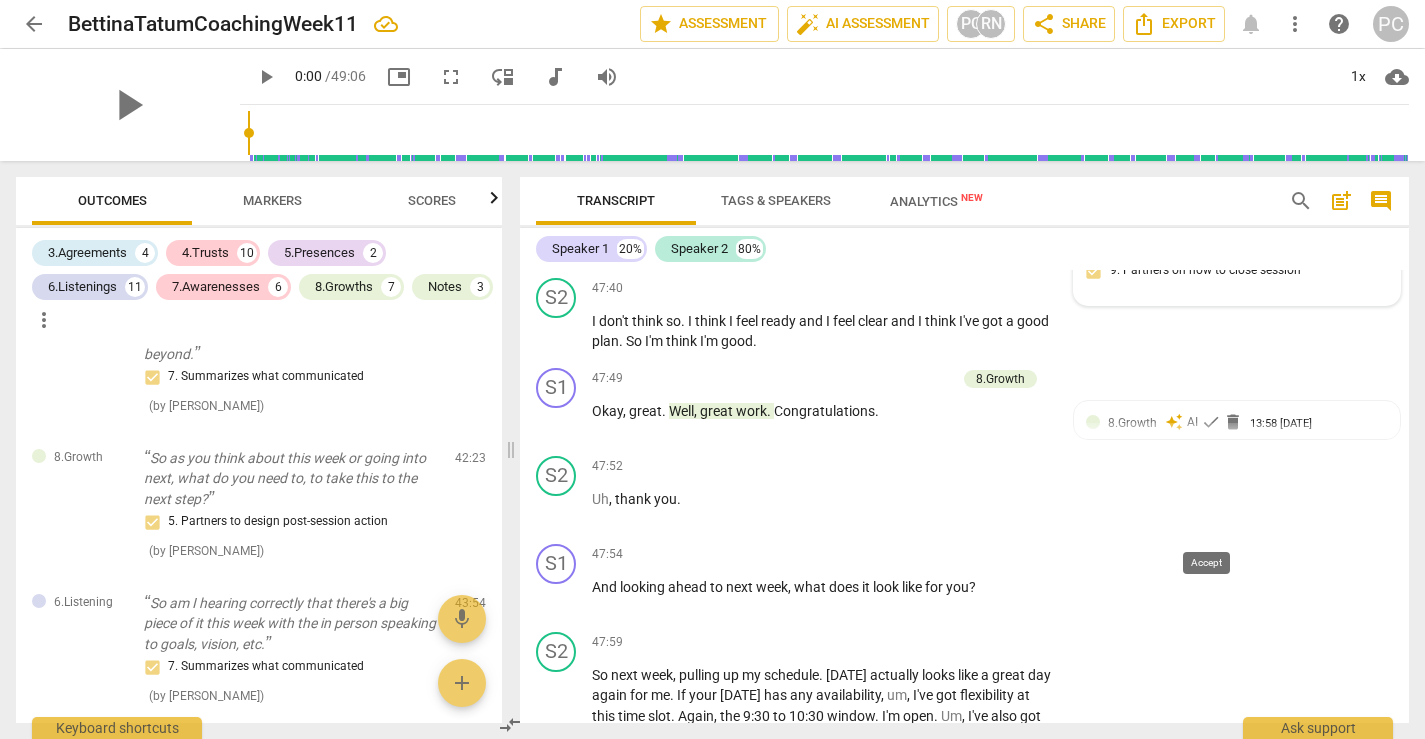 click on "check" at bounding box center [1211, 242] 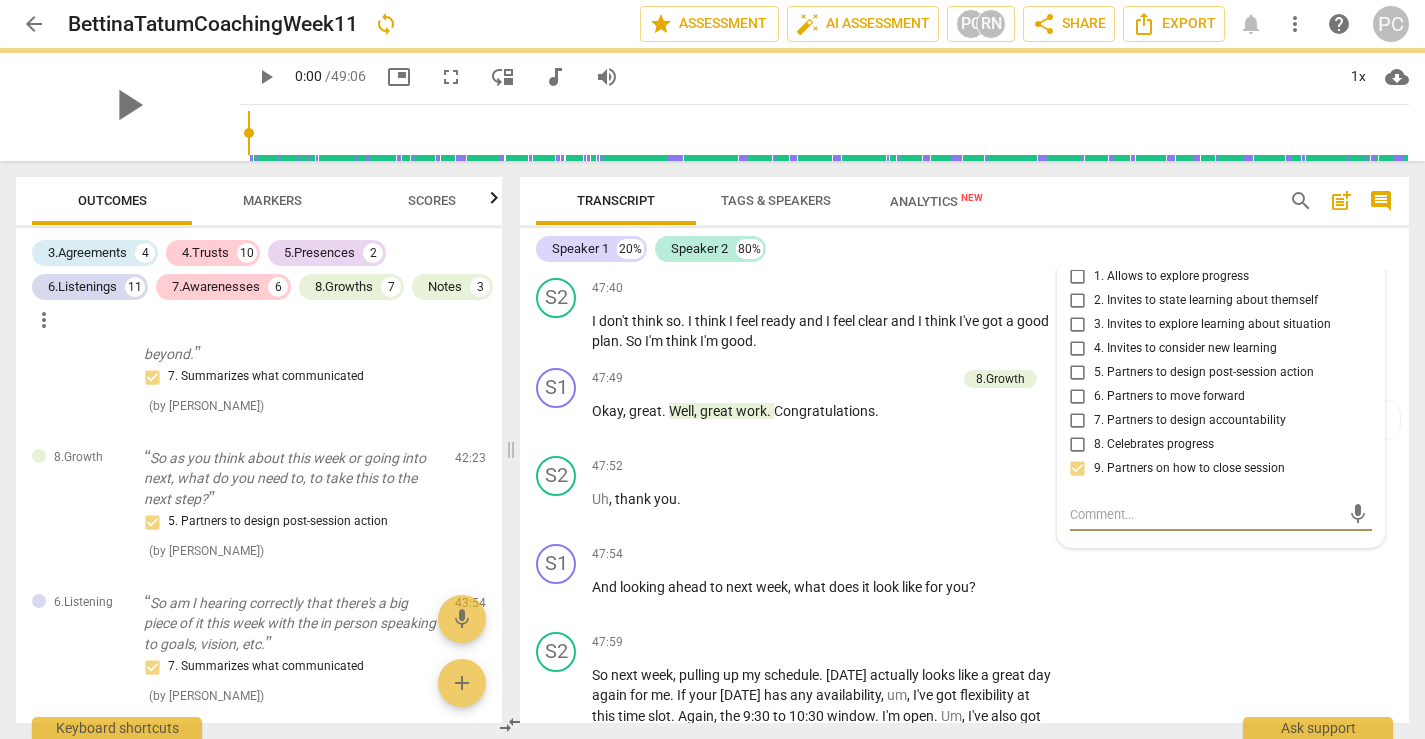 scroll, scrollTop: 20890, scrollLeft: 0, axis: vertical 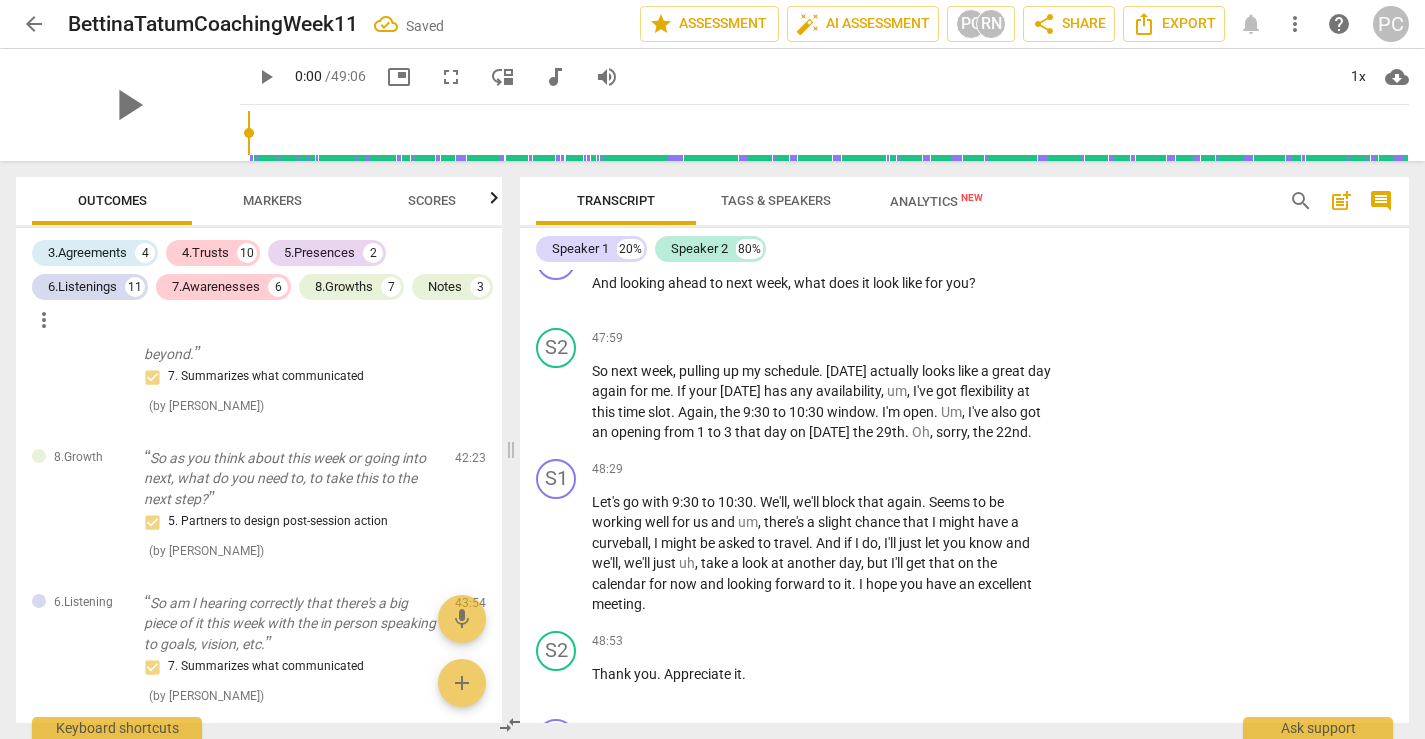 click on "8.Growth" at bounding box center [1000, 75] 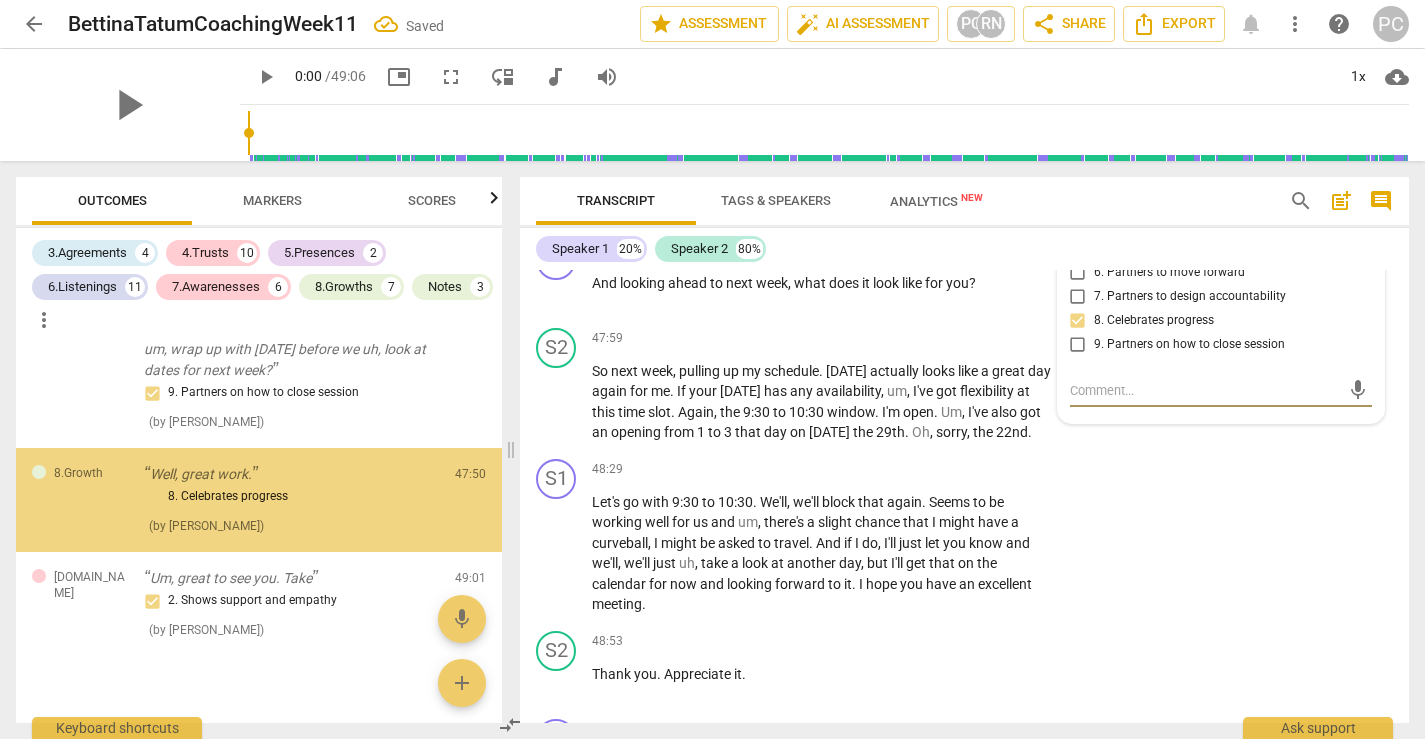 scroll, scrollTop: 6213, scrollLeft: 0, axis: vertical 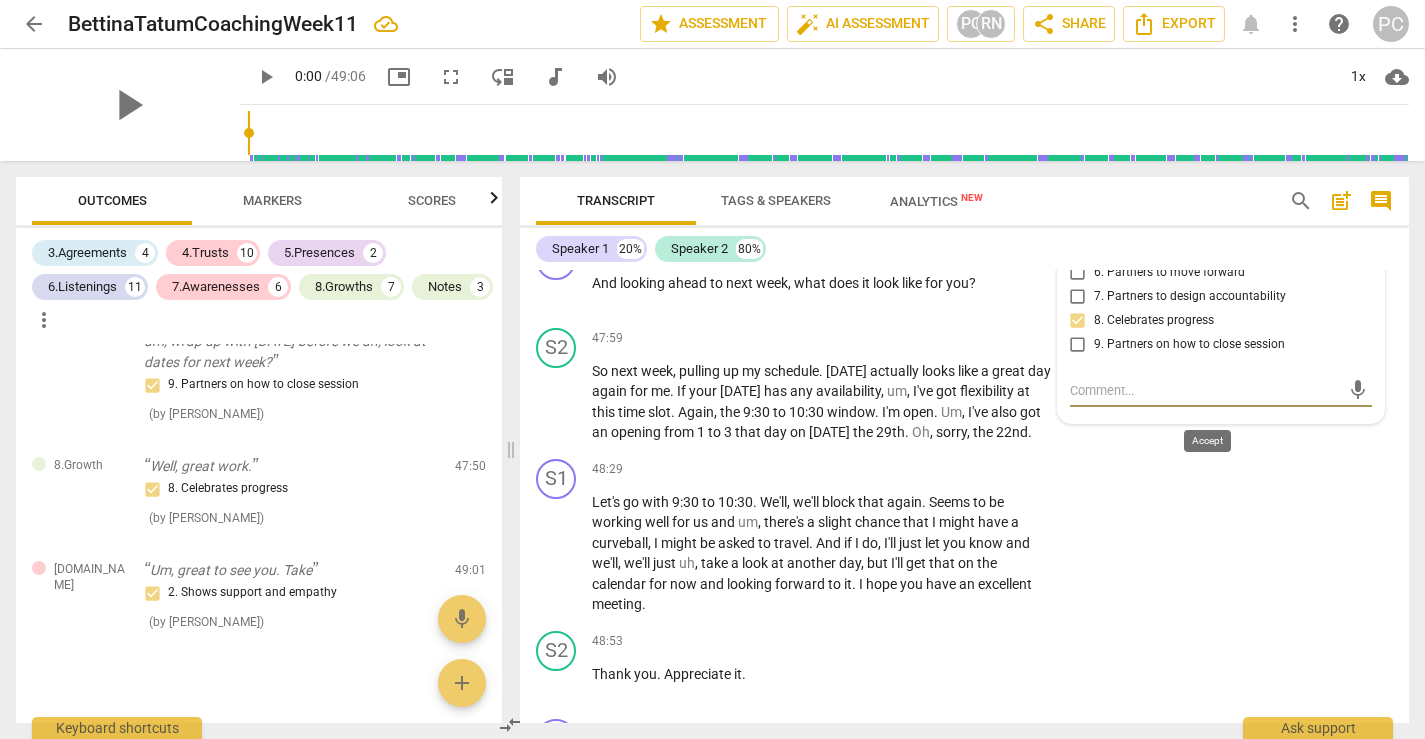 click on "check" at bounding box center (1212, 120) 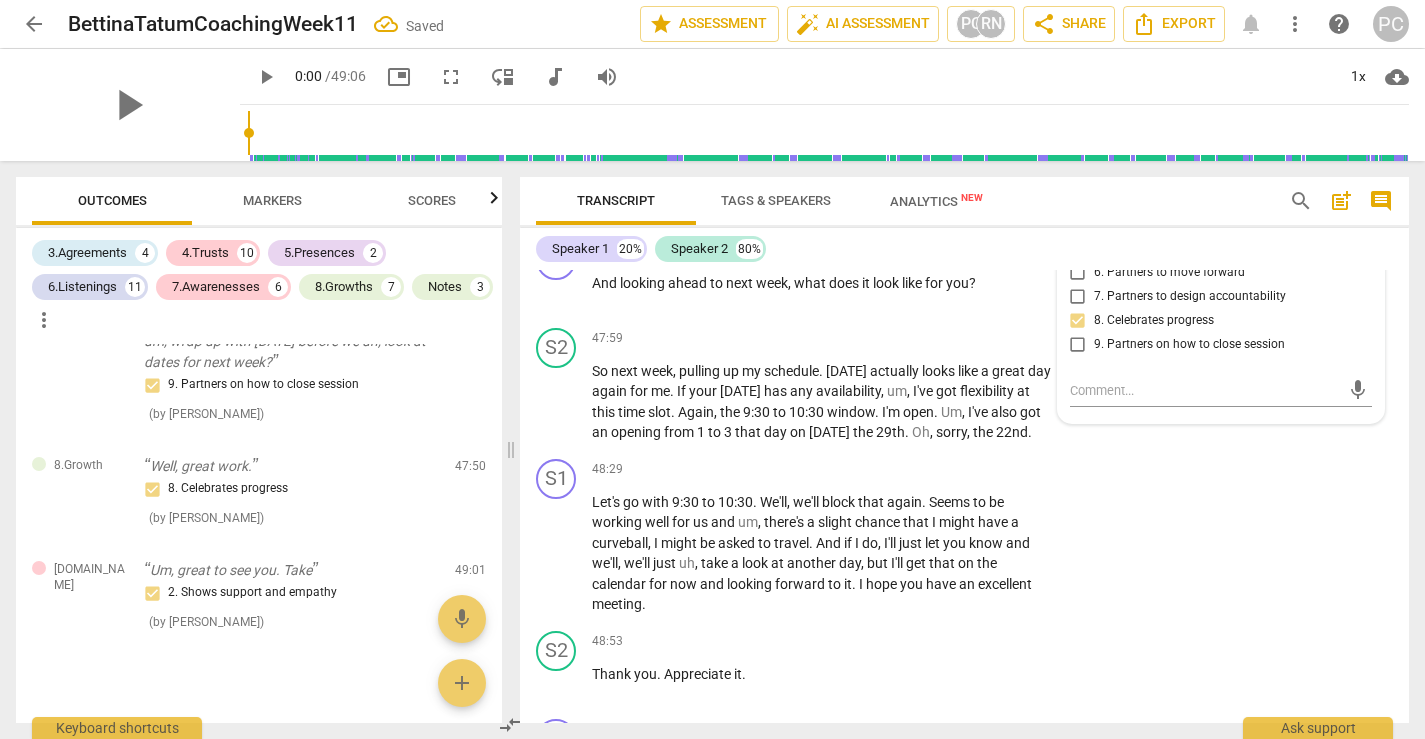 click on "S2 play_arrow pause 47:40 + Add competency keyboard_arrow_right I   don't   think   so .   I   think   I   feel   ready   and   I   feel   clear   and   I   think   I've   got   a   good   plan .   So   I'm   think   I'm   good ." at bounding box center (964, 11) 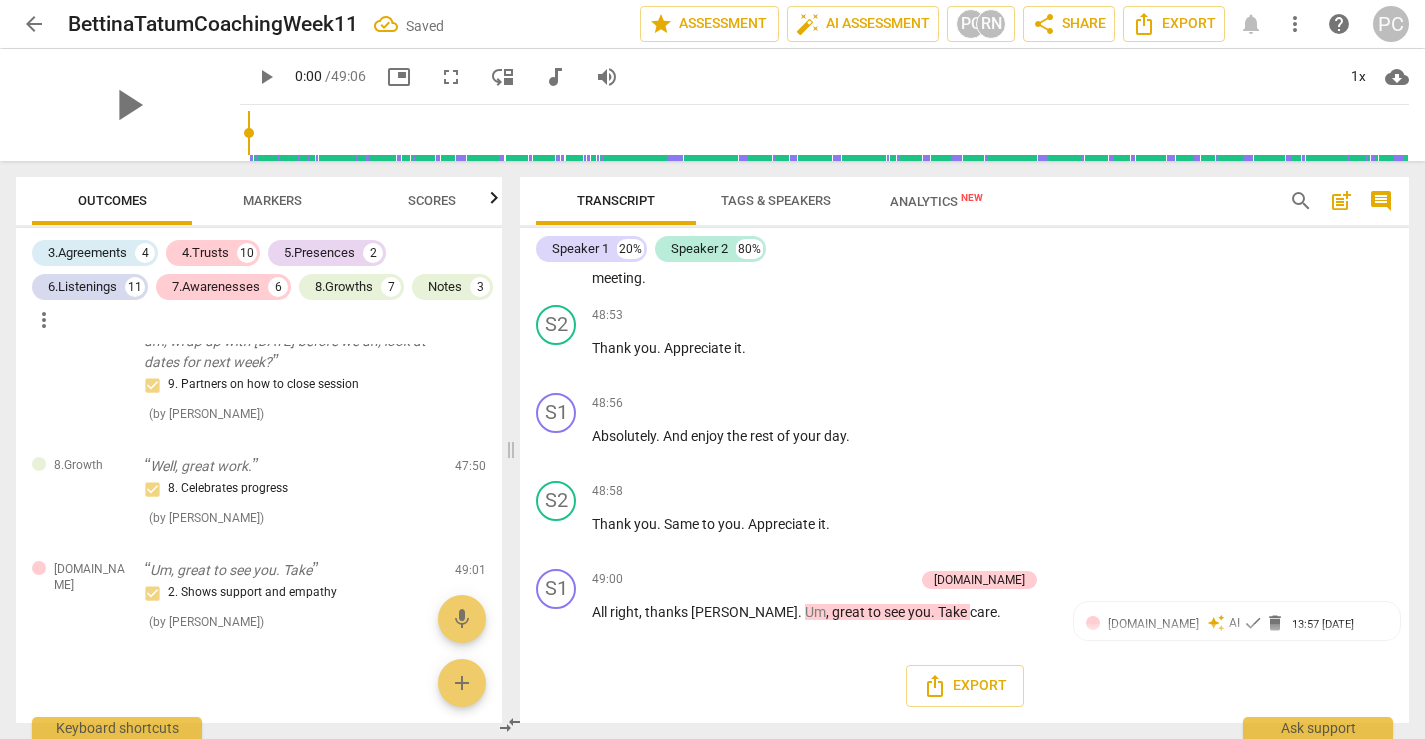 scroll, scrollTop: 21523, scrollLeft: 0, axis: vertical 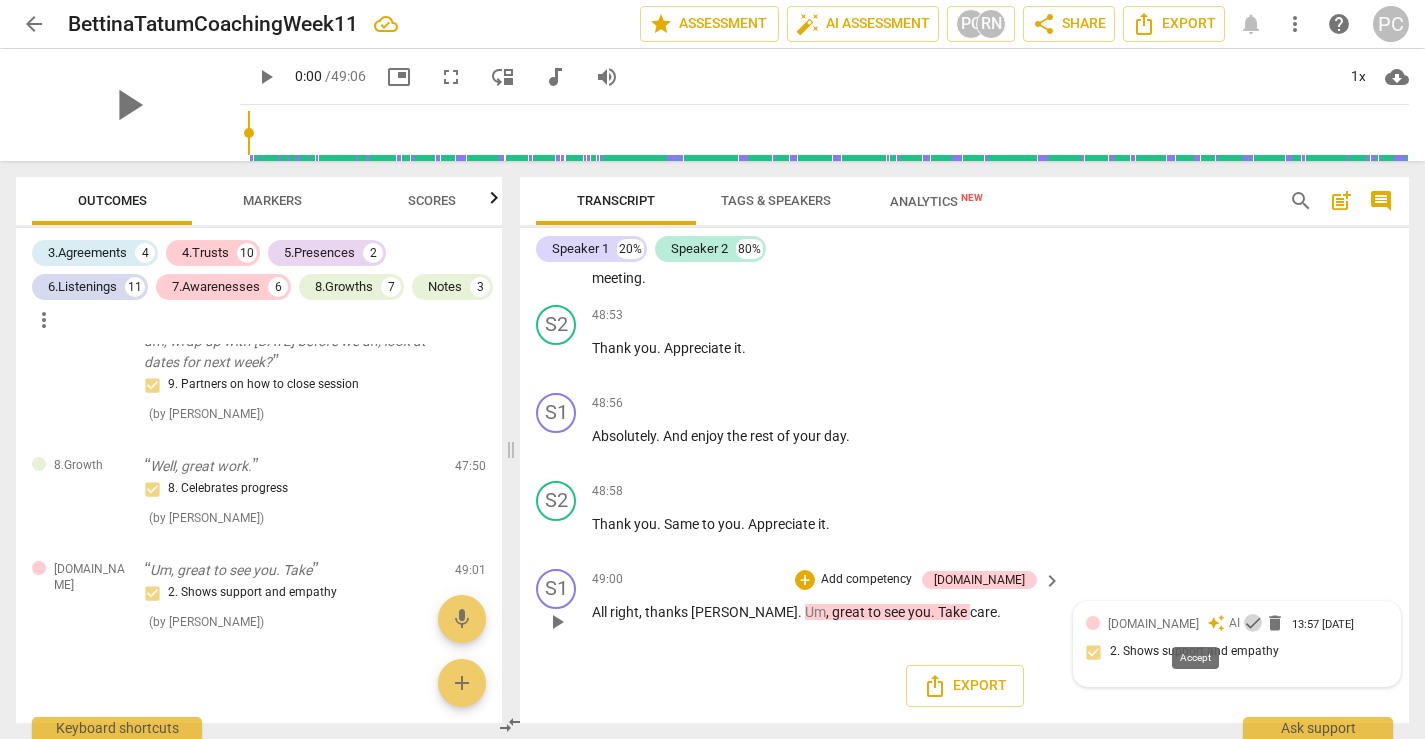 click on "check" at bounding box center [1253, 623] 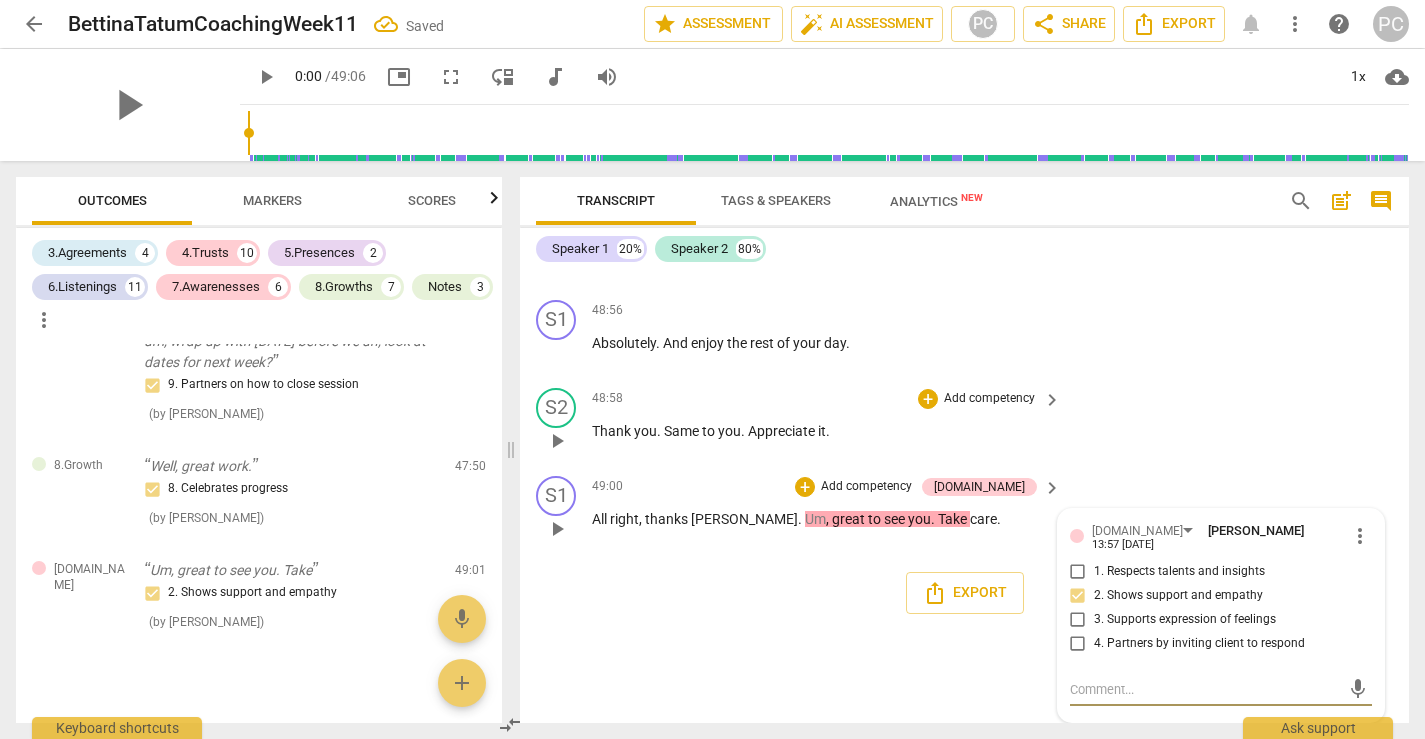 click on "S2 play_arrow pause 48:58 + Add competency keyboard_arrow_right Thank   you .   Same   to   you .   Appreciate   it ." at bounding box center [964, 424] 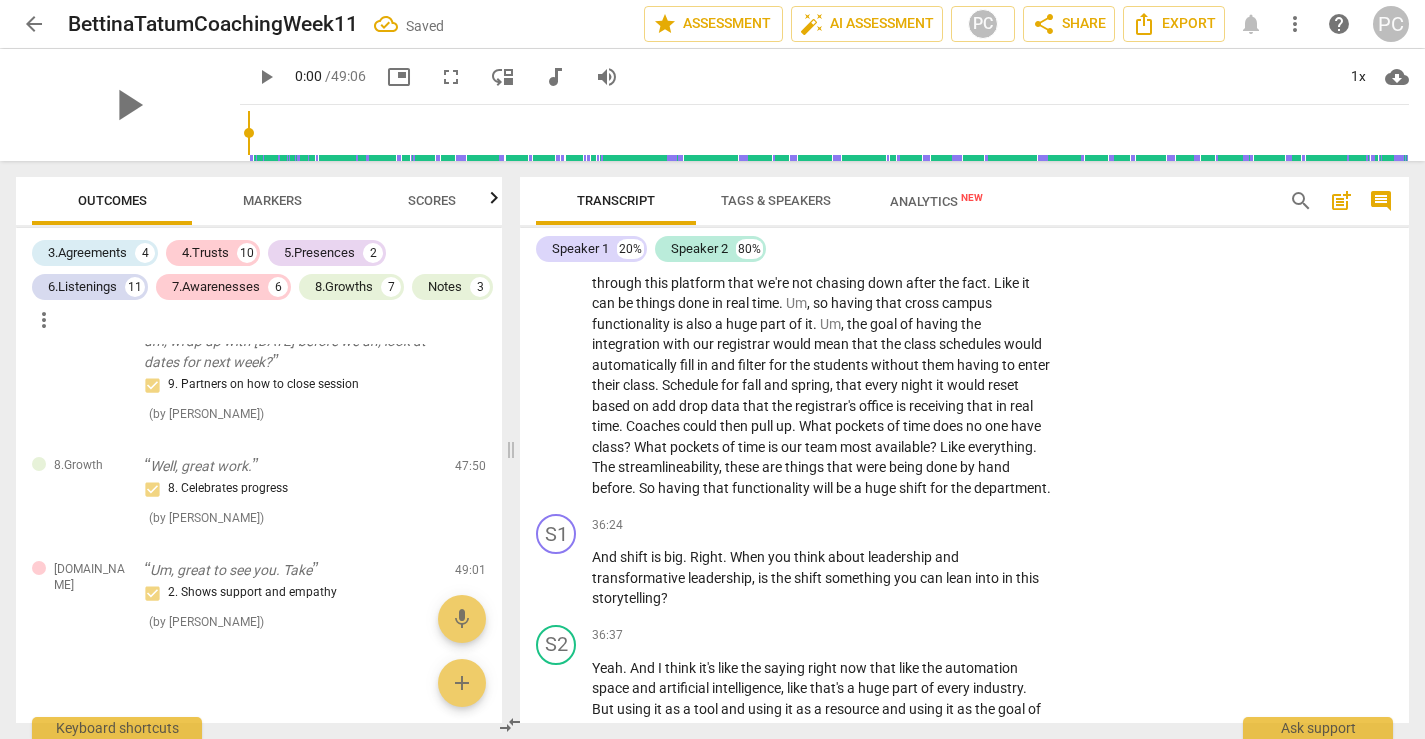 scroll, scrollTop: 15101, scrollLeft: 0, axis: vertical 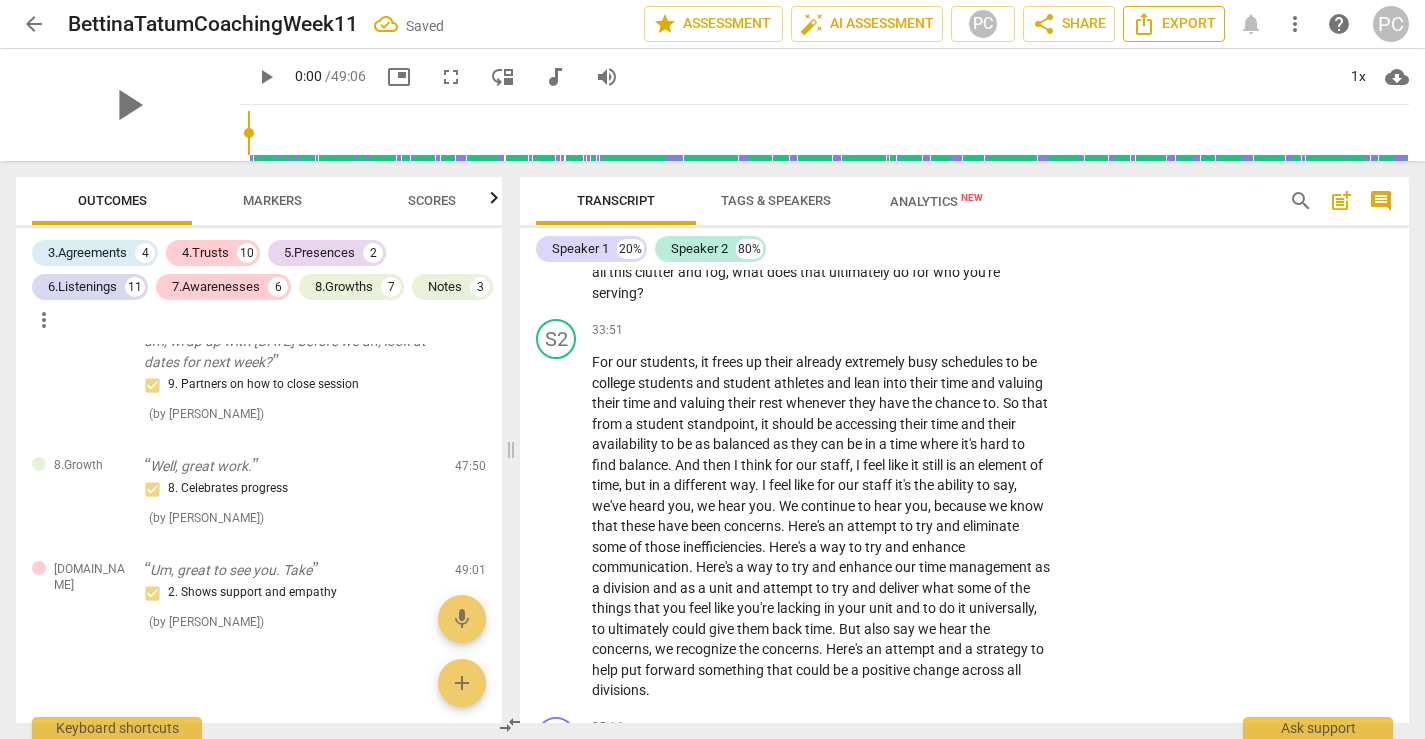 click on "Export" at bounding box center (1174, 24) 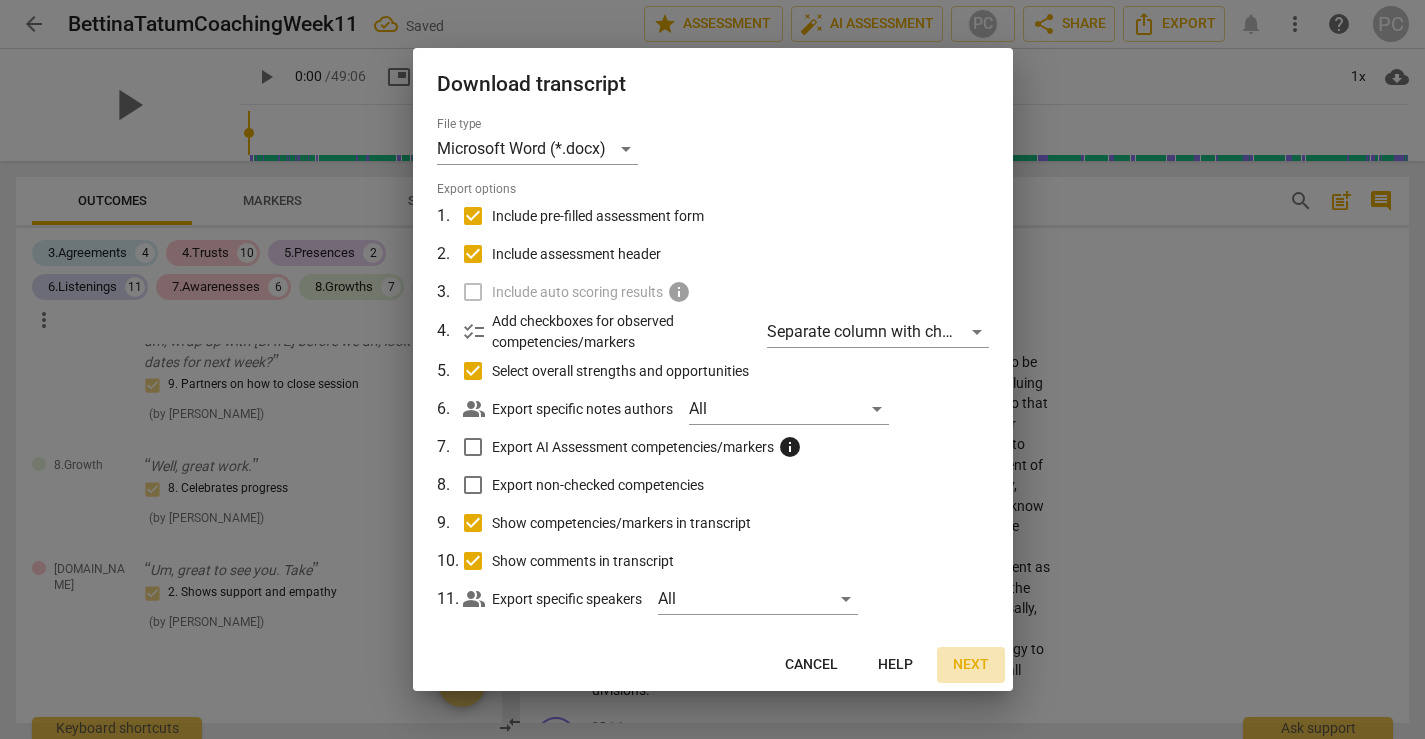 click on "Next" at bounding box center [971, 665] 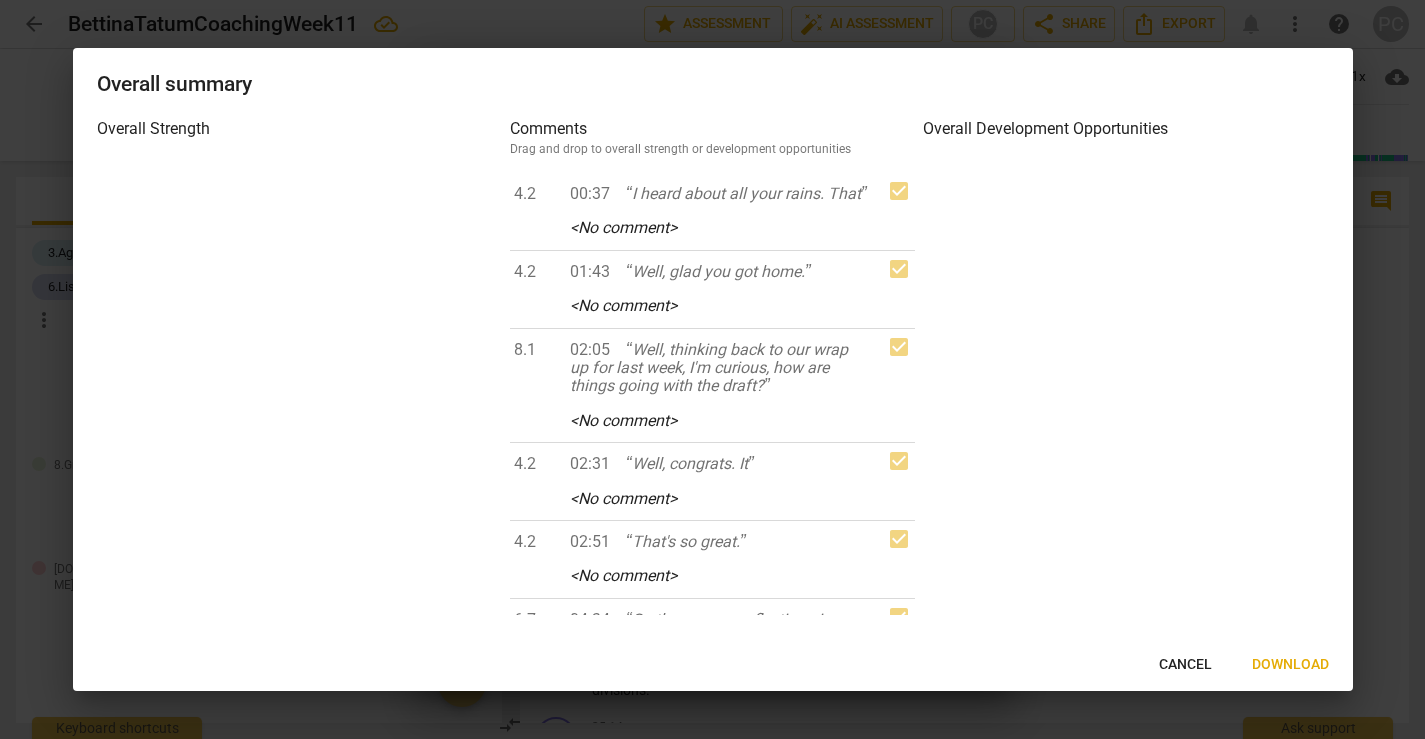 click on "Download" at bounding box center [1290, 665] 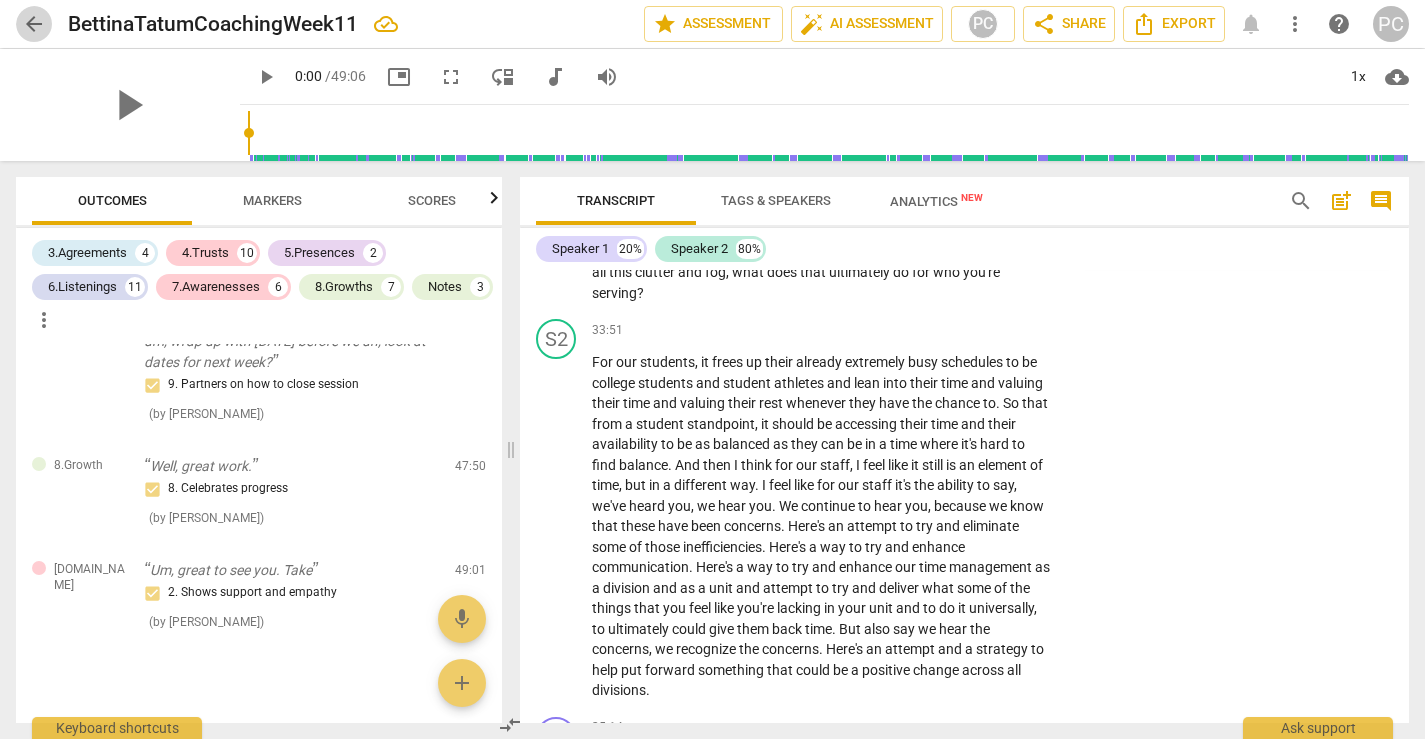 click on "arrow_back" at bounding box center [34, 24] 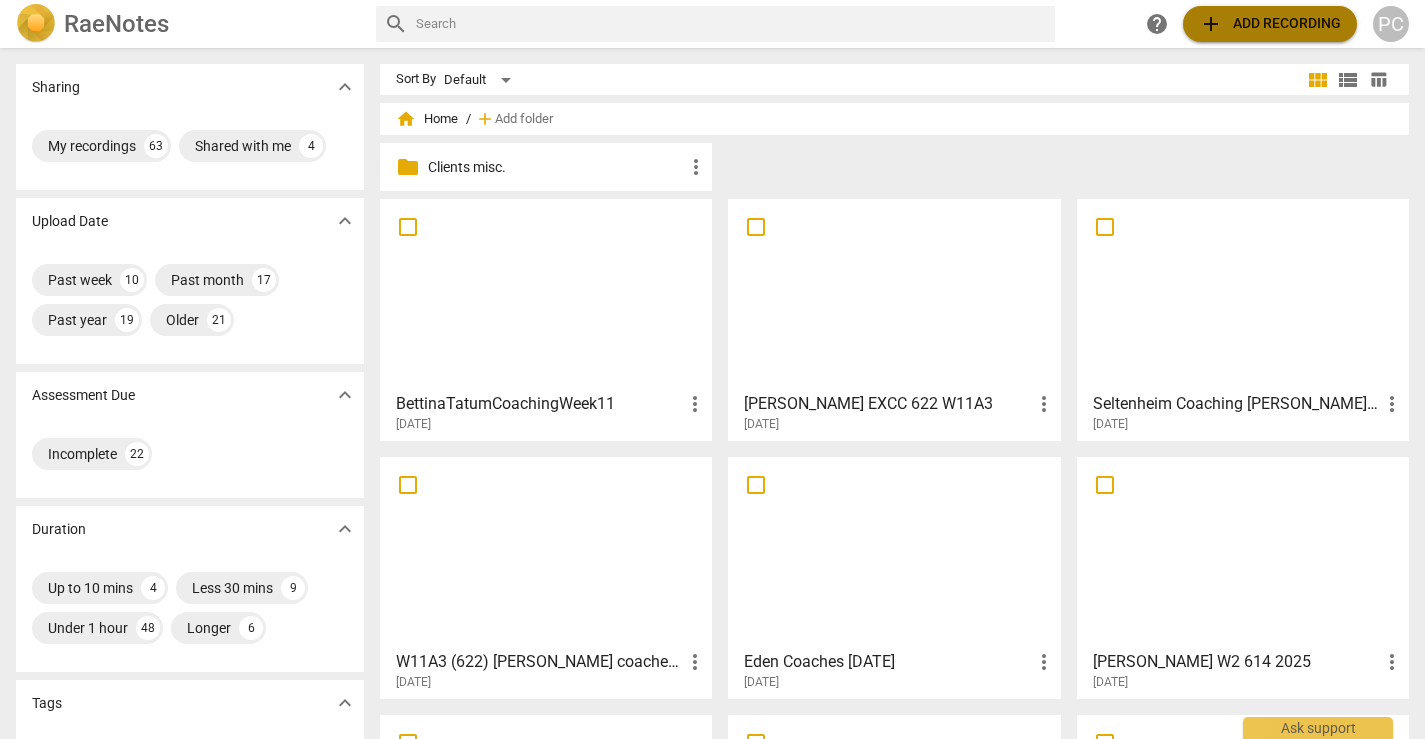click on "add   Add recording" at bounding box center [1270, 24] 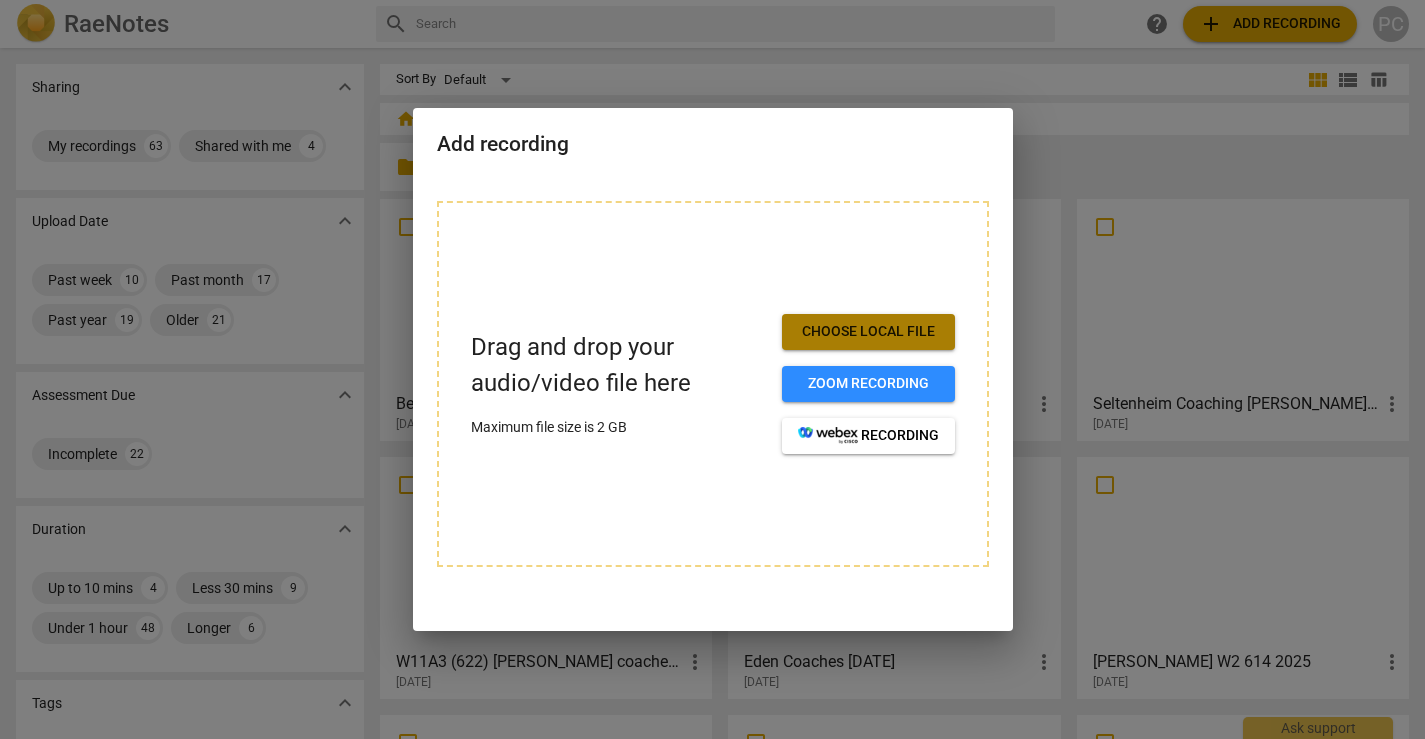 click on "Choose local file" at bounding box center (868, 332) 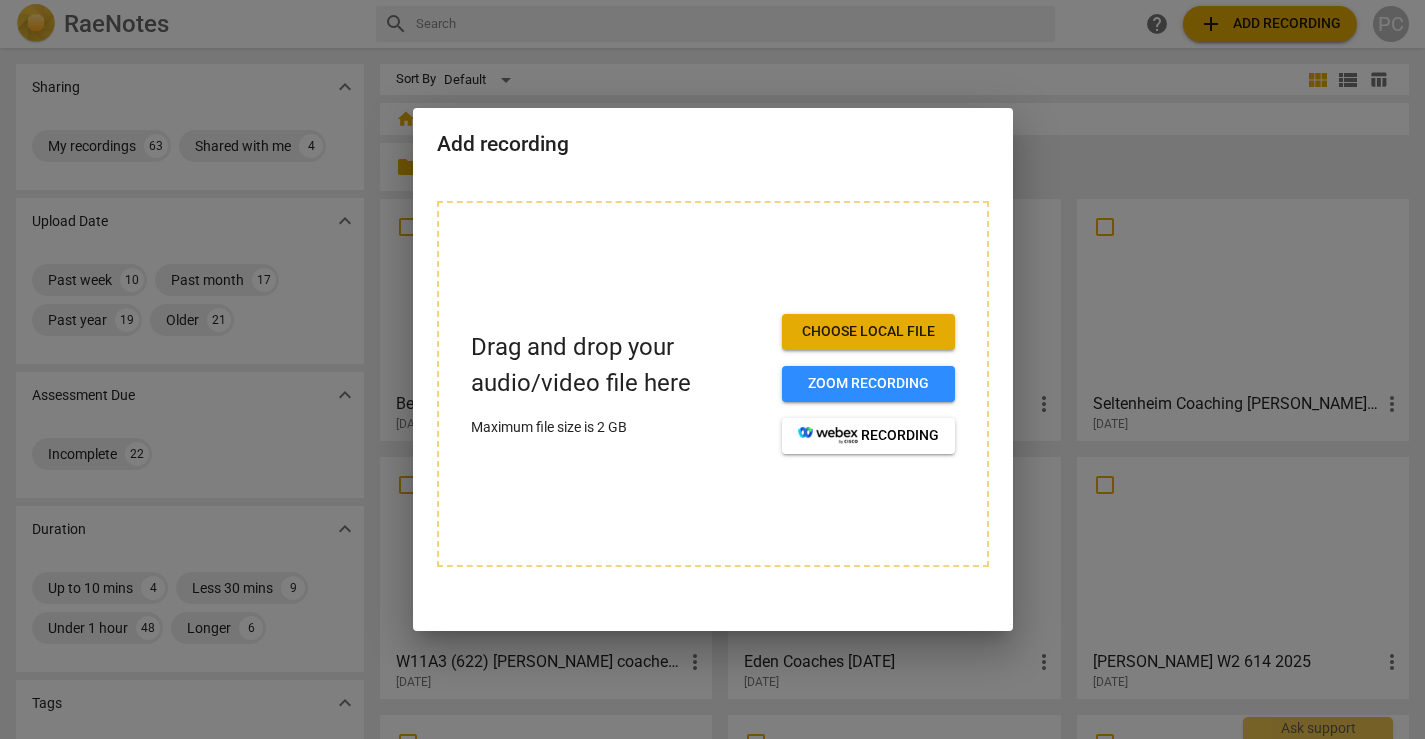 click on "Choose local file" at bounding box center [868, 332] 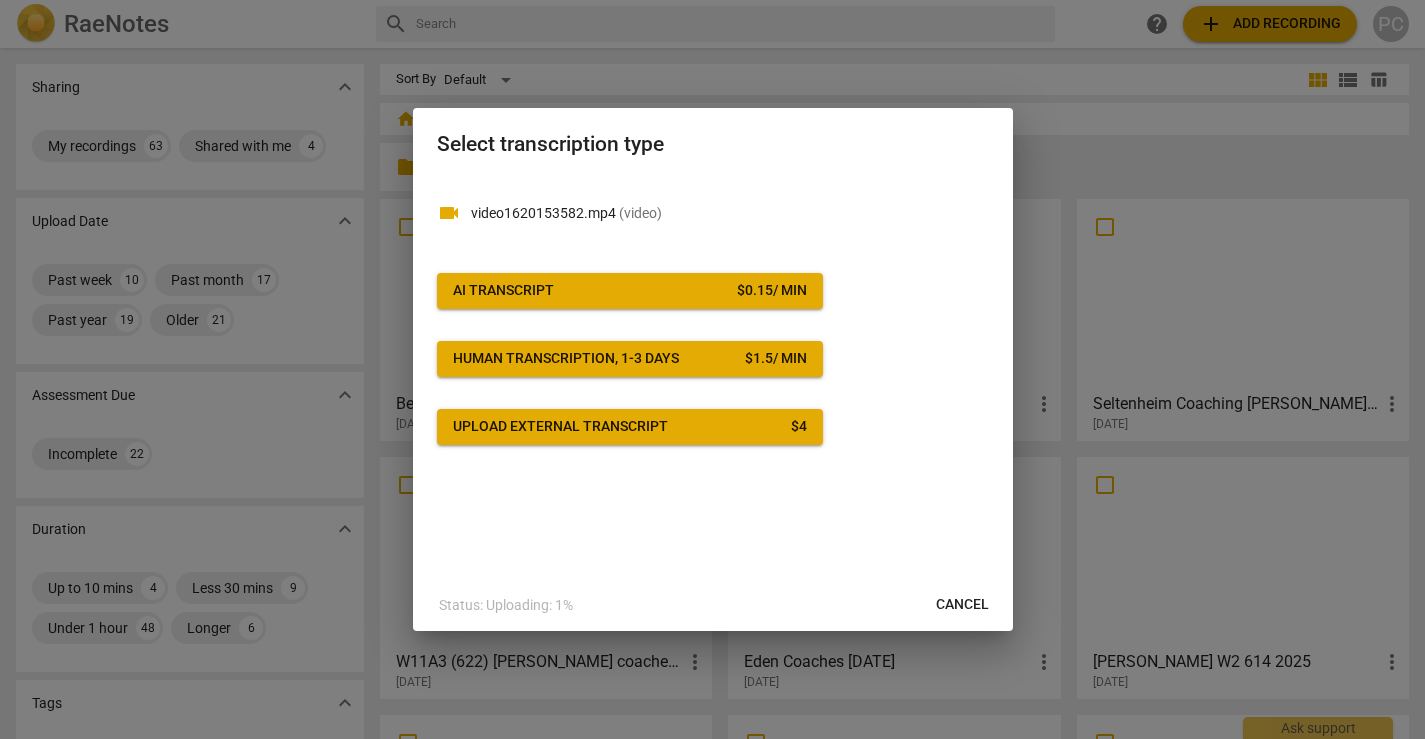 click on "AI Transcript $ 0.15  / min" at bounding box center [630, 291] 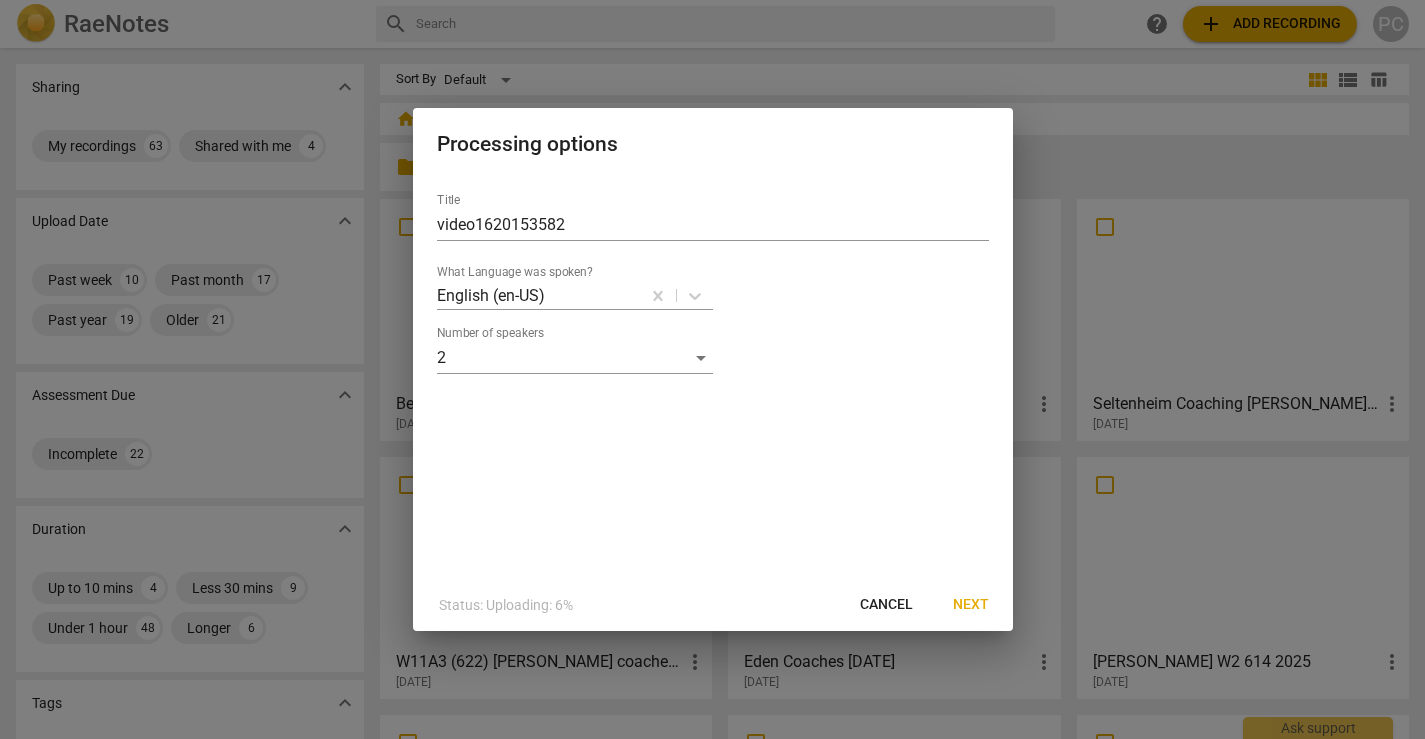 click on "Next" at bounding box center [971, 605] 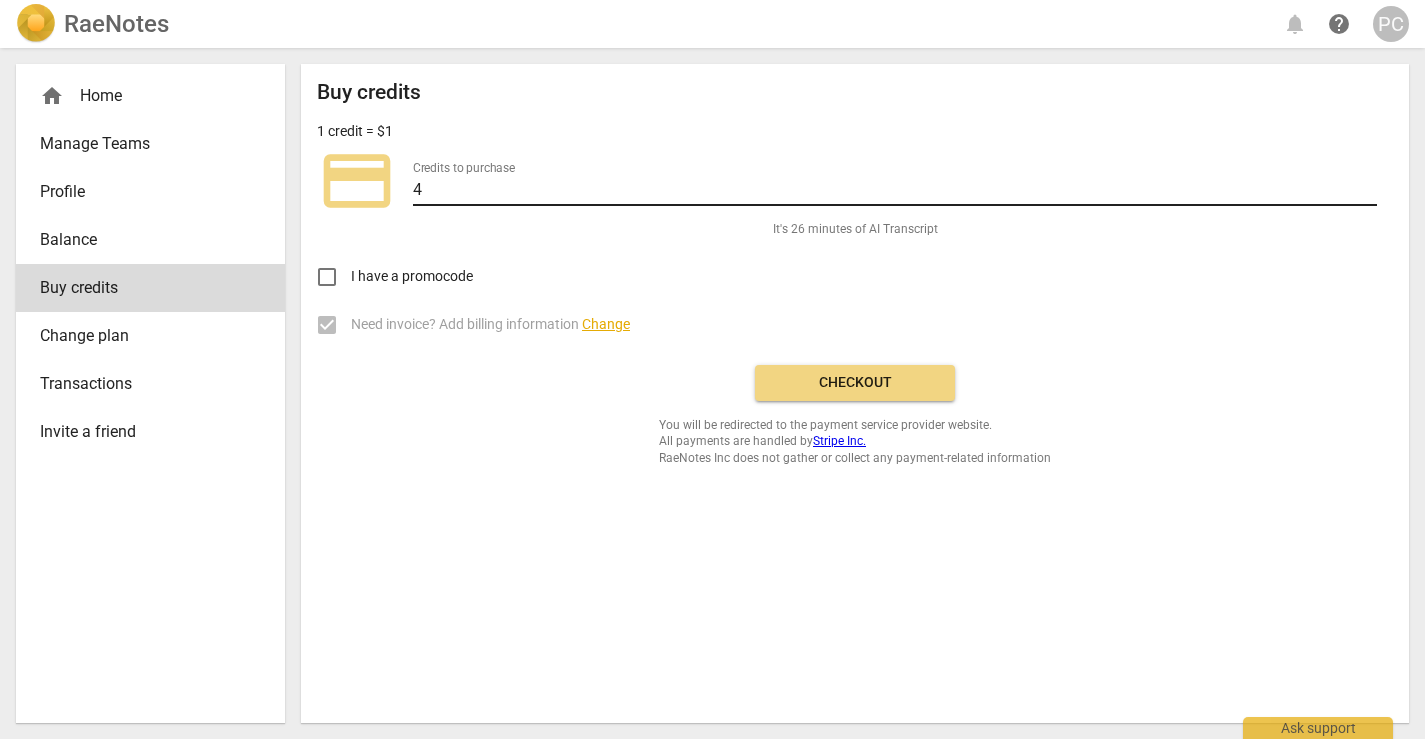click on "4" at bounding box center (895, 191) 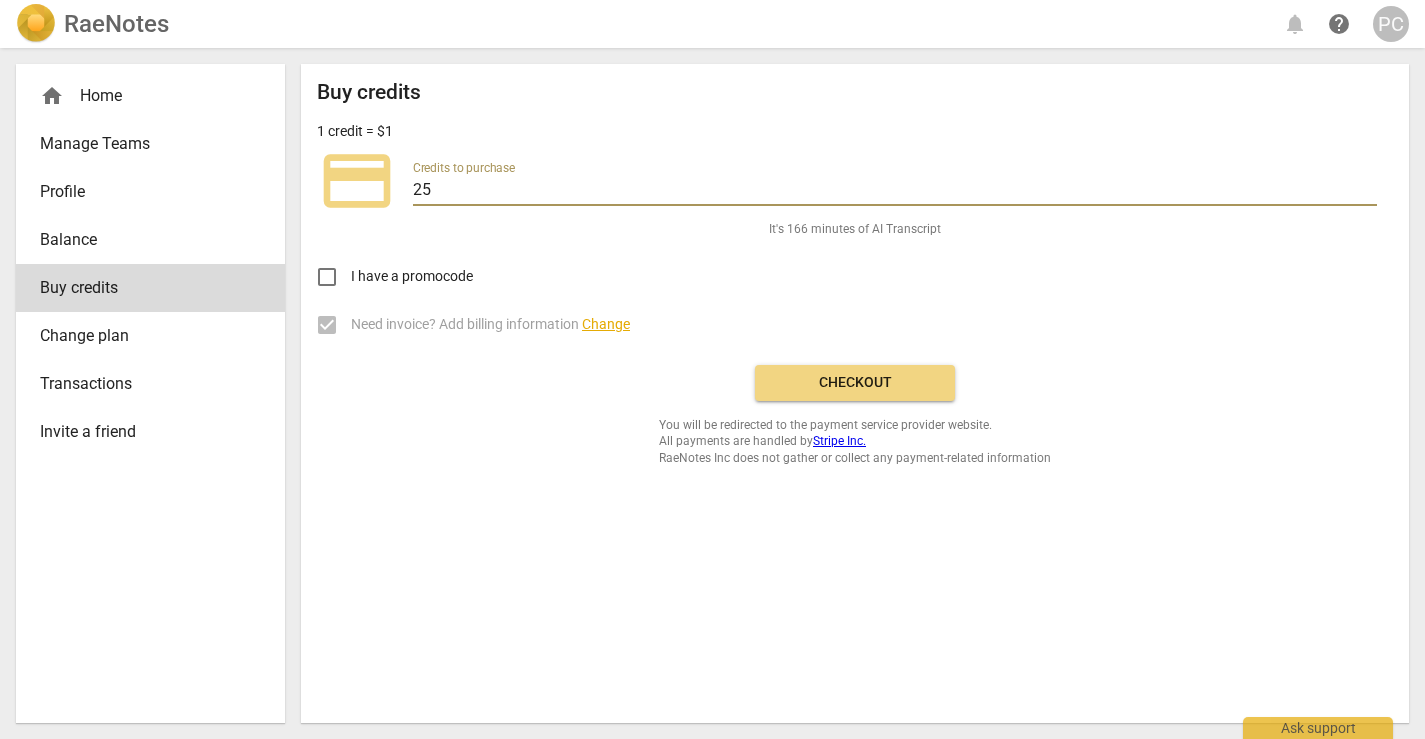 type on "25" 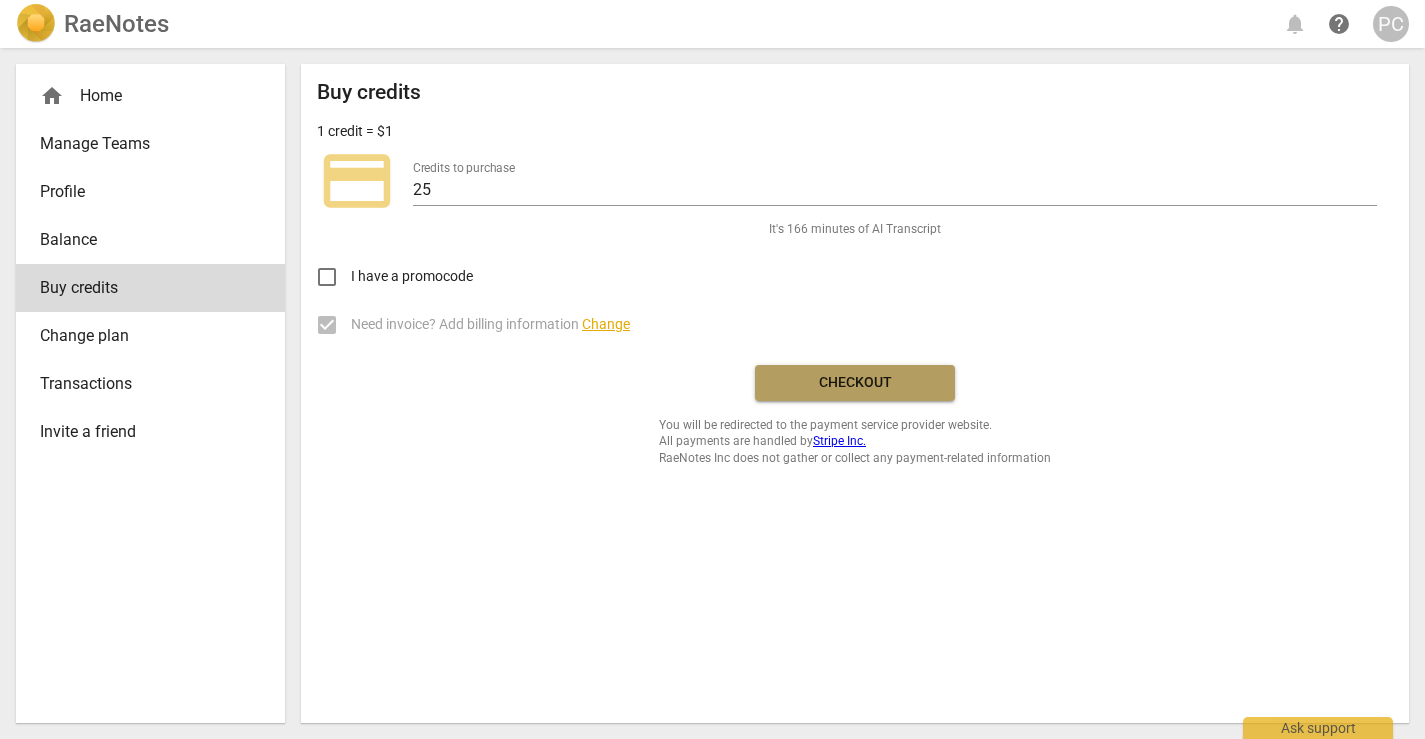 click on "Checkout" at bounding box center (855, 383) 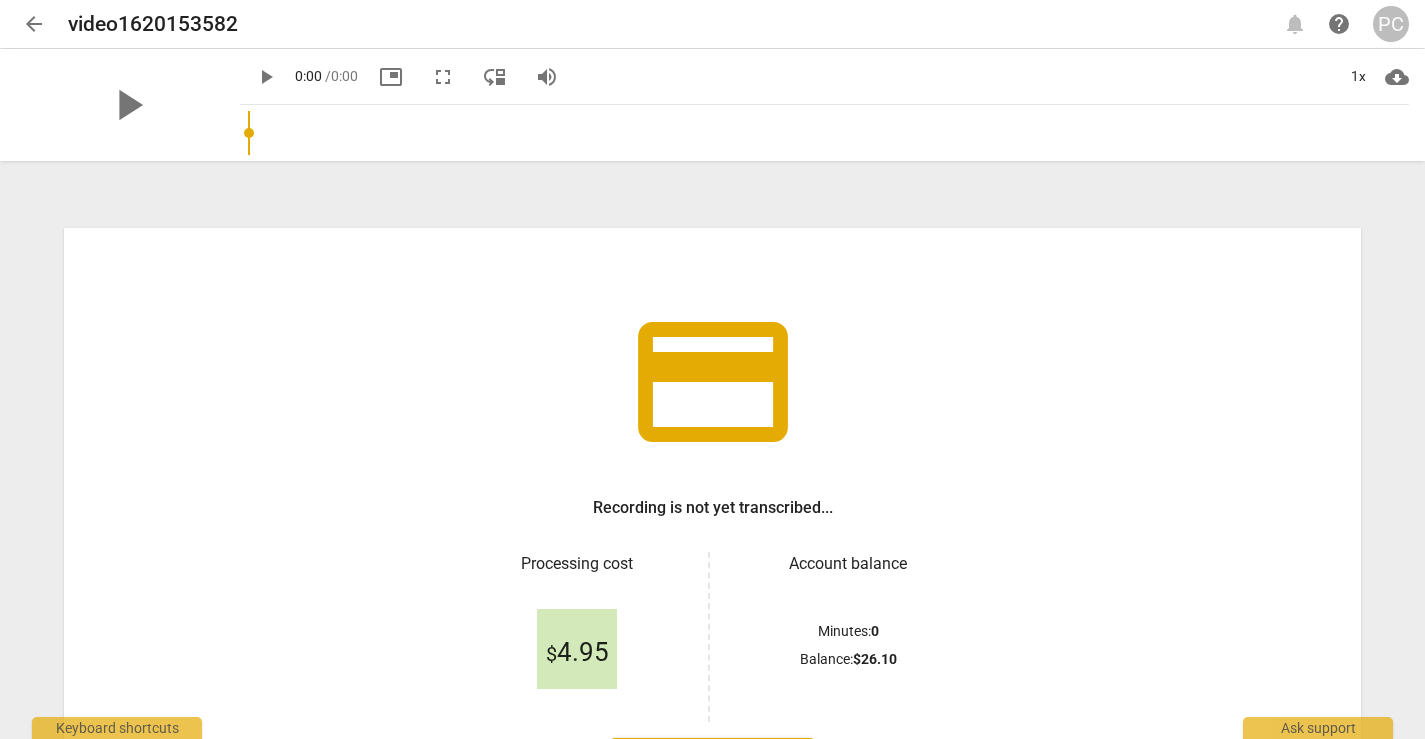scroll, scrollTop: 0, scrollLeft: 0, axis: both 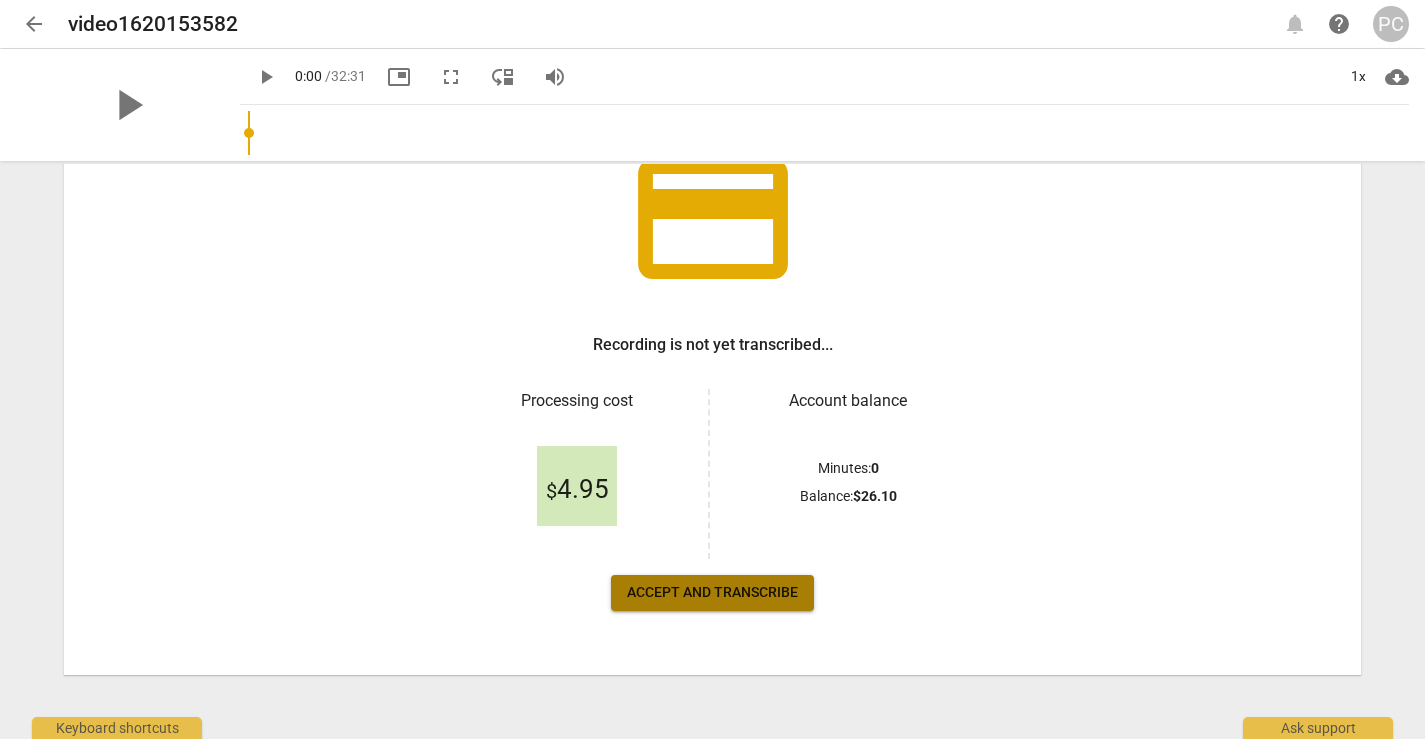 click on "Accept and transcribe" at bounding box center [712, 593] 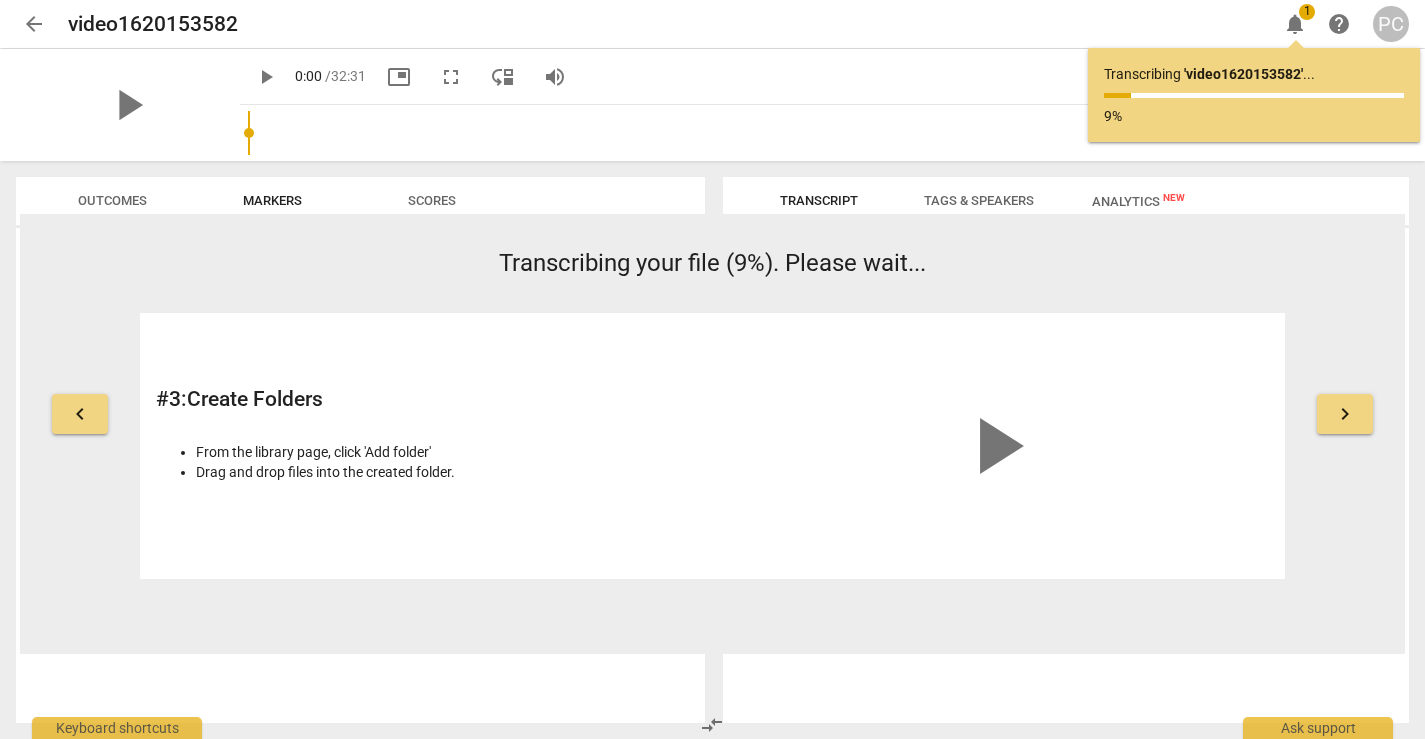 click on "arrow_back" at bounding box center [34, 24] 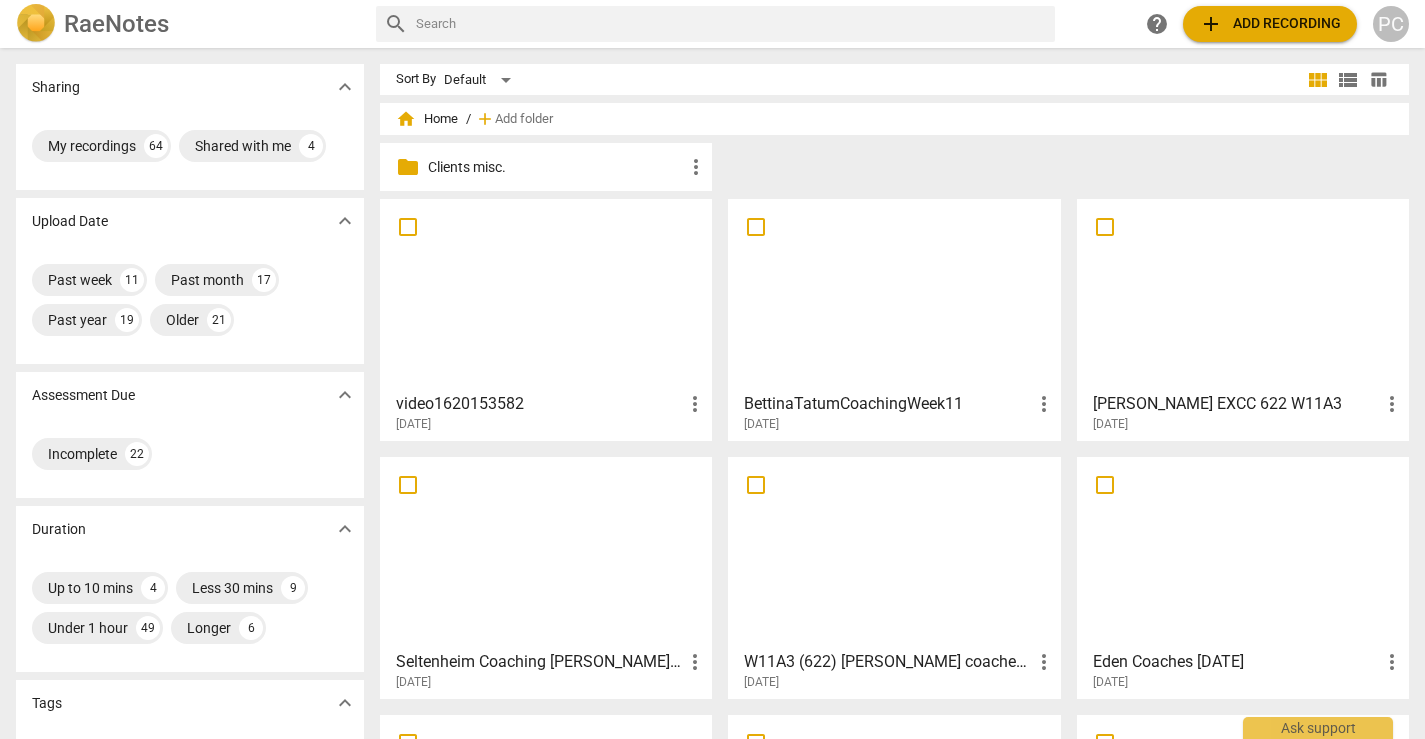 click on "home Home / add Add folder" at bounding box center [894, 119] 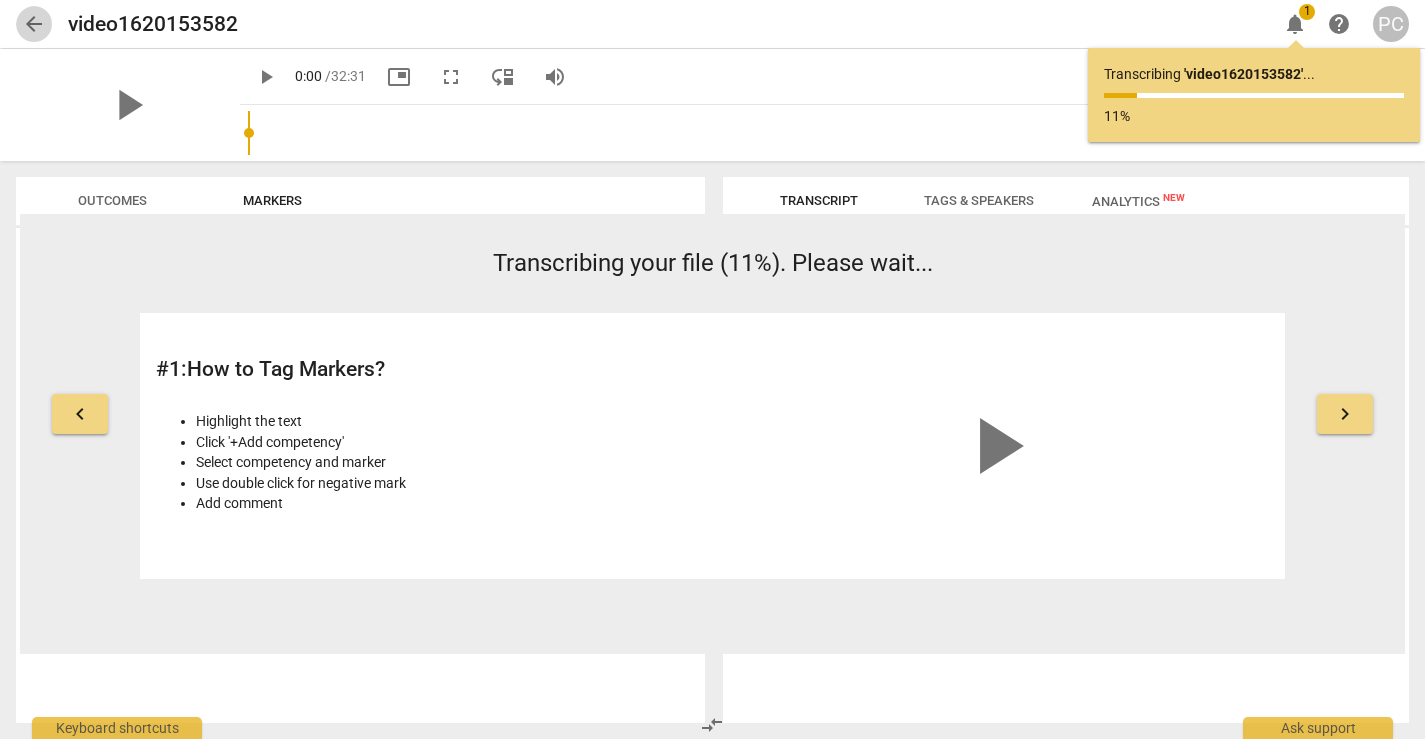 click on "arrow_back" at bounding box center (34, 24) 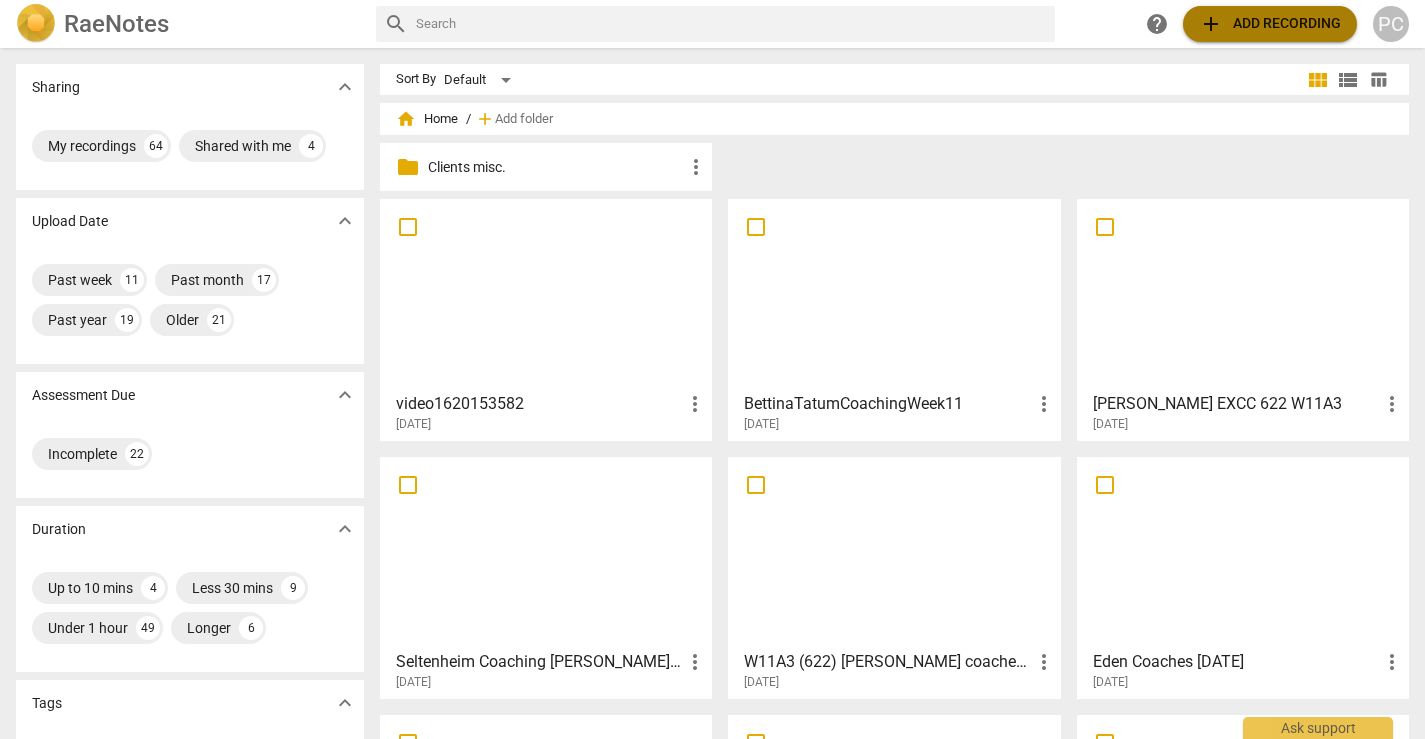 click on "add   Add recording" at bounding box center (1270, 24) 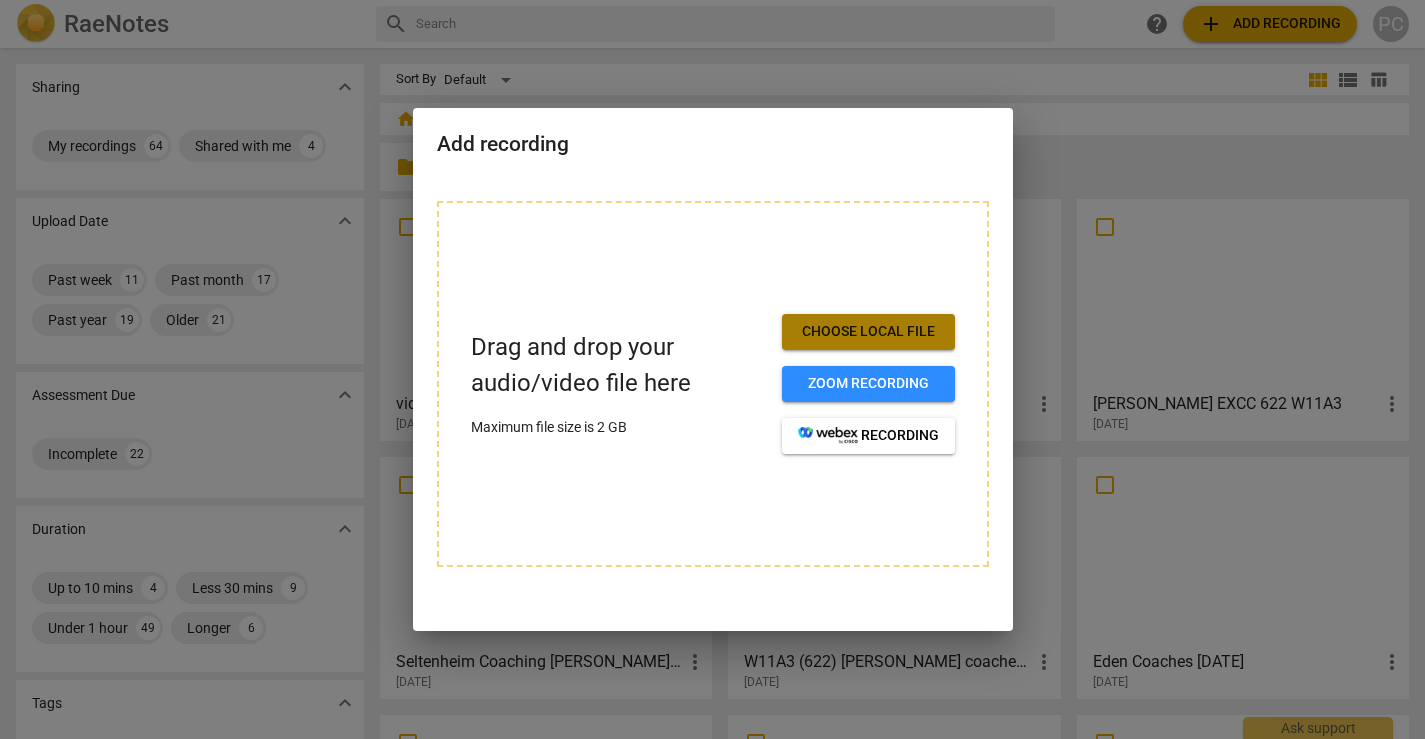 click on "Choose local file" at bounding box center [868, 332] 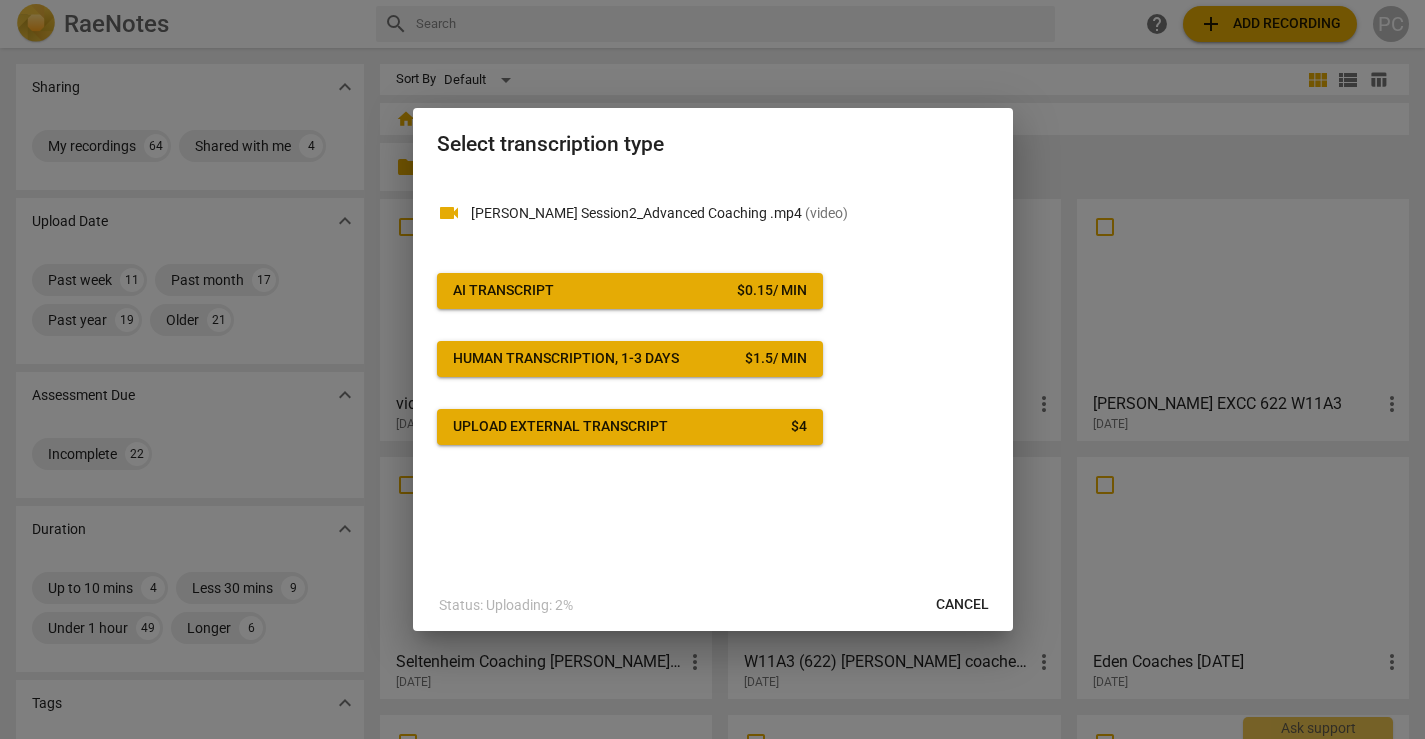 click on "AI Transcript $ 0.15  / min" at bounding box center [630, 291] 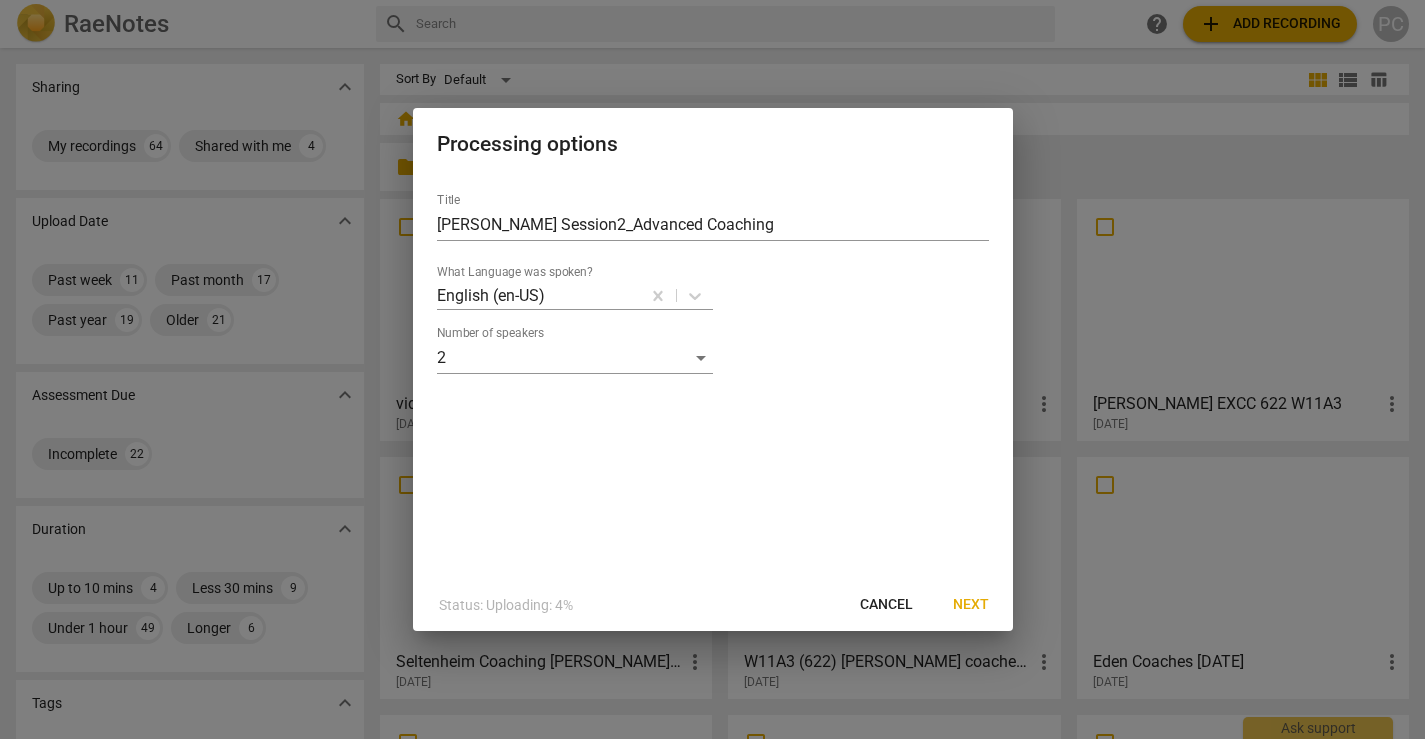 click on "Next" at bounding box center [971, 605] 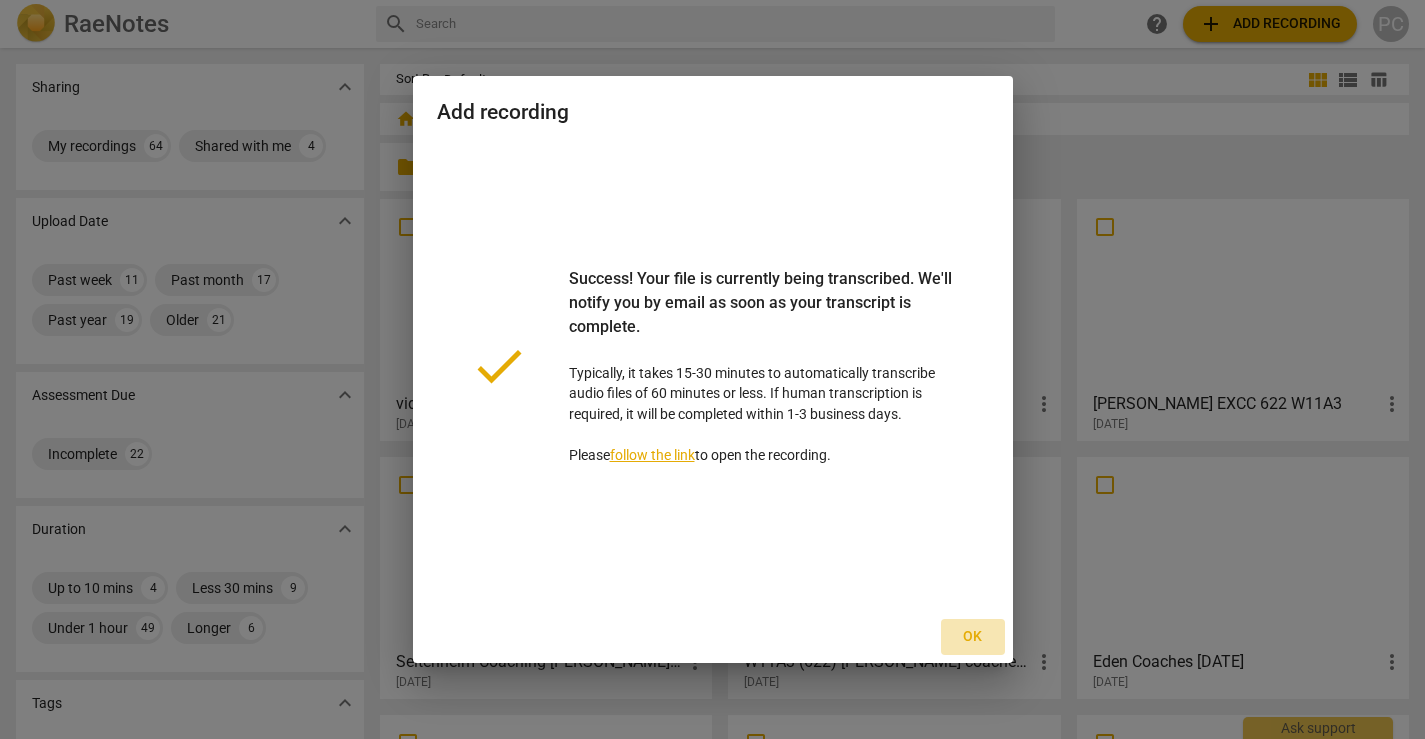 click on "Ok" at bounding box center (973, 637) 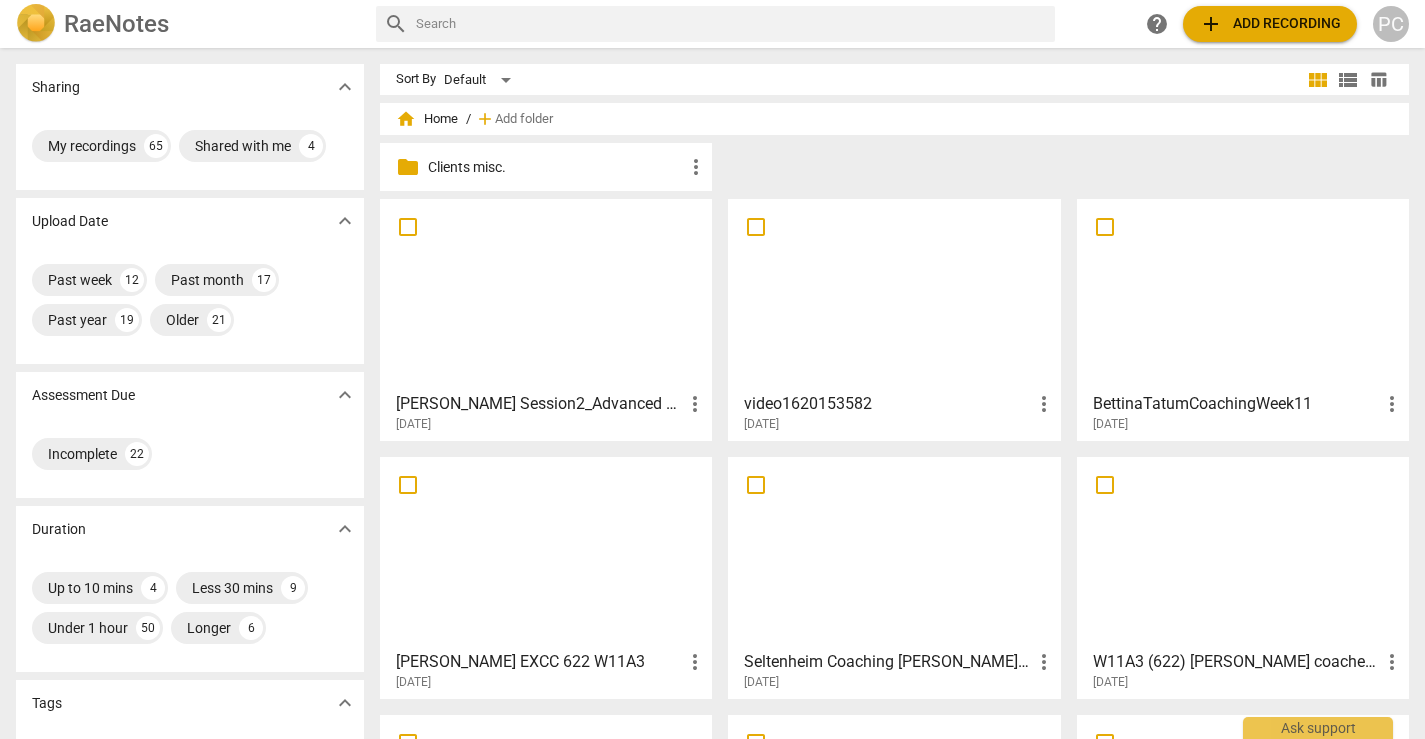 click at bounding box center [546, 294] 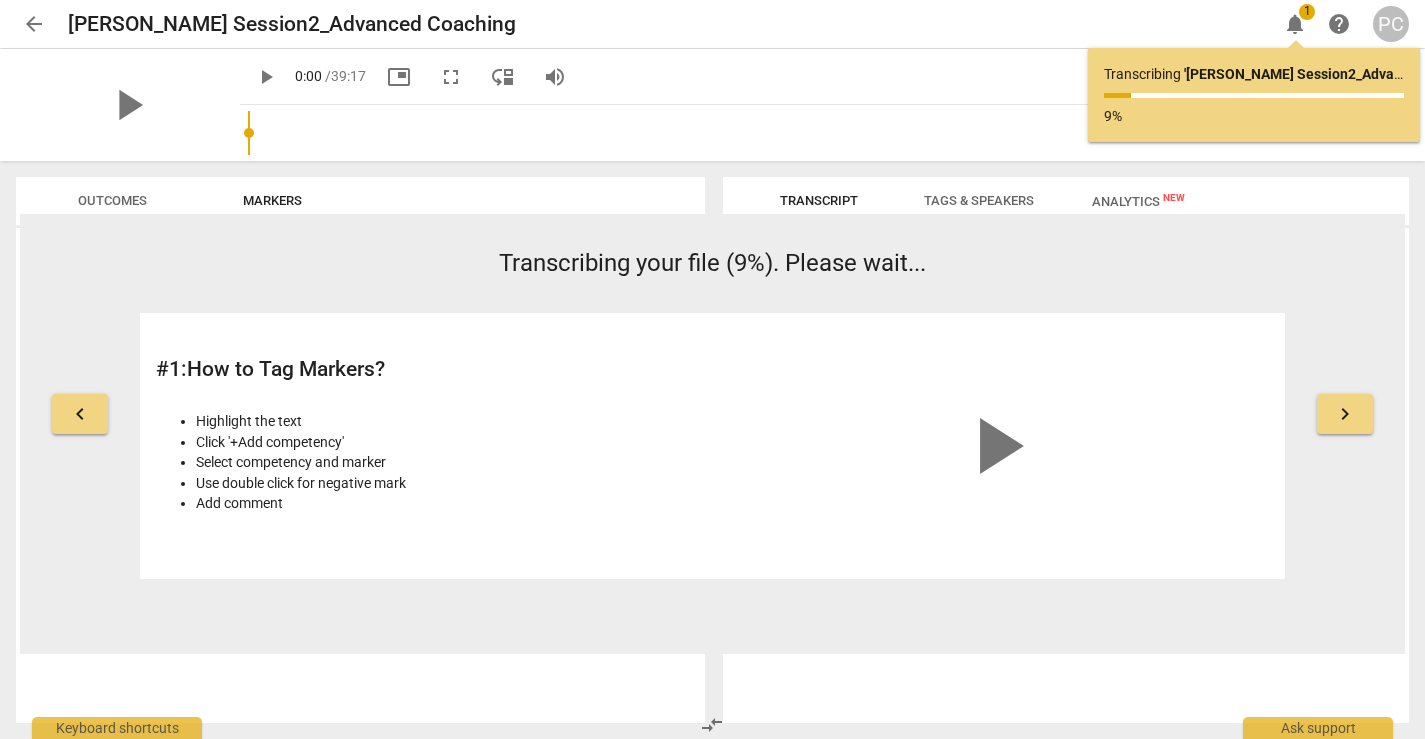 click on "arrow_back" at bounding box center (34, 24) 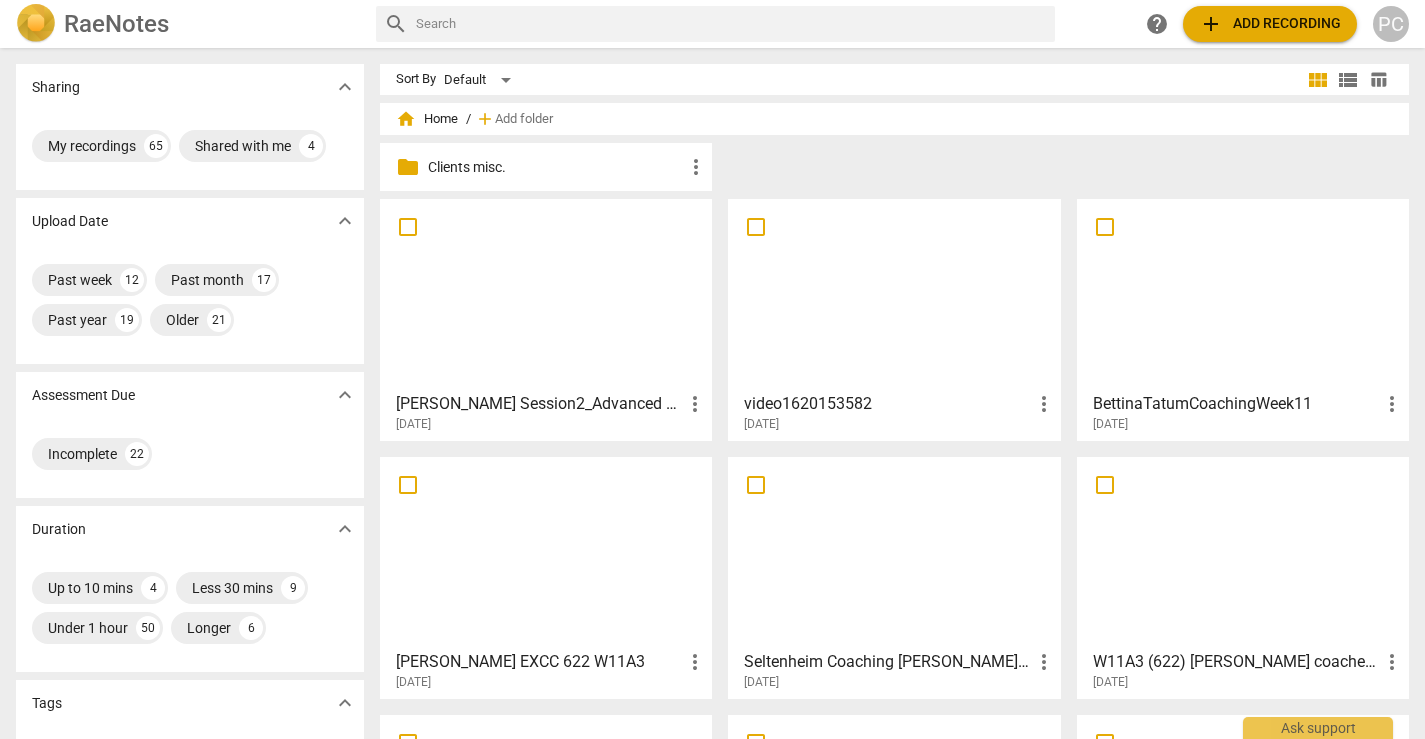 click at bounding box center [894, 294] 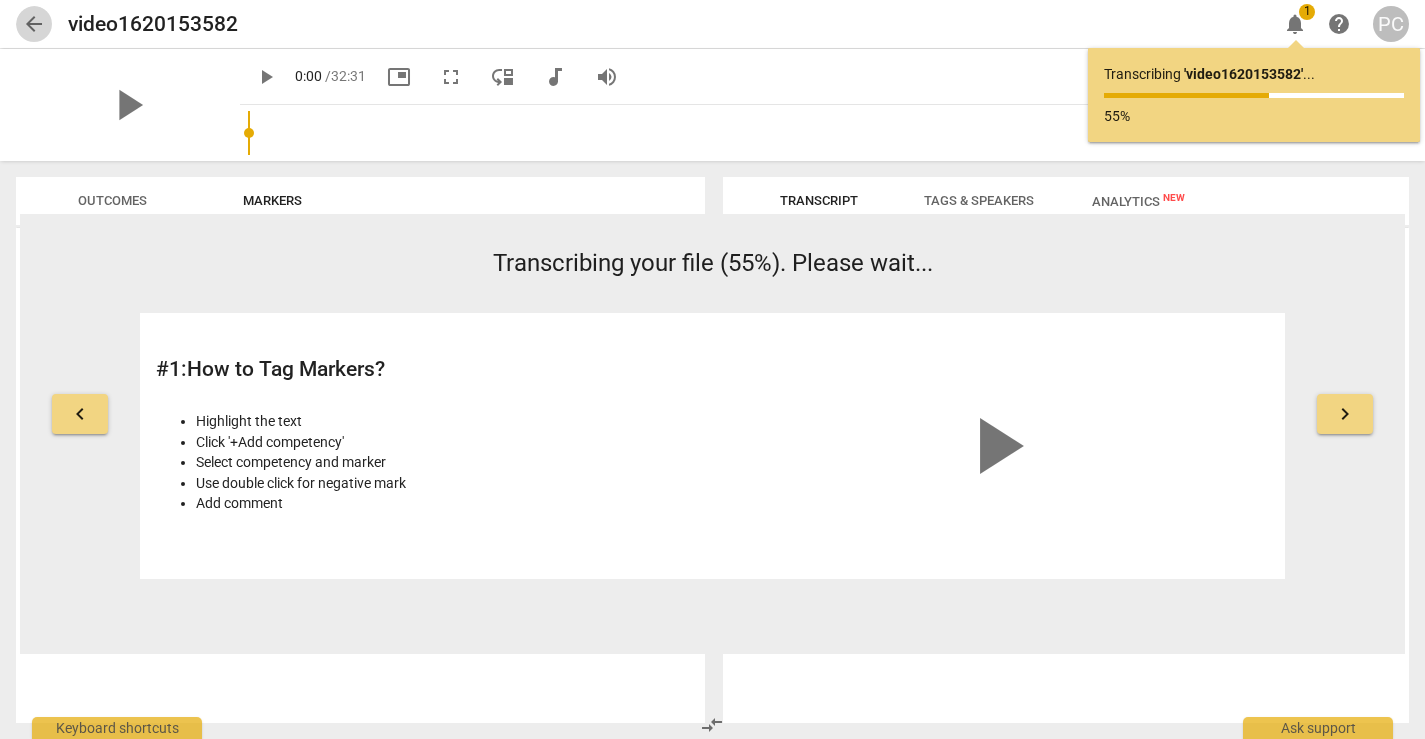 click on "arrow_back" at bounding box center (34, 24) 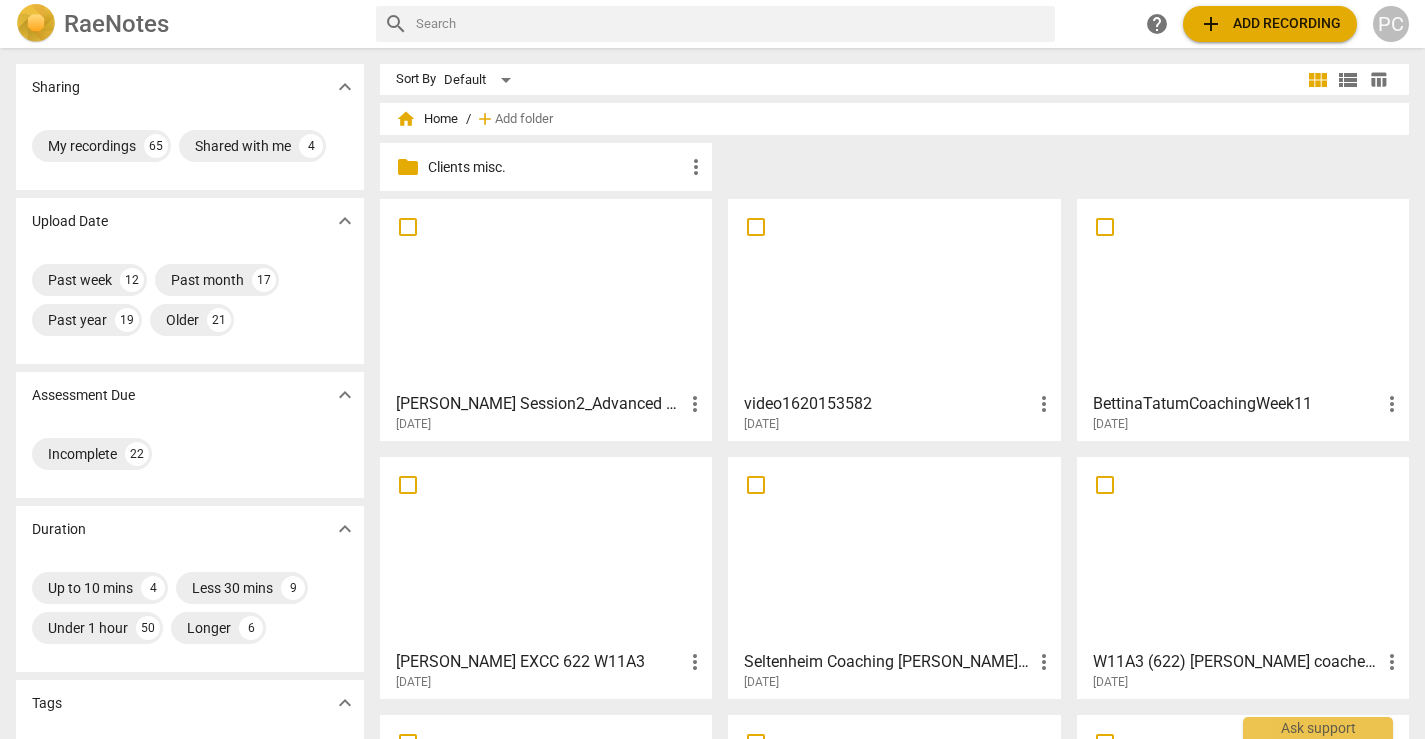click at bounding box center (894, 294) 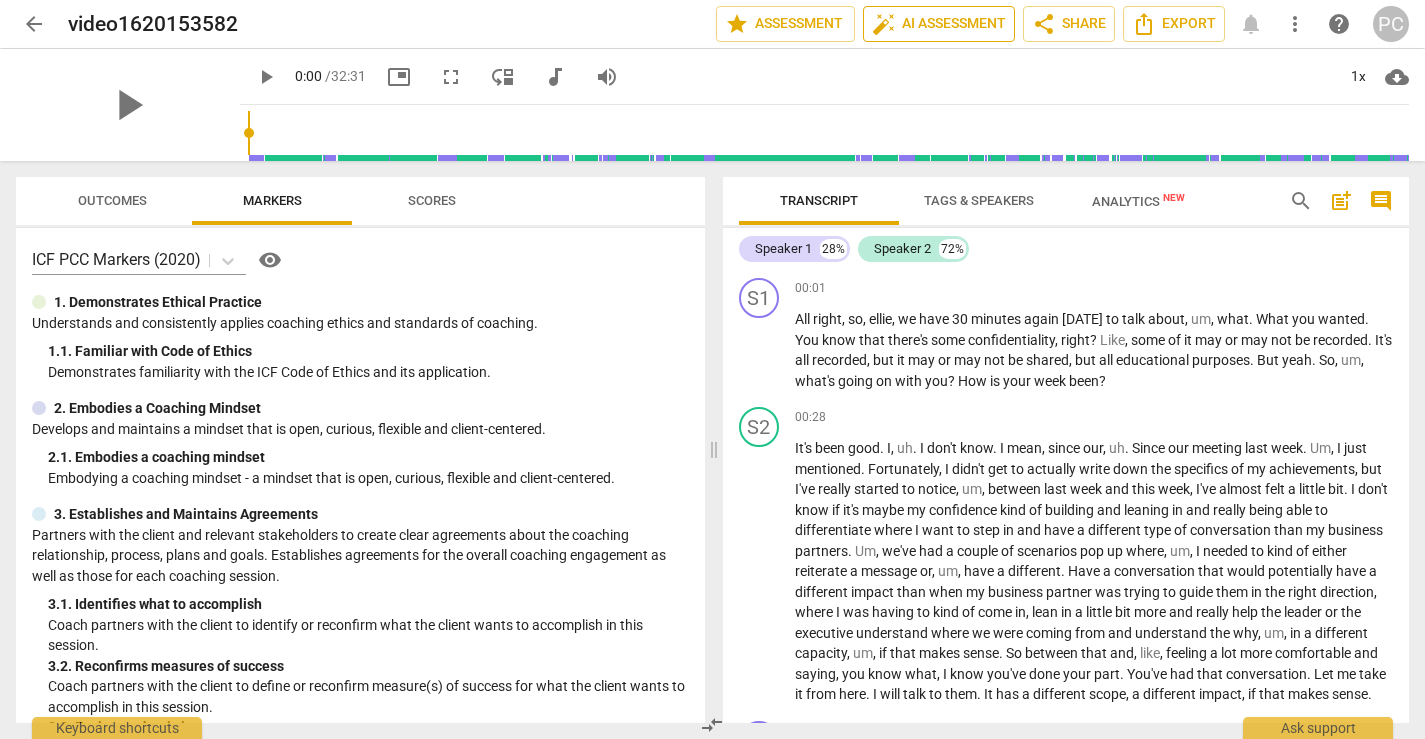 click on "auto_fix_high    AI Assessment" at bounding box center [939, 24] 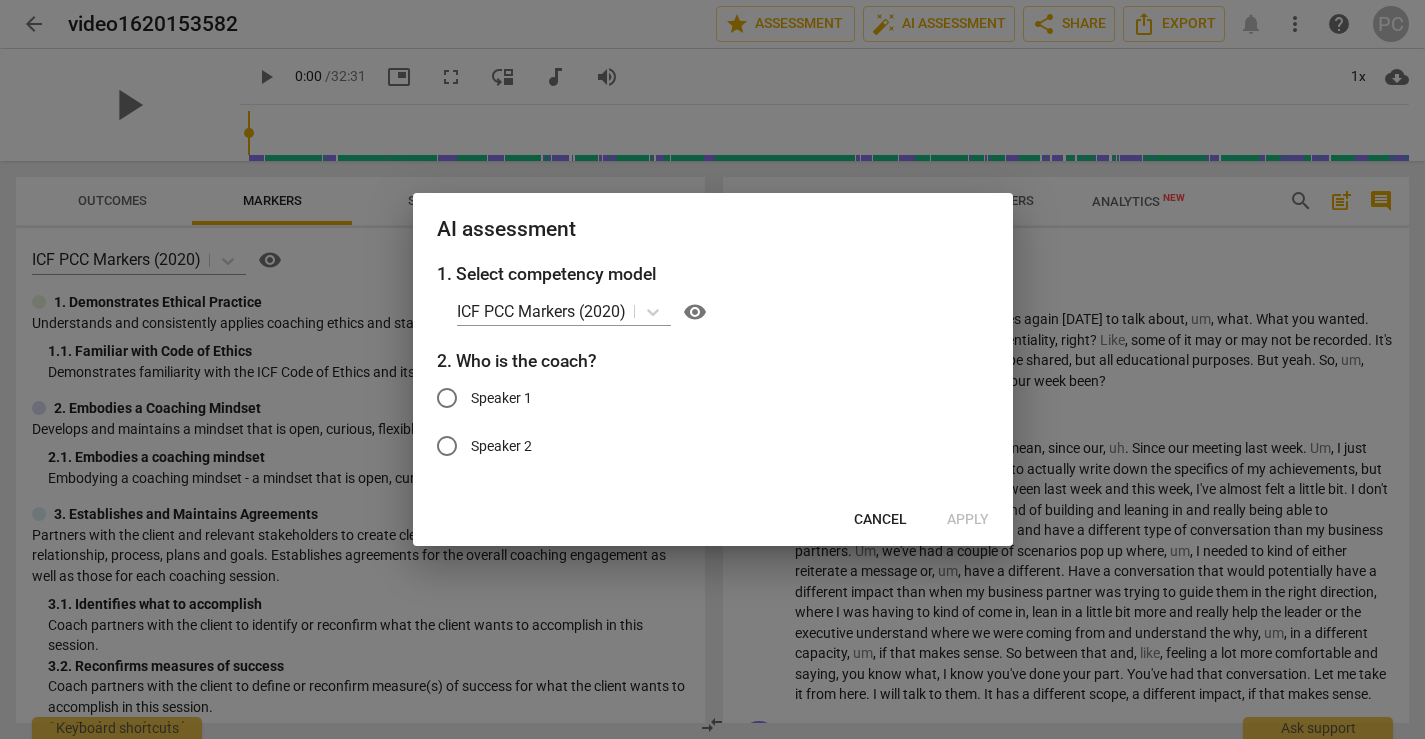 click on "Speaker 1" at bounding box center (447, 398) 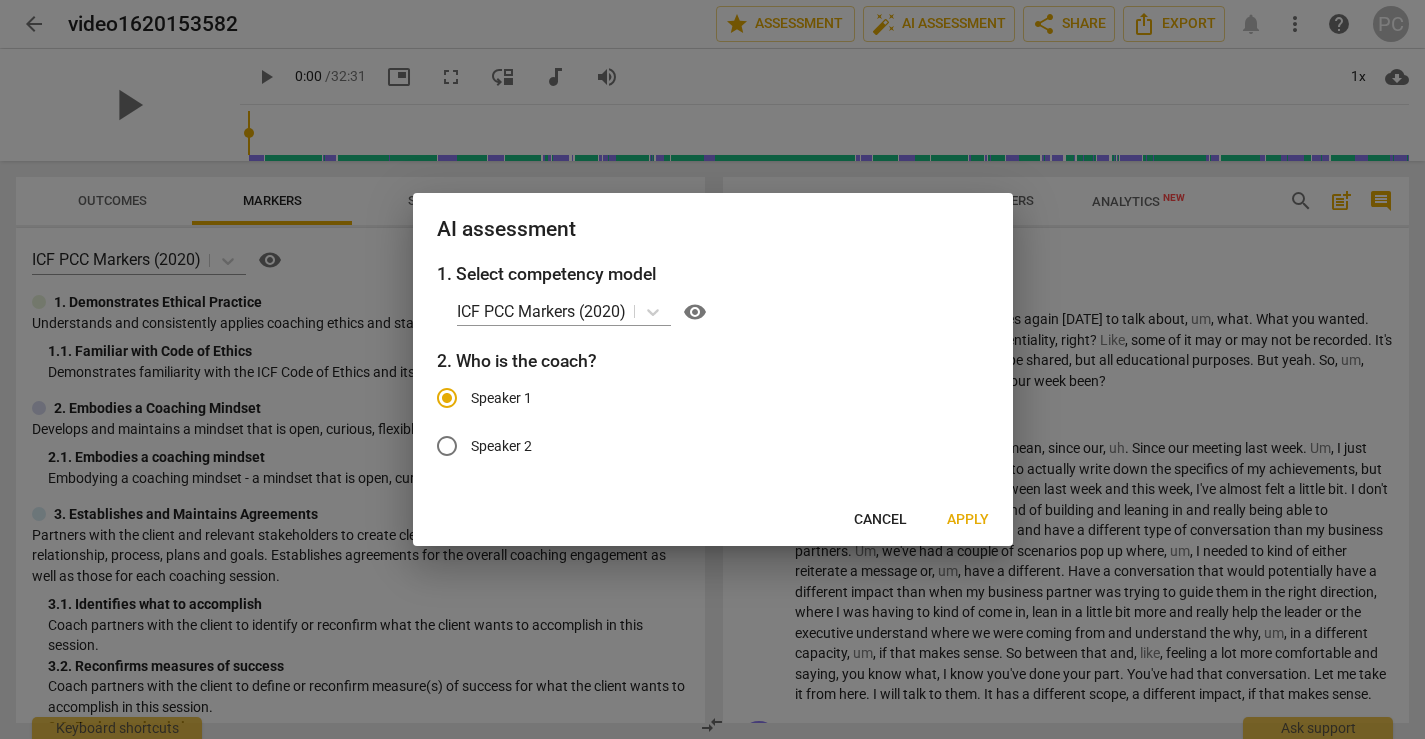 click on "Apply" at bounding box center (968, 520) 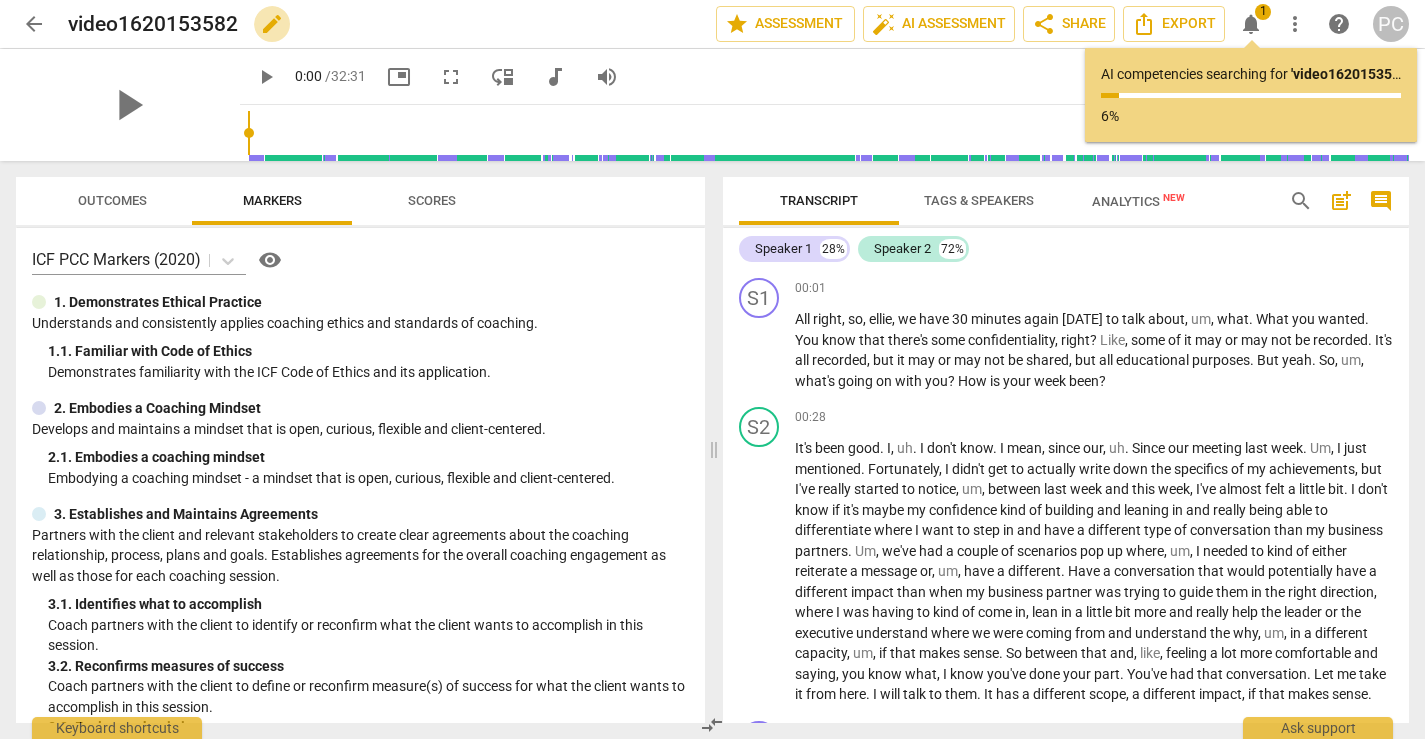 click on "edit" at bounding box center [272, 24] 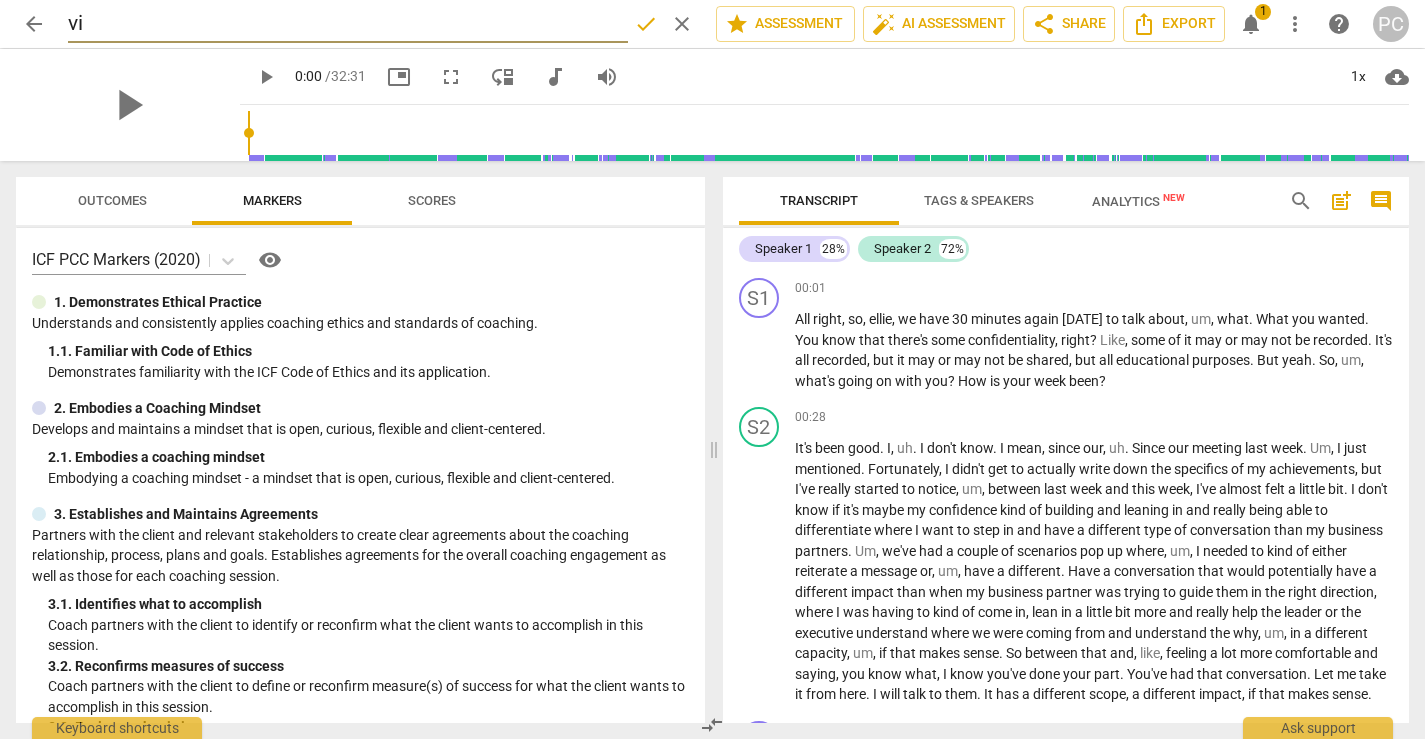 type on "v" 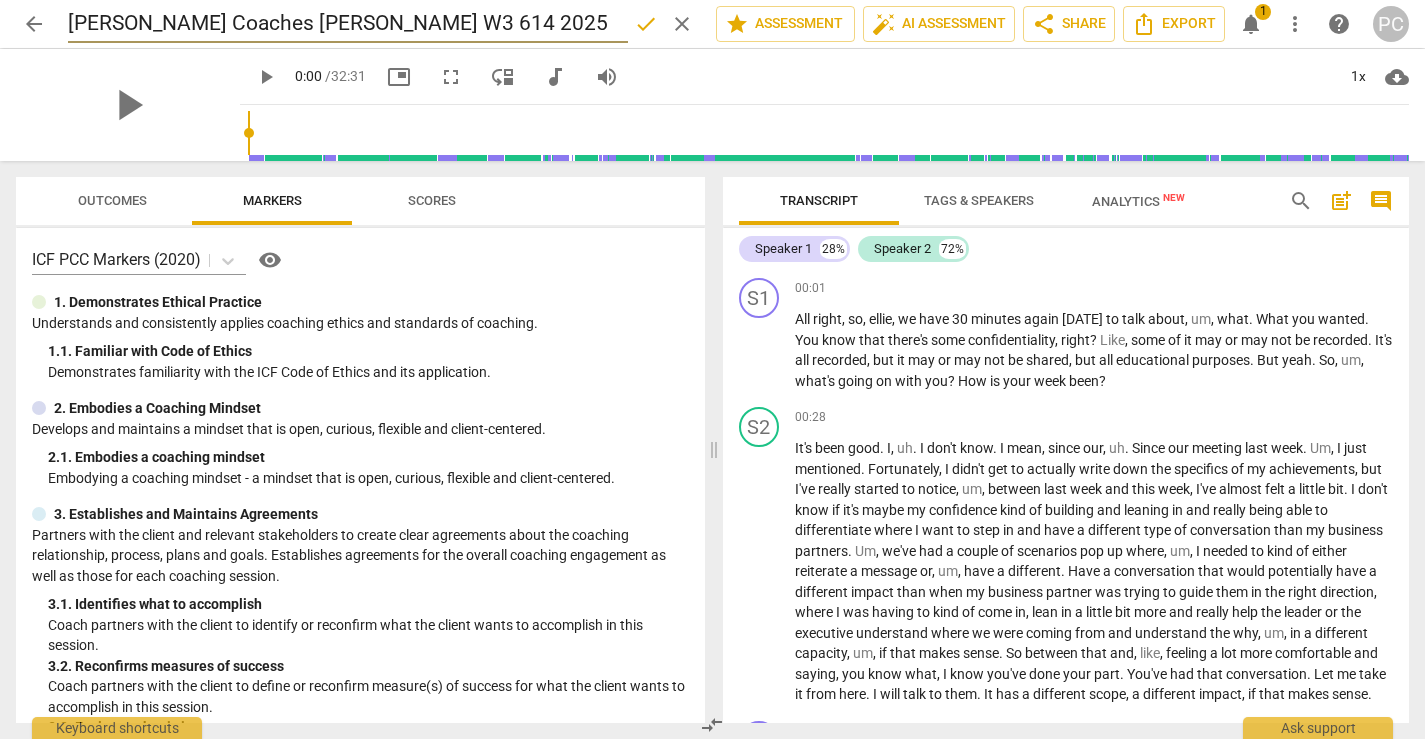 type on "Marcos Coaches Ellie W3 614 2025" 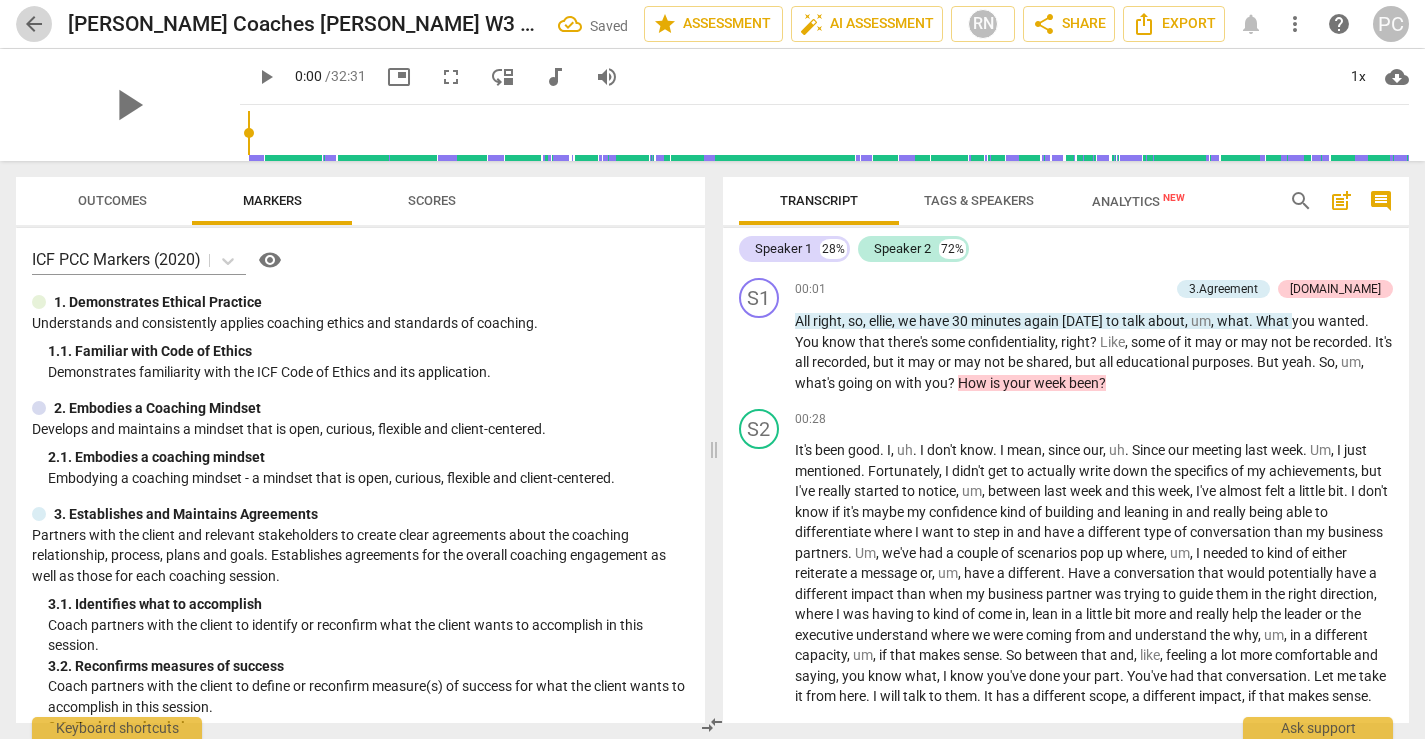 click on "arrow_back" at bounding box center [34, 24] 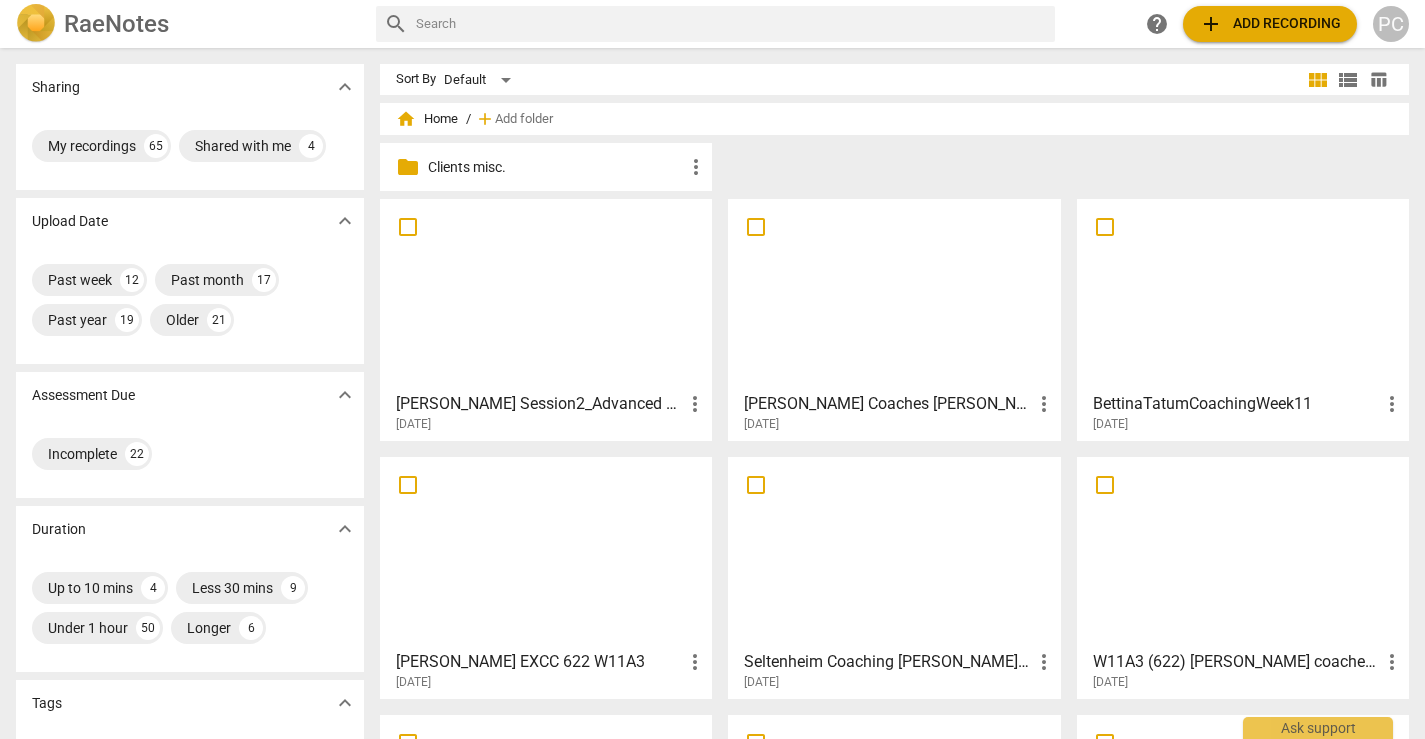 click at bounding box center [894, 294] 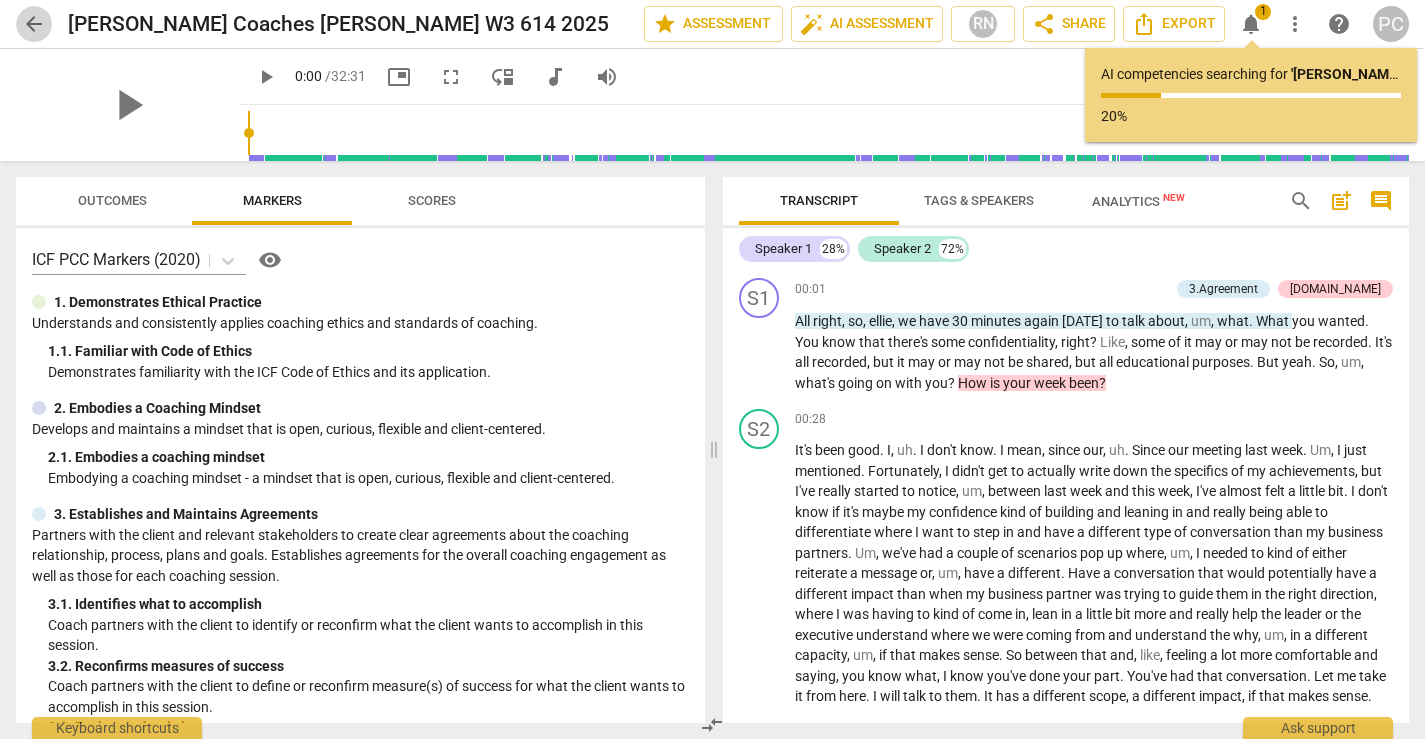 click on "arrow_back" at bounding box center (34, 24) 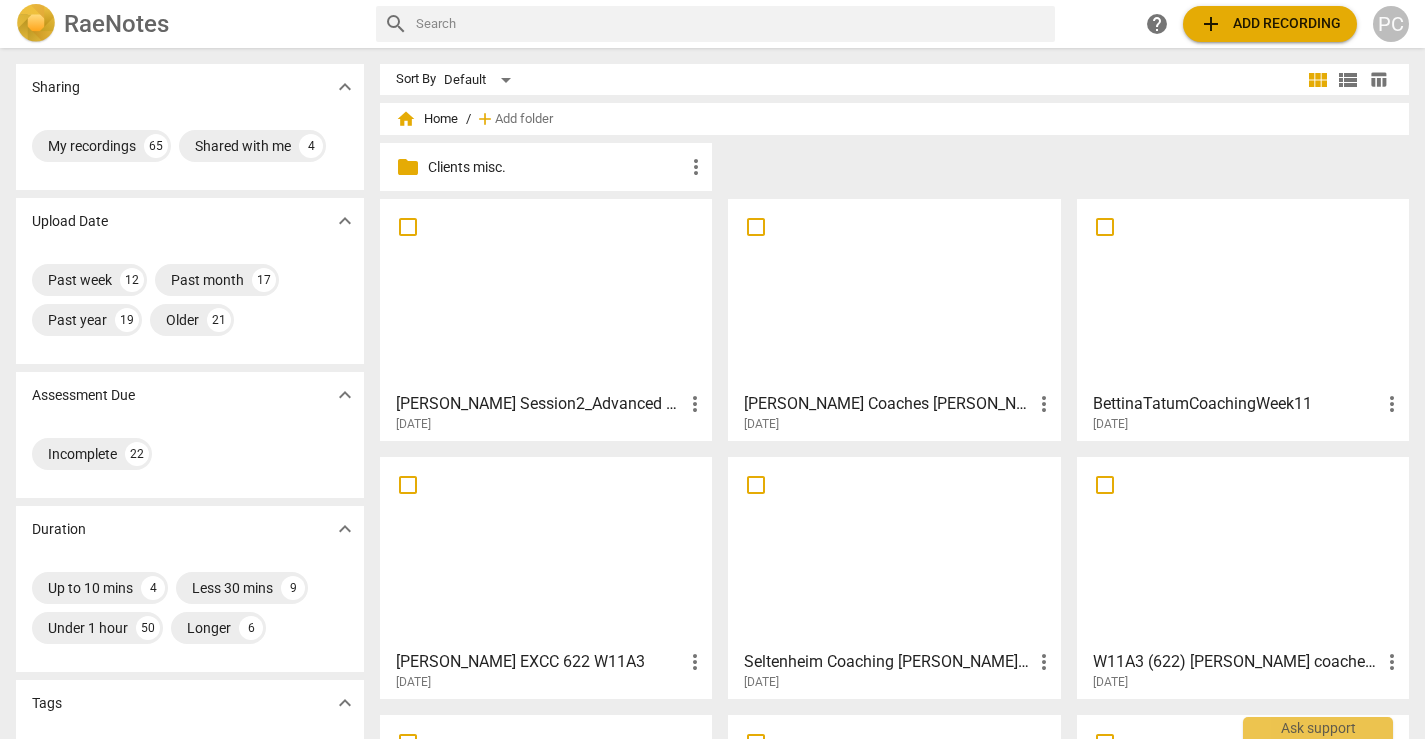click at bounding box center [546, 294] 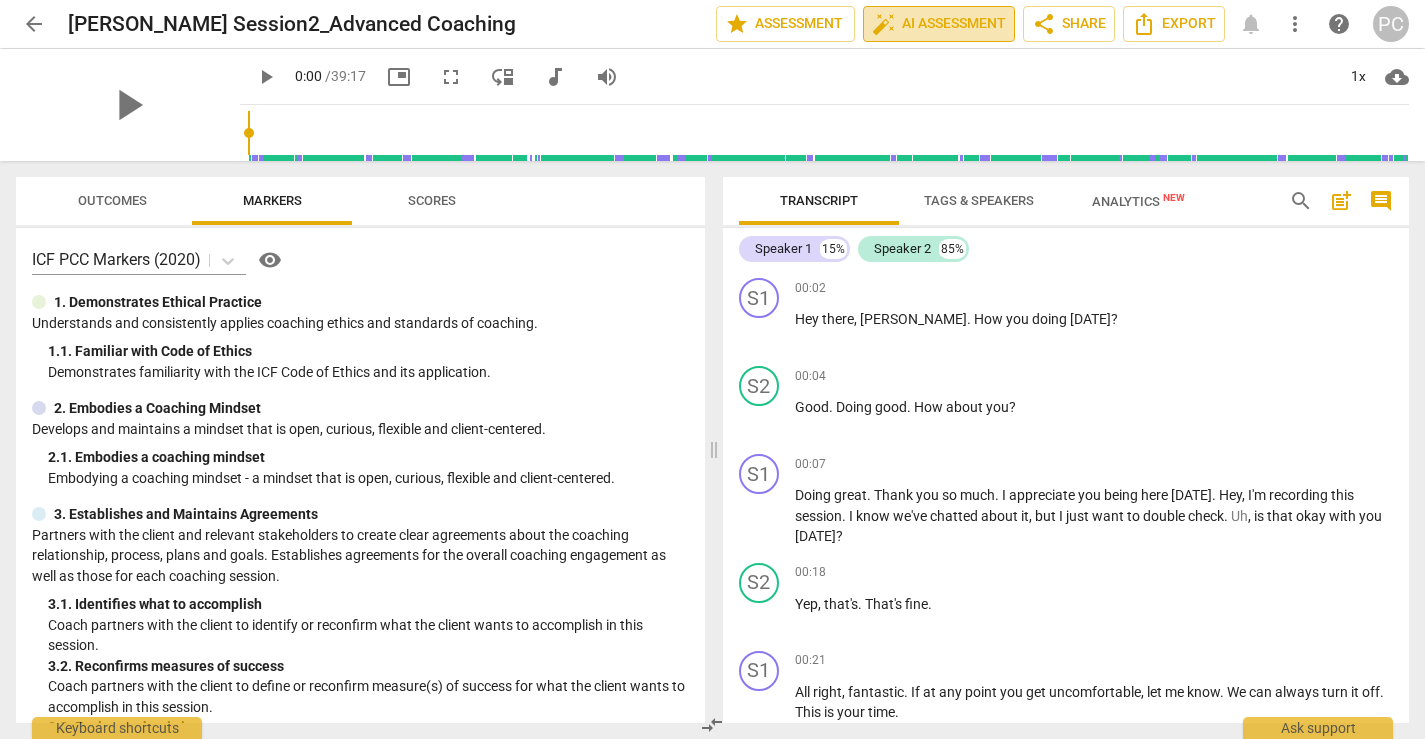 click on "auto_fix_high    AI Assessment" at bounding box center (939, 24) 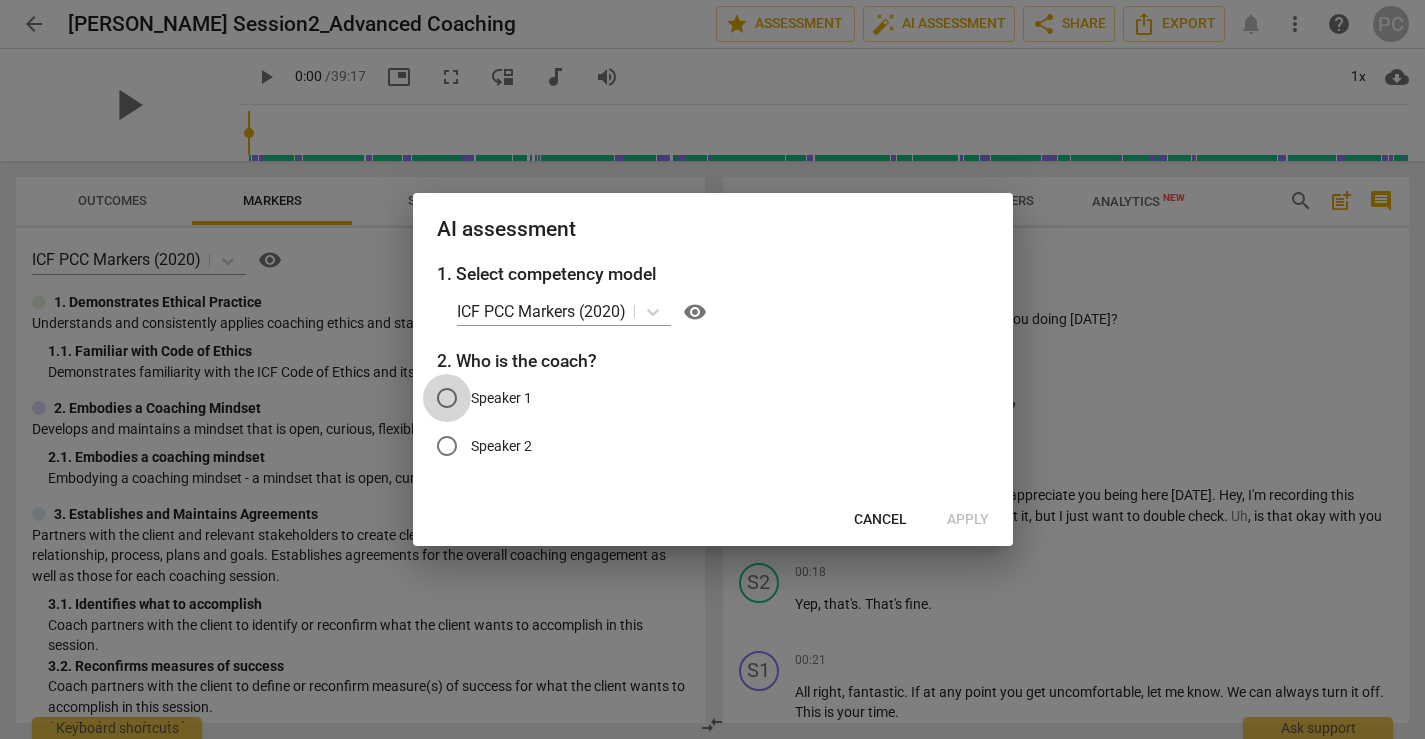 click on "Speaker 1" at bounding box center [447, 398] 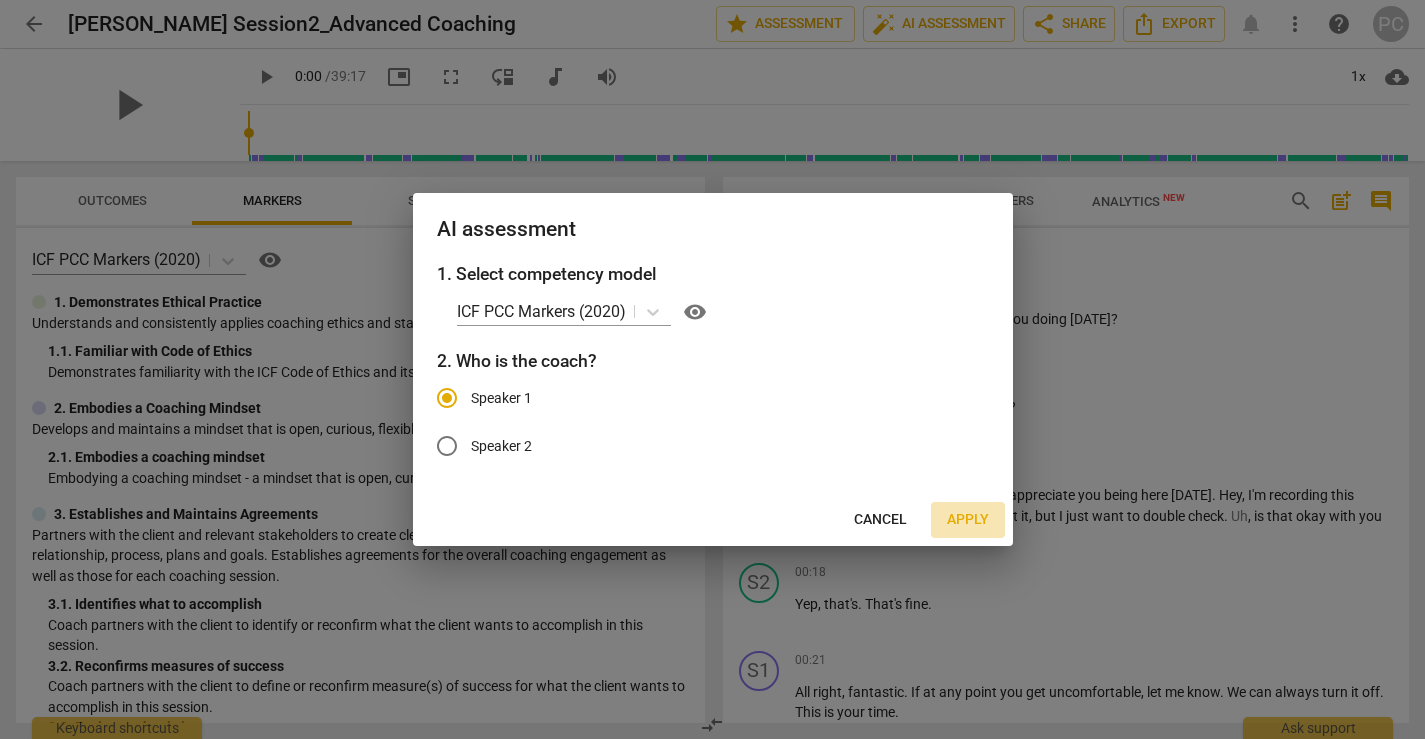 click on "Apply" at bounding box center (968, 520) 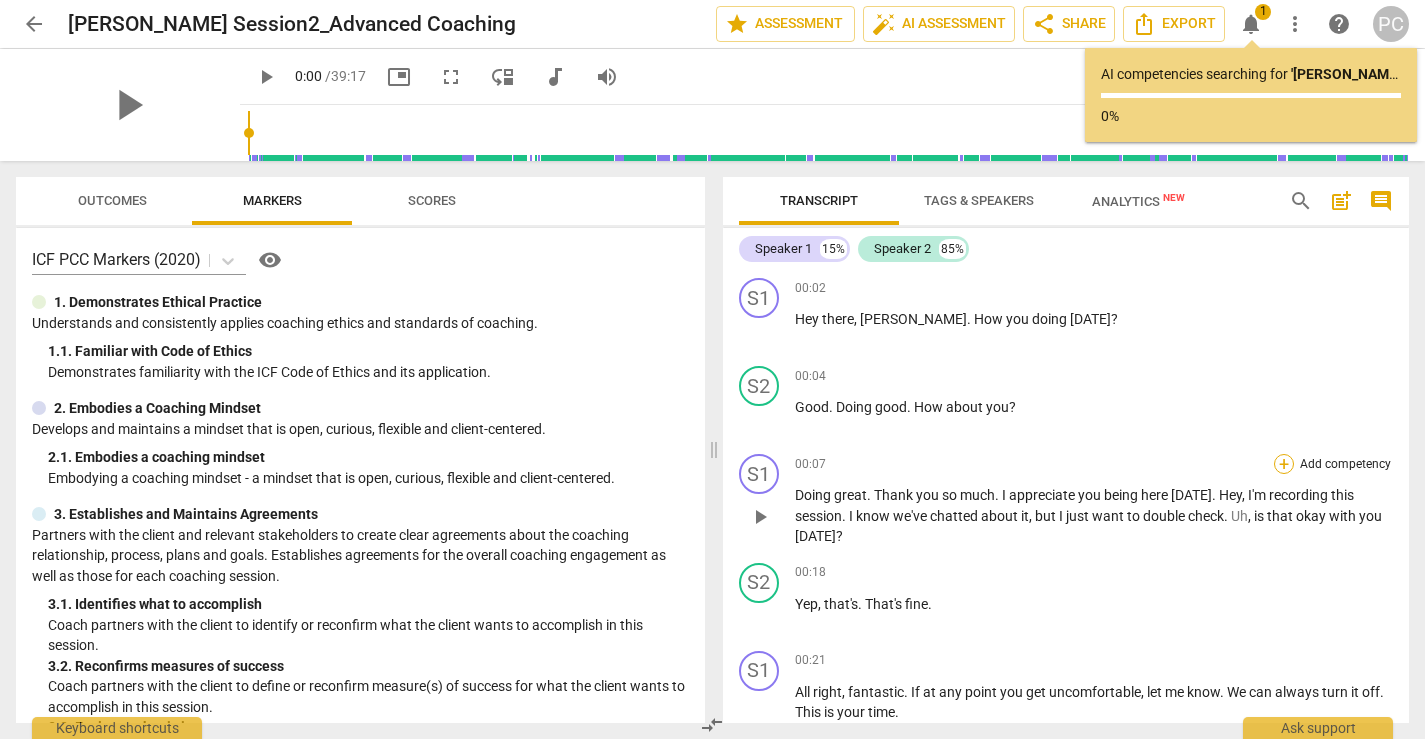 click on "+" at bounding box center (1284, 464) 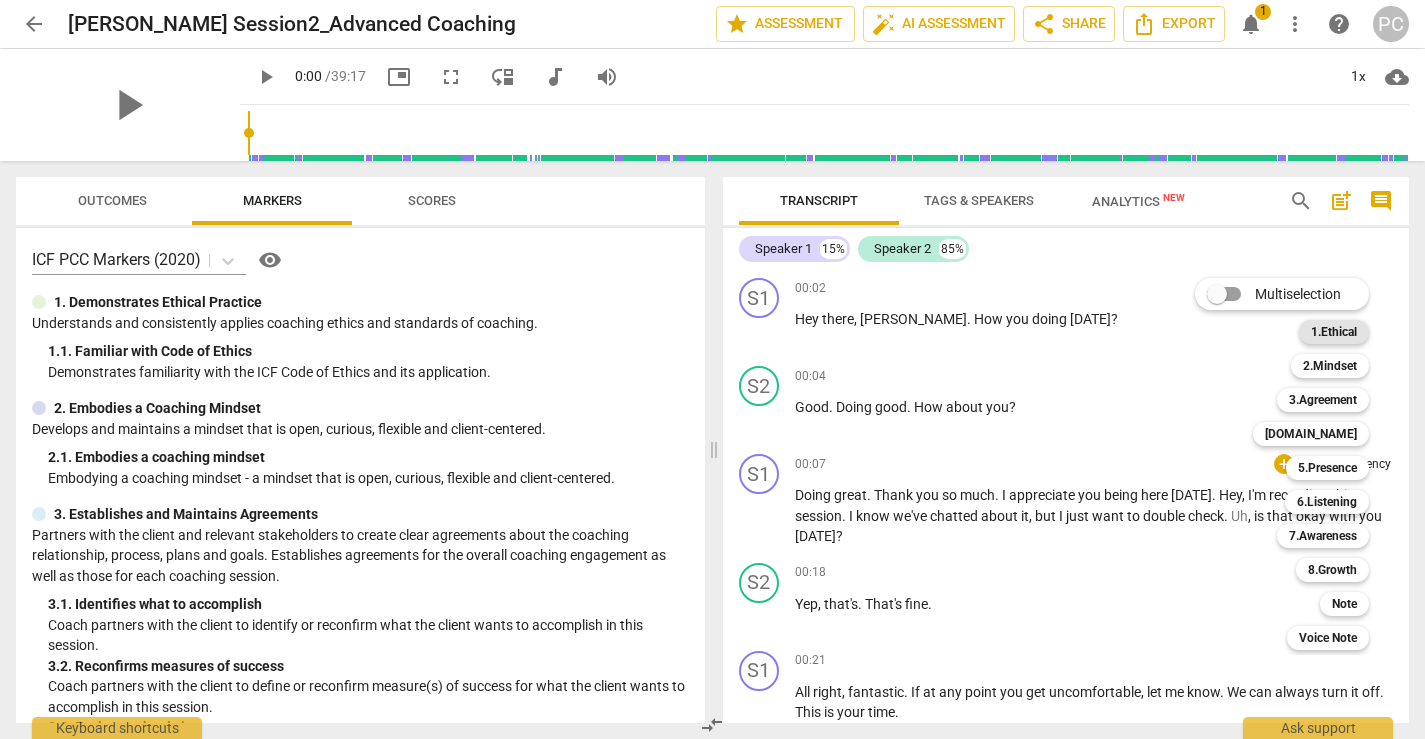 click on "1.Ethical" at bounding box center (1334, 332) 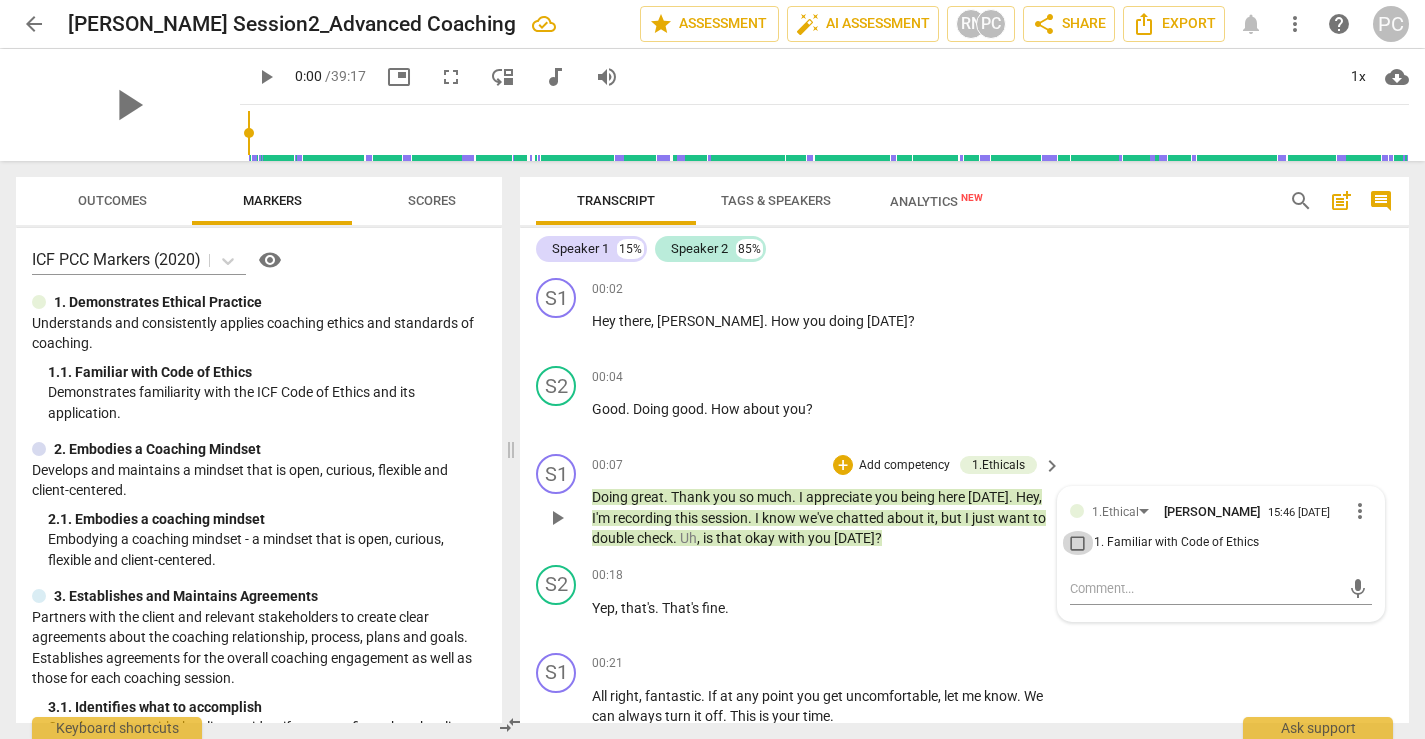 click on "1. Familiar with Code of Ethics" at bounding box center [1078, 543] 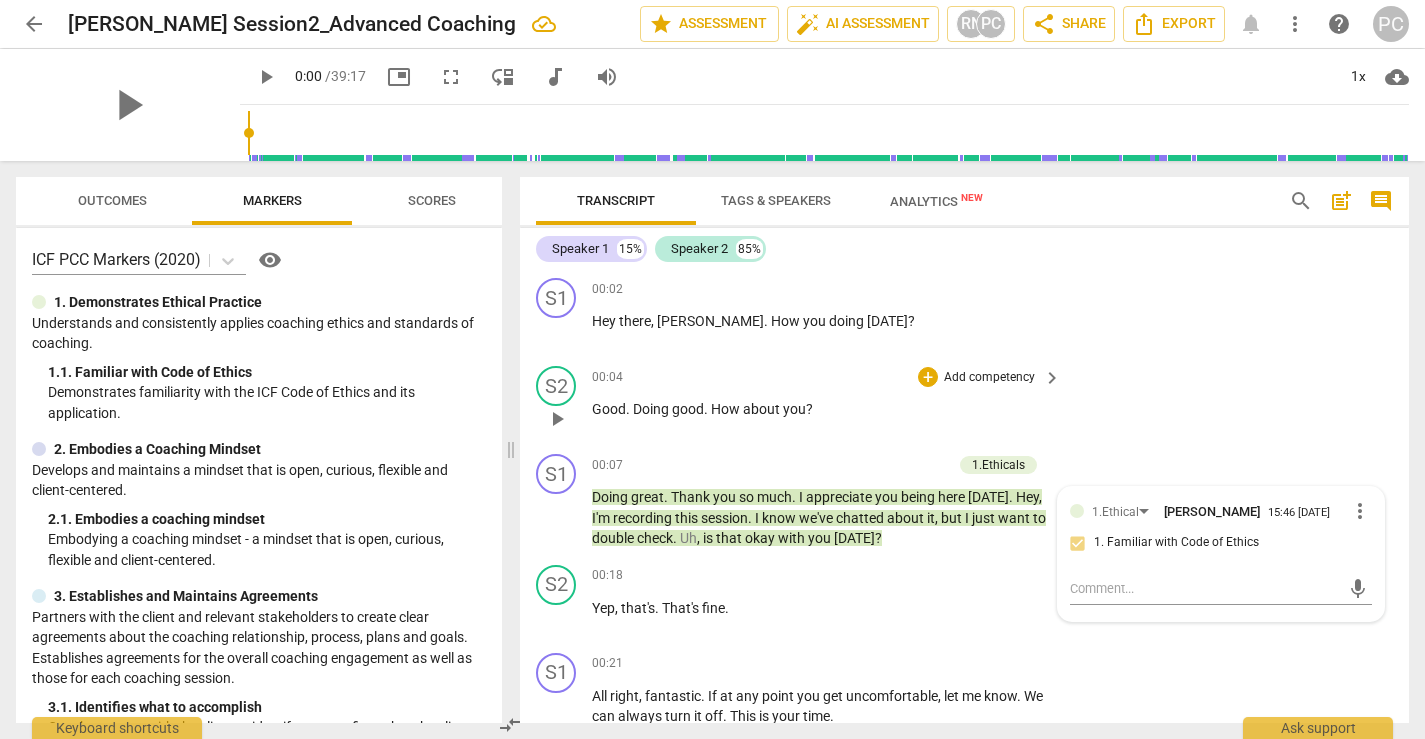 click on "S2 play_arrow pause 00:04 + Add competency keyboard_arrow_right Good .   Doing   good .   How   about   you ?" at bounding box center [964, 402] 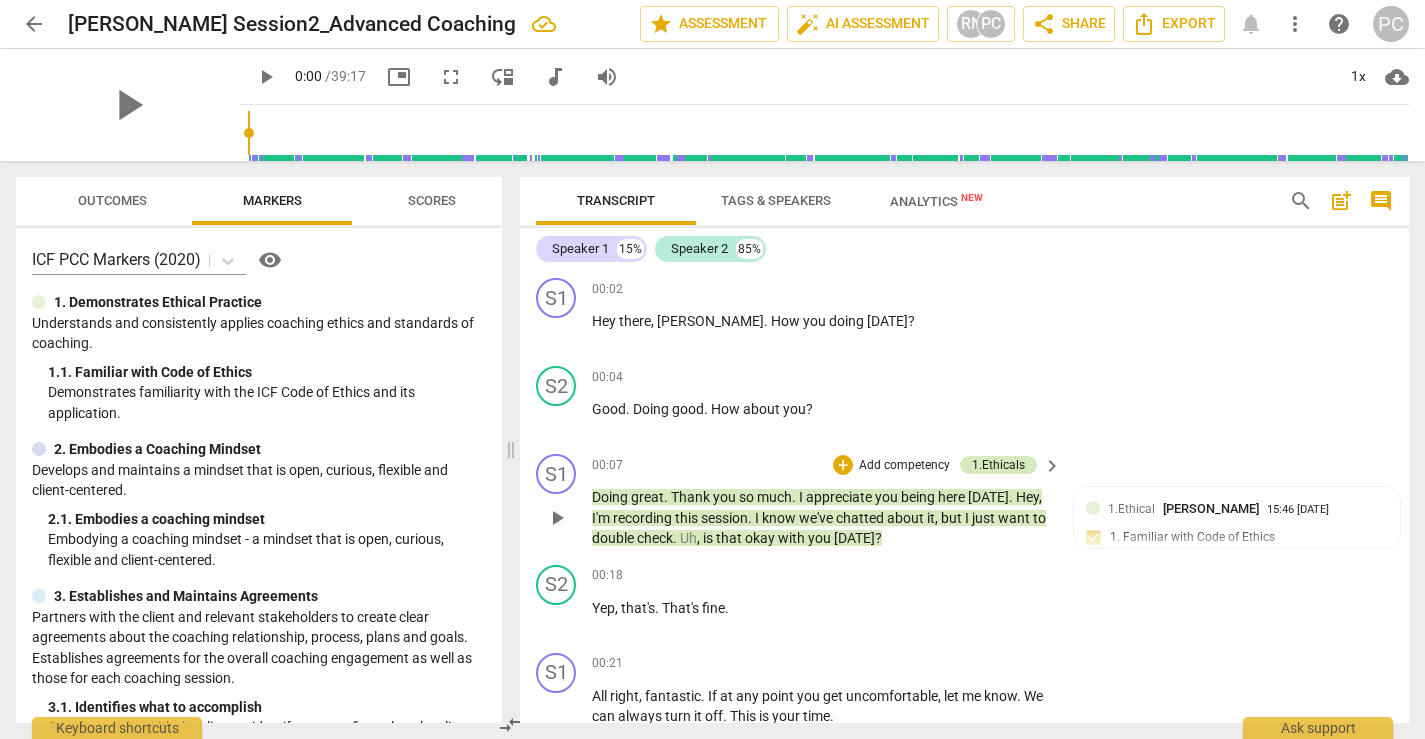 click on "1.Ethicals" at bounding box center (998, 465) 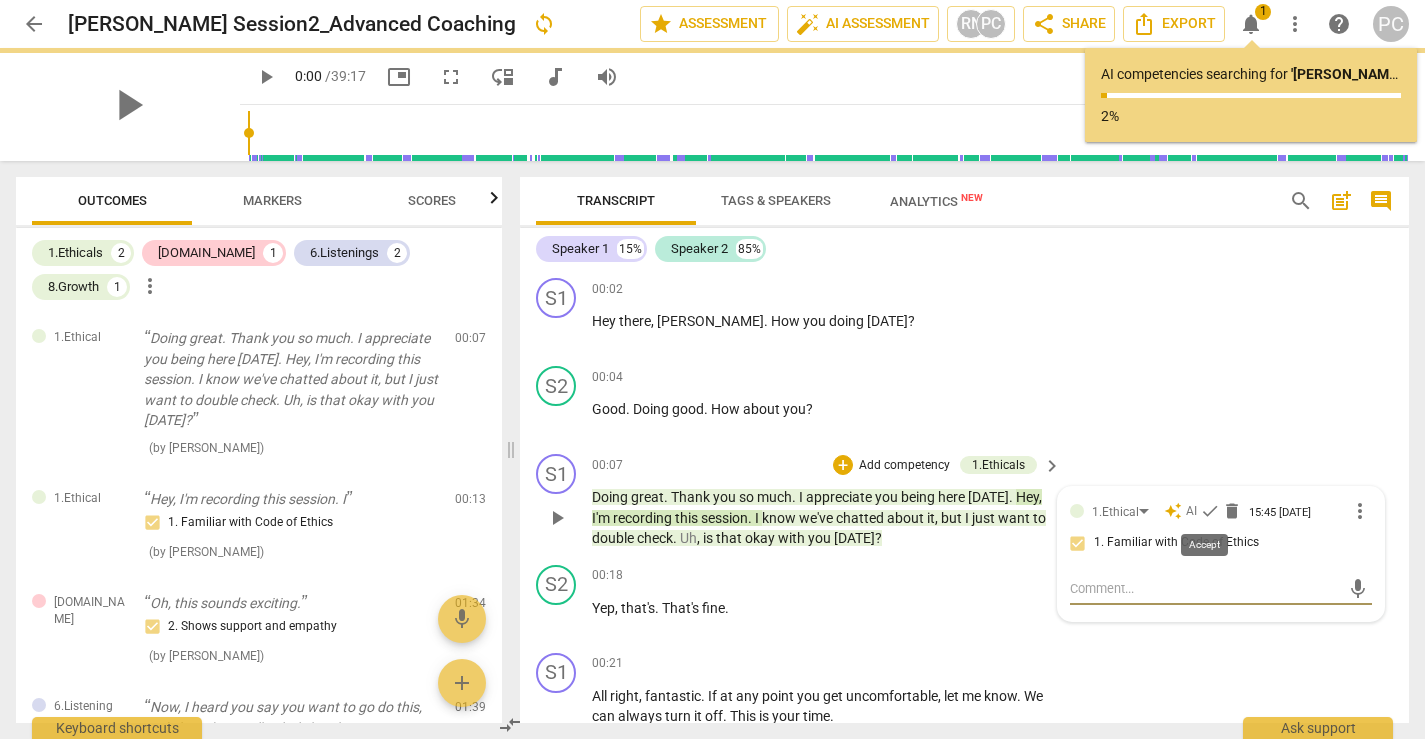 click on "check" at bounding box center (1210, 511) 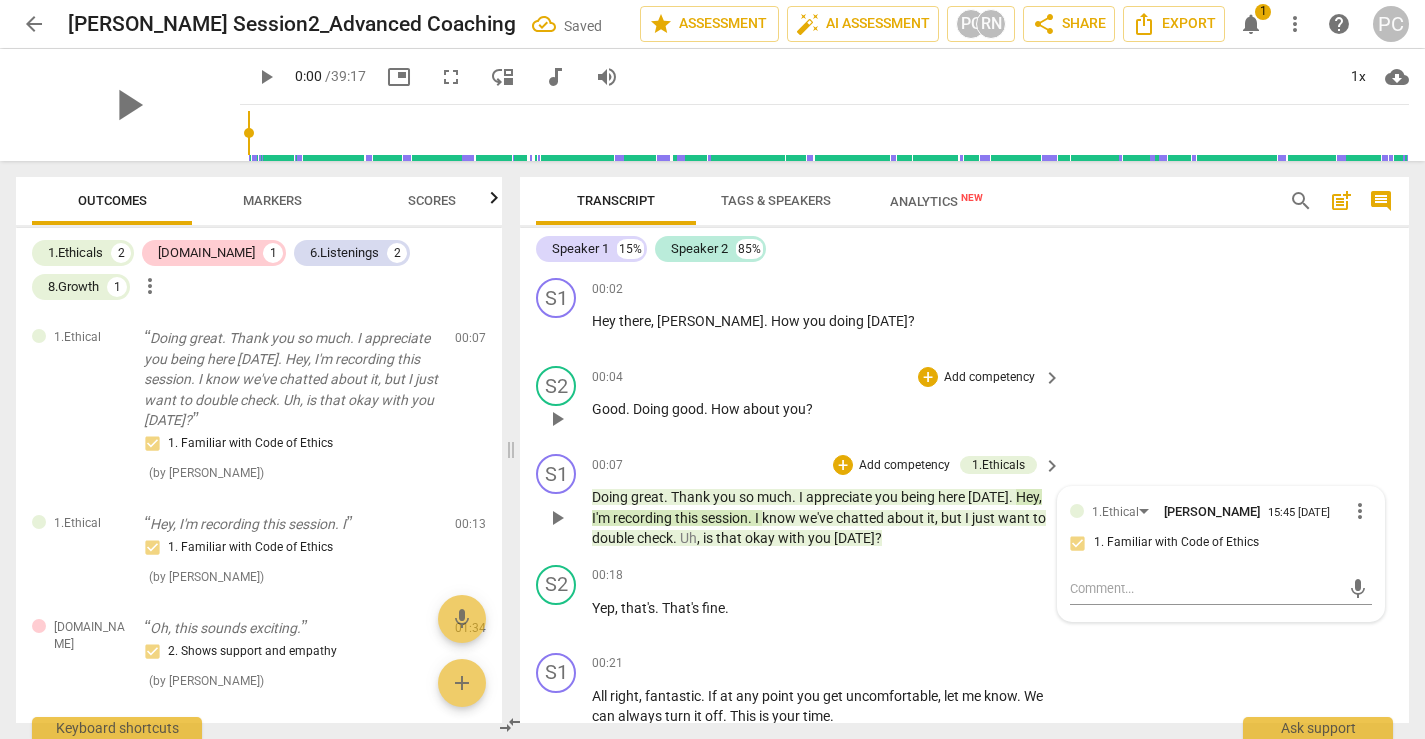 click on "S2 play_arrow pause 00:04 + Add competency keyboard_arrow_right Good .   Doing   good .   How   about   you ?" at bounding box center [964, 402] 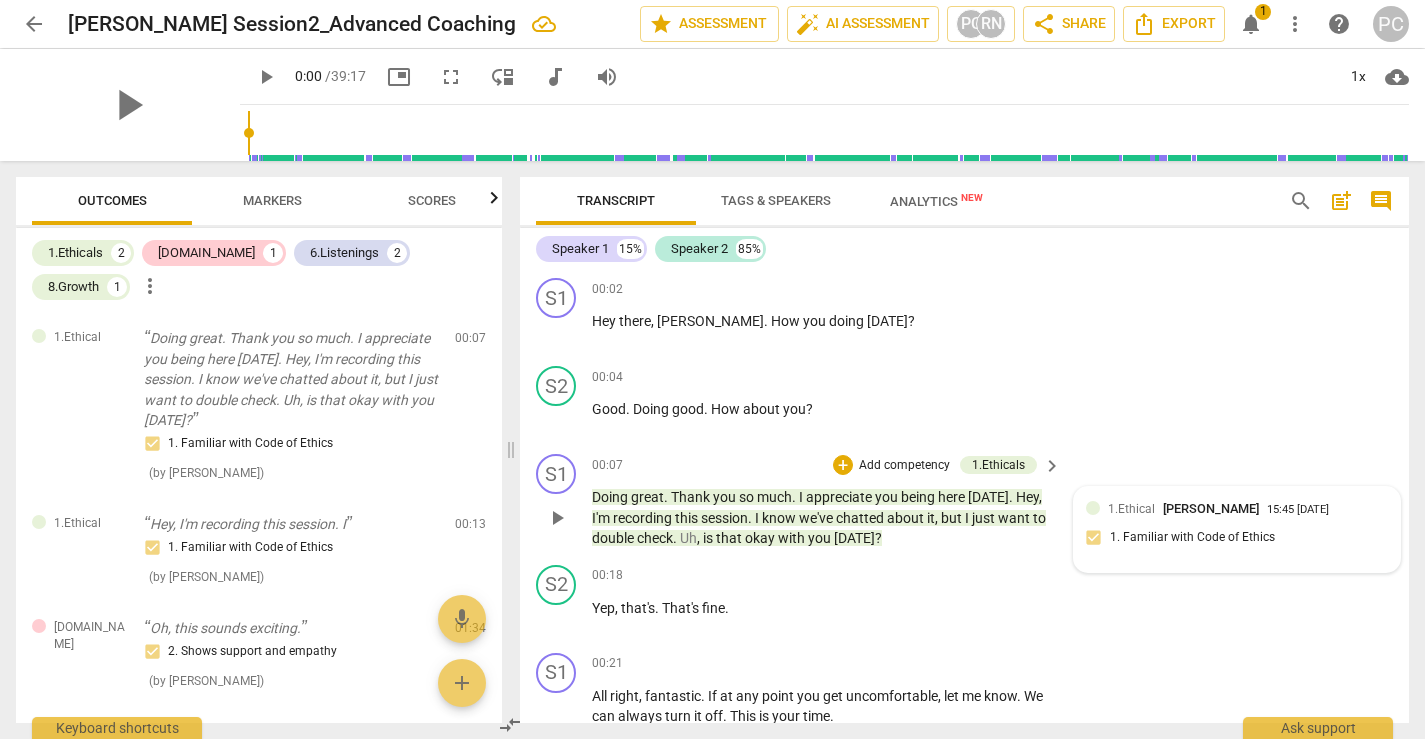 click on "chatted" at bounding box center [861, 518] 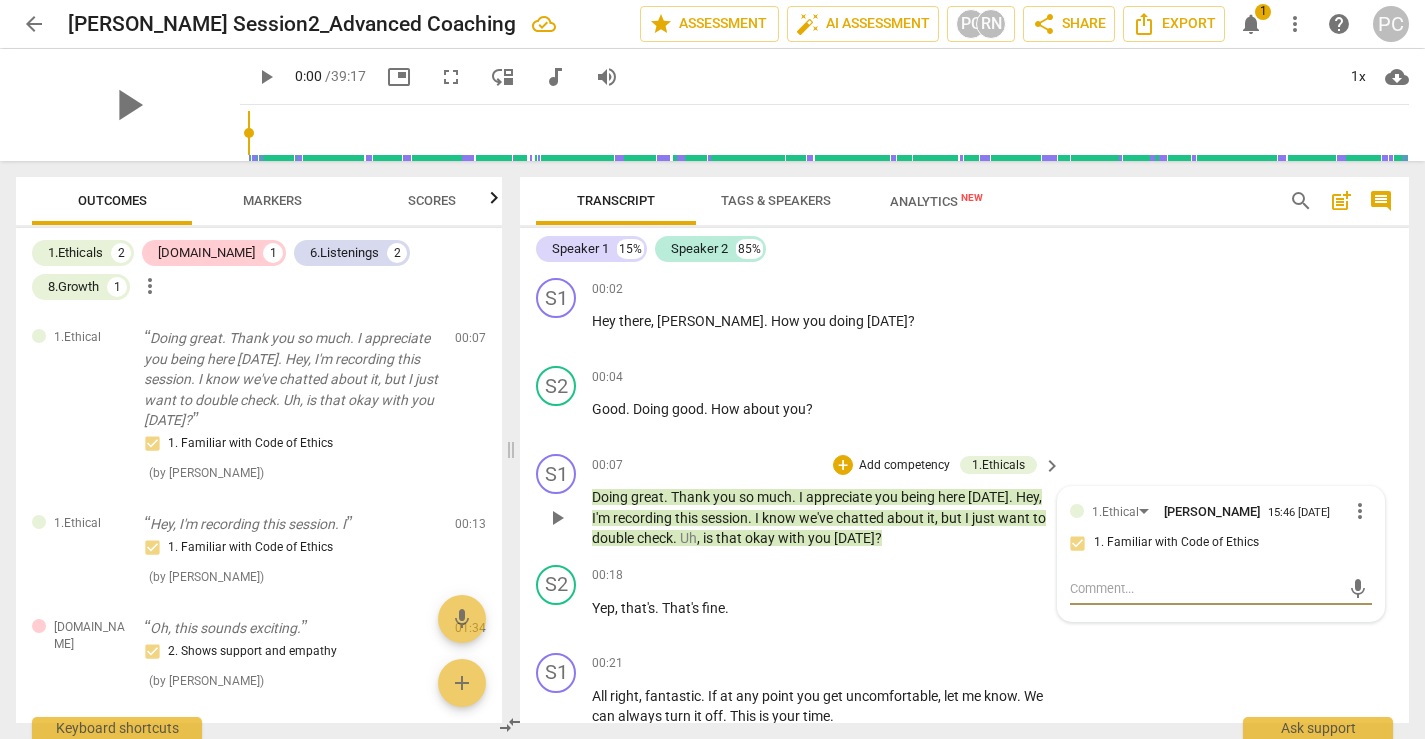 click on "much" at bounding box center (774, 497) 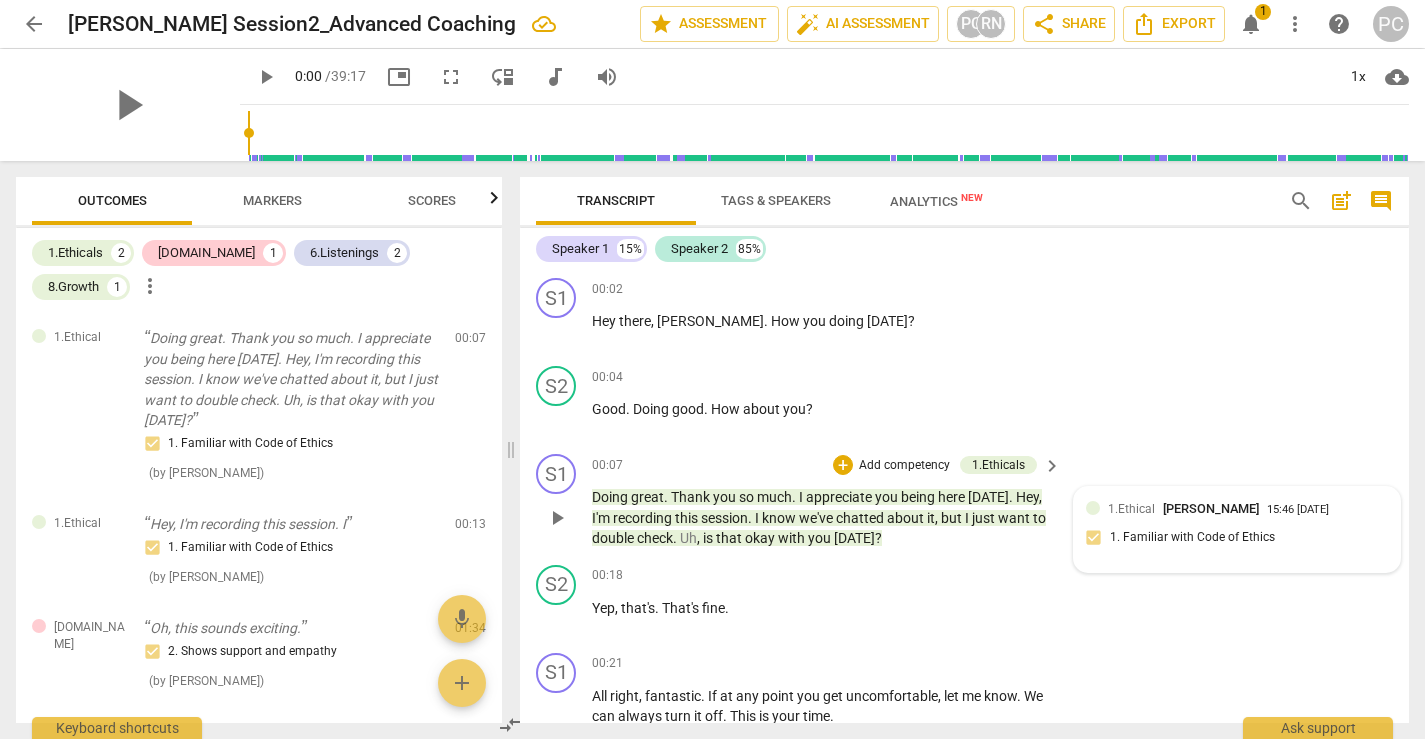 click on "that" at bounding box center [730, 538] 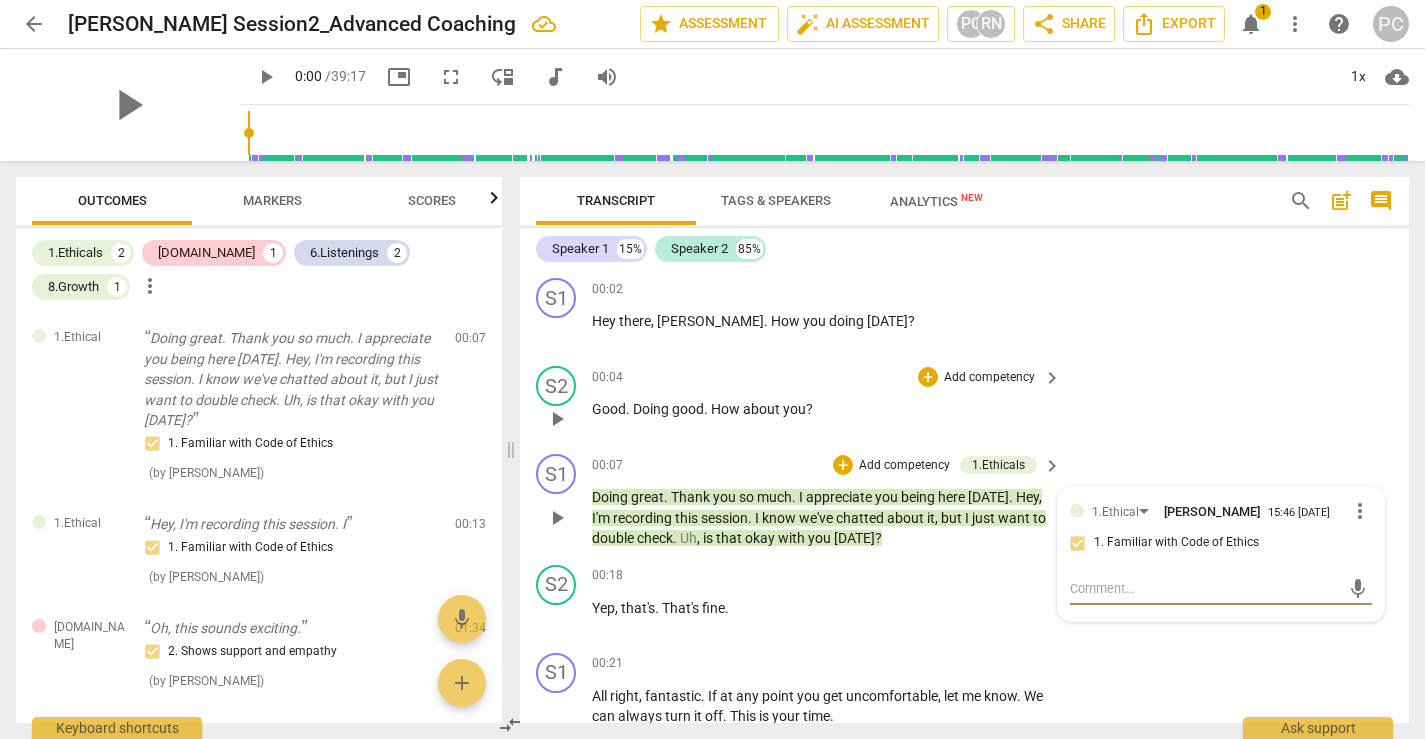 click on "S2 play_arrow pause 00:04 + Add competency keyboard_arrow_right Good .   Doing   good .   How   about   you ?" at bounding box center (964, 402) 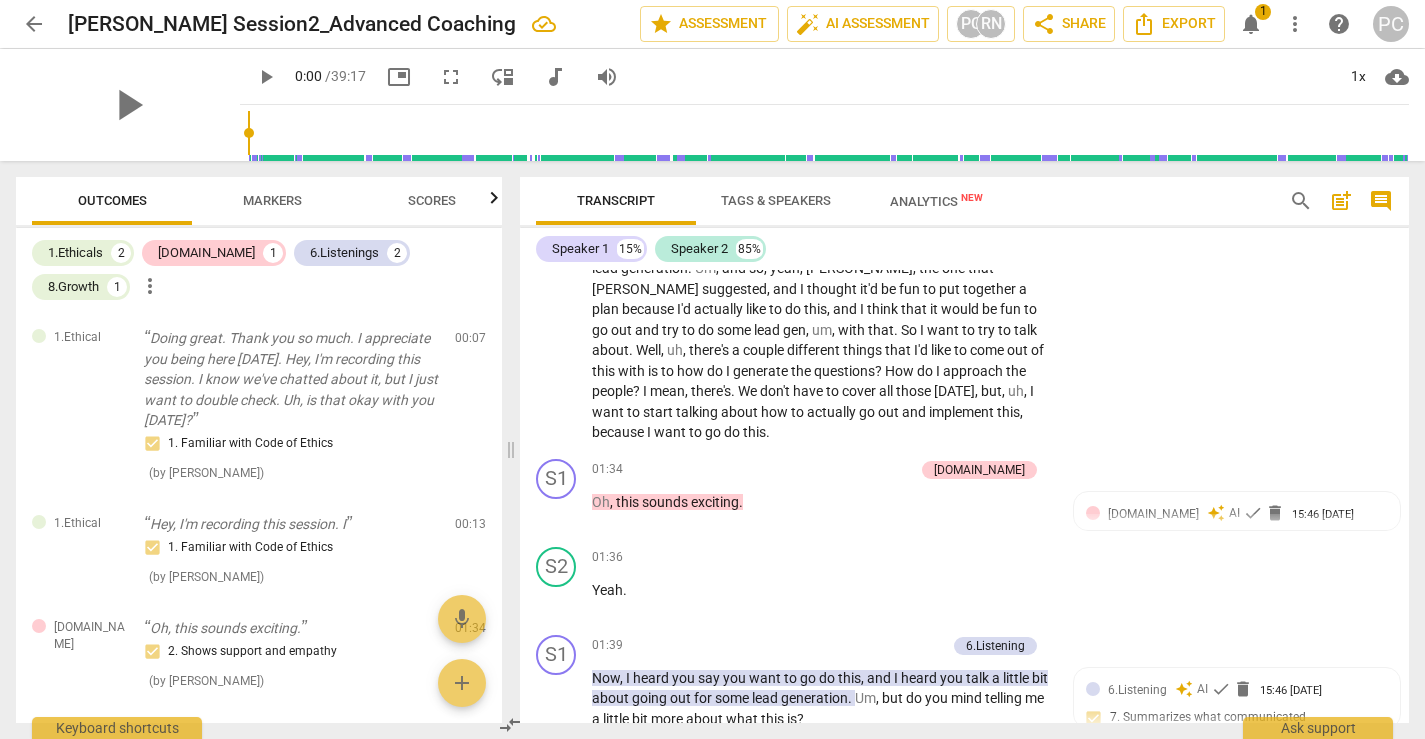 scroll, scrollTop: 759, scrollLeft: 0, axis: vertical 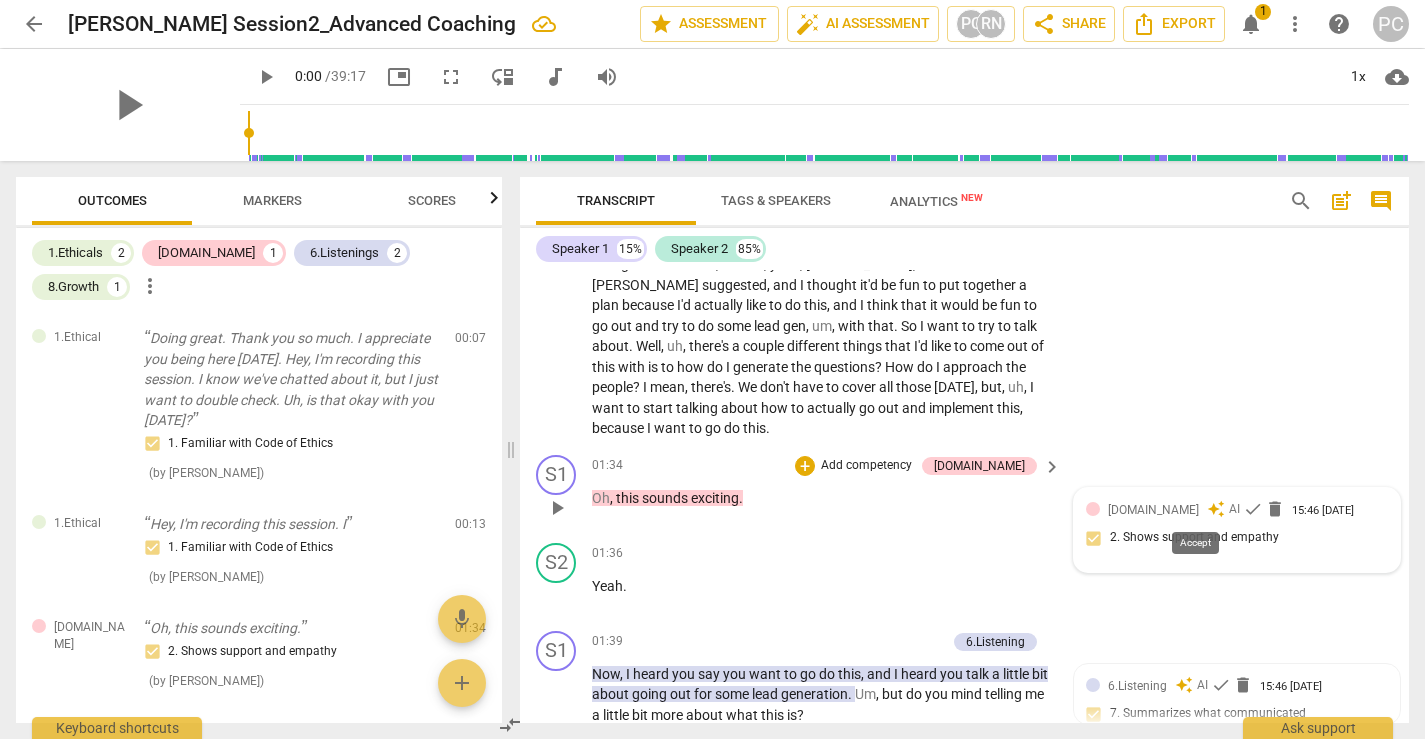 click on "check" at bounding box center [1253, 509] 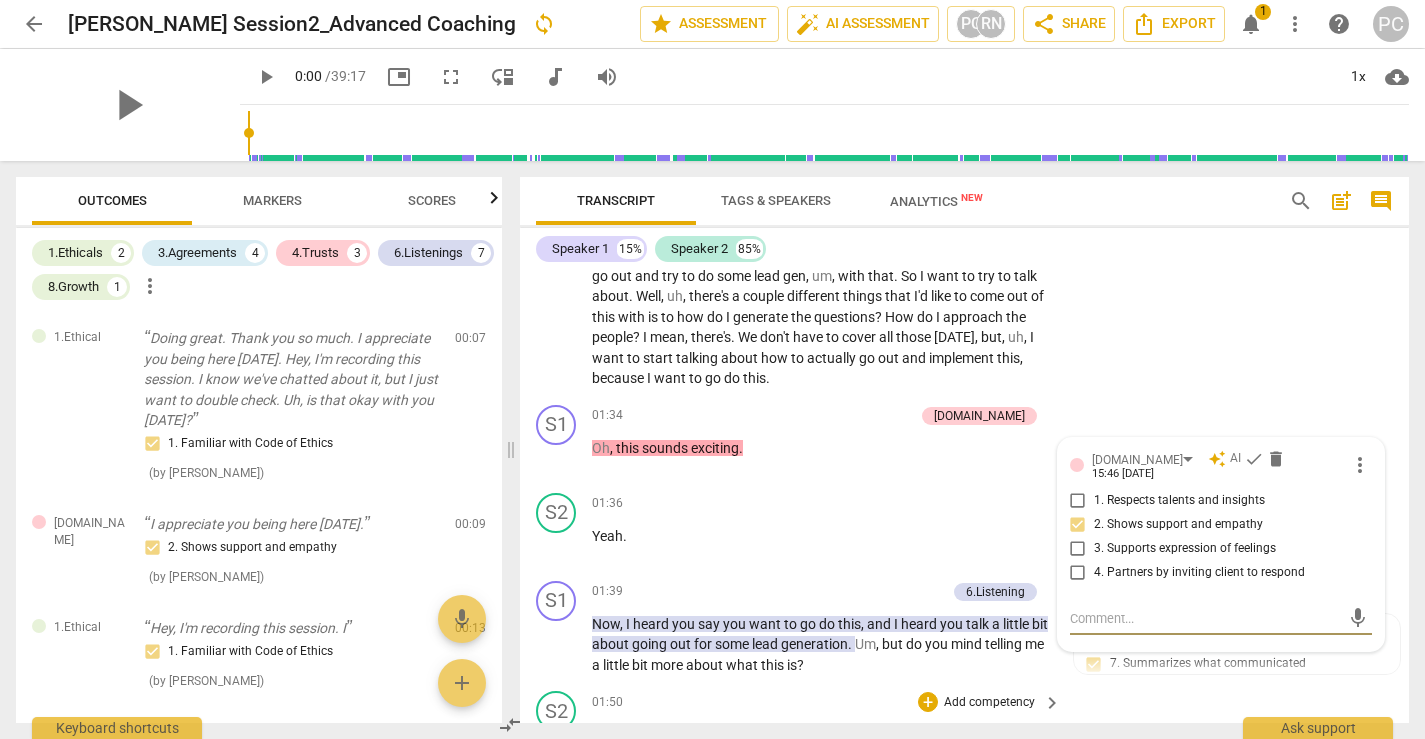 scroll, scrollTop: 979, scrollLeft: 0, axis: vertical 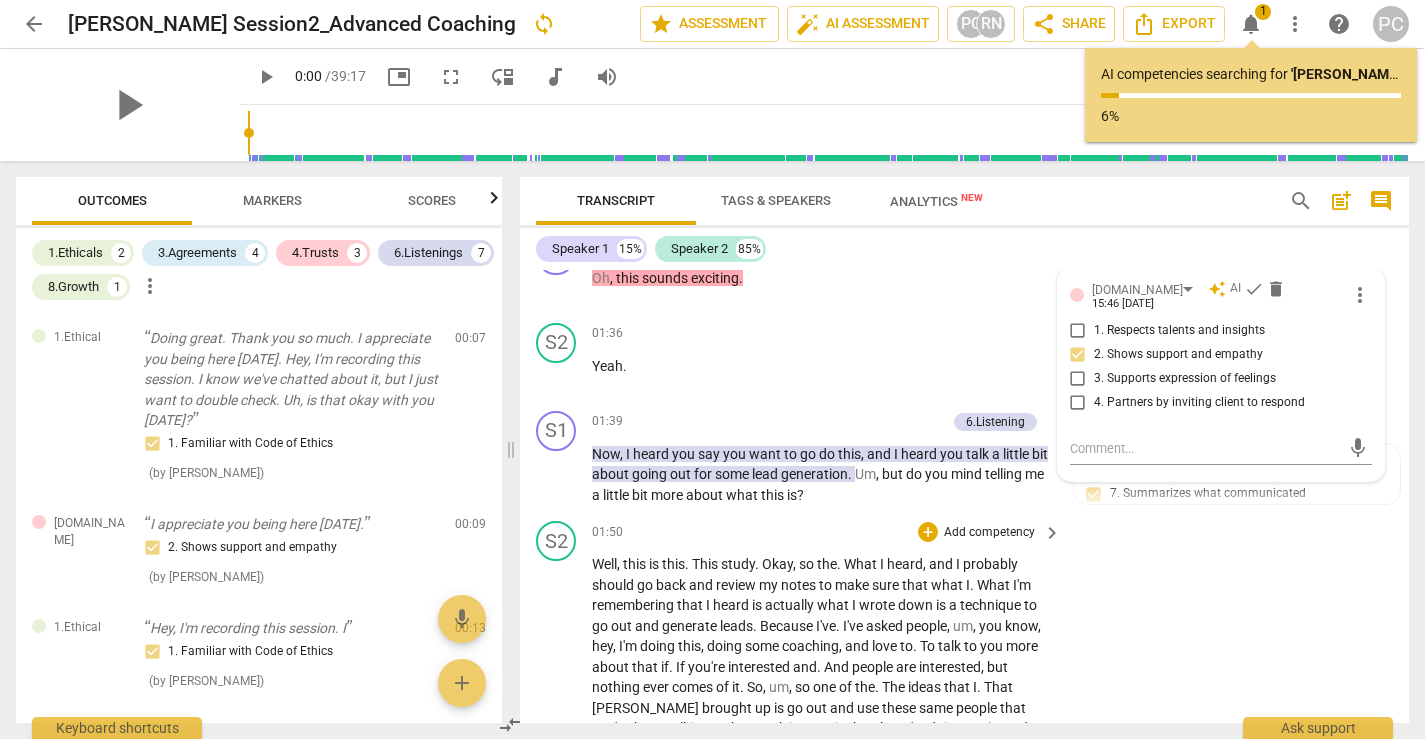 click on "S2 play_arrow pause 01:50 + Add competency keyboard_arrow_right Well ,   this   is   this .   This   study .   Okay ,   so   the .   What   I   heard ,   and   I   probably   should   go   back   and   review   my   notes   to   make   sure   that   what   I .   What   I'm   remembering   that   I   heard   is   actually   what   I   wrote   down   is   a   technique   to   go   out   and   generate   leads .   Because   I've .   I've   asked   people ,   um ,   you   know ,   hey ,   I'm   doing   this ,   doing   some   coaching ,   and   love   to .   To   talk   to   you   more   about   that   if .   If   you're   interested   and .   And   people   are   interested ,   but   nothing   ever   comes   of   it .   So ,   um ,   so   one   of   the .   The   ideas   that   I .   That   Patty   brought   up   is   go   out   and   use   these   same   people   that   you've   been   talking   to ,   but   work   it   more   is   that ,   hey ,   I'm   doing   a ,   uh .   And   I   can't   remember   the" at bounding box center [964, 804] 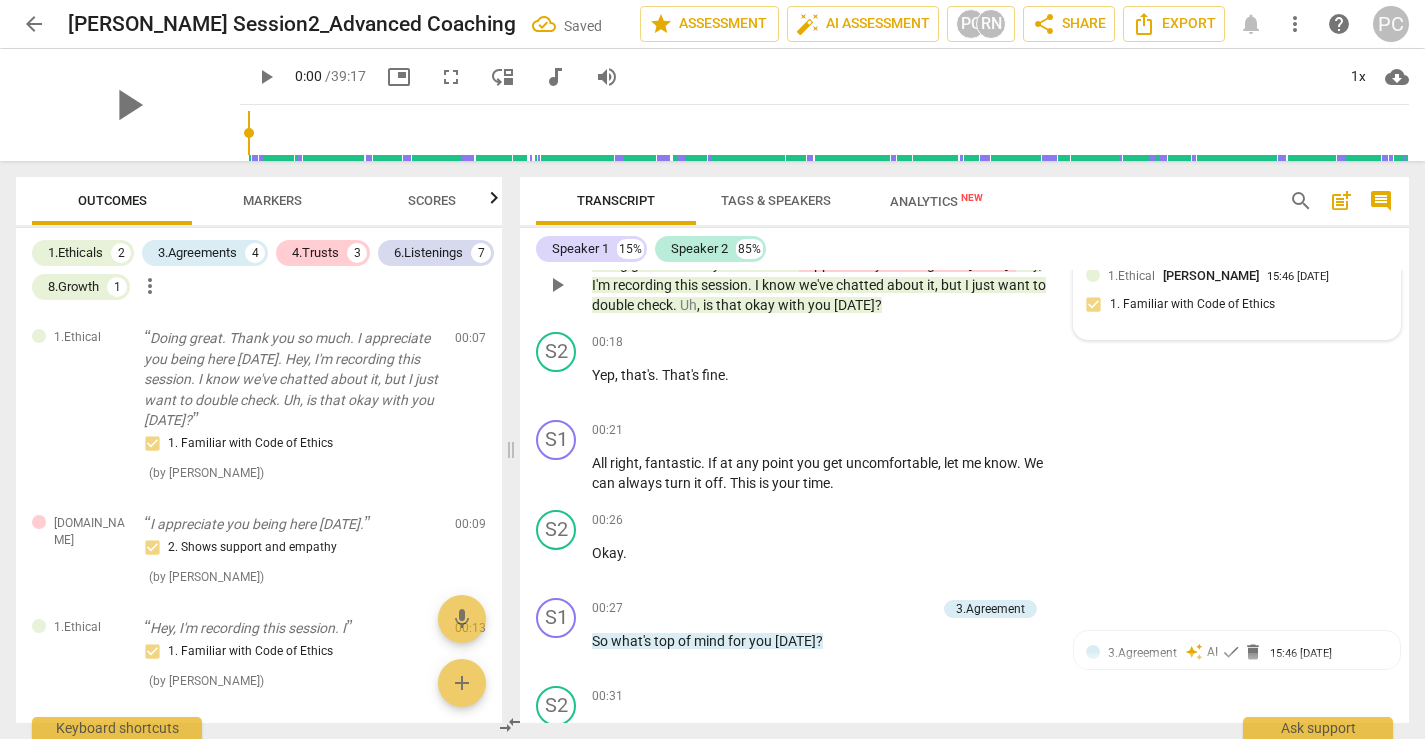 scroll, scrollTop: 0, scrollLeft: 0, axis: both 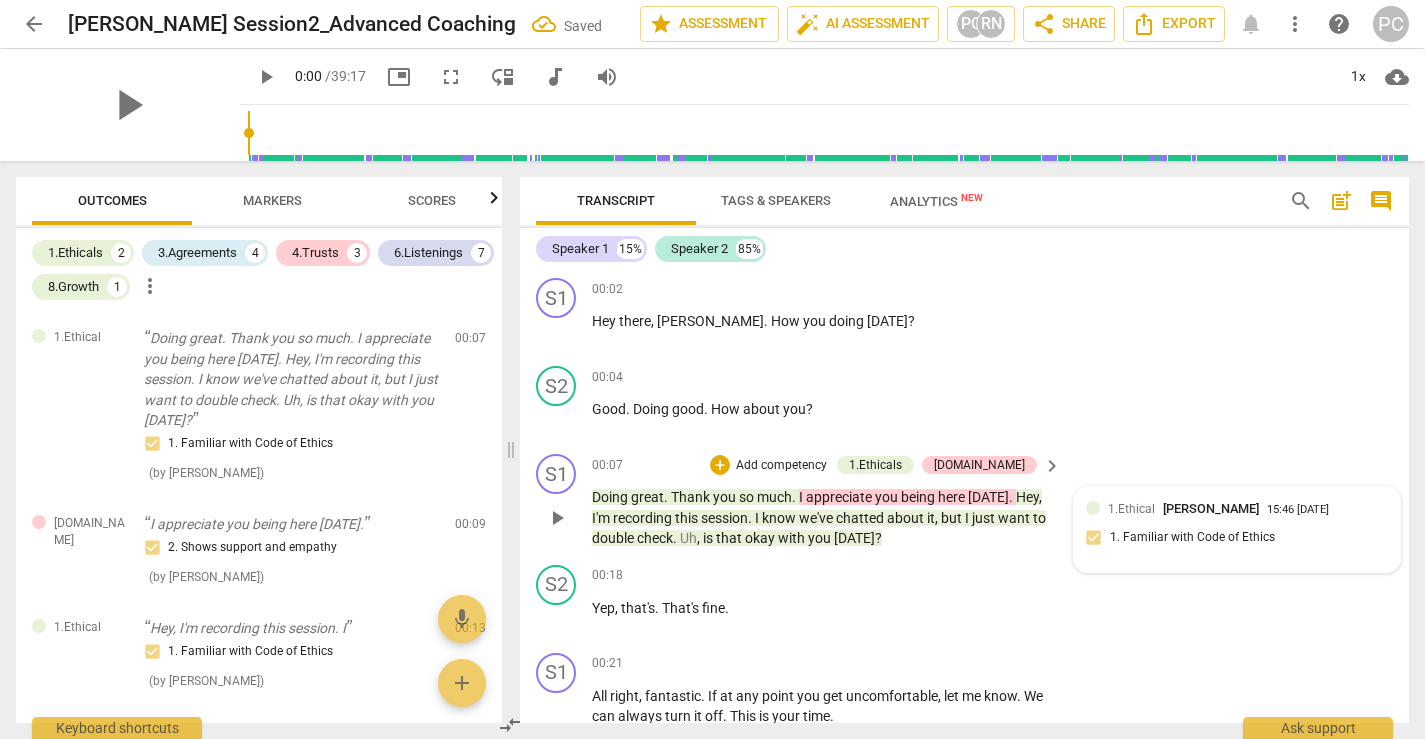click on "arrow_back" at bounding box center [34, 24] 